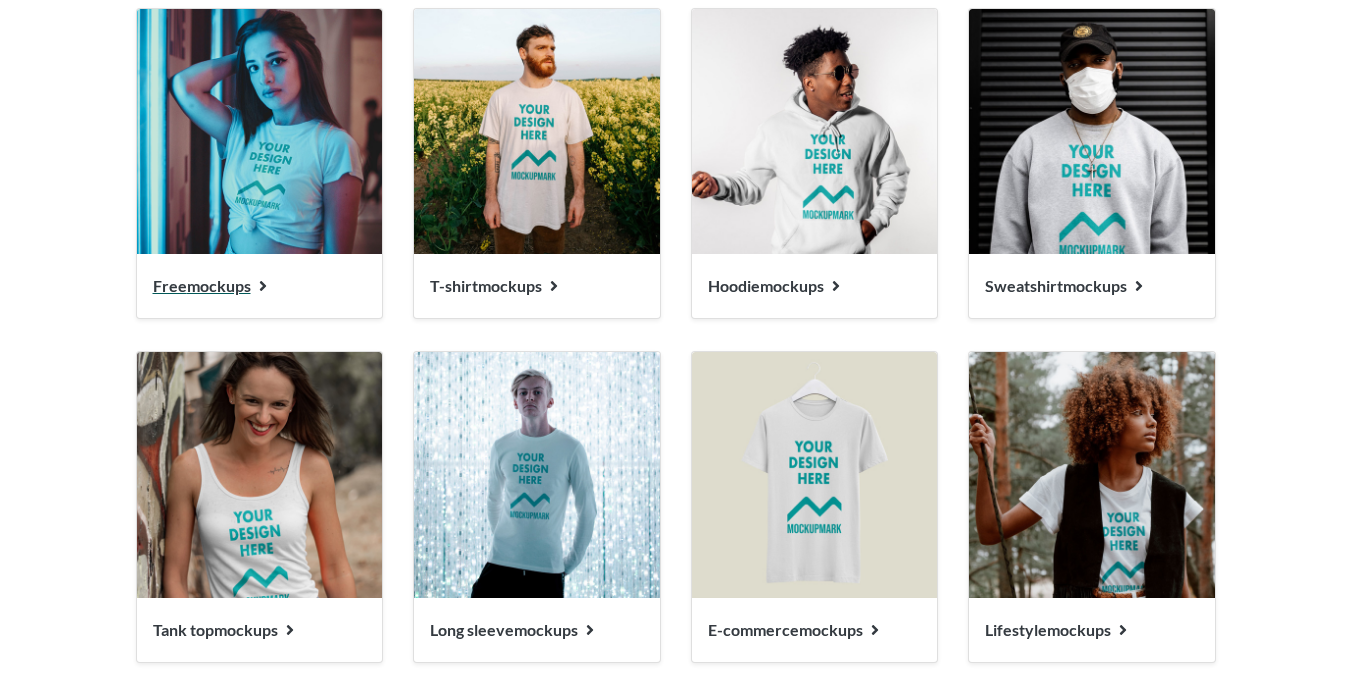 scroll, scrollTop: 2100, scrollLeft: 0, axis: vertical 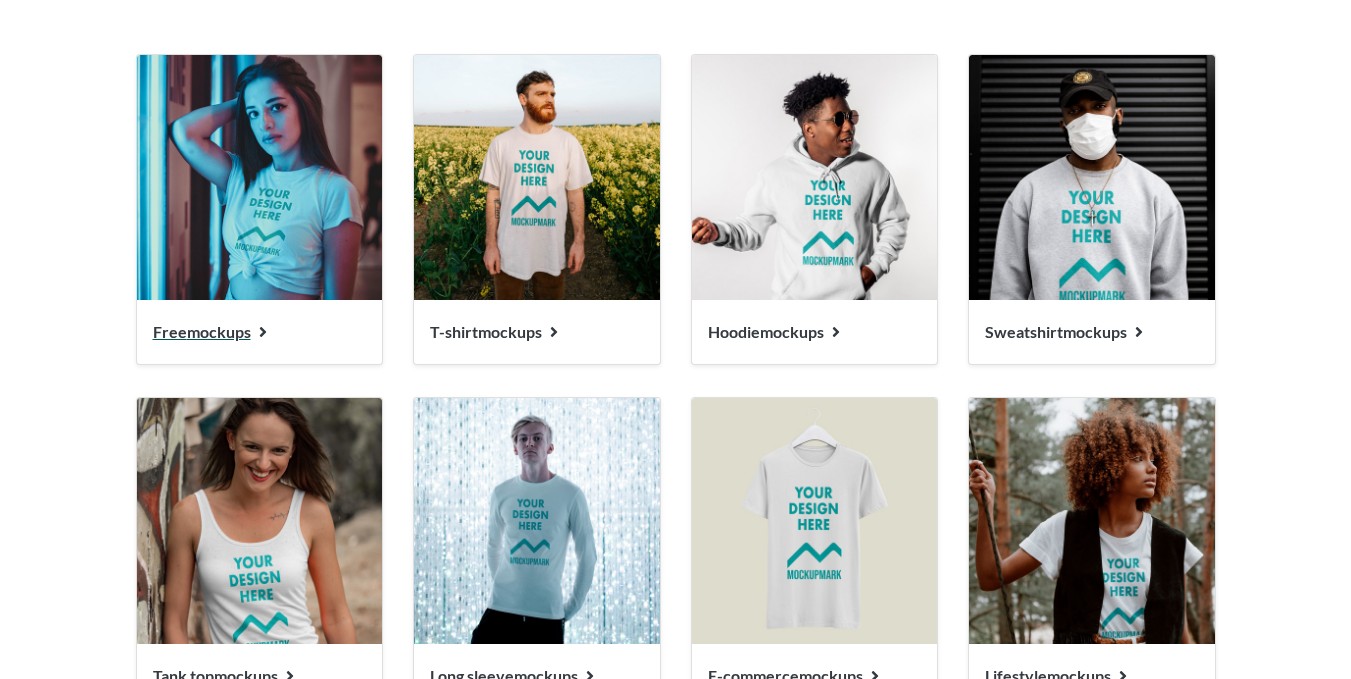 click on "Free  mockups" at bounding box center (202, 331) 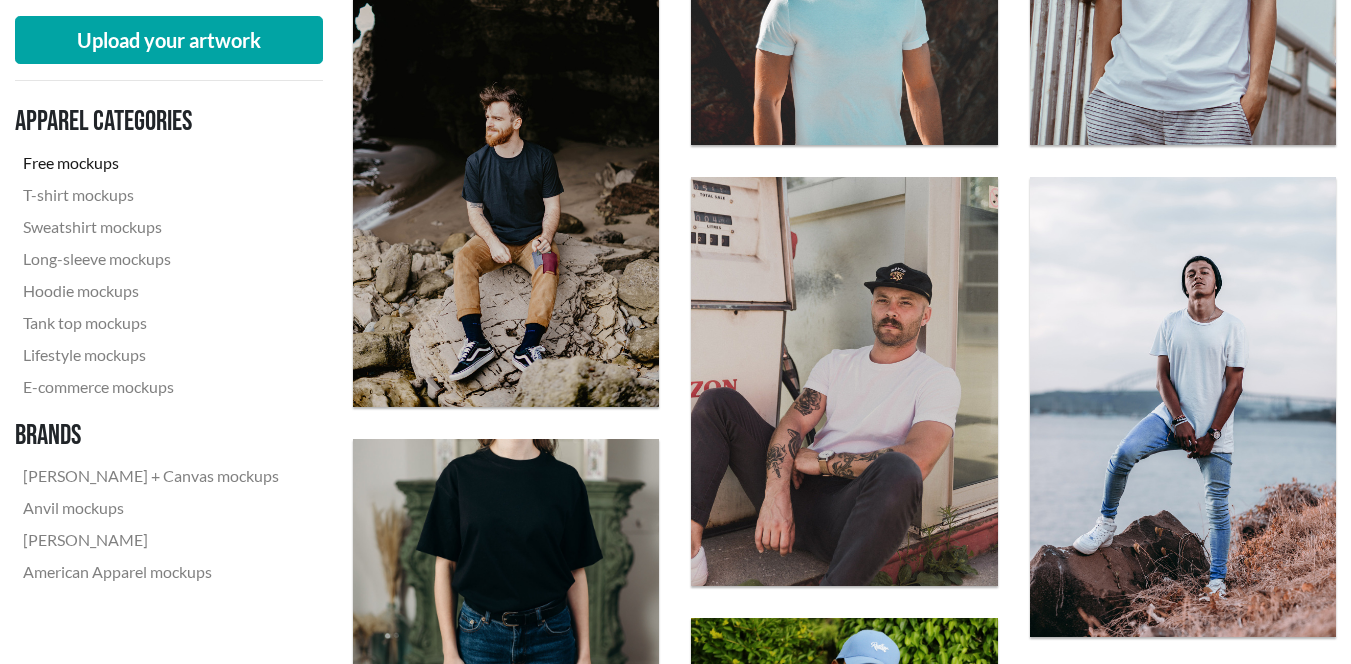scroll, scrollTop: 1000, scrollLeft: 0, axis: vertical 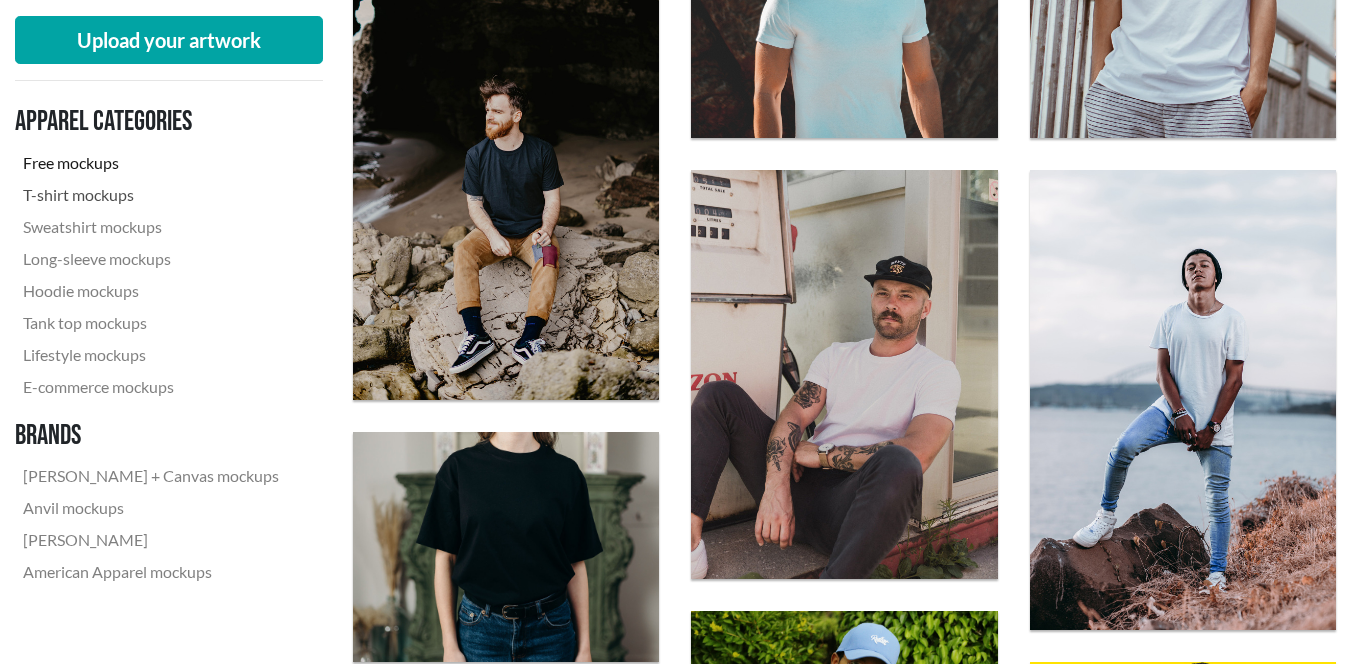 click on "T-shirt mockups" at bounding box center (151, 195) 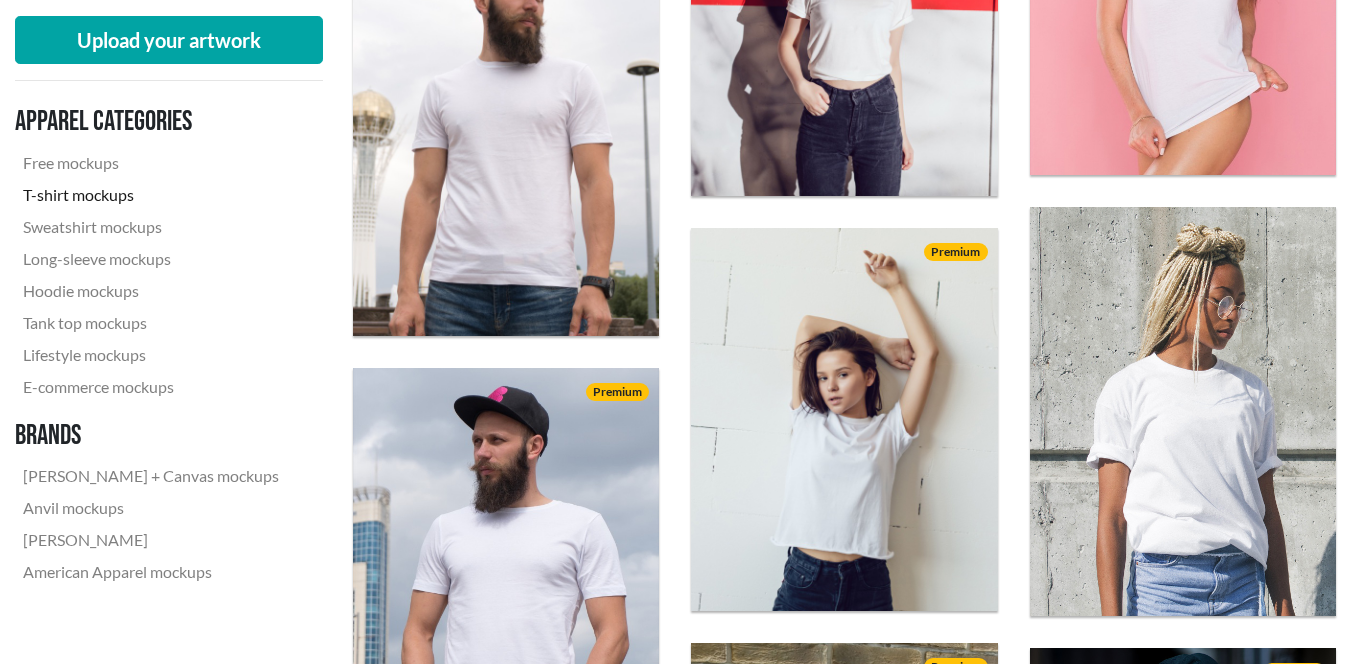 scroll, scrollTop: 2832, scrollLeft: 0, axis: vertical 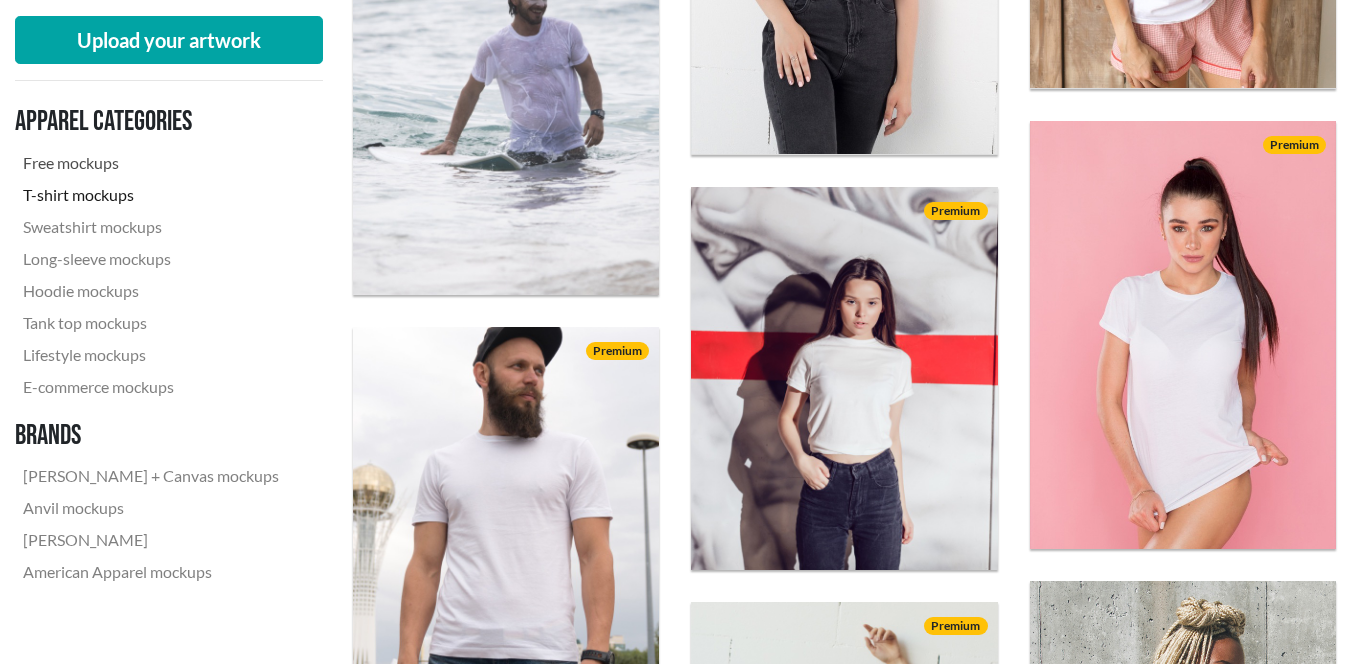 click on "Free mockups" at bounding box center [151, 163] 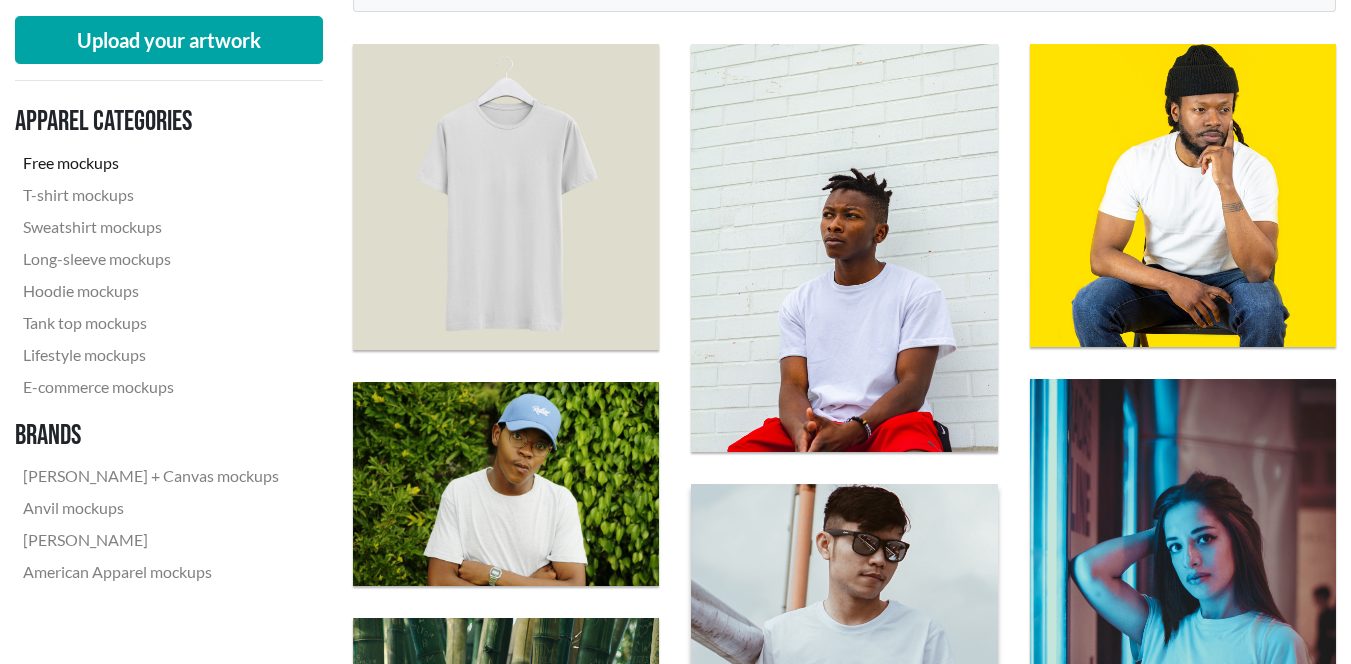 scroll, scrollTop: 700, scrollLeft: 0, axis: vertical 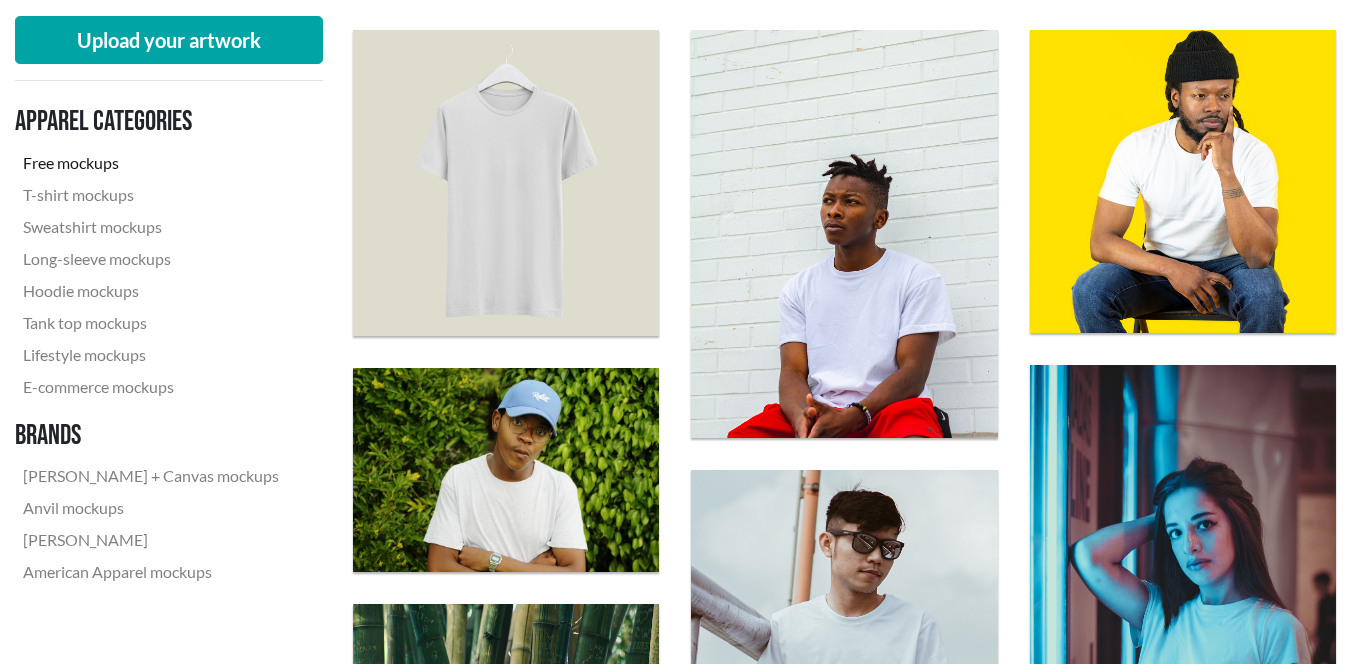 click at bounding box center (506, 183) 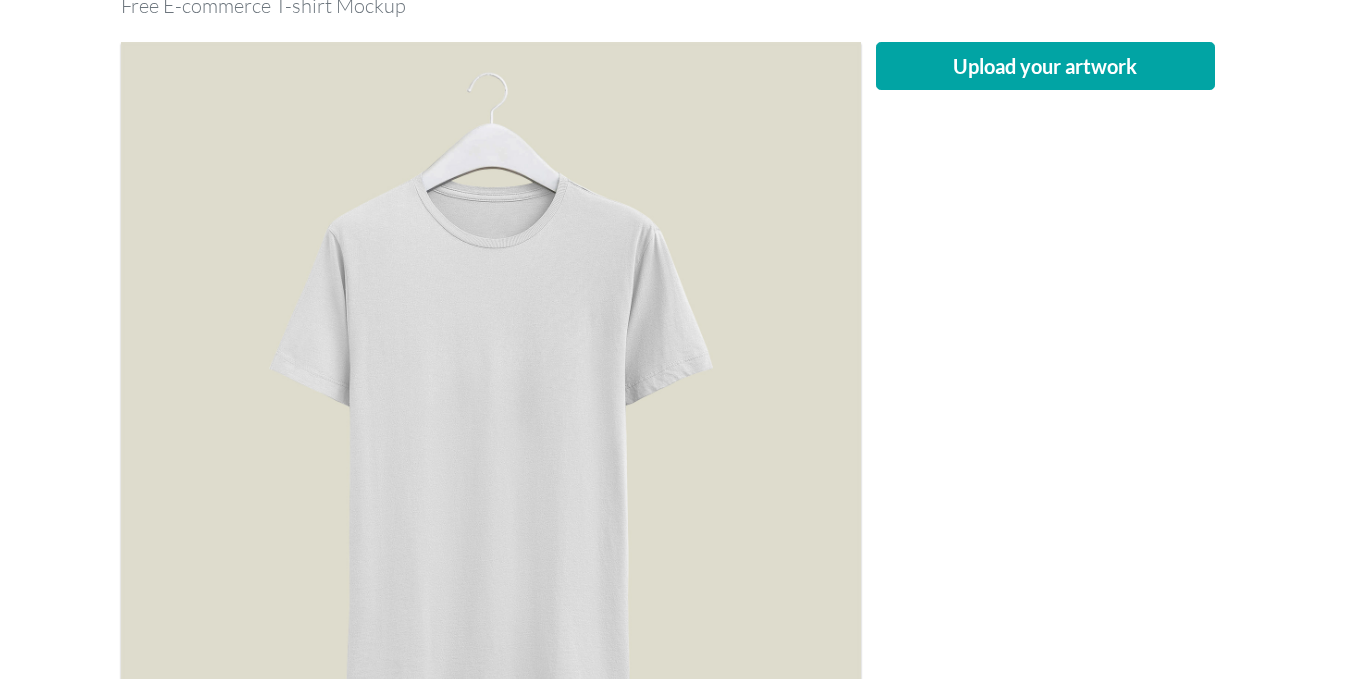scroll, scrollTop: 200, scrollLeft: 0, axis: vertical 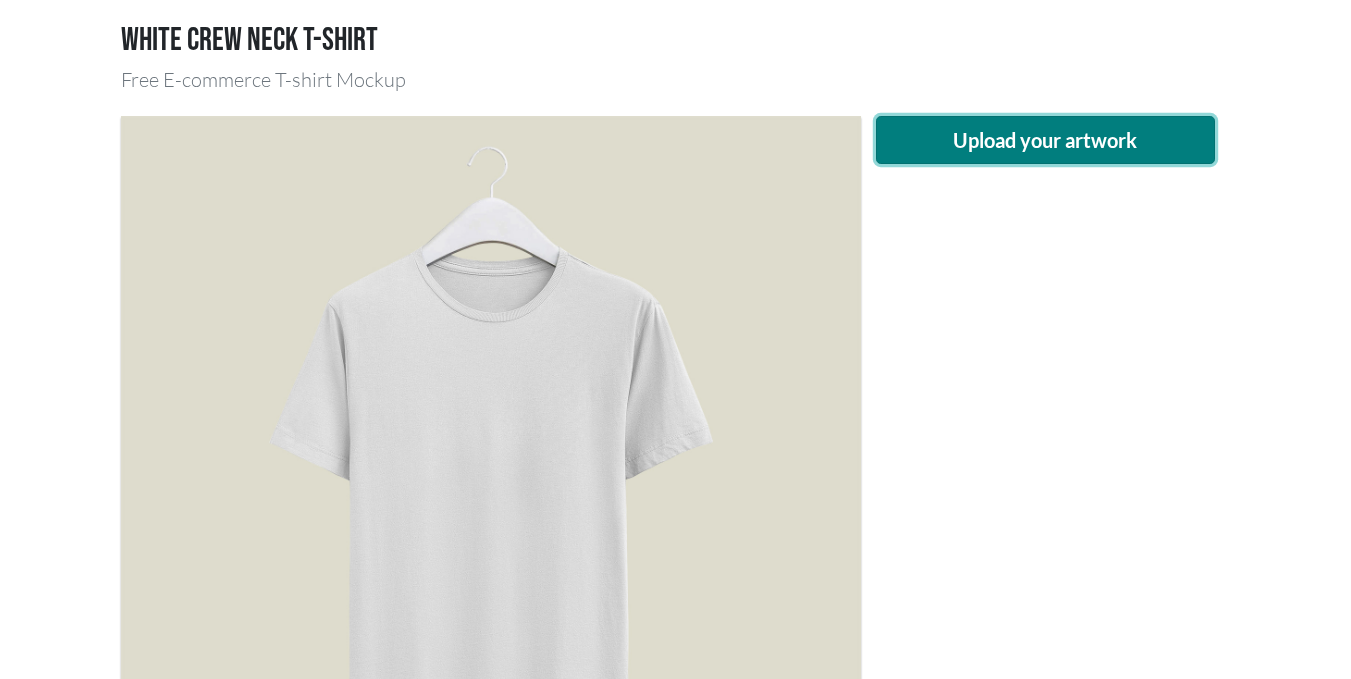 click on "Upload your artwork" at bounding box center [1046, 140] 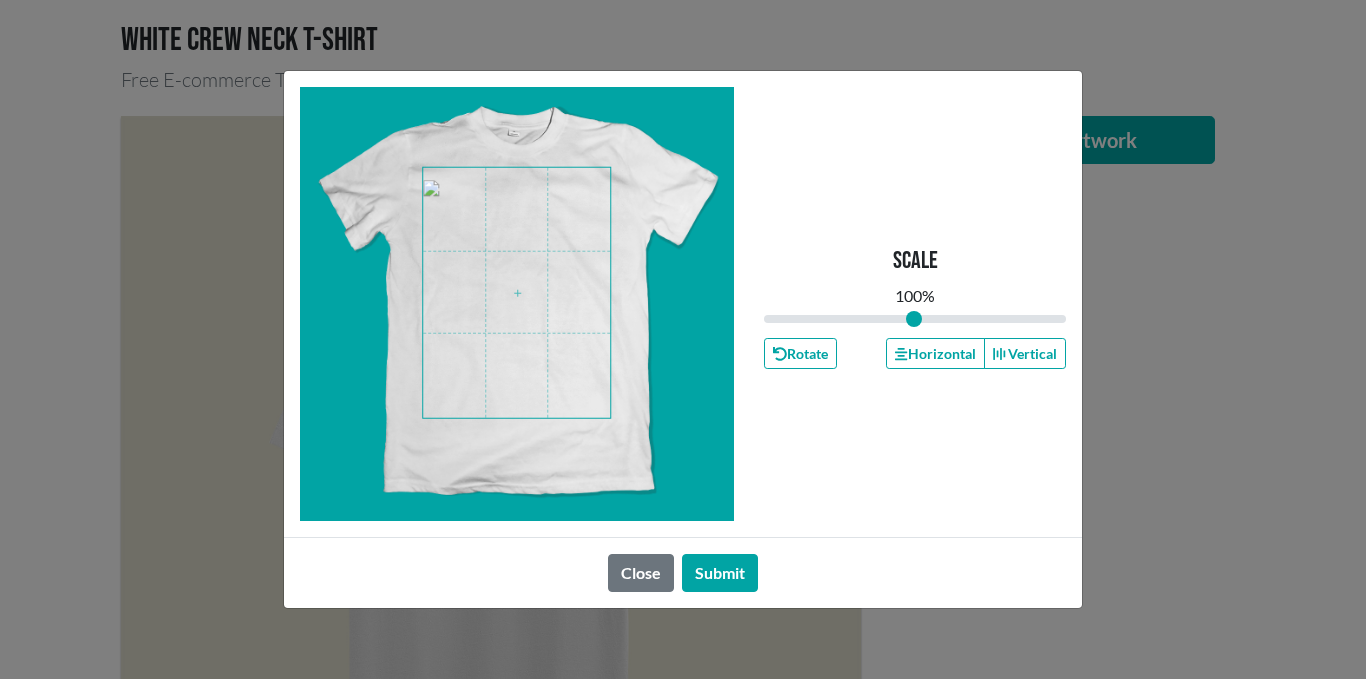 click at bounding box center [517, 304] 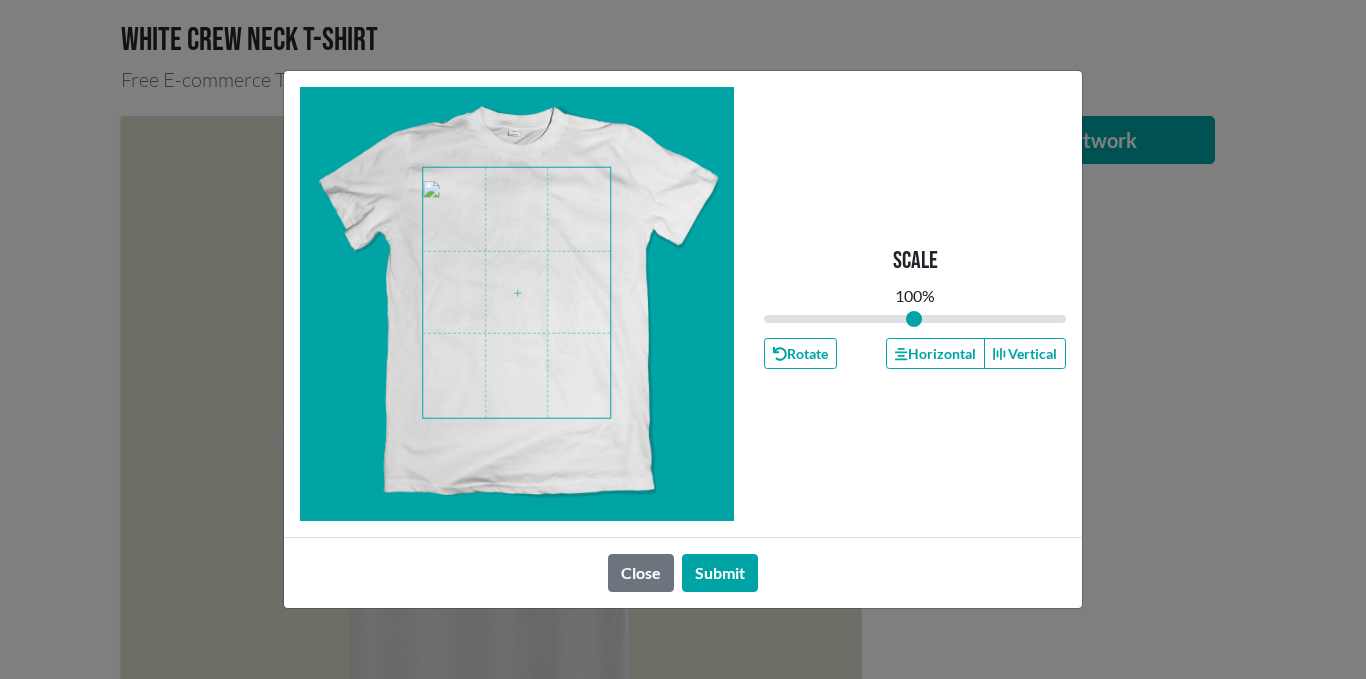 click at bounding box center (516, 293) 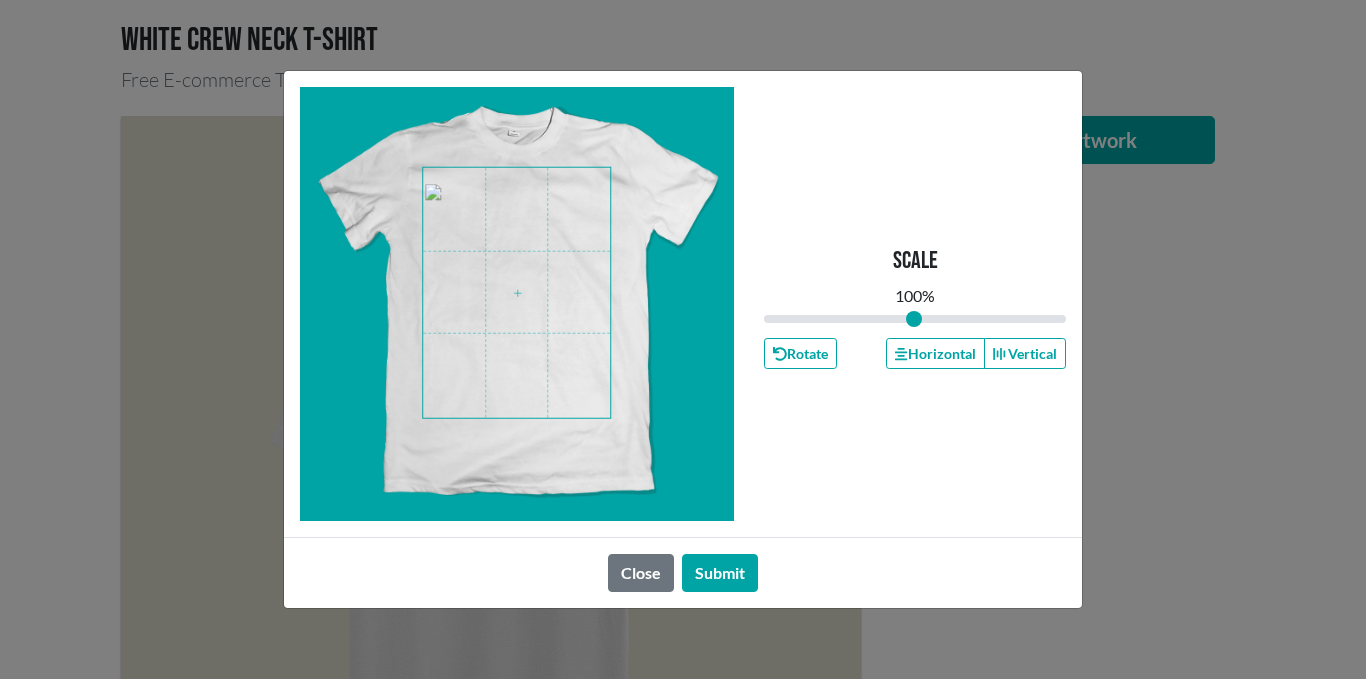 click at bounding box center [516, 293] 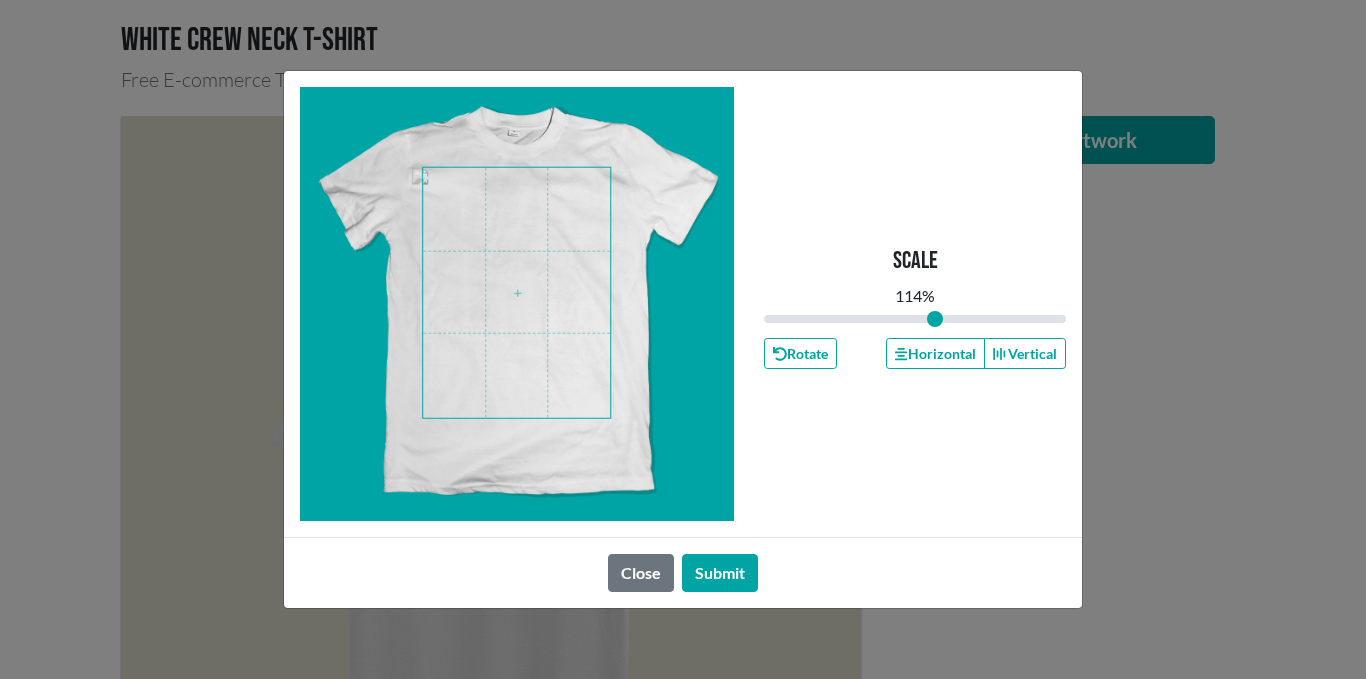 drag, startPoint x: 911, startPoint y: 318, endPoint x: 935, endPoint y: 318, distance: 24 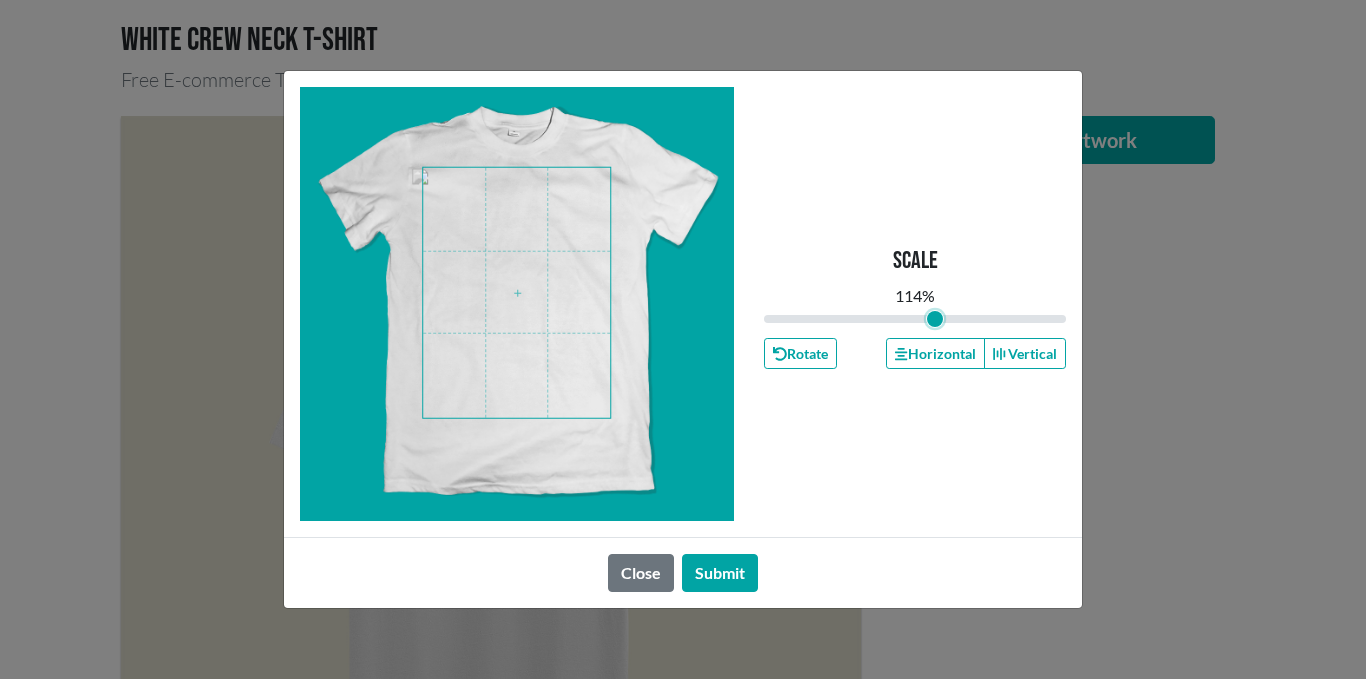 click at bounding box center (915, 319) 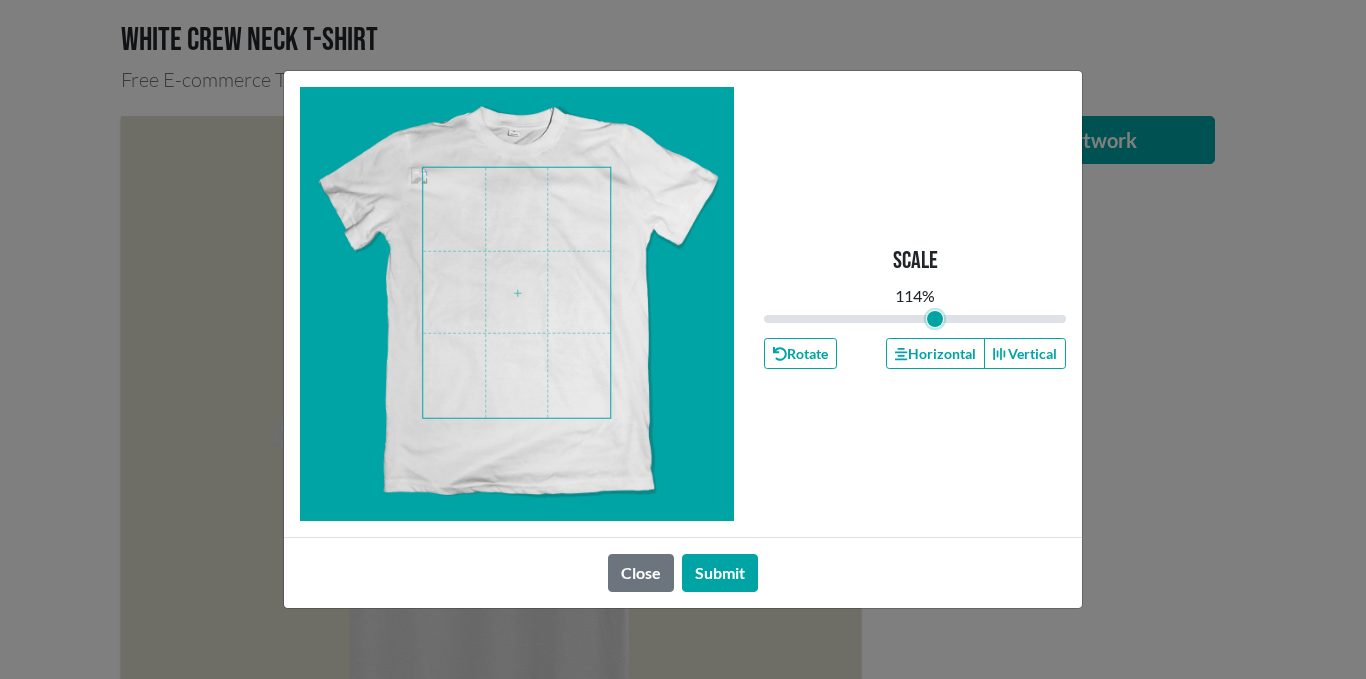 click at bounding box center [516, 293] 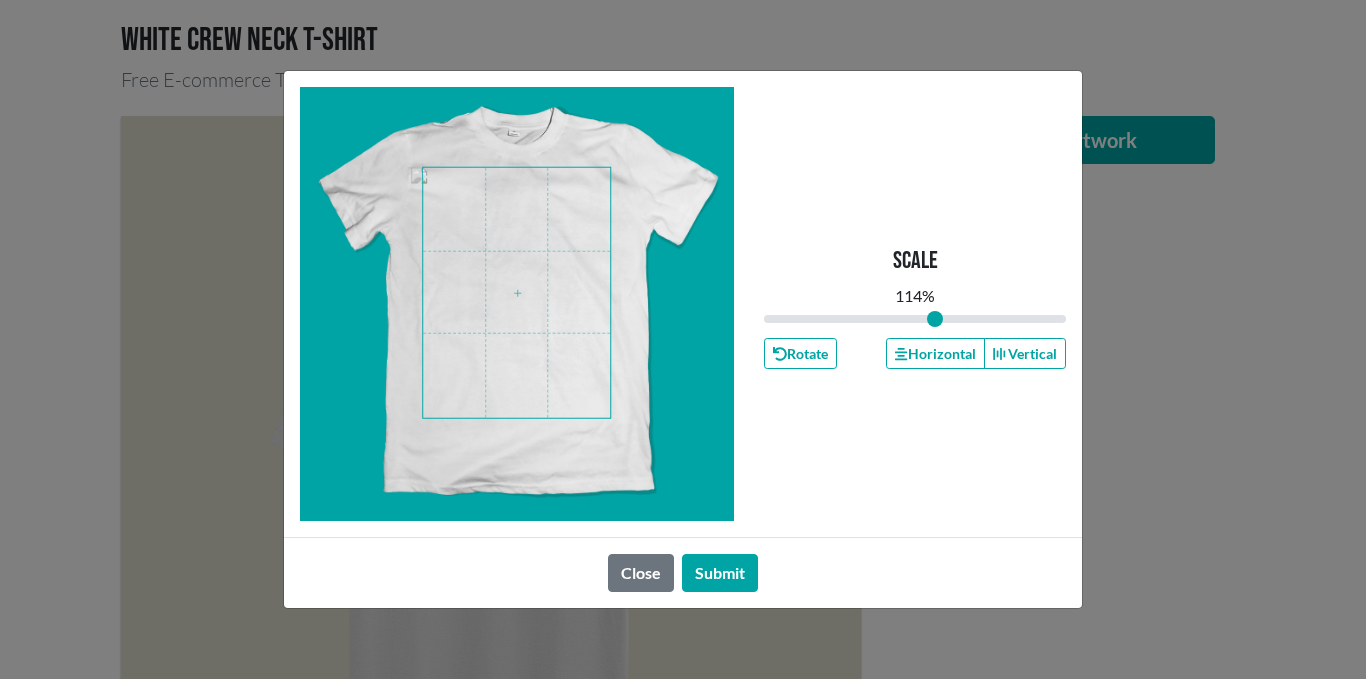 click on "Scale 114 %  Rotate    Horizontal     Vertical" at bounding box center (915, 304) 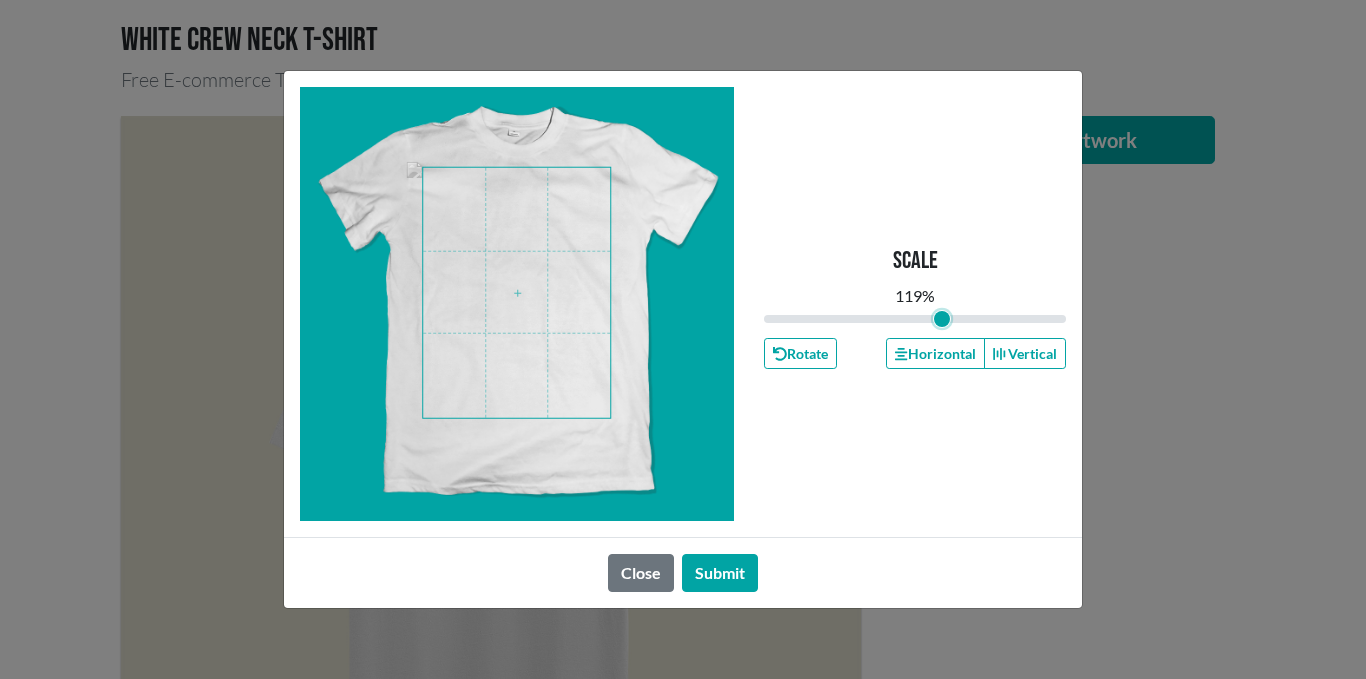 type on "1.19" 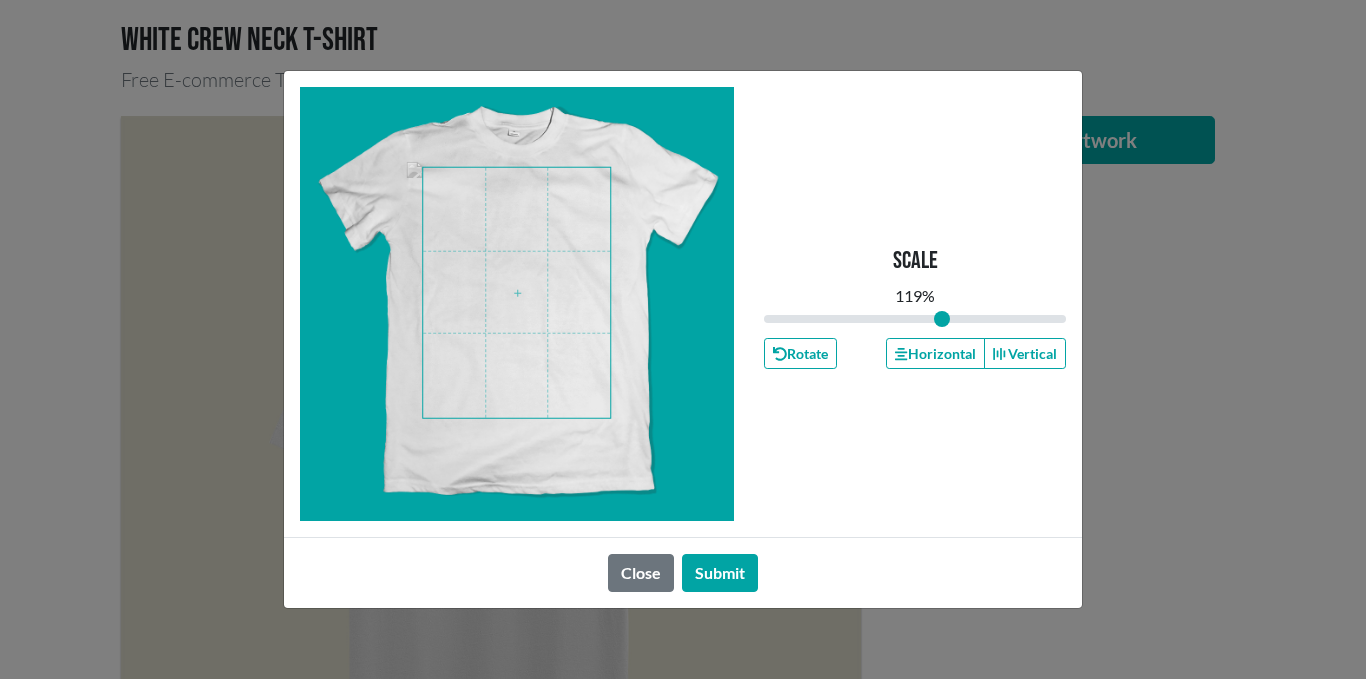 click on "Scale 119 %  Rotate    Horizontal     Vertical" at bounding box center (915, 304) 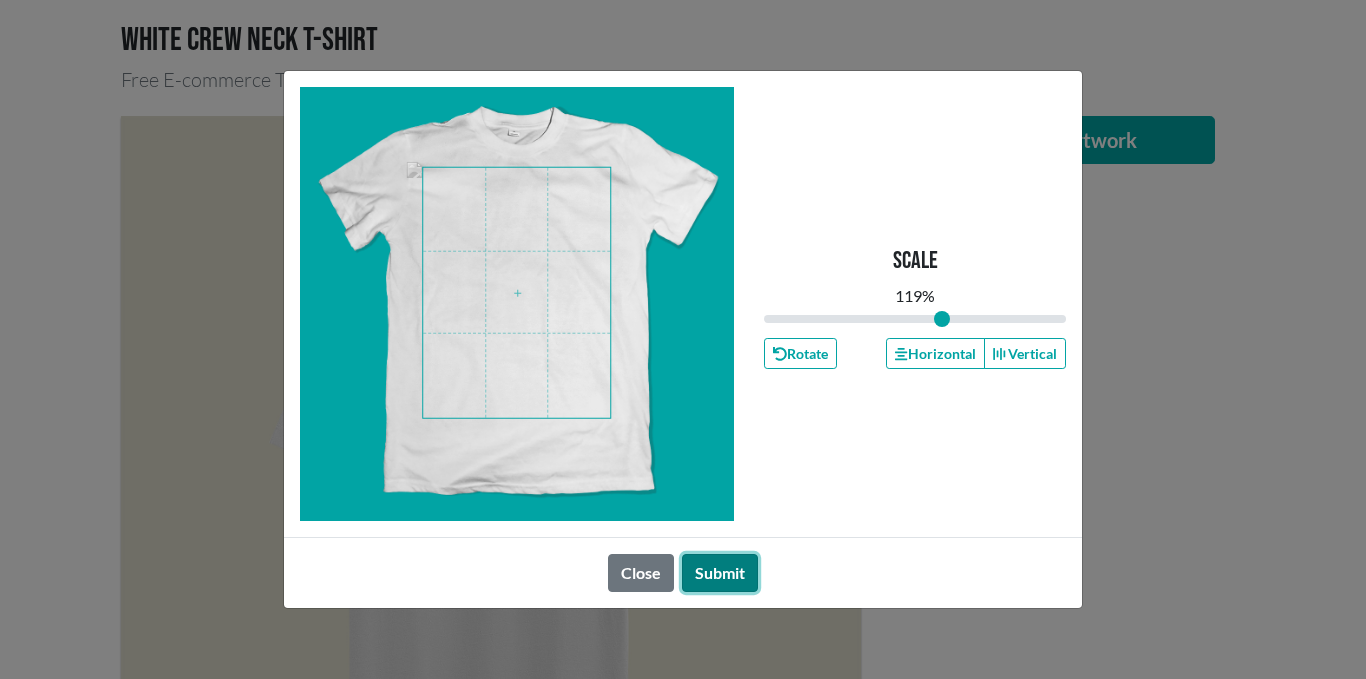 click on "Submit" at bounding box center (720, 573) 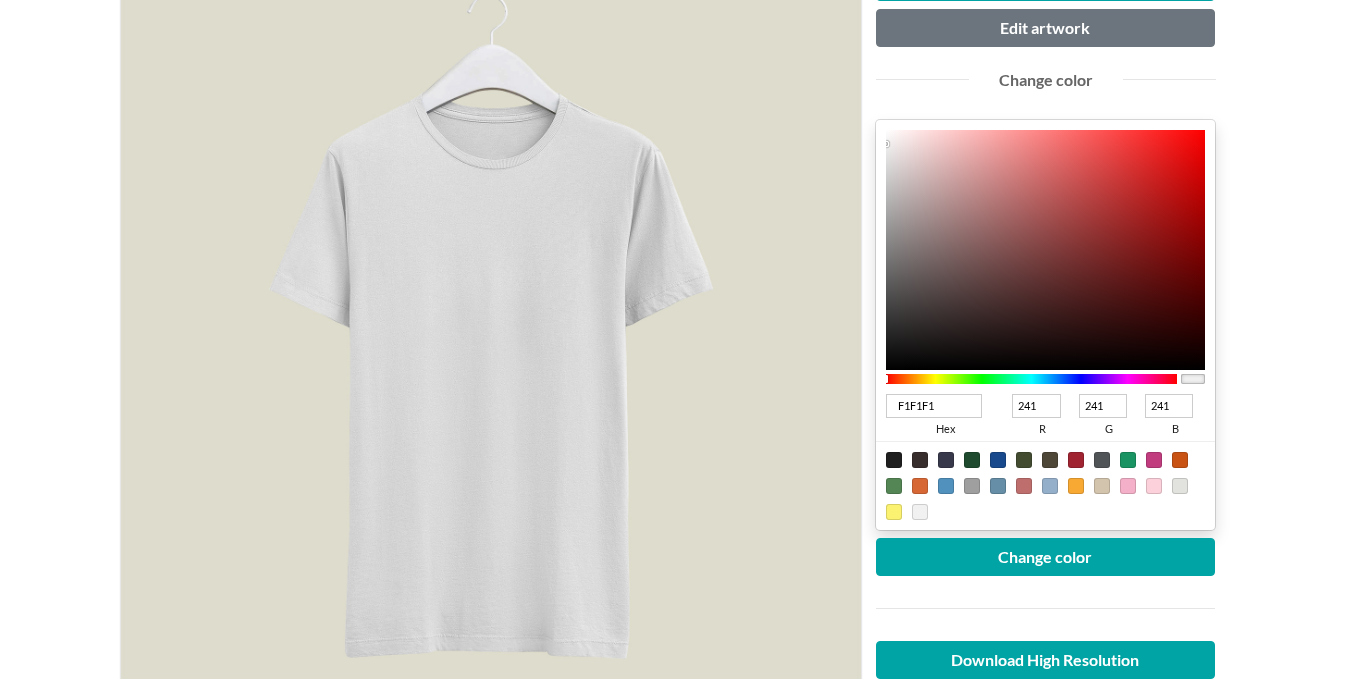 scroll, scrollTop: 400, scrollLeft: 0, axis: vertical 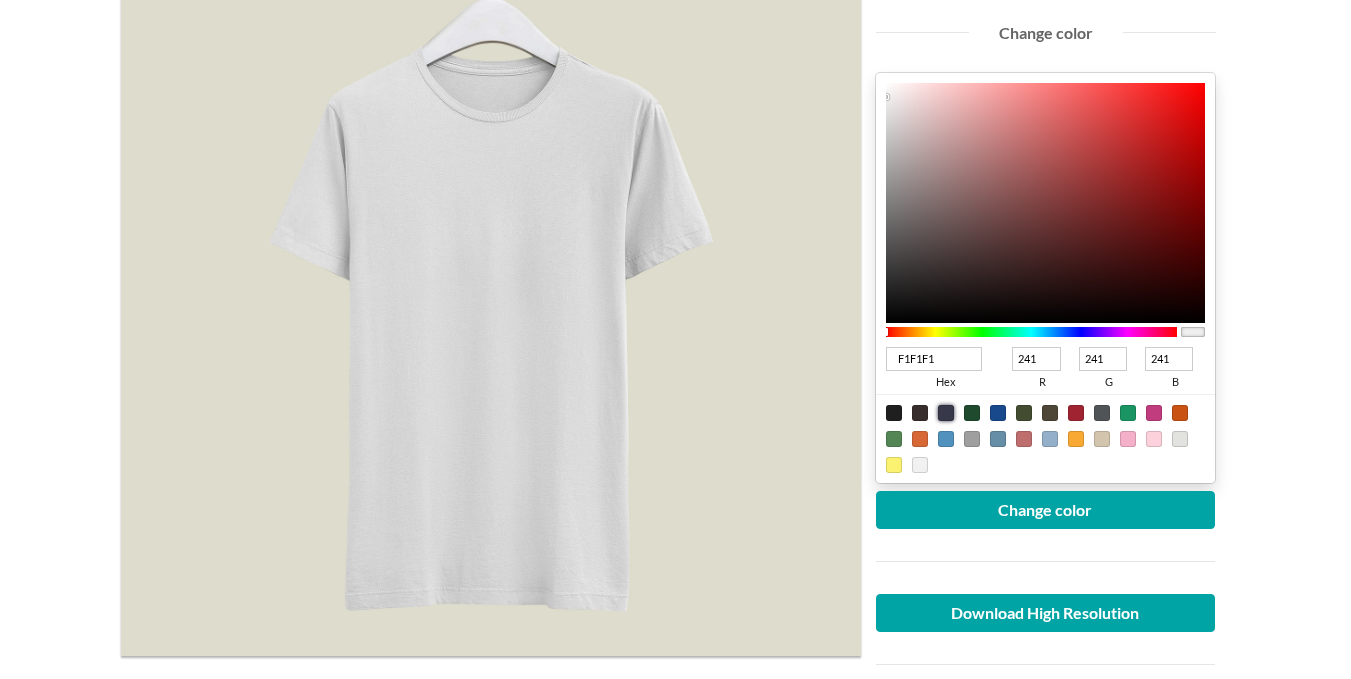 click at bounding box center [946, 413] 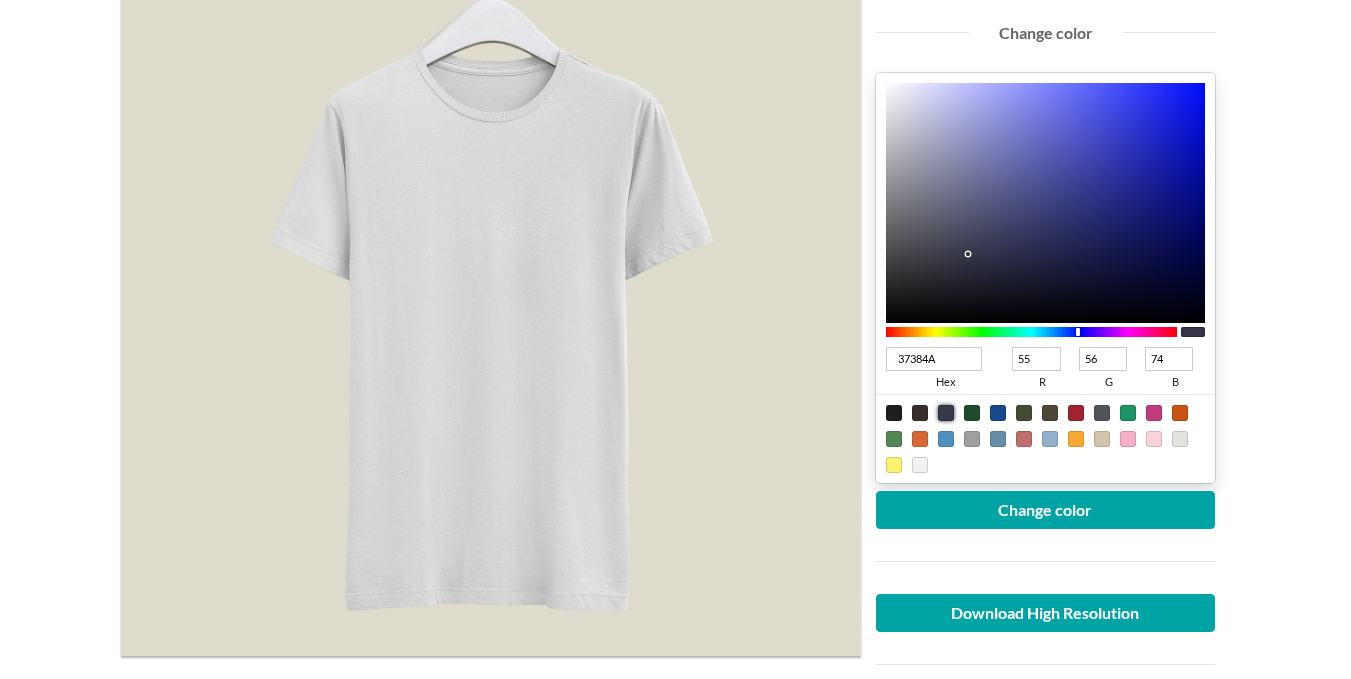 type on "515497" 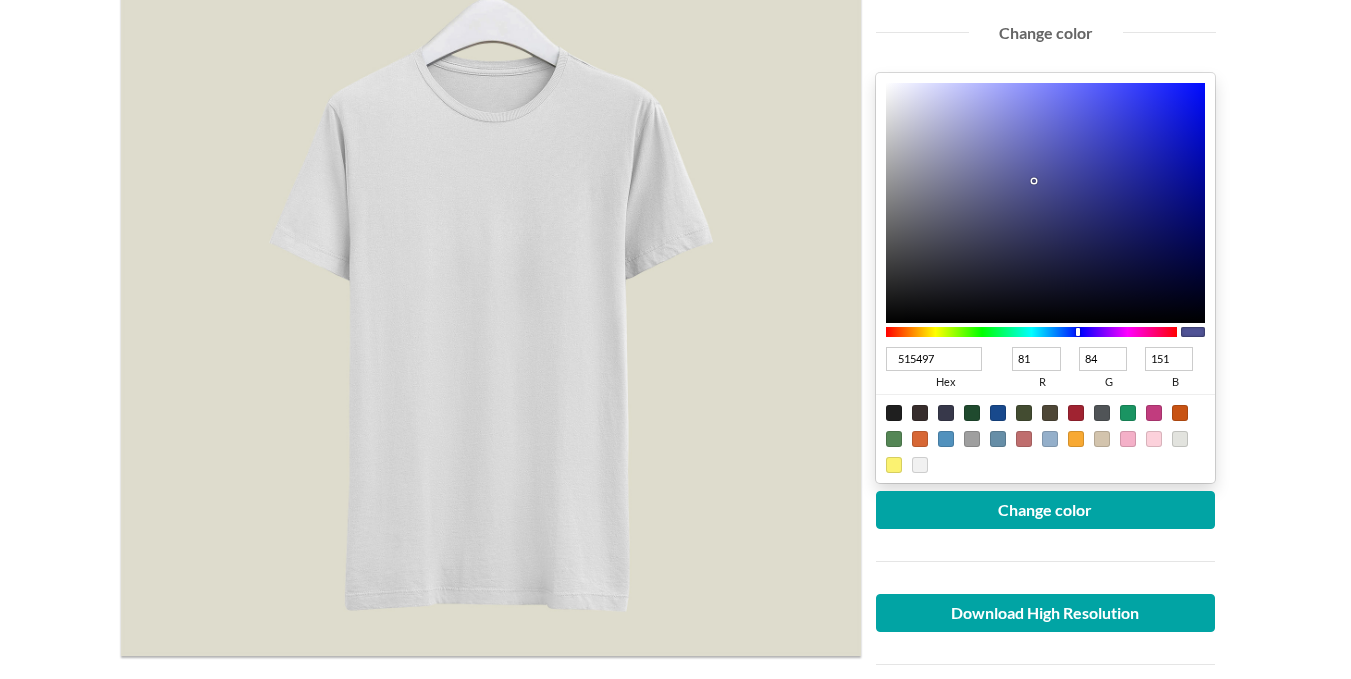 type on "505397" 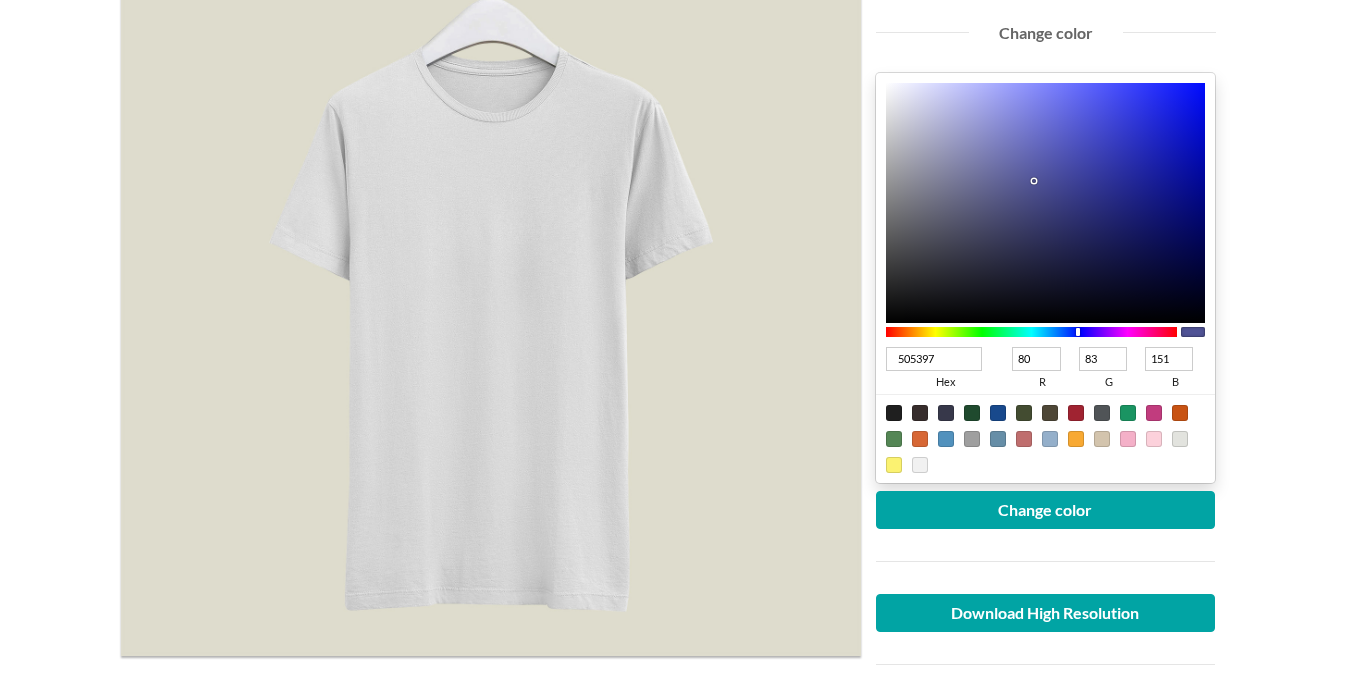 type on "505398" 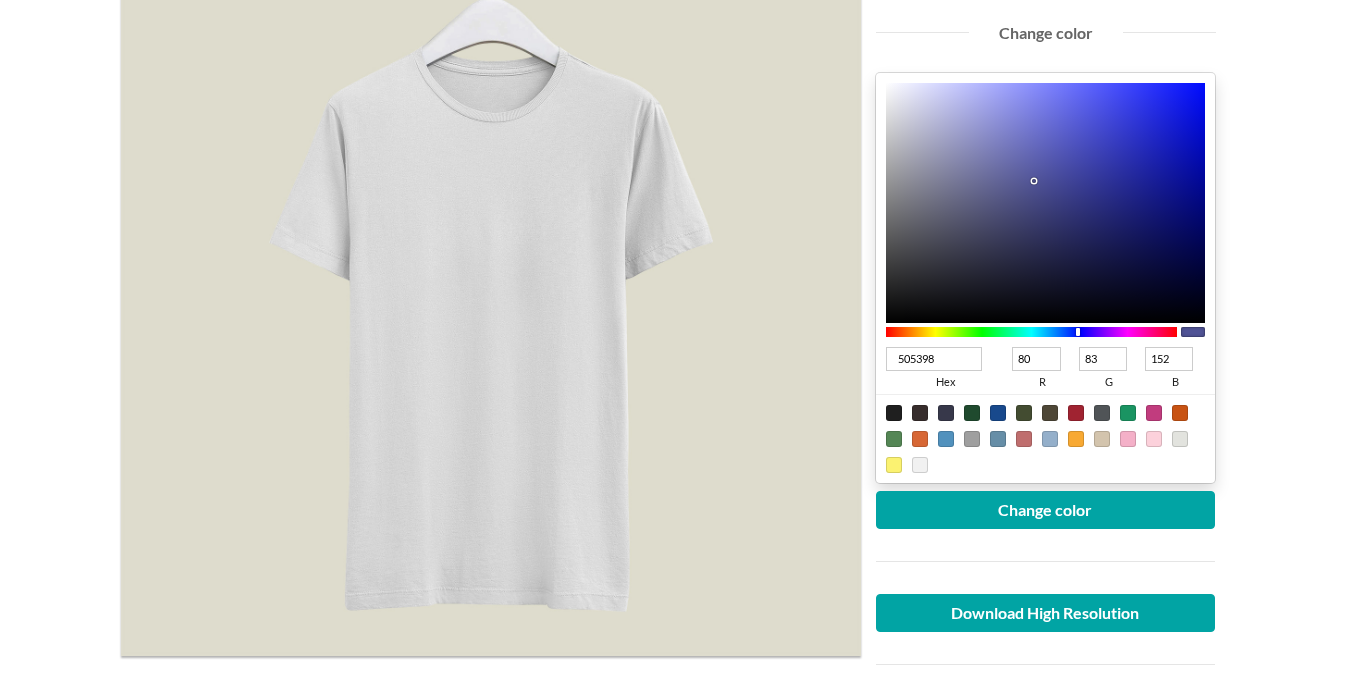 type on "4E52B4" 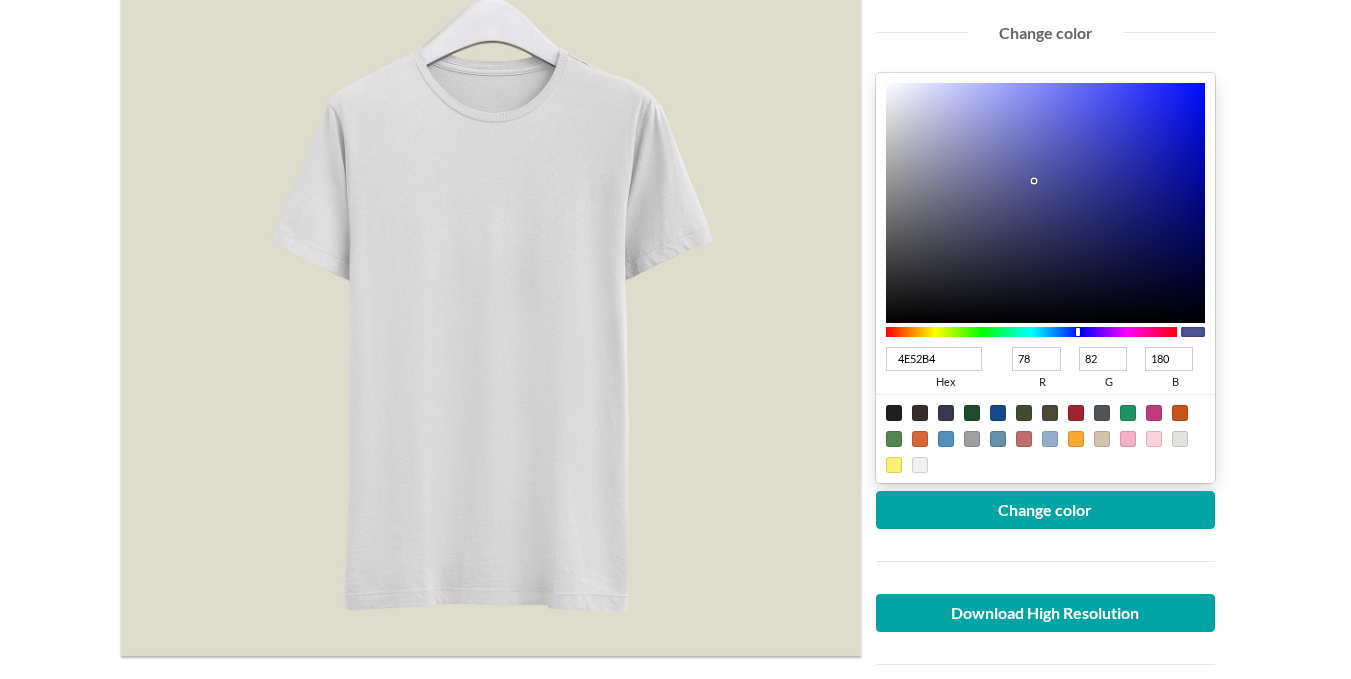 type on "4C50B9" 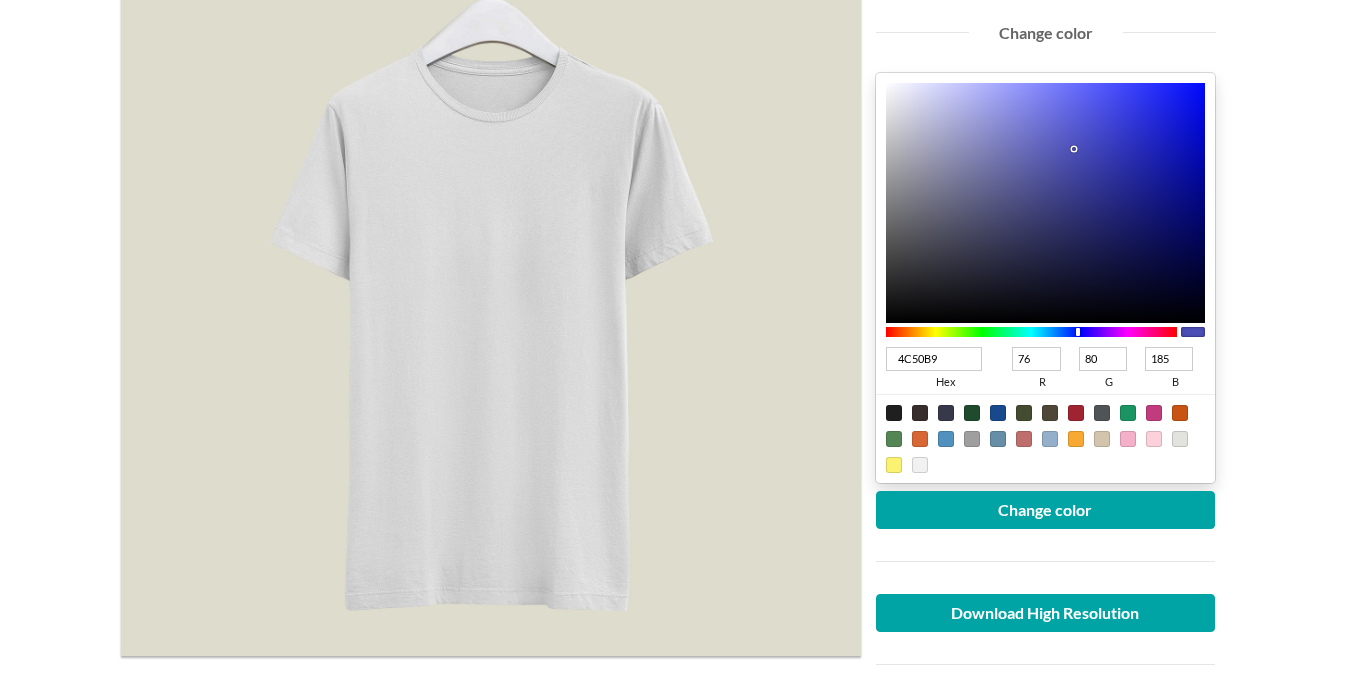 type on "4C50BB" 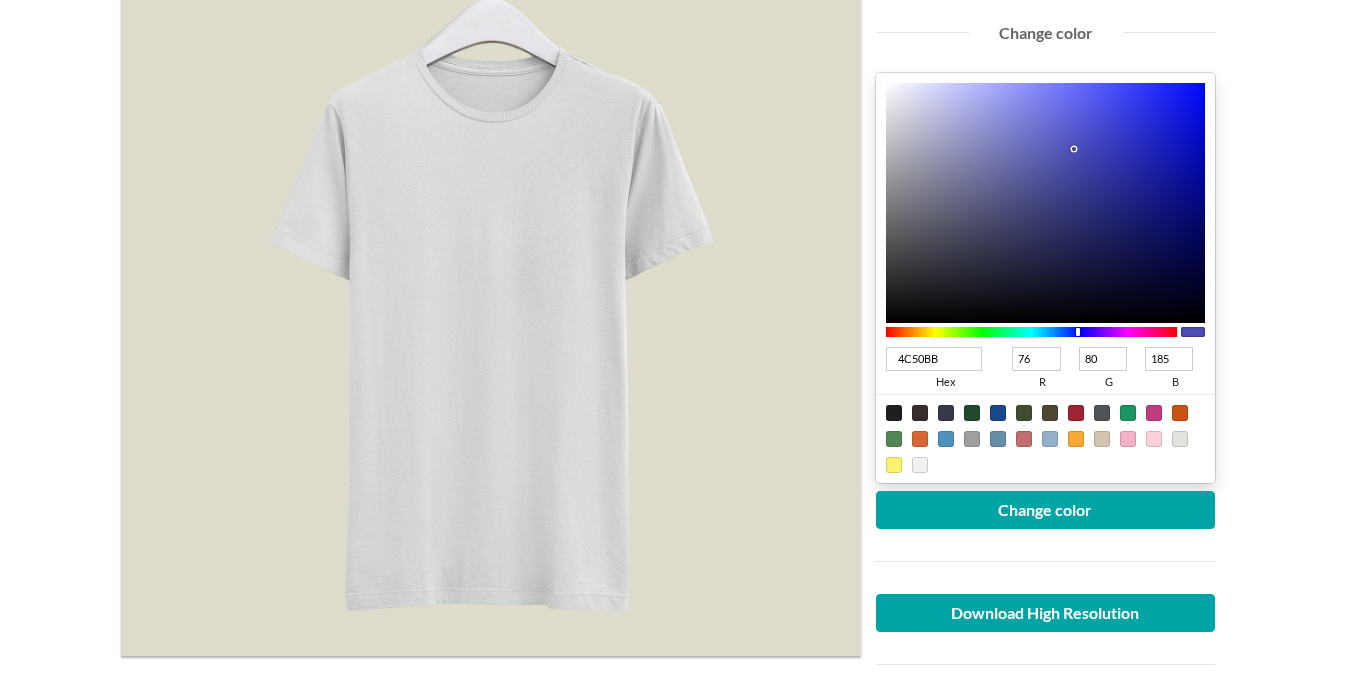 type on "187" 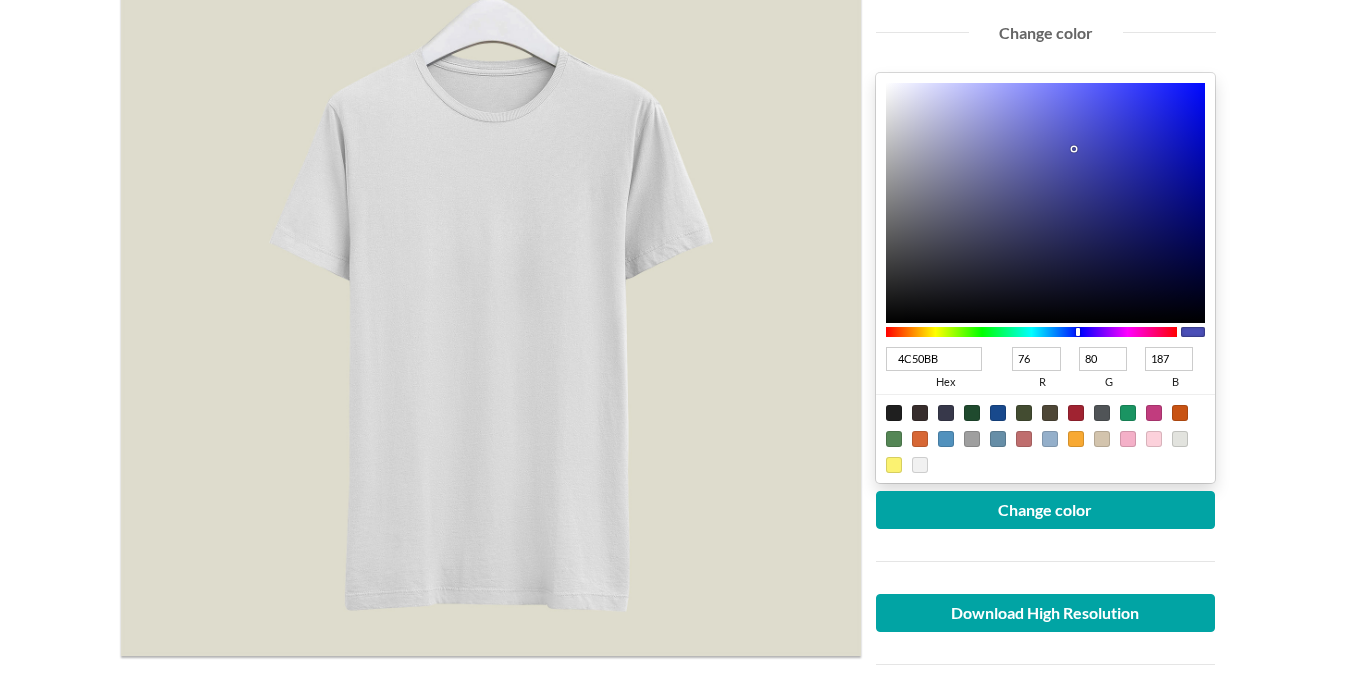 type on "4B50C3" 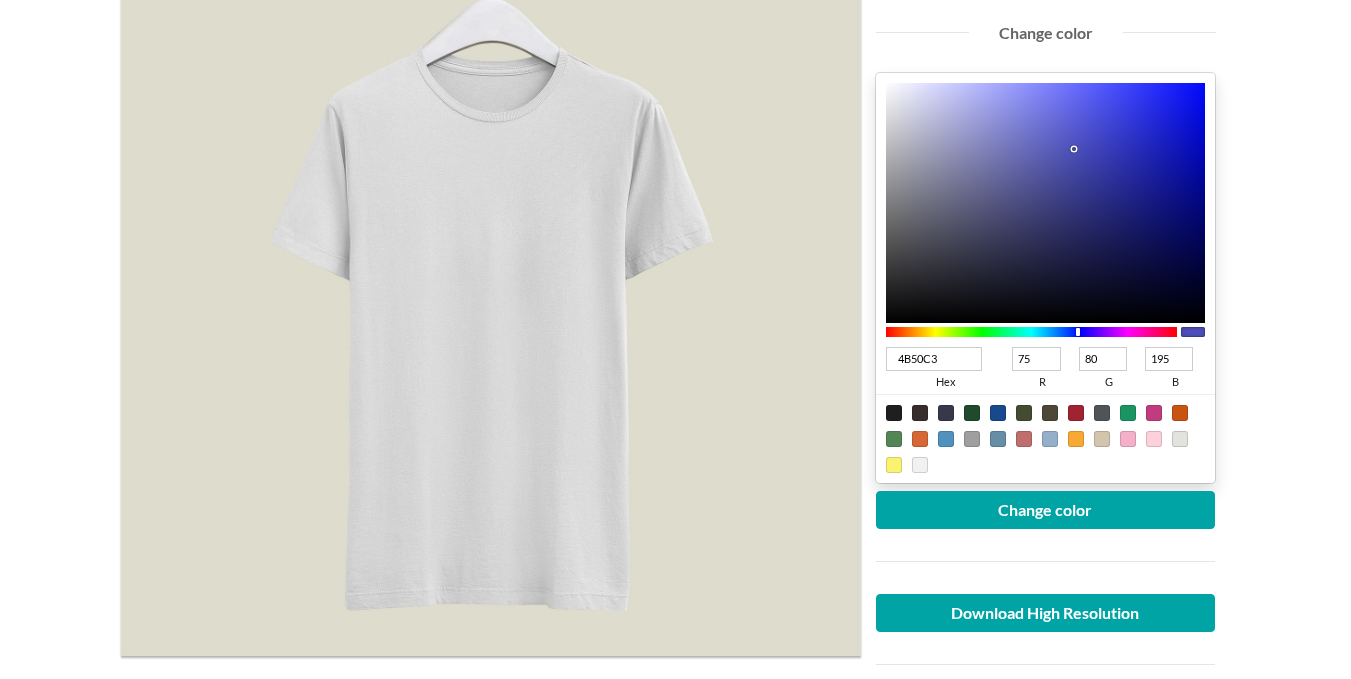 drag, startPoint x: 1035, startPoint y: 181, endPoint x: 1111, endPoint y: 116, distance: 100.005 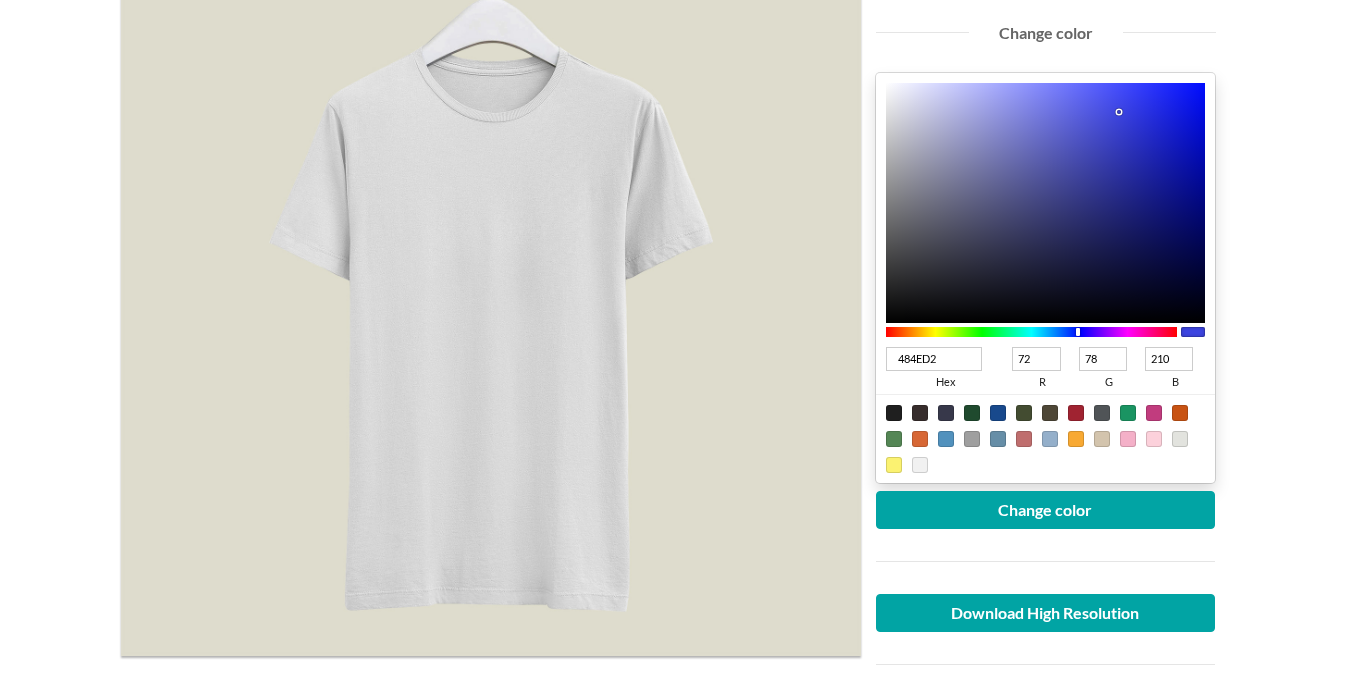 type on "3D45E1" 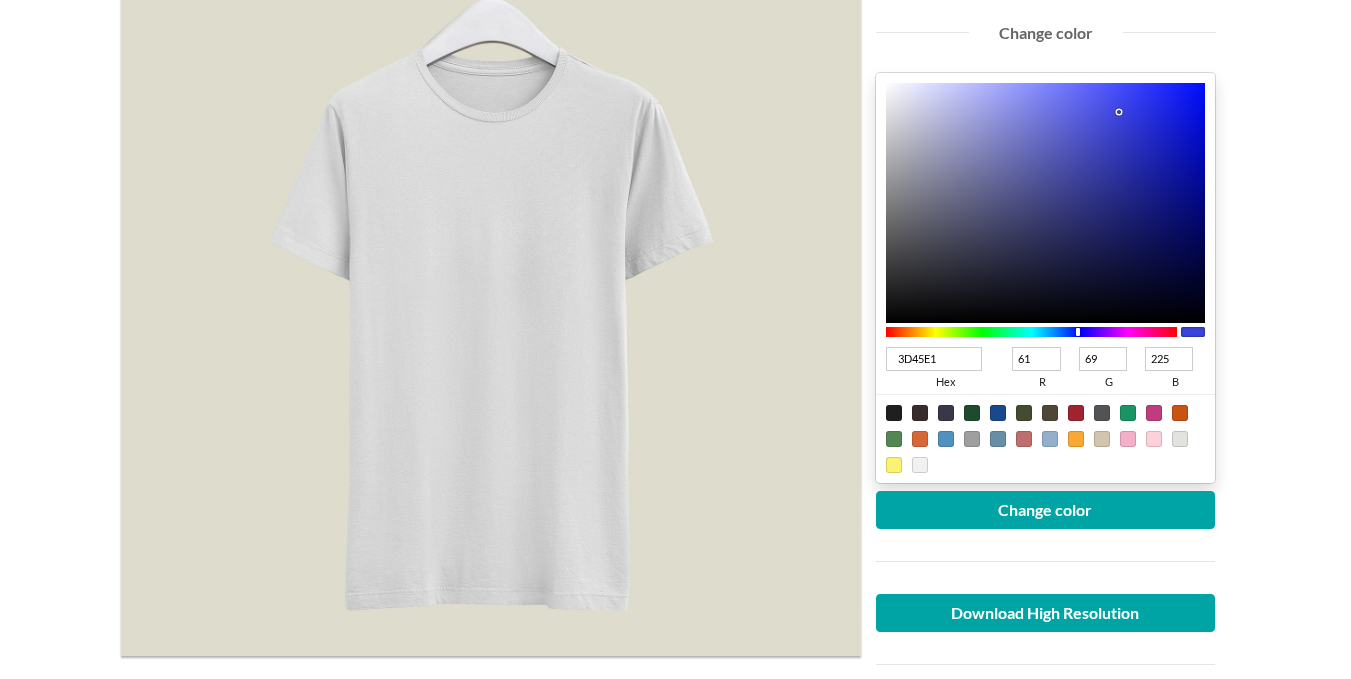 type on "3C44E0" 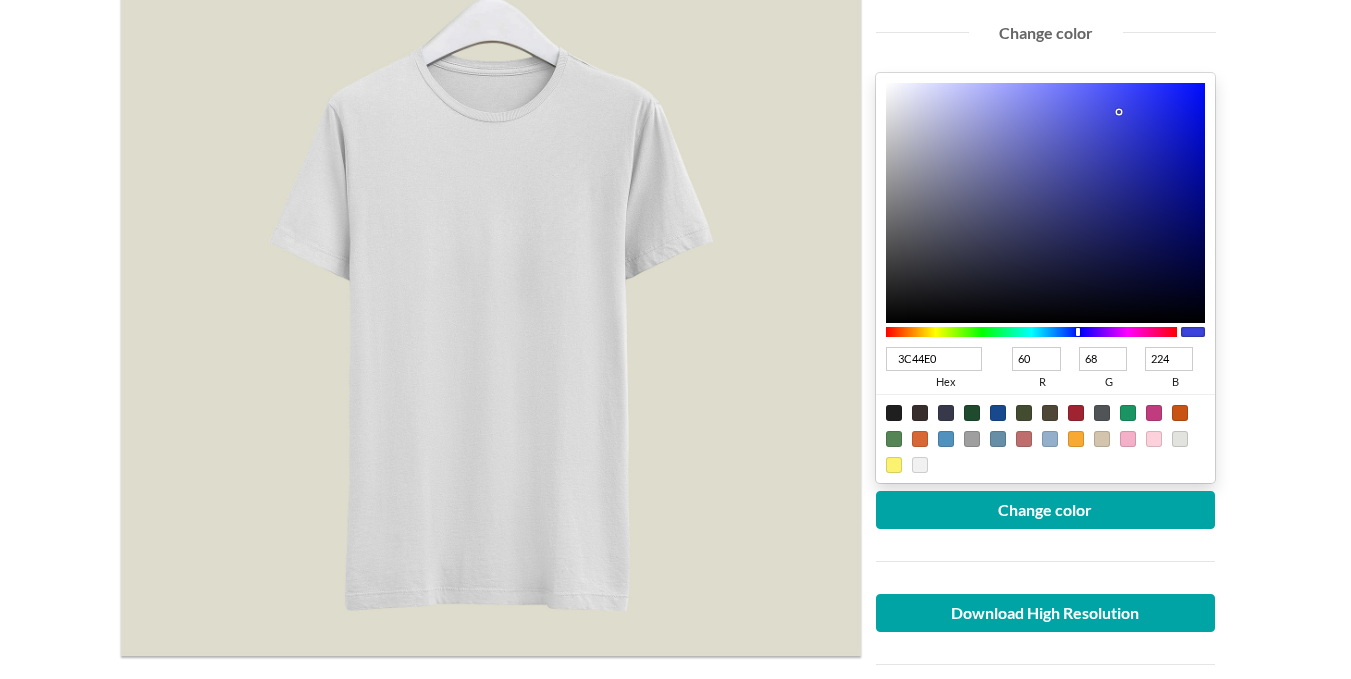 click at bounding box center [1046, 203] 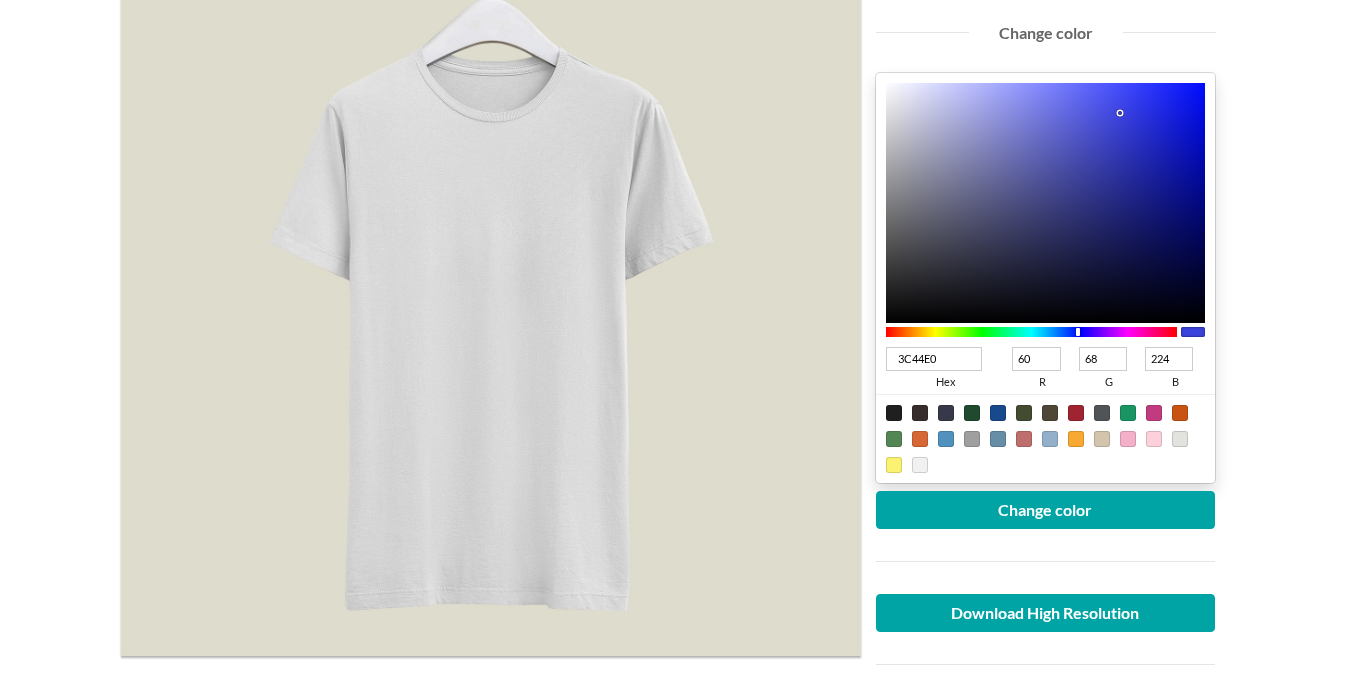 type on "2A32D6" 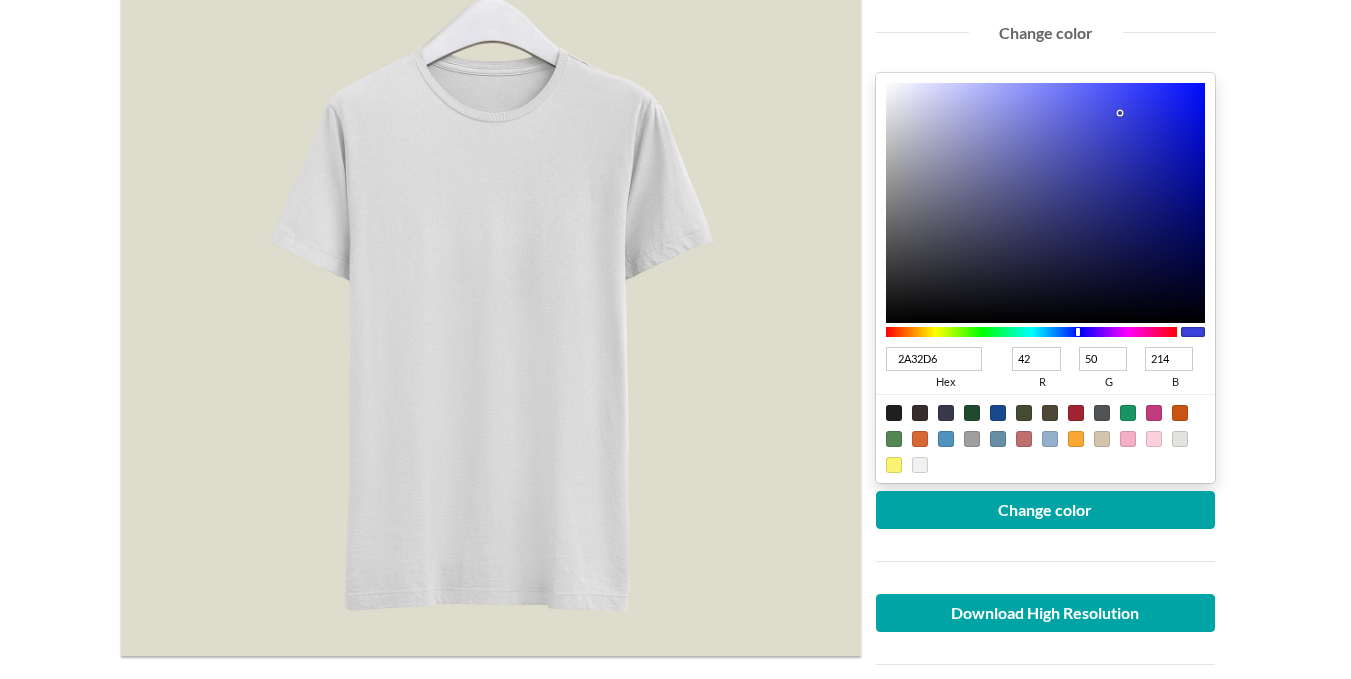 type on "2A32D5" 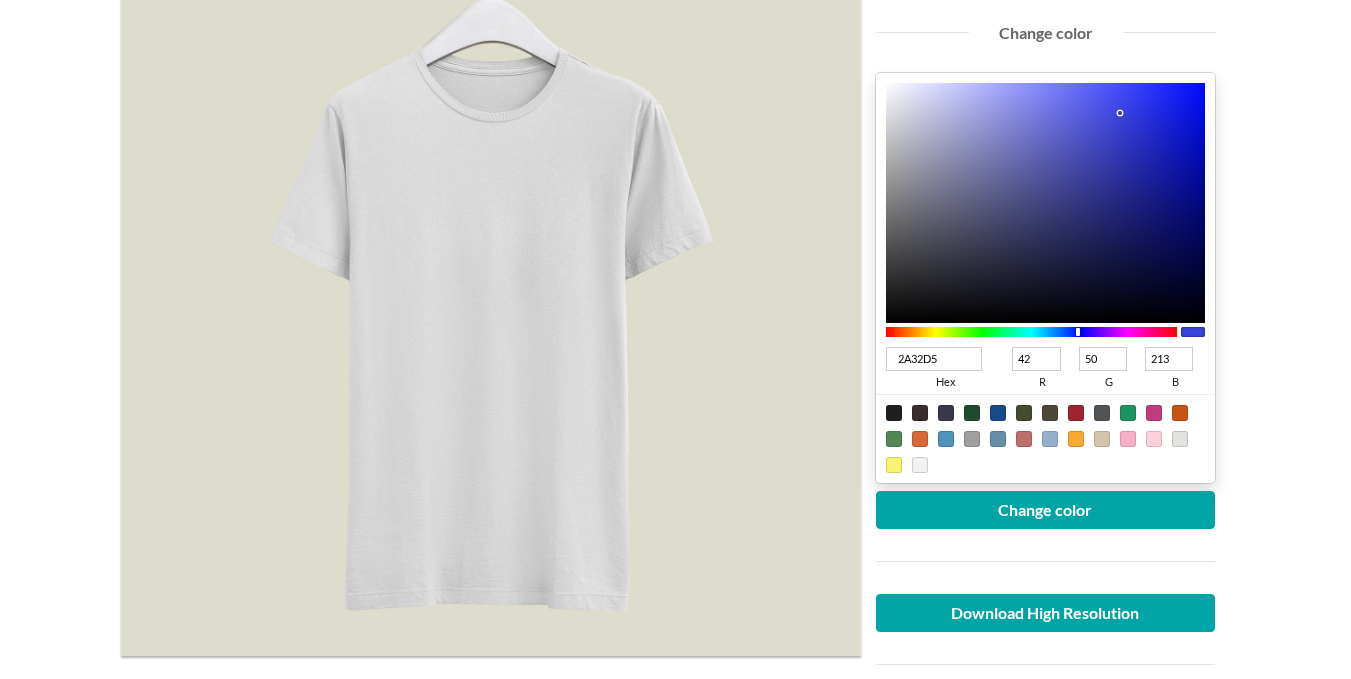 click at bounding box center [1046, 203] 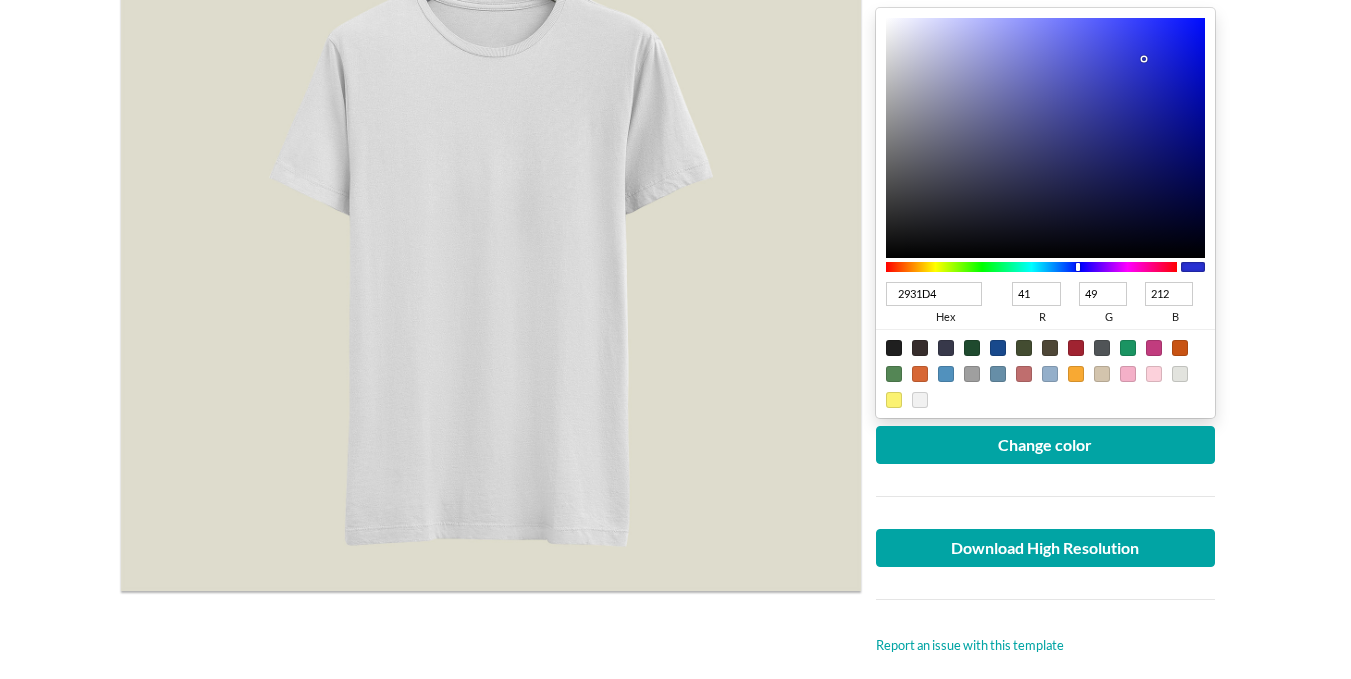 scroll, scrollTop: 500, scrollLeft: 0, axis: vertical 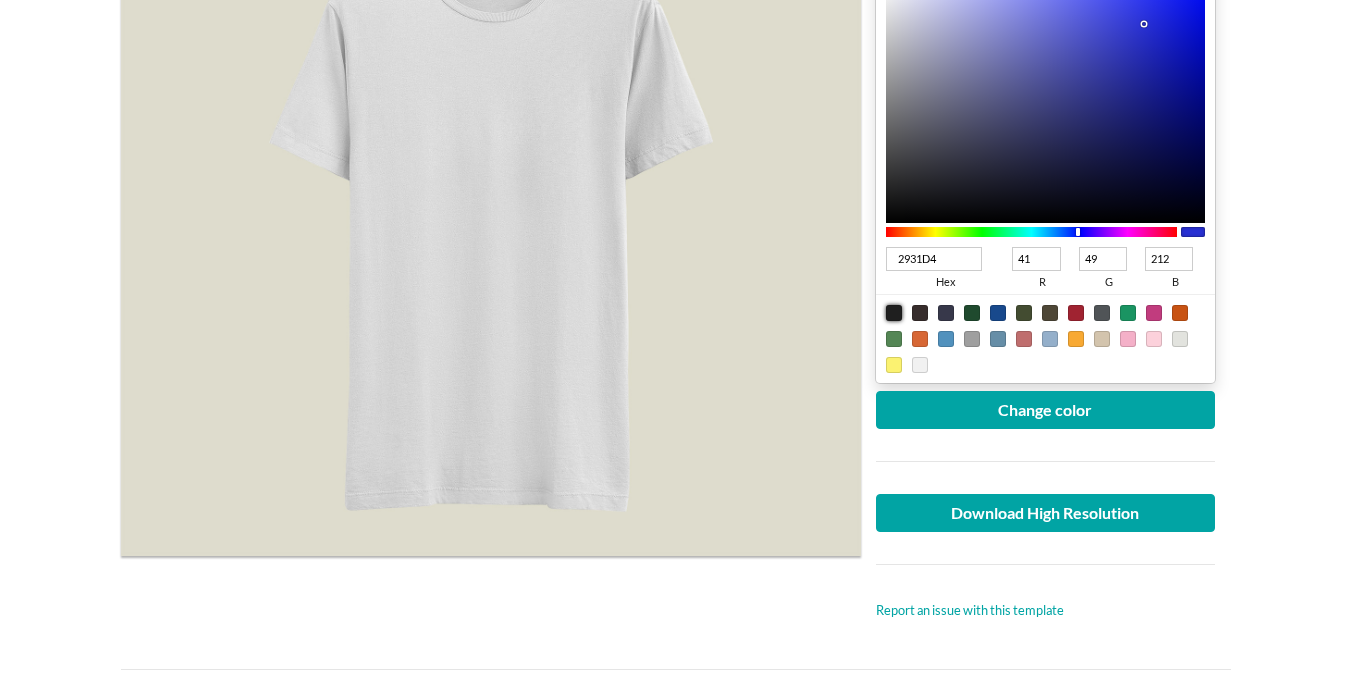 click at bounding box center (894, 313) 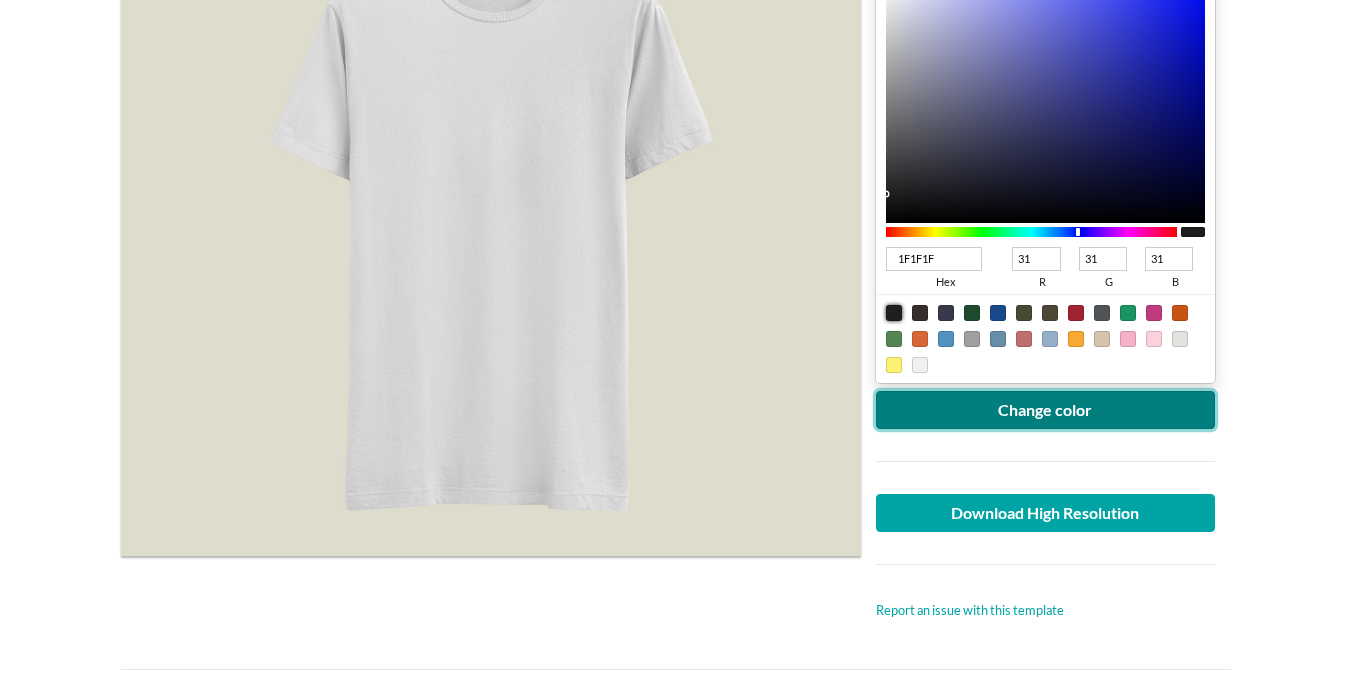 click on "Change color" at bounding box center [1046, 410] 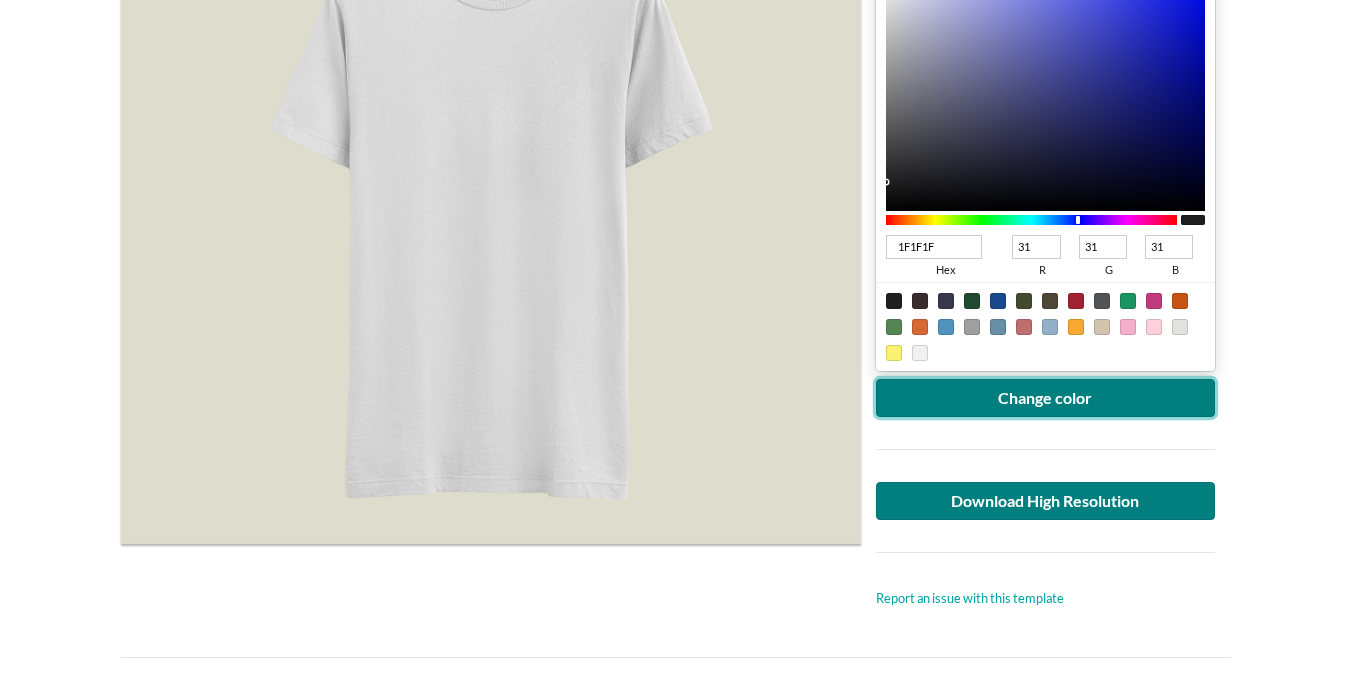 scroll, scrollTop: 500, scrollLeft: 0, axis: vertical 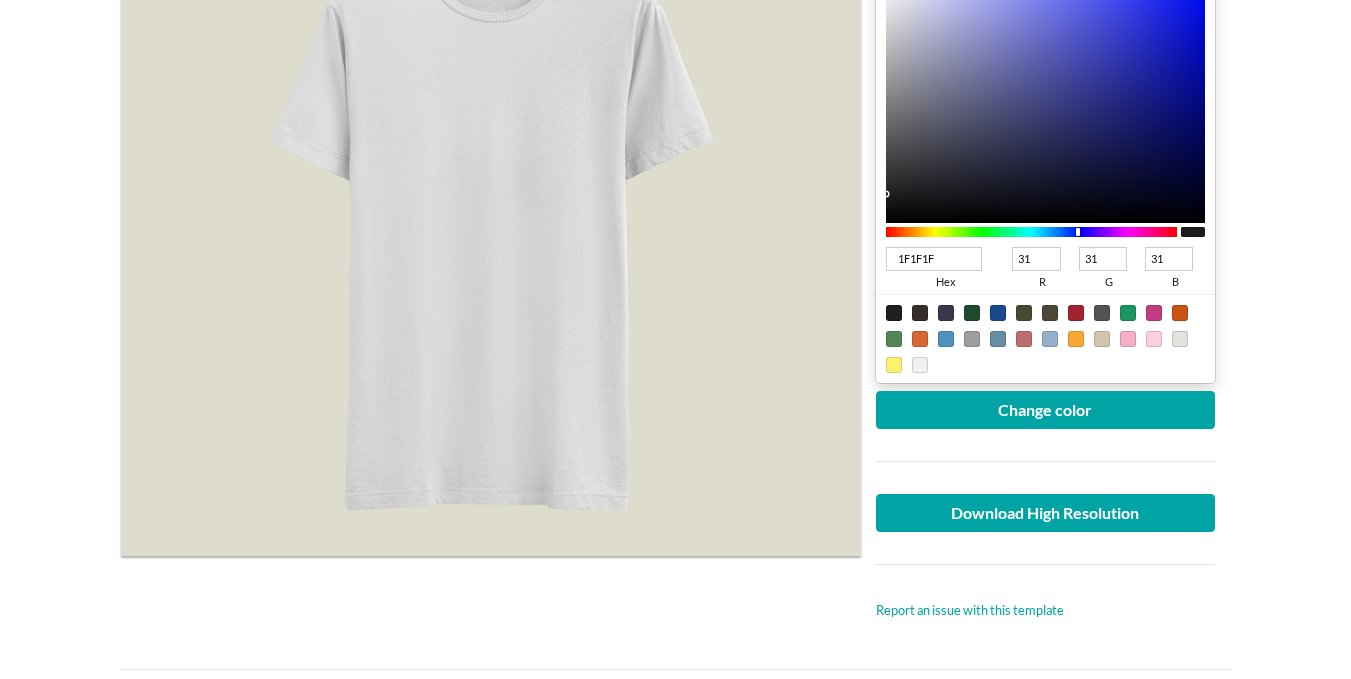 click at bounding box center (1024, 313) 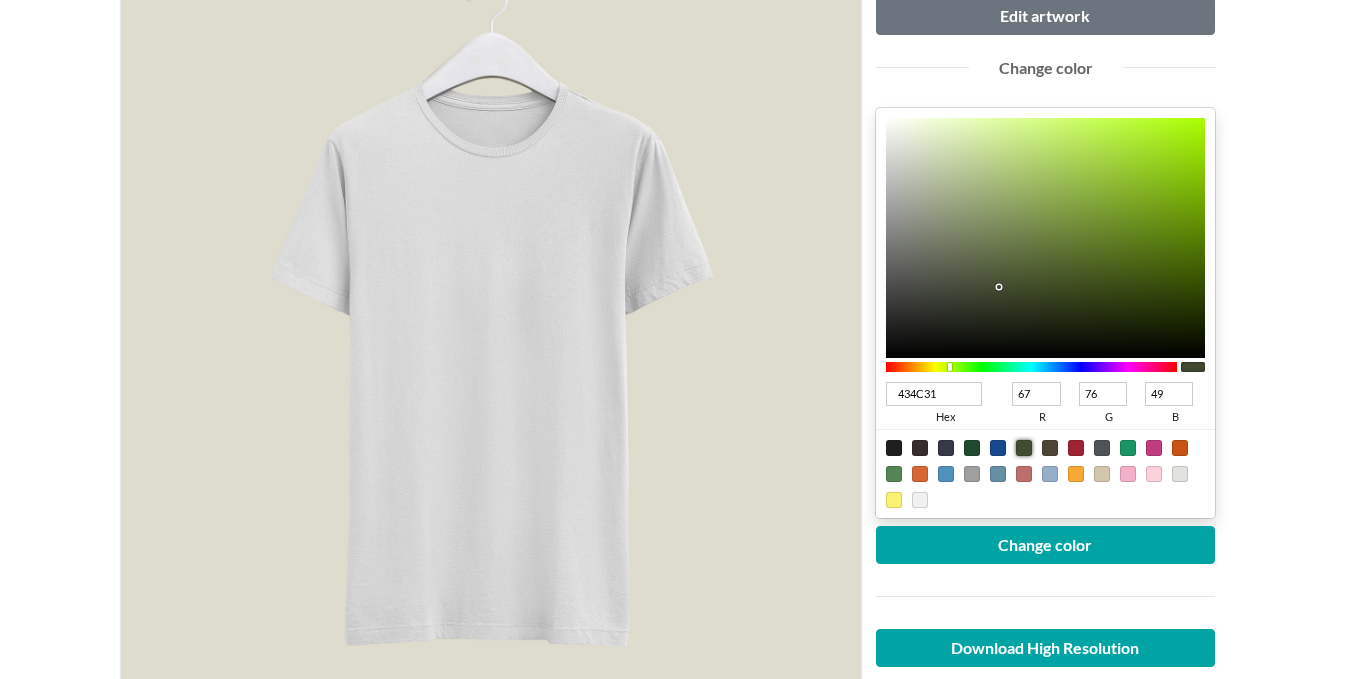 scroll, scrollTop: 500, scrollLeft: 0, axis: vertical 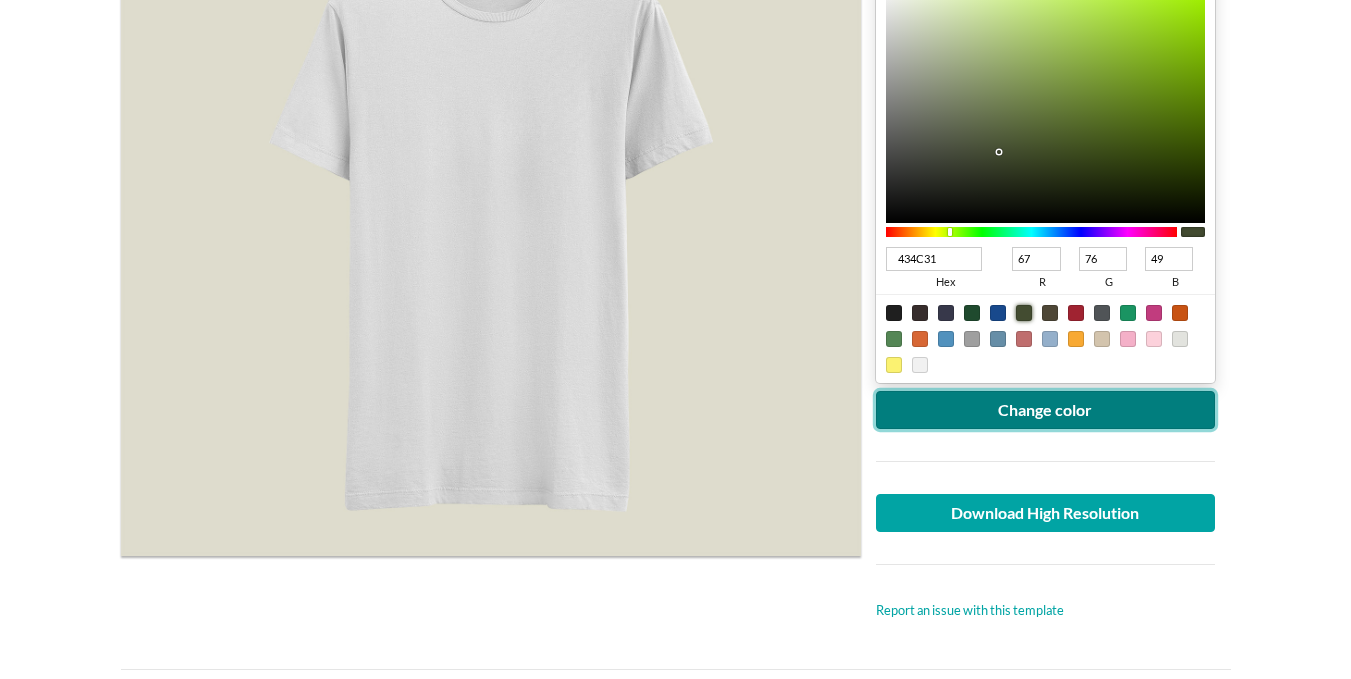 click on "Change color" at bounding box center (1046, 410) 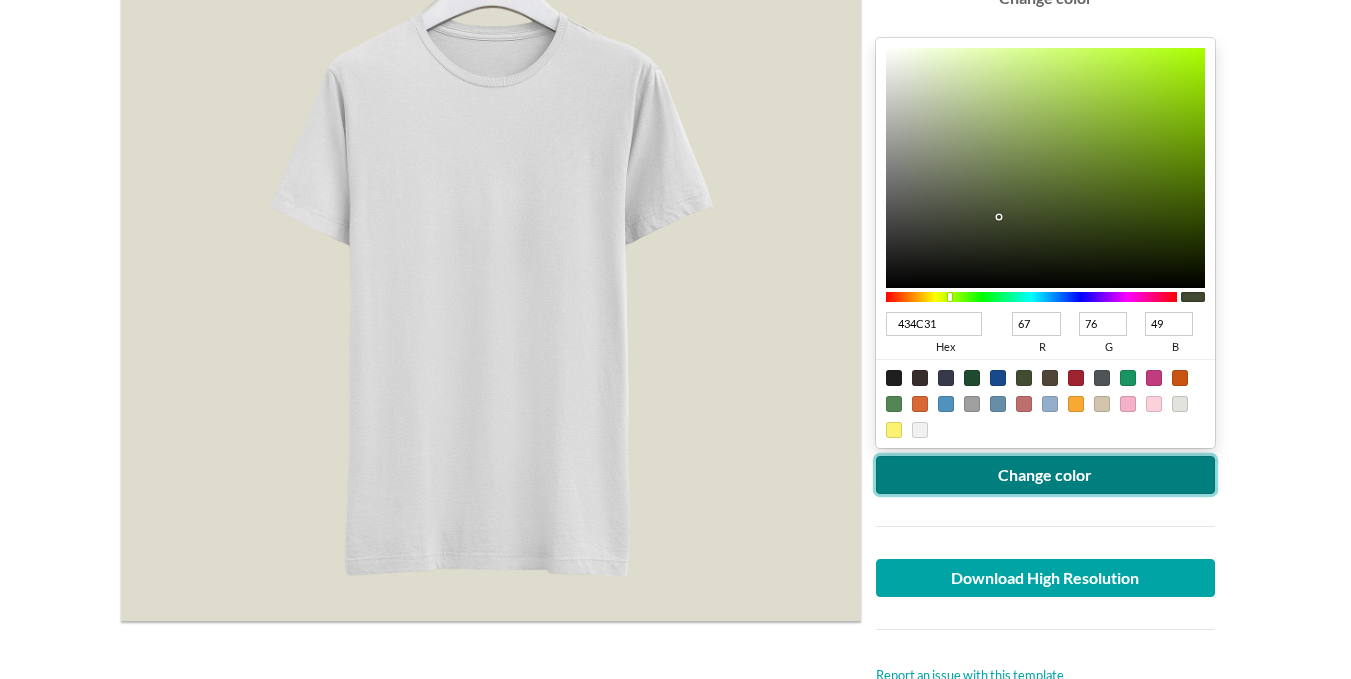 scroll, scrollTop: 400, scrollLeft: 0, axis: vertical 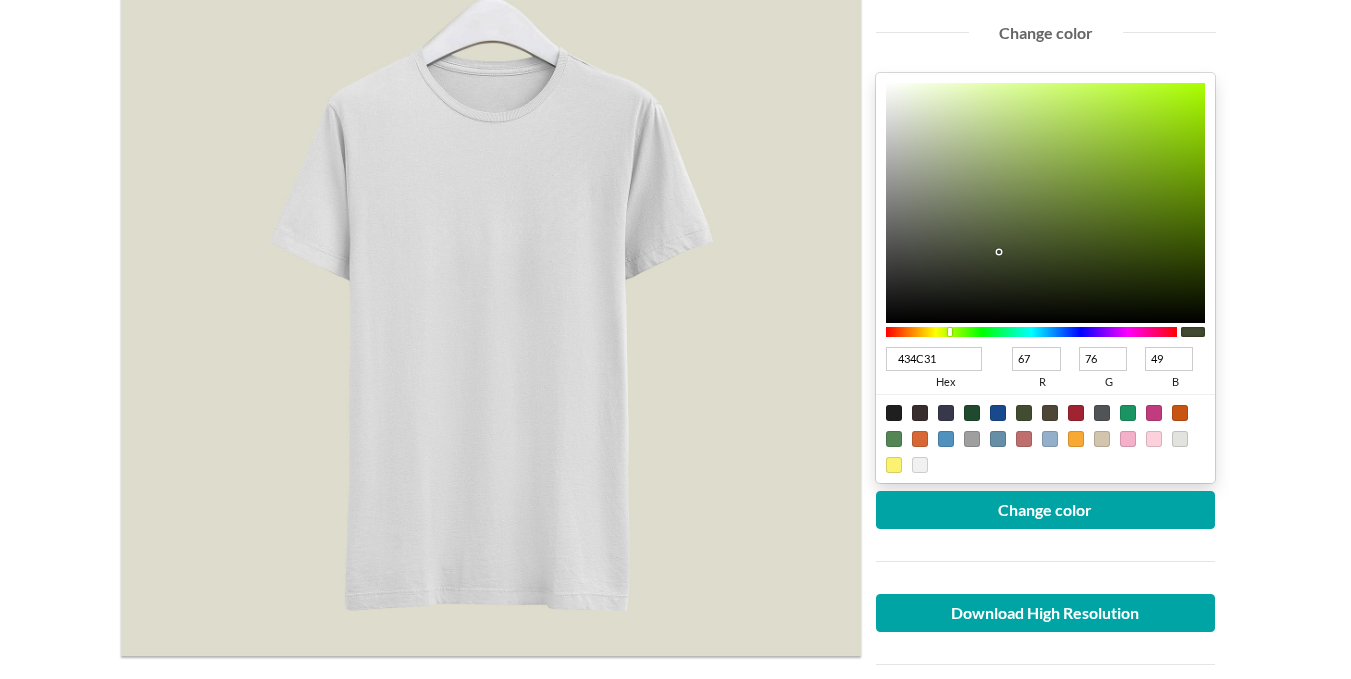 click at bounding box center (1128, 413) 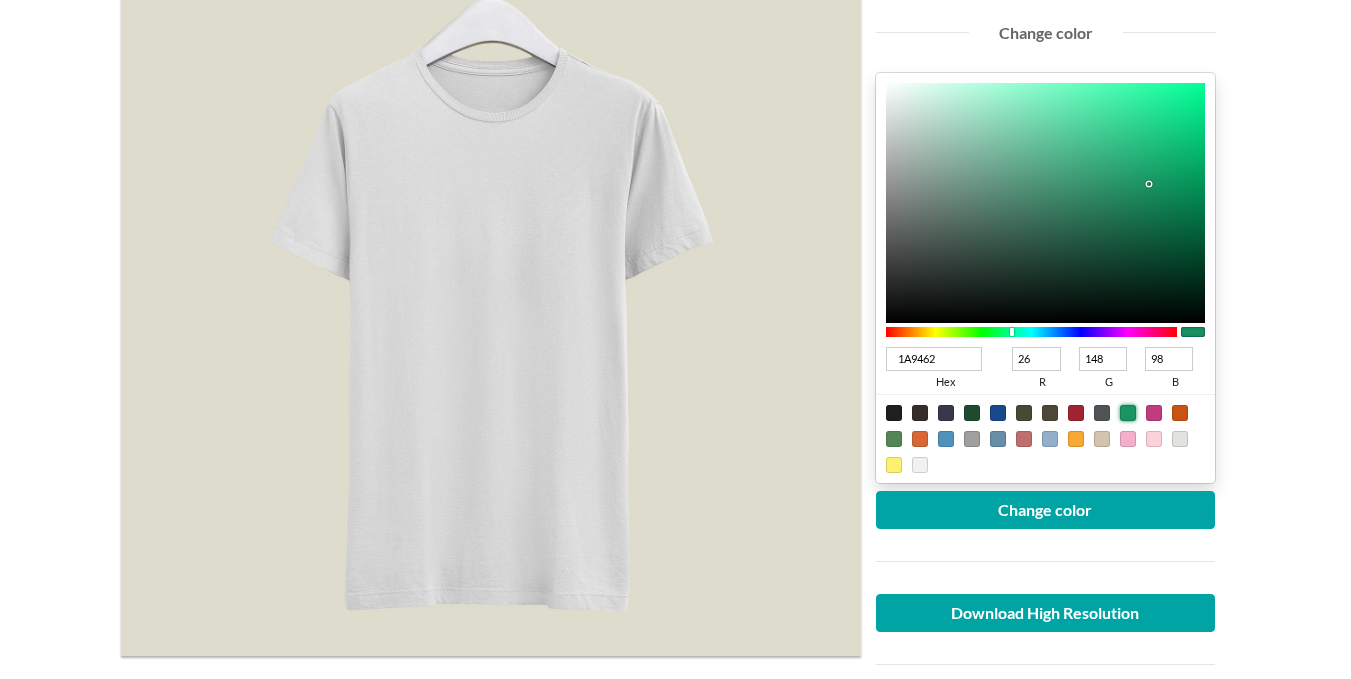 type on "199361" 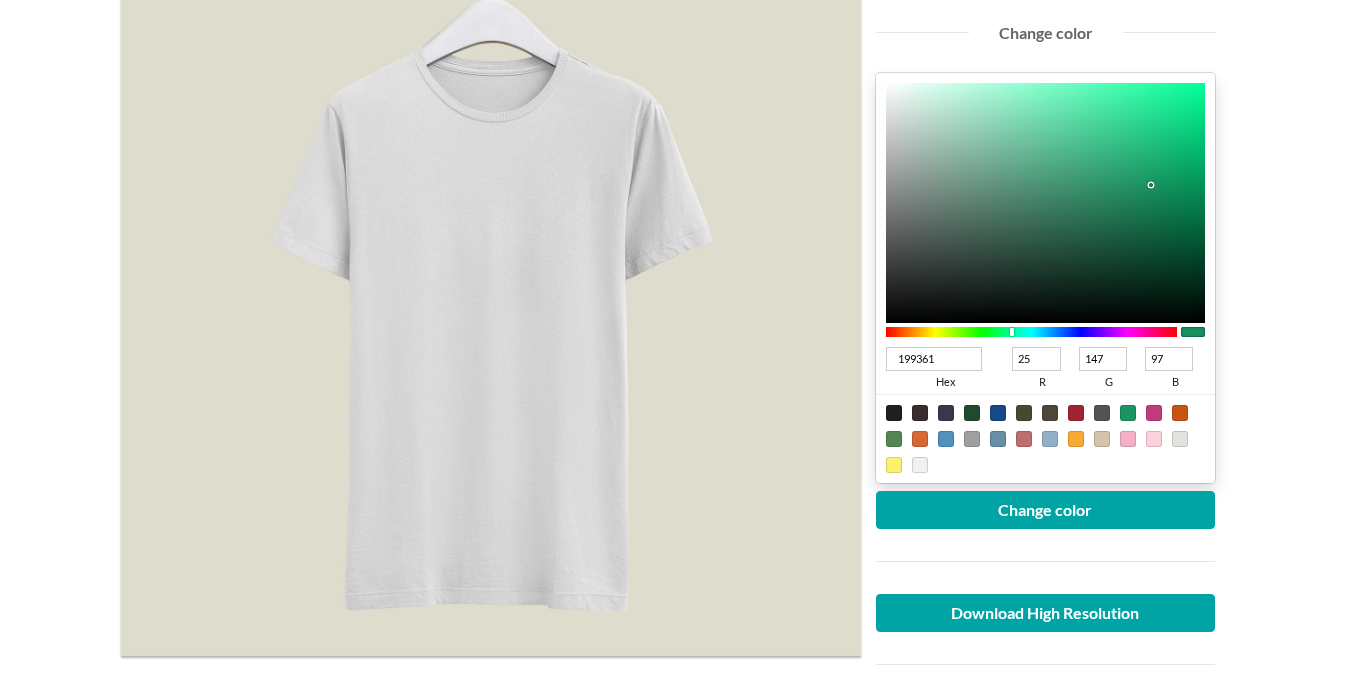 type on "1A9361" 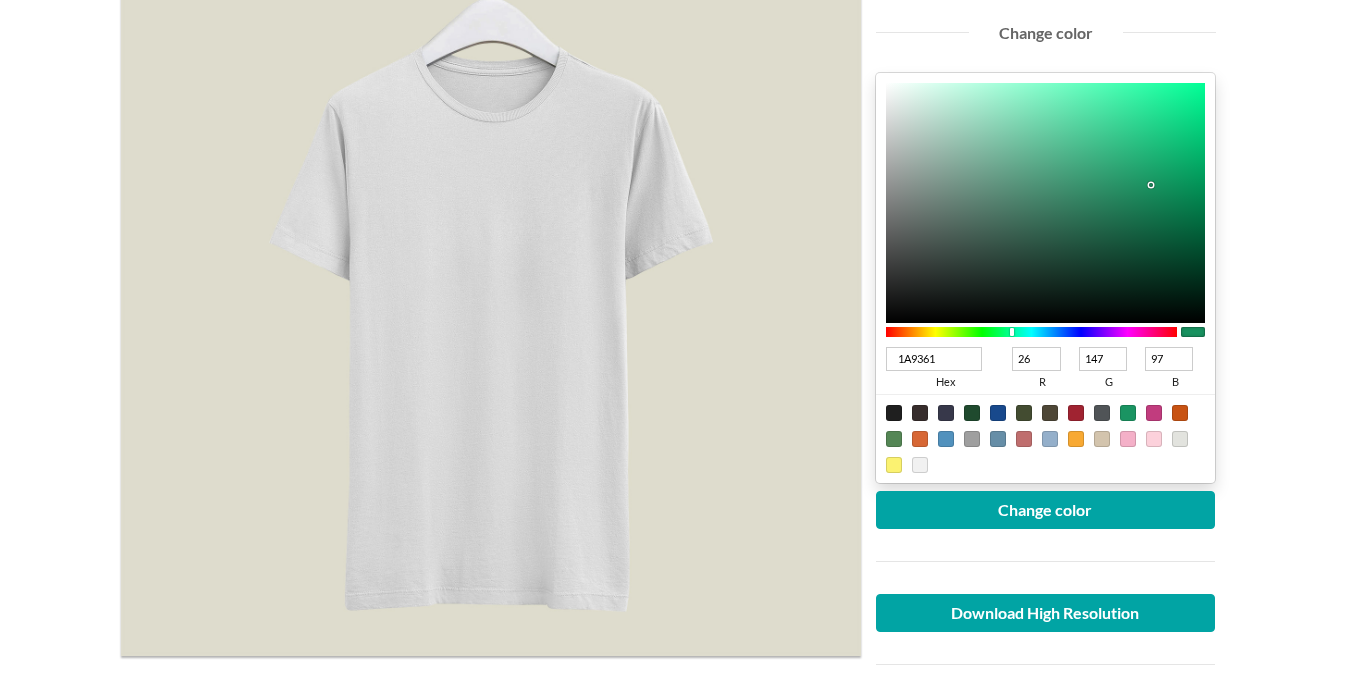 type on "1A8F5F" 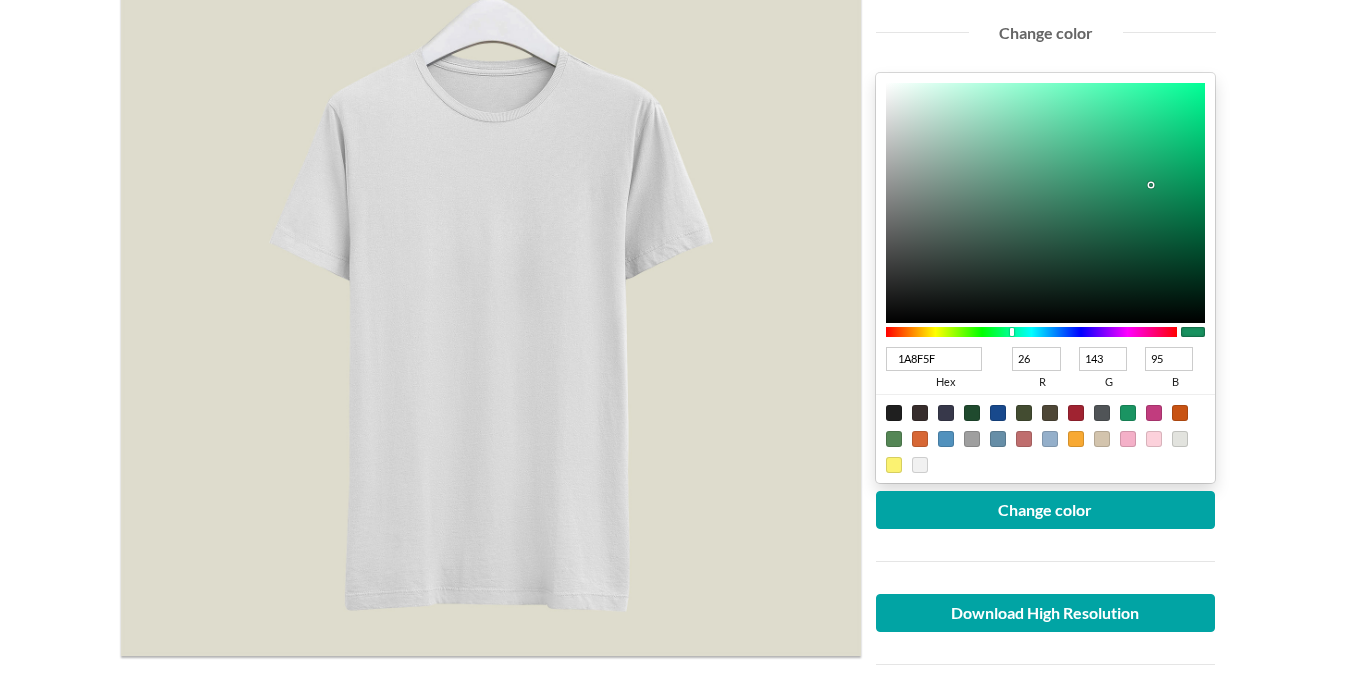 type on "1B8F5F" 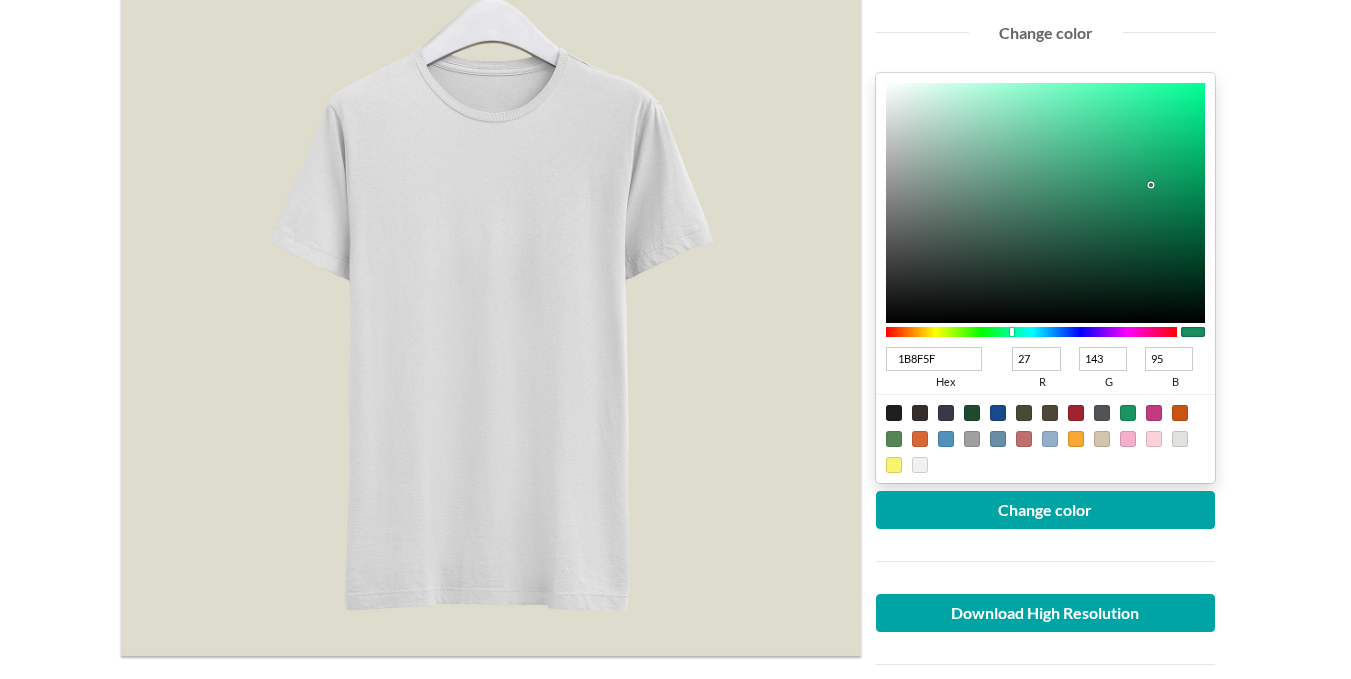 type on "1A8E5E" 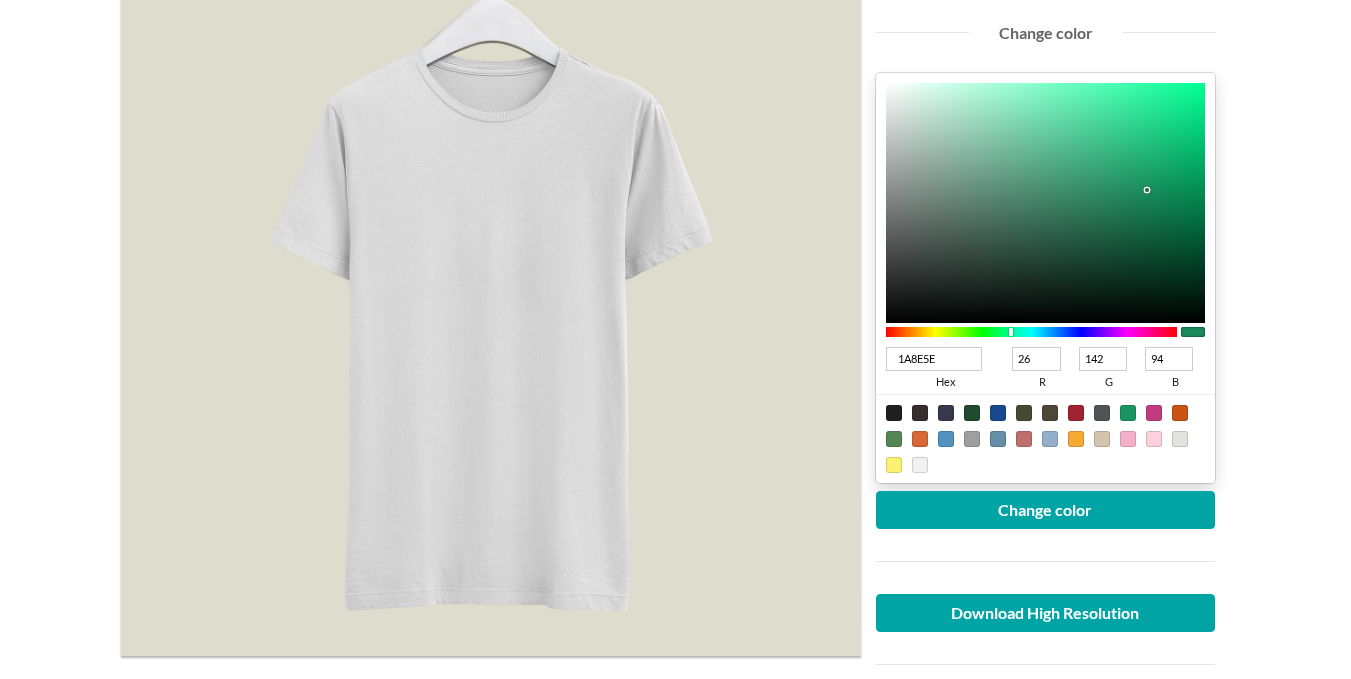 type on "1A8D5D" 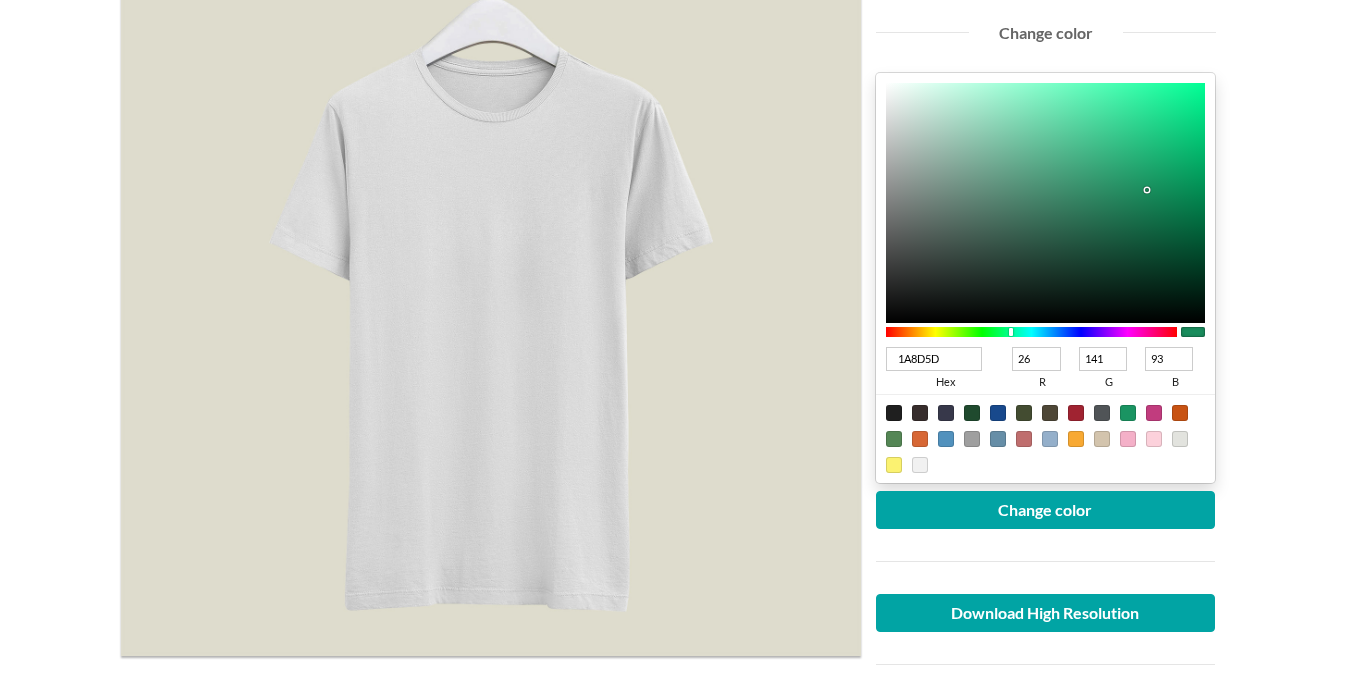 type on "1A8C5C" 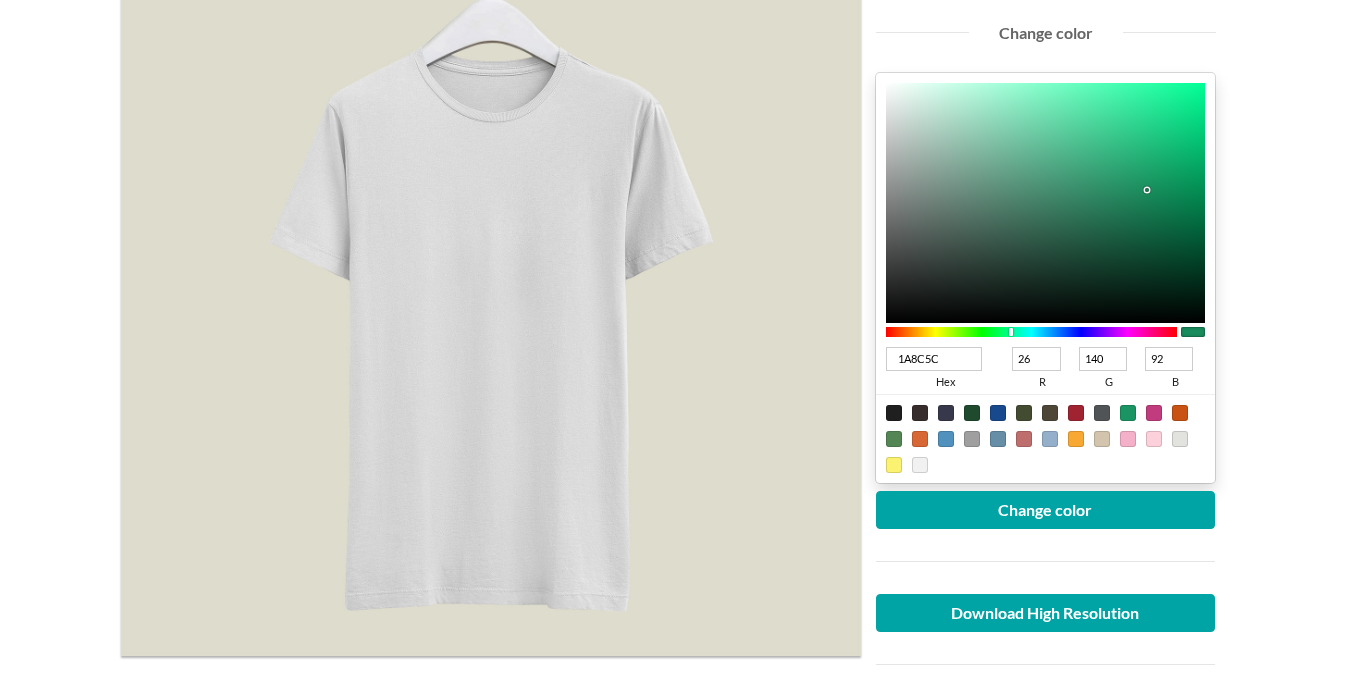 type on "1A885A" 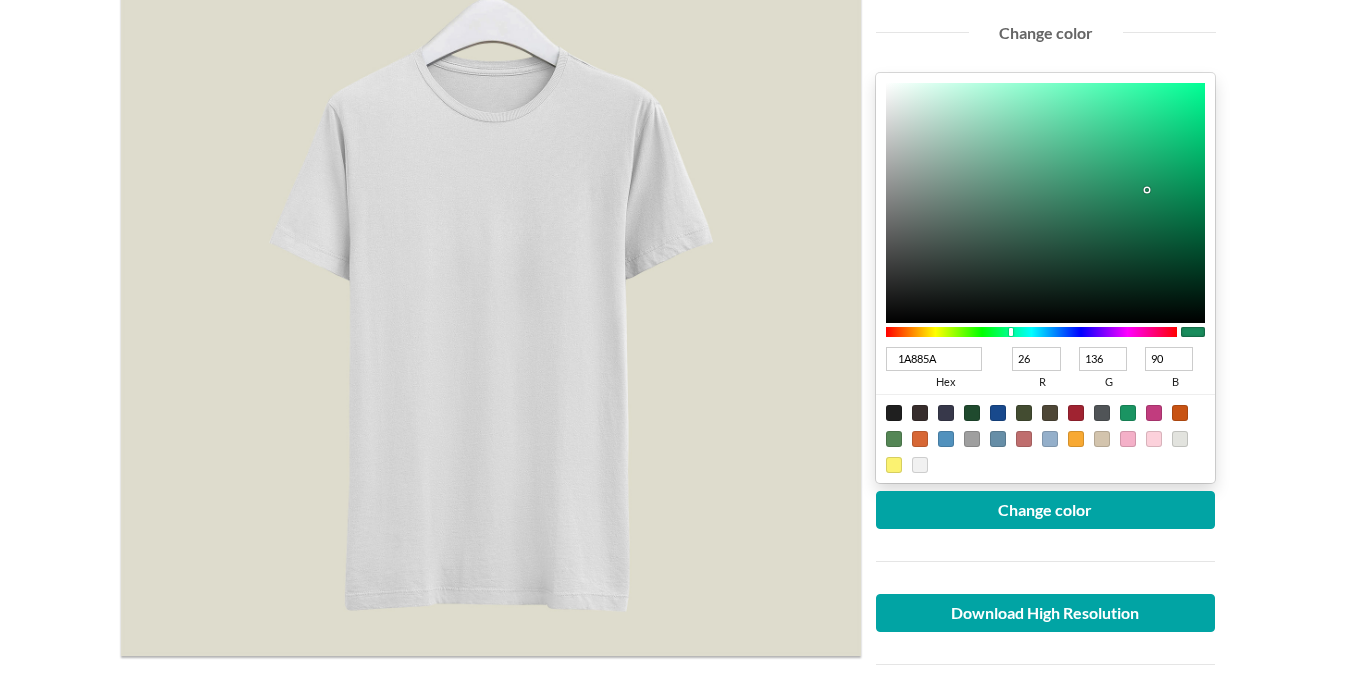 type on "1A8659" 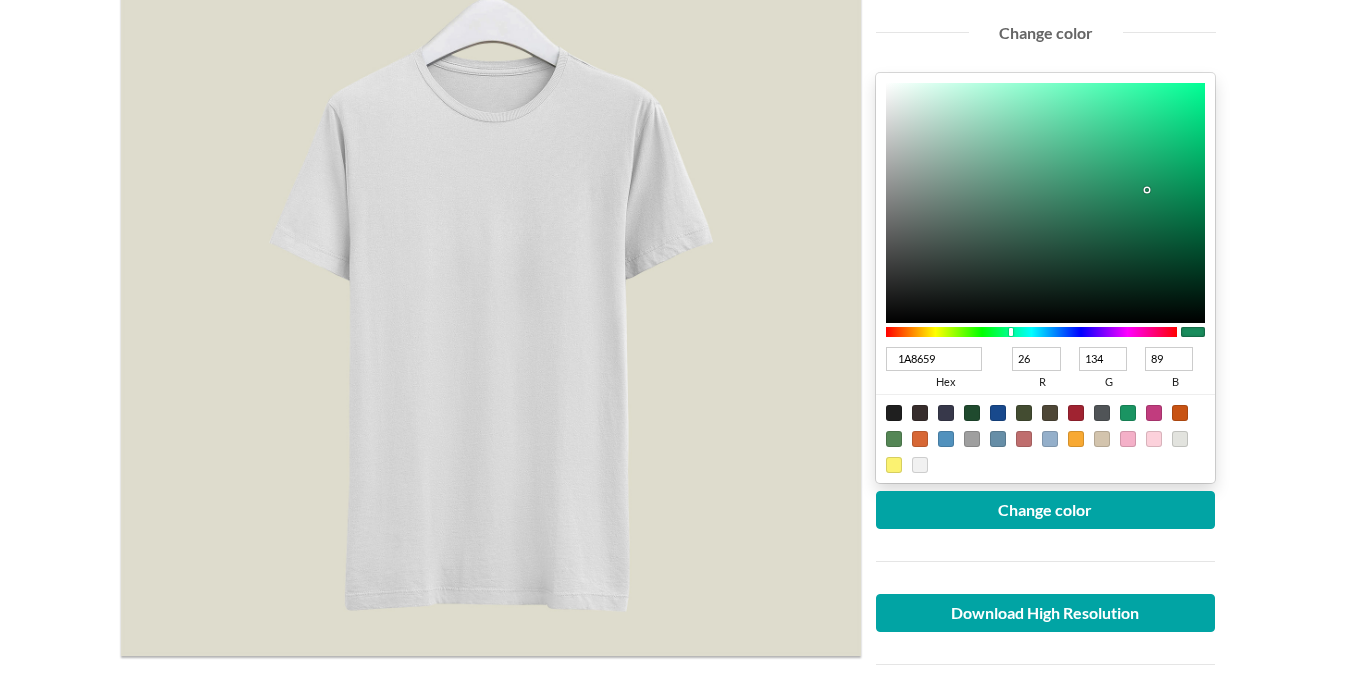 type on "1A7E54" 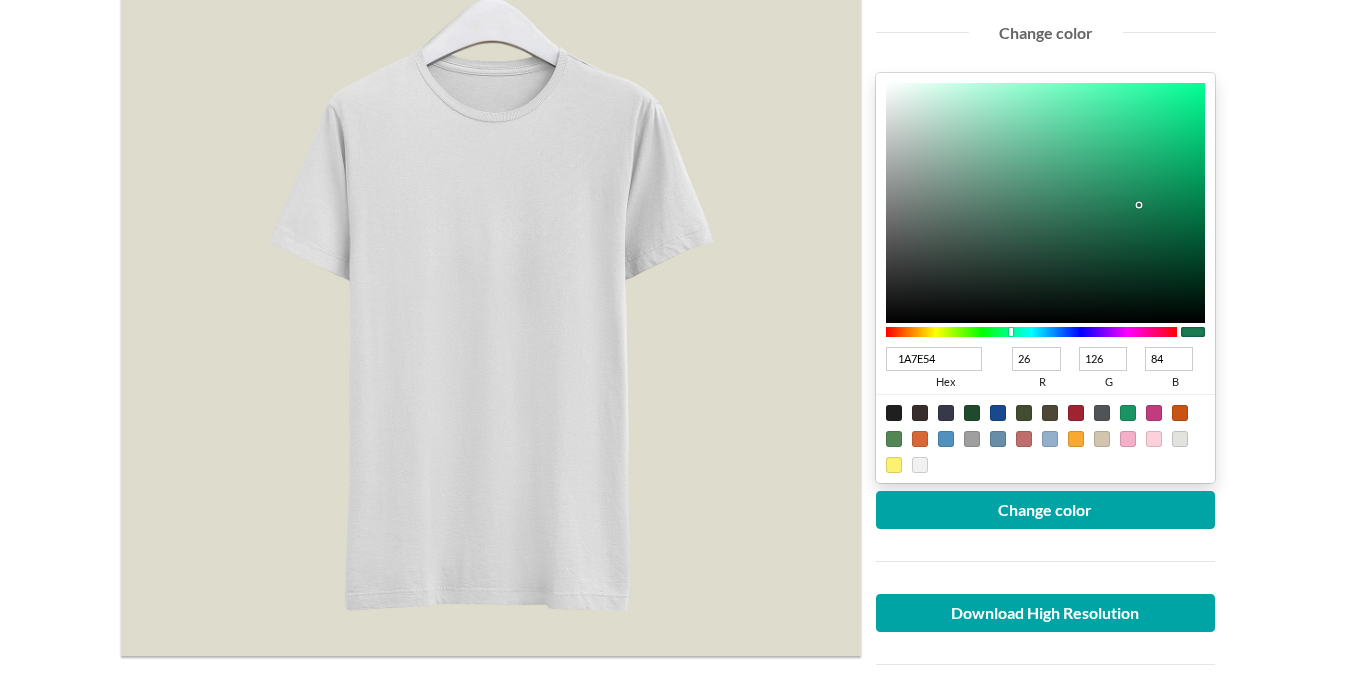 type on "197A51" 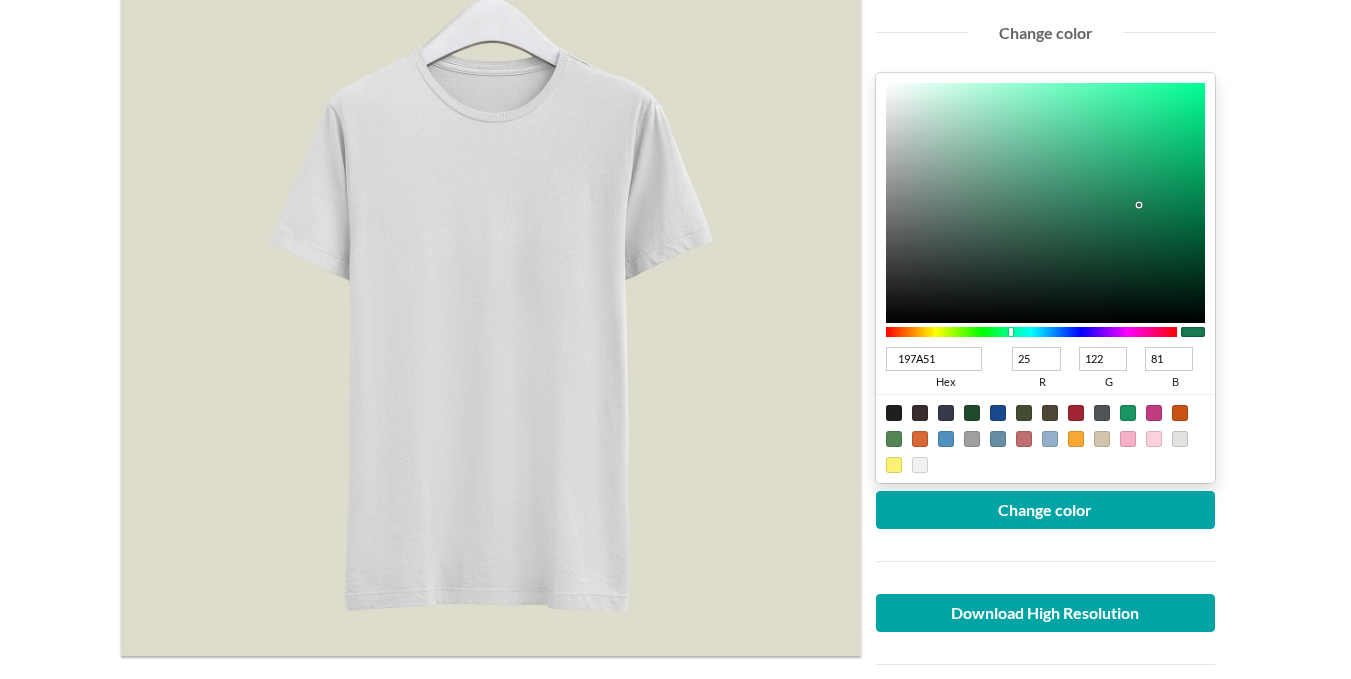 type on "197750" 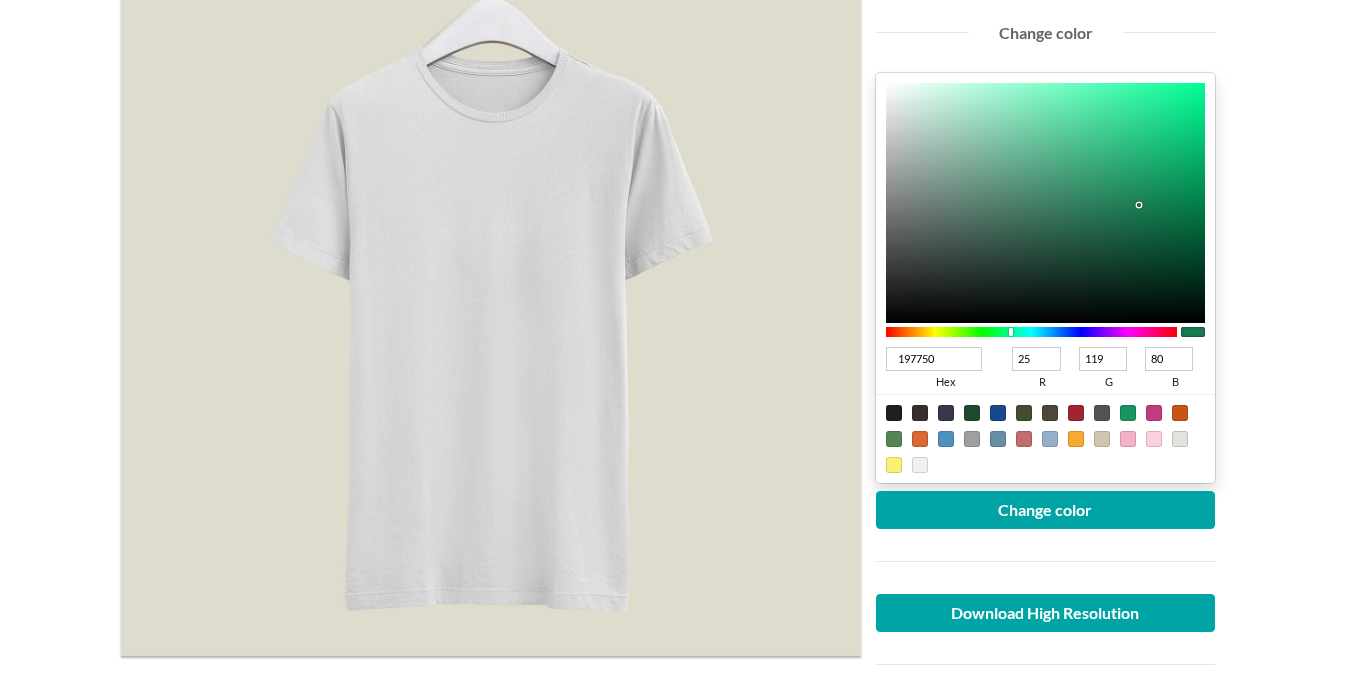 type on "19754F" 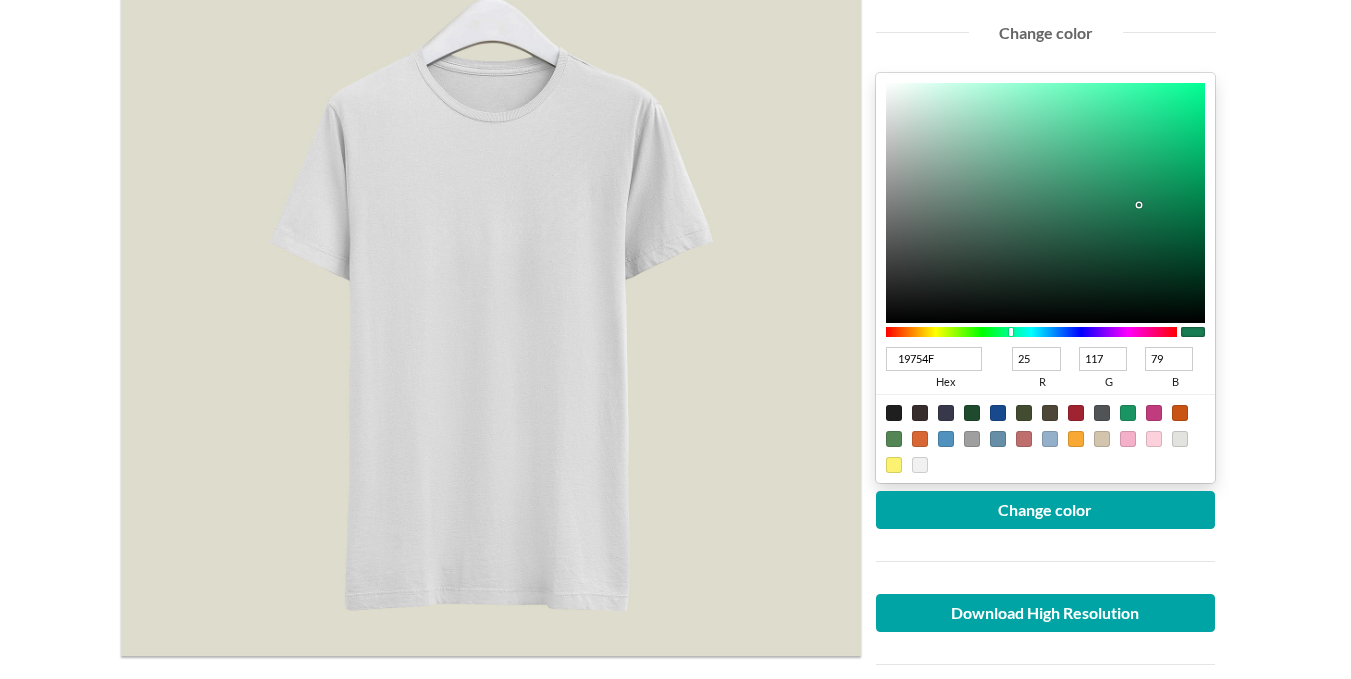 type on "19744E" 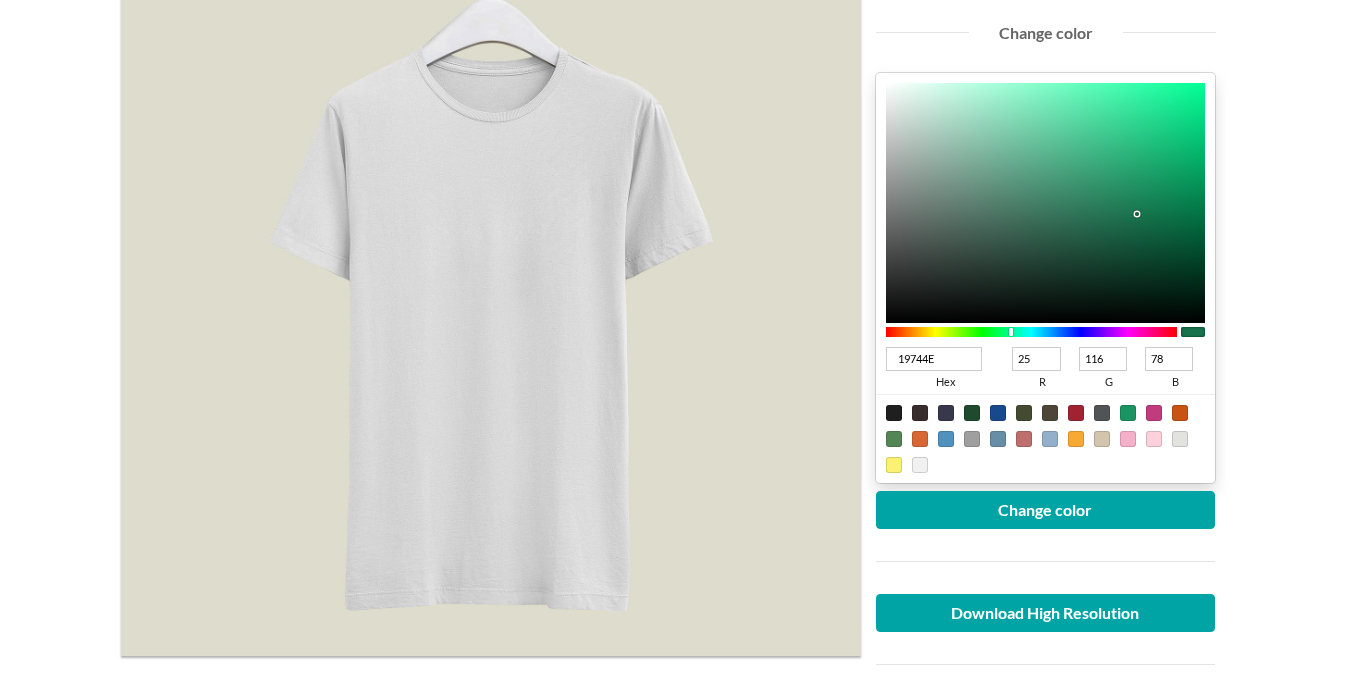 type on "19714C" 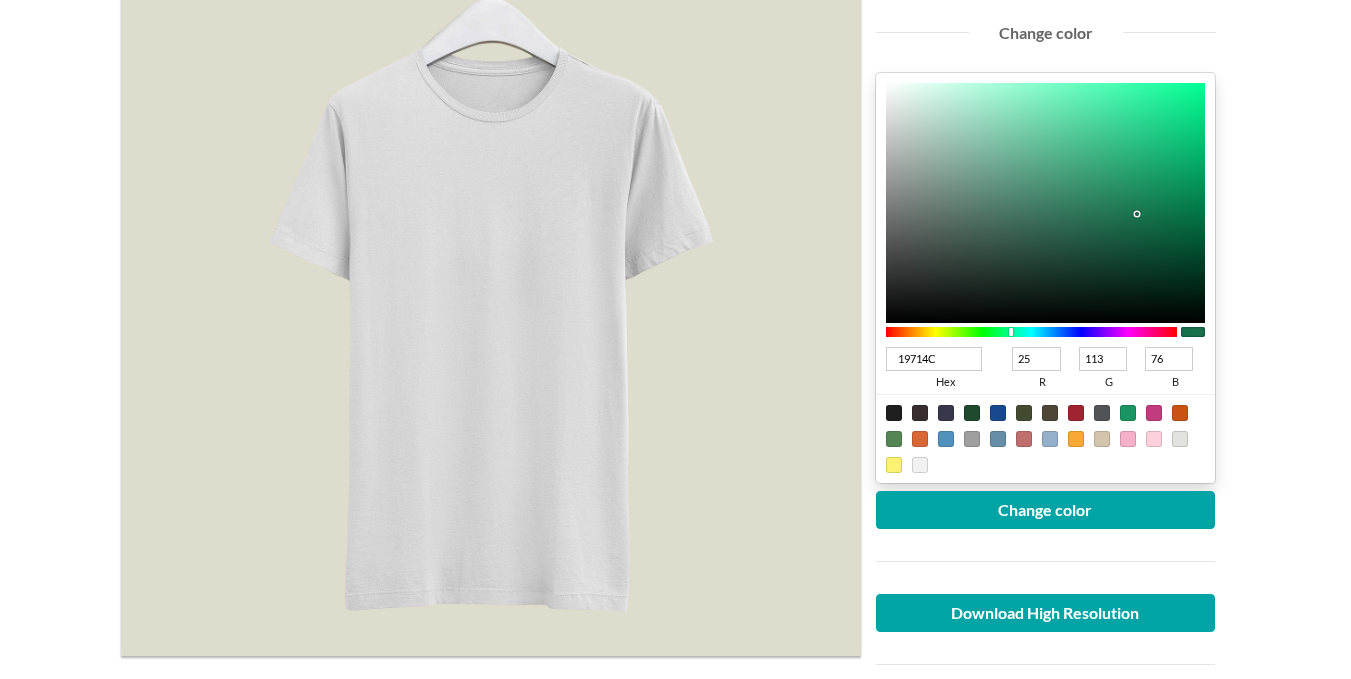 type on "196E4A" 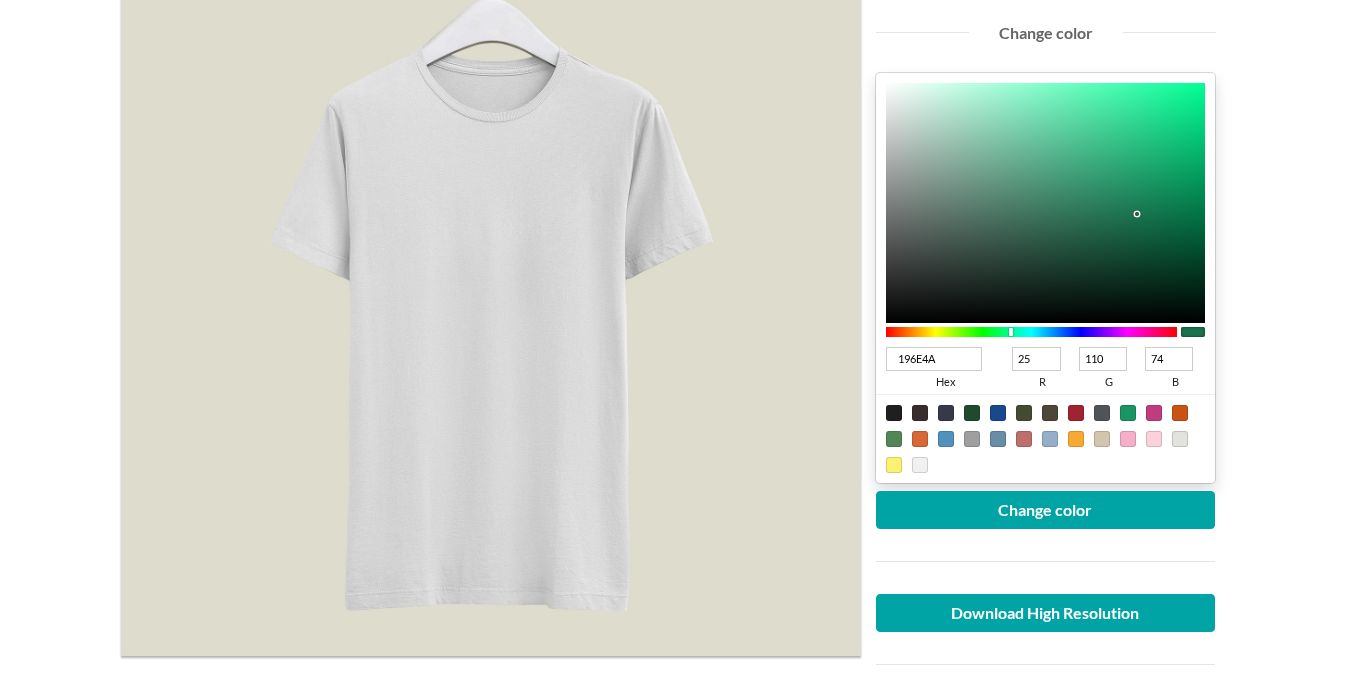 drag, startPoint x: 1150, startPoint y: 184, endPoint x: 1134, endPoint y: 220, distance: 39.39543 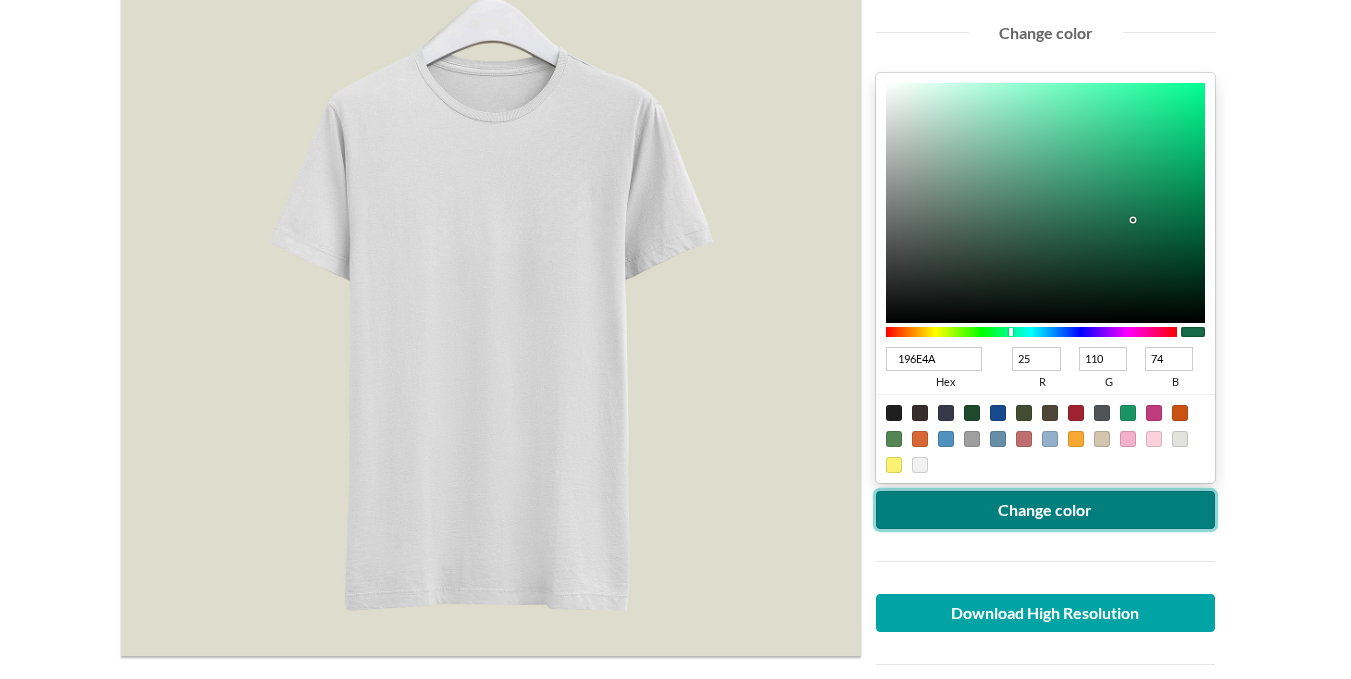 click on "Change color" at bounding box center (1046, 510) 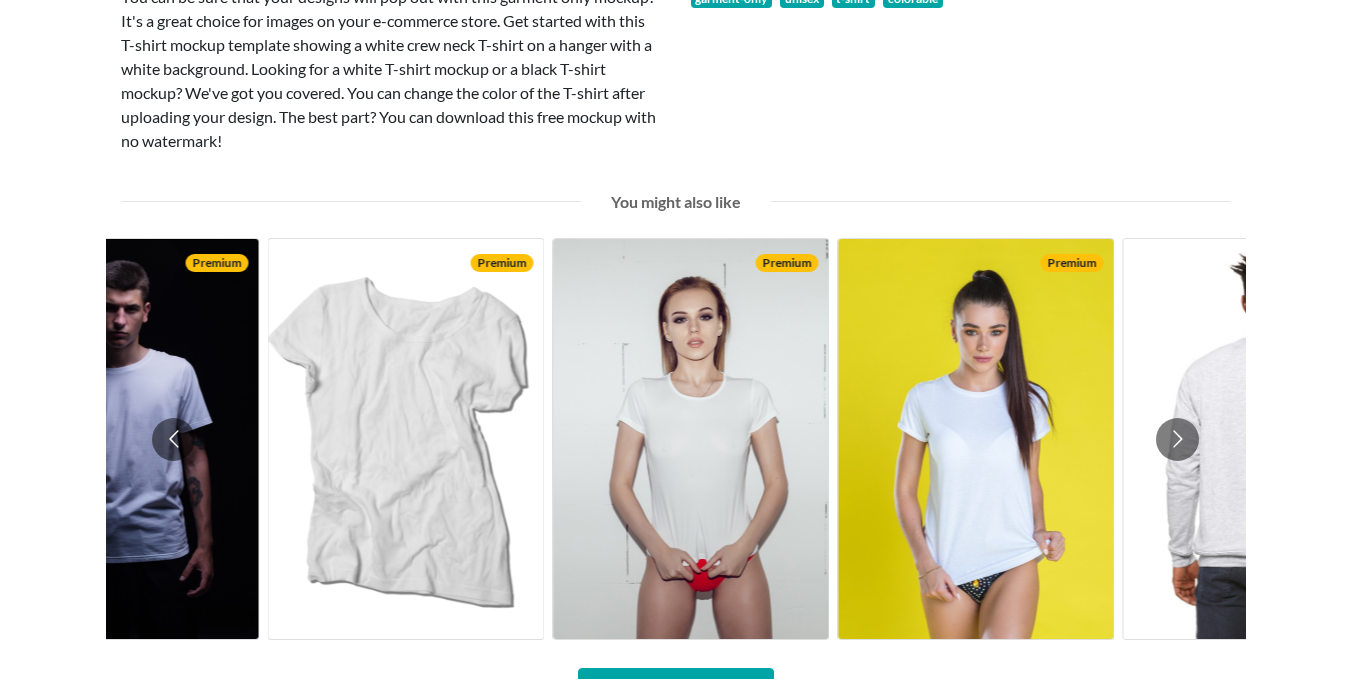 scroll, scrollTop: 1200, scrollLeft: 0, axis: vertical 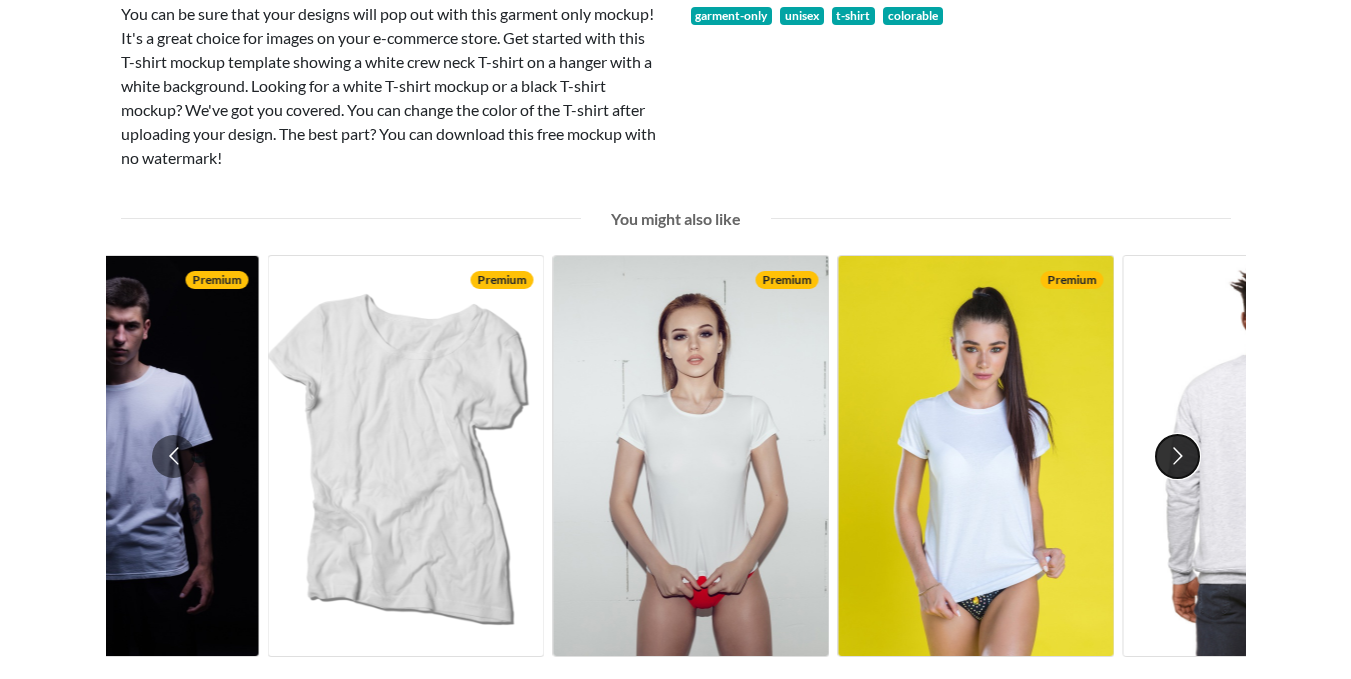 click at bounding box center [1177, 456] 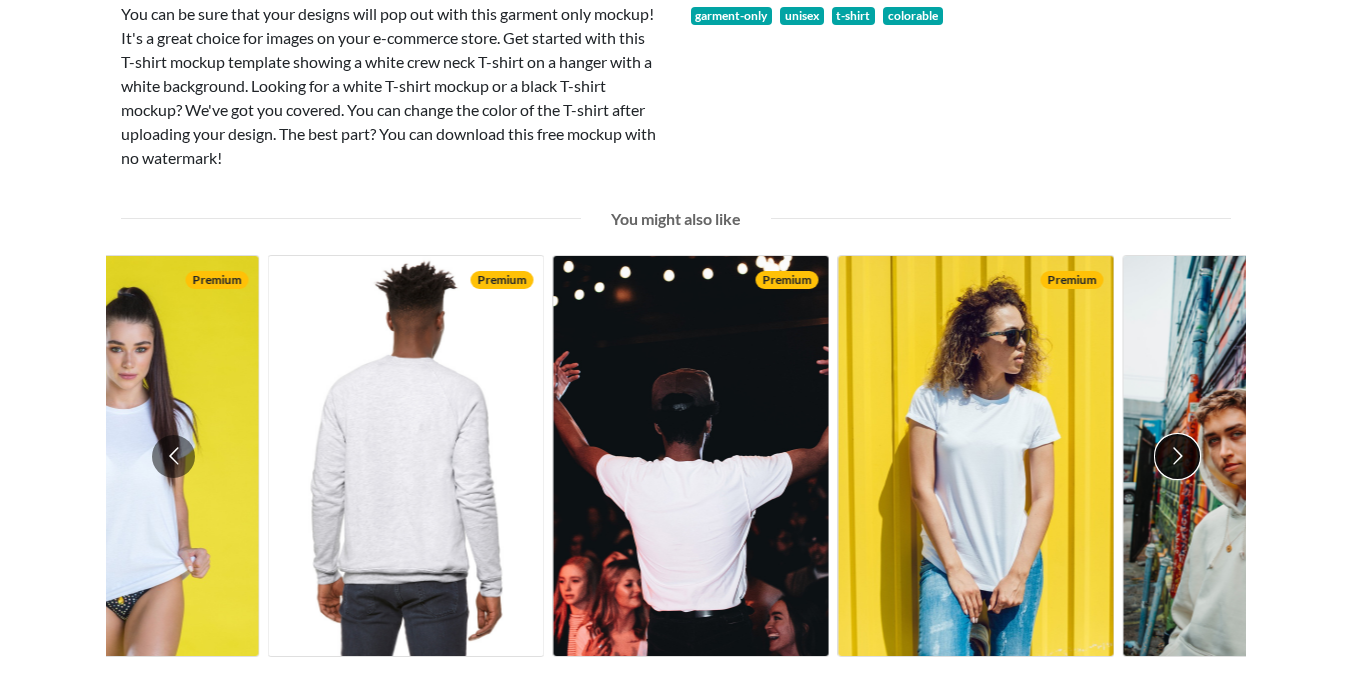 click at bounding box center [1177, 456] 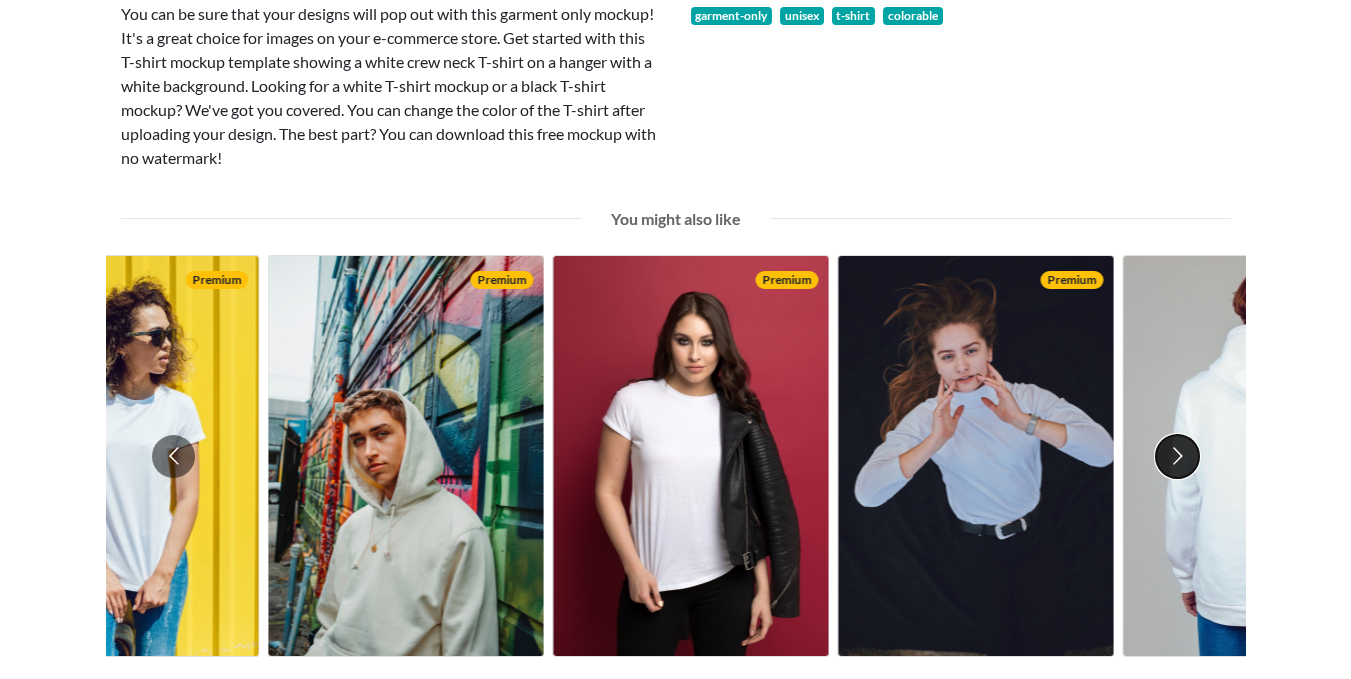 click at bounding box center [1177, 456] 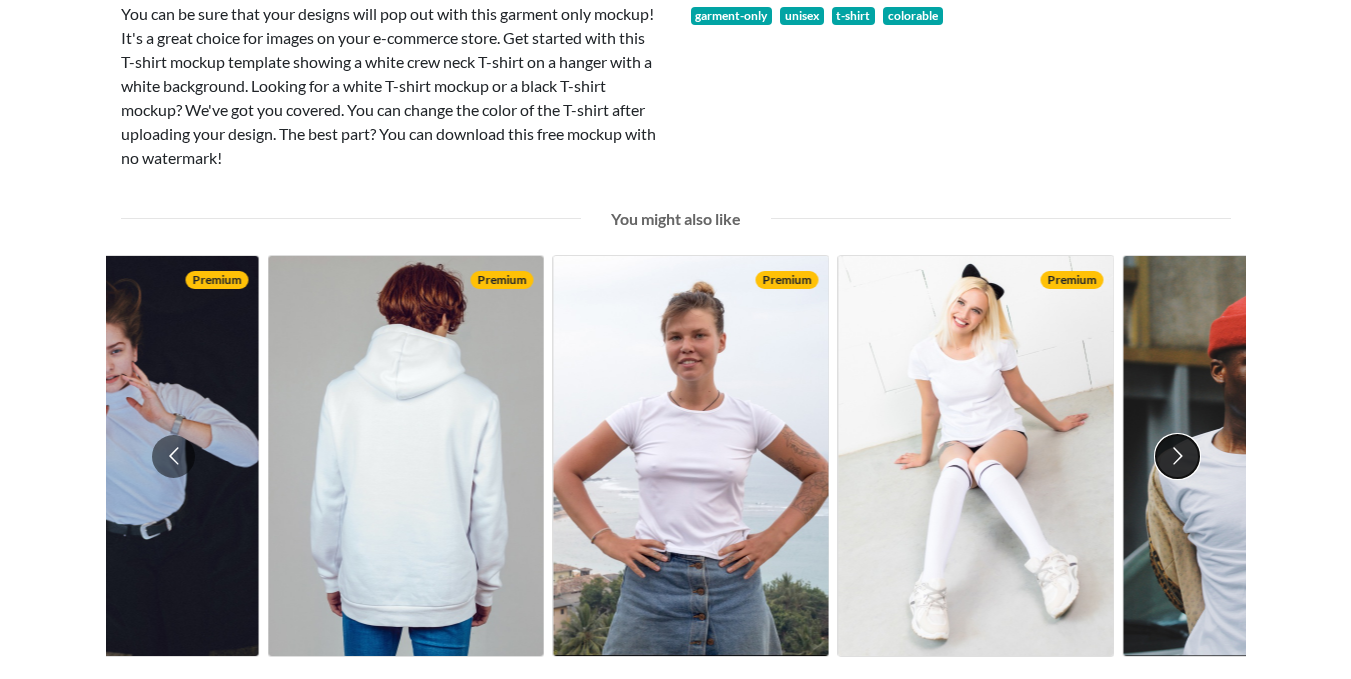 click at bounding box center (1177, 456) 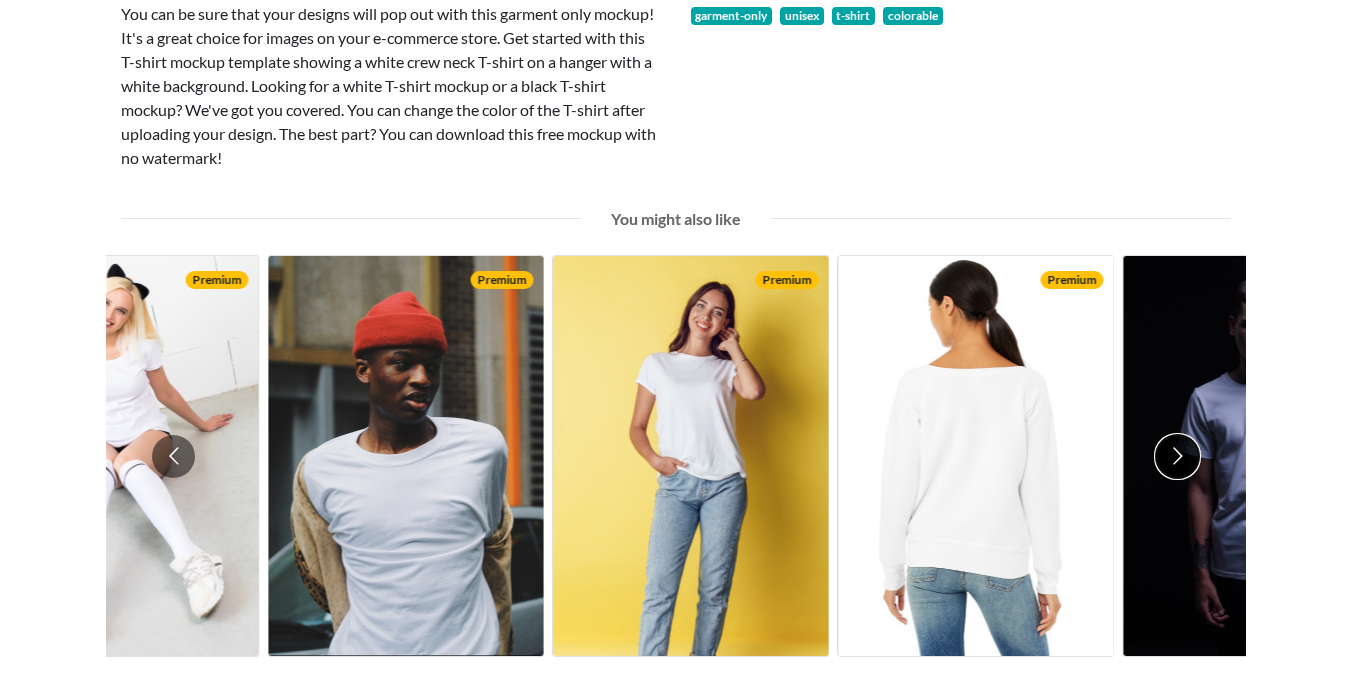 click at bounding box center (1177, 456) 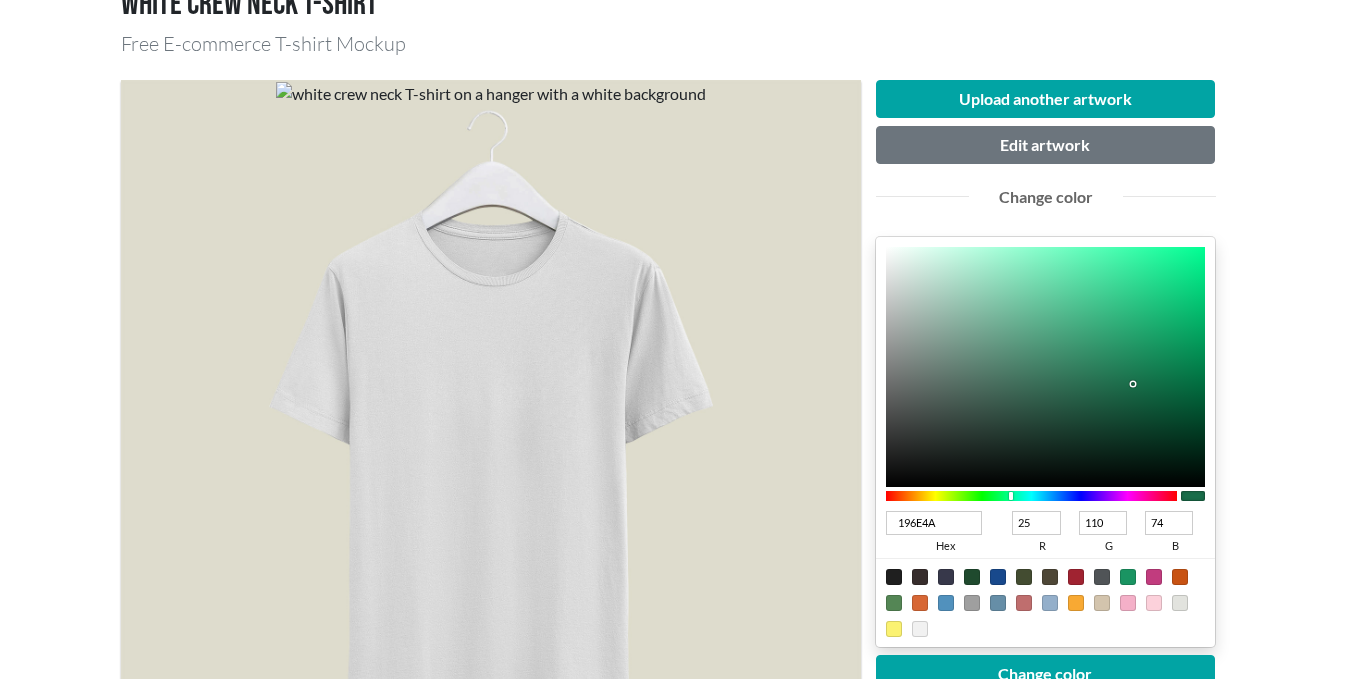 scroll, scrollTop: 400, scrollLeft: 0, axis: vertical 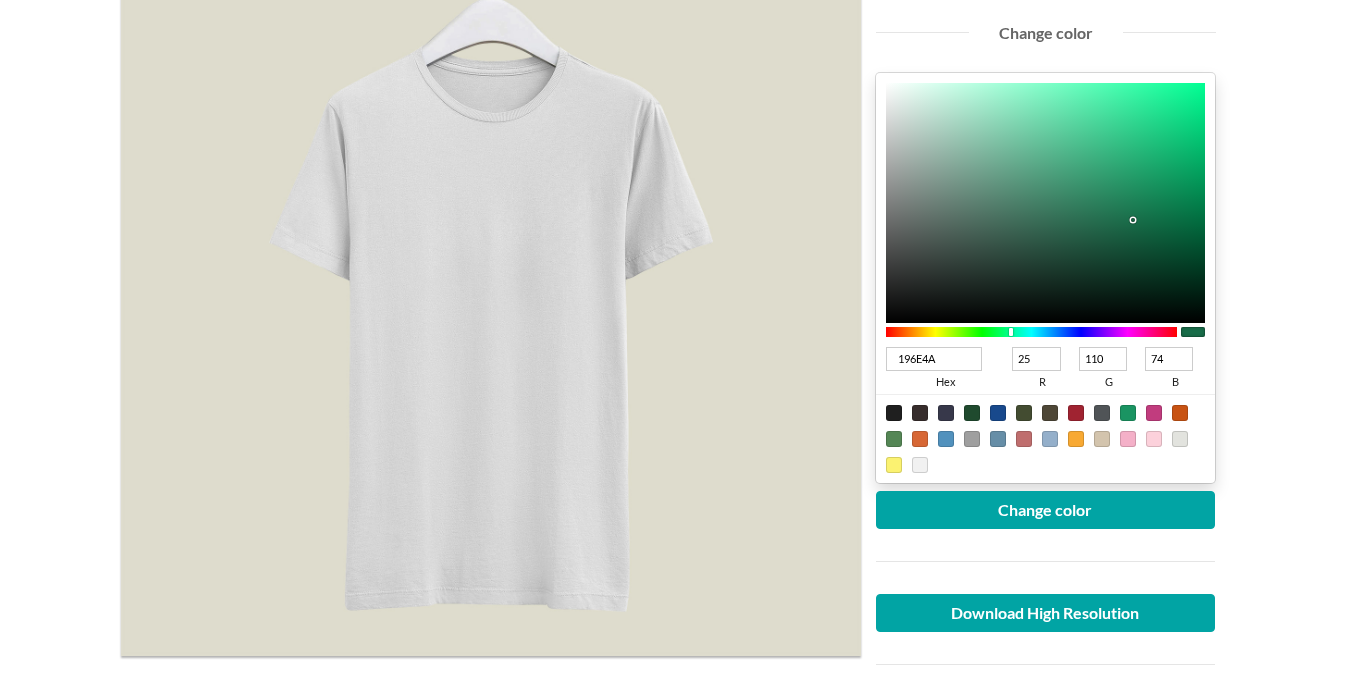 click at bounding box center [894, 413] 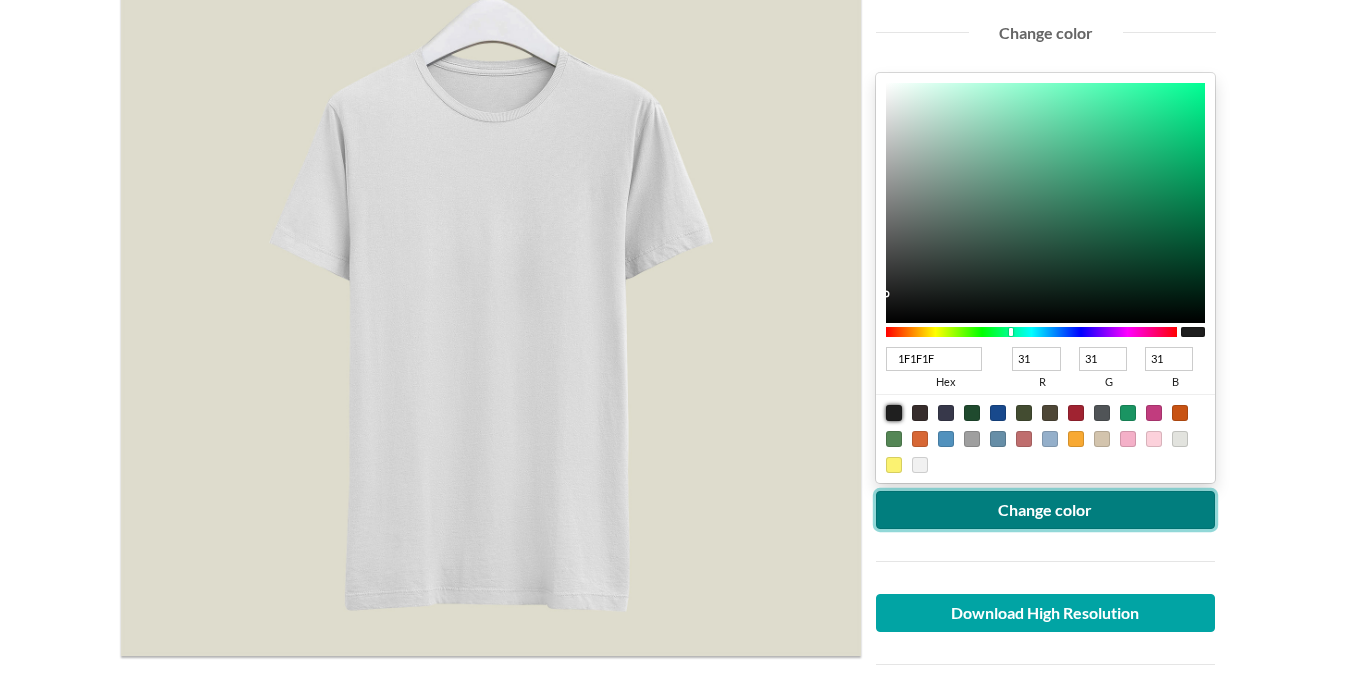 click on "Change color" at bounding box center [1046, 510] 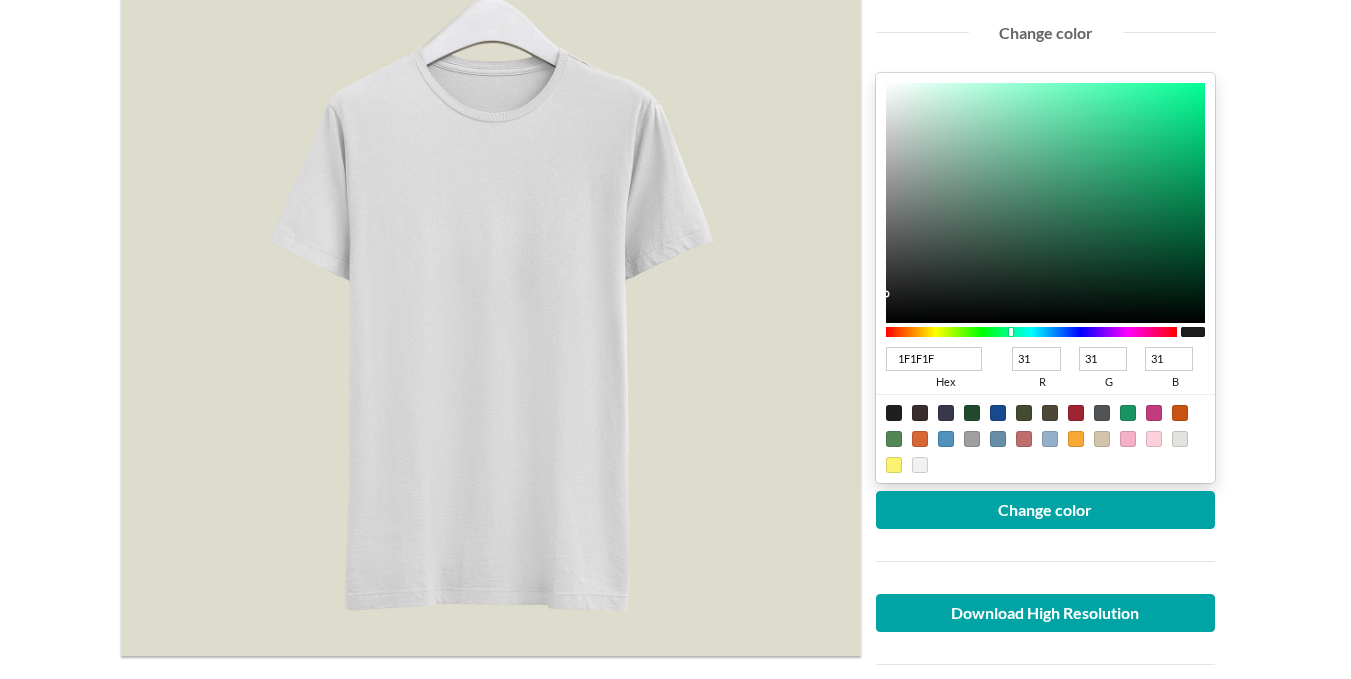 click at bounding box center [972, 413] 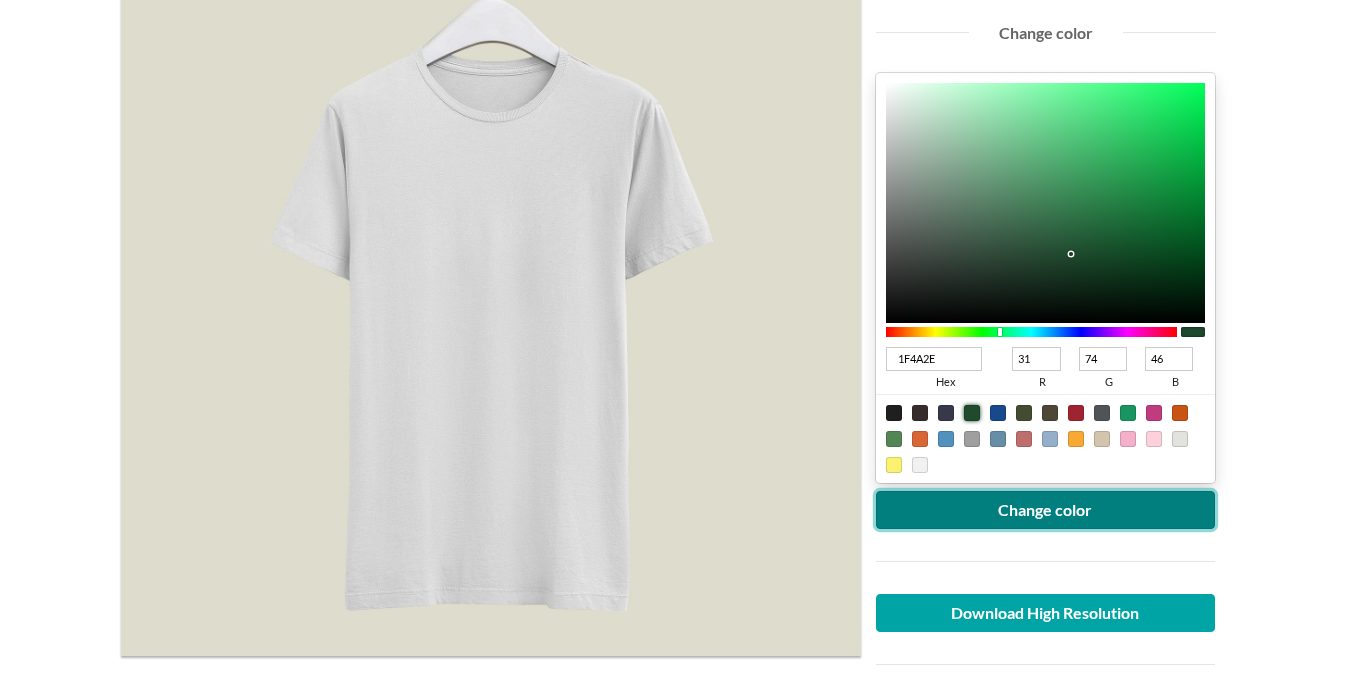 click on "Change color" at bounding box center (1046, 510) 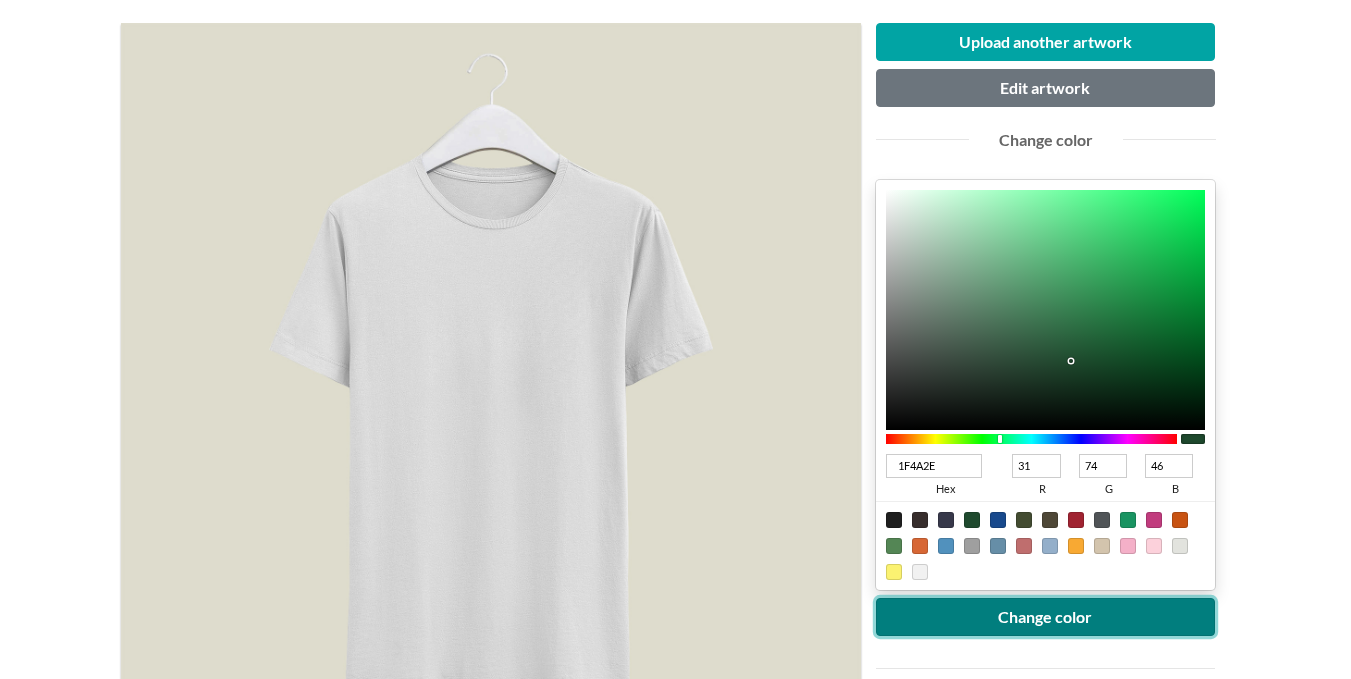 scroll, scrollTop: 500, scrollLeft: 0, axis: vertical 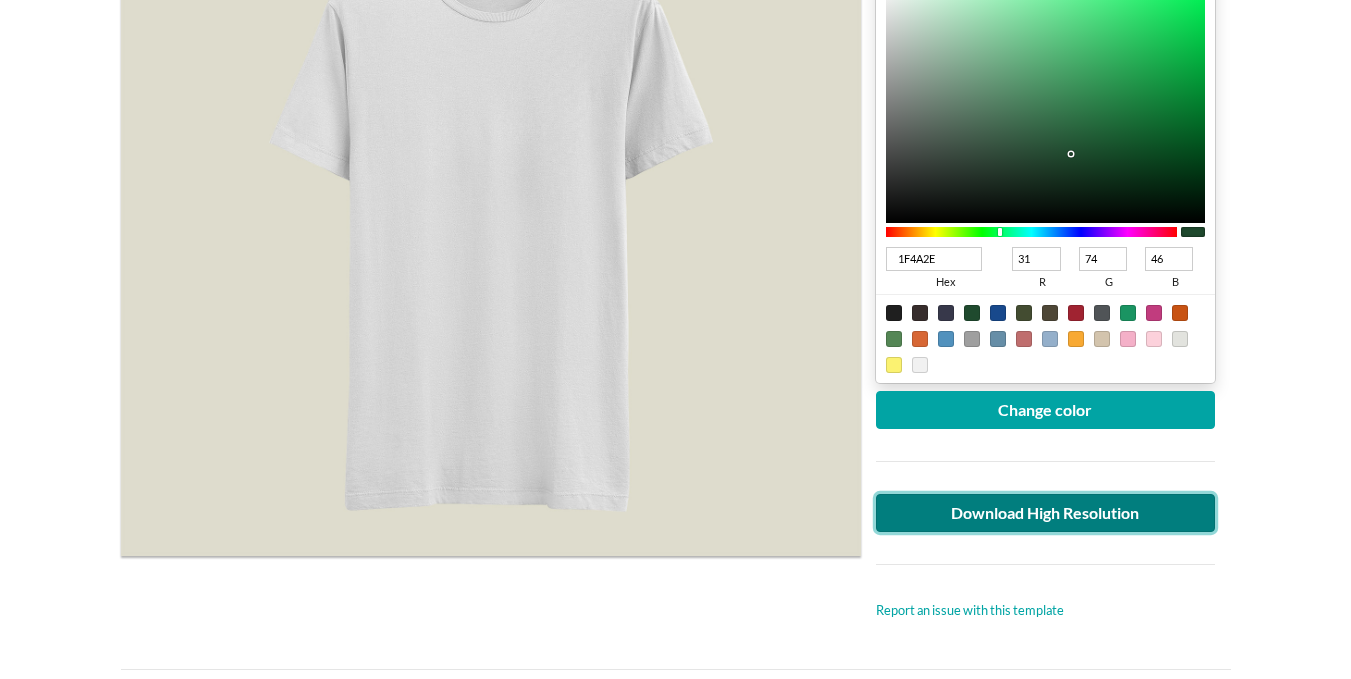 click on "Download High Resolution" at bounding box center [1046, 513] 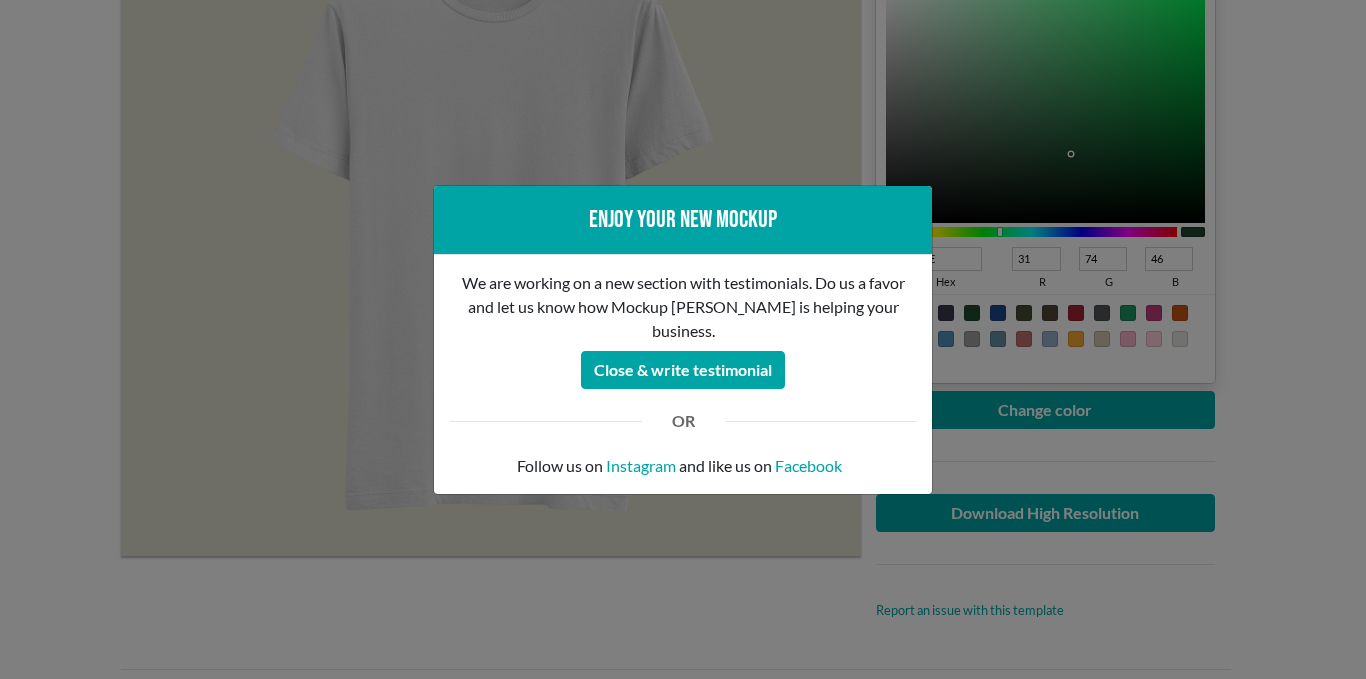 click on "Enjoy your new mockup We are working on a new section with testimonials. Do us a favor and let us know how Mockup [PERSON_NAME] is helping your business. Close & write testimonial OR Follow us on   Instagram   and like us on   Facebook" at bounding box center (683, 339) 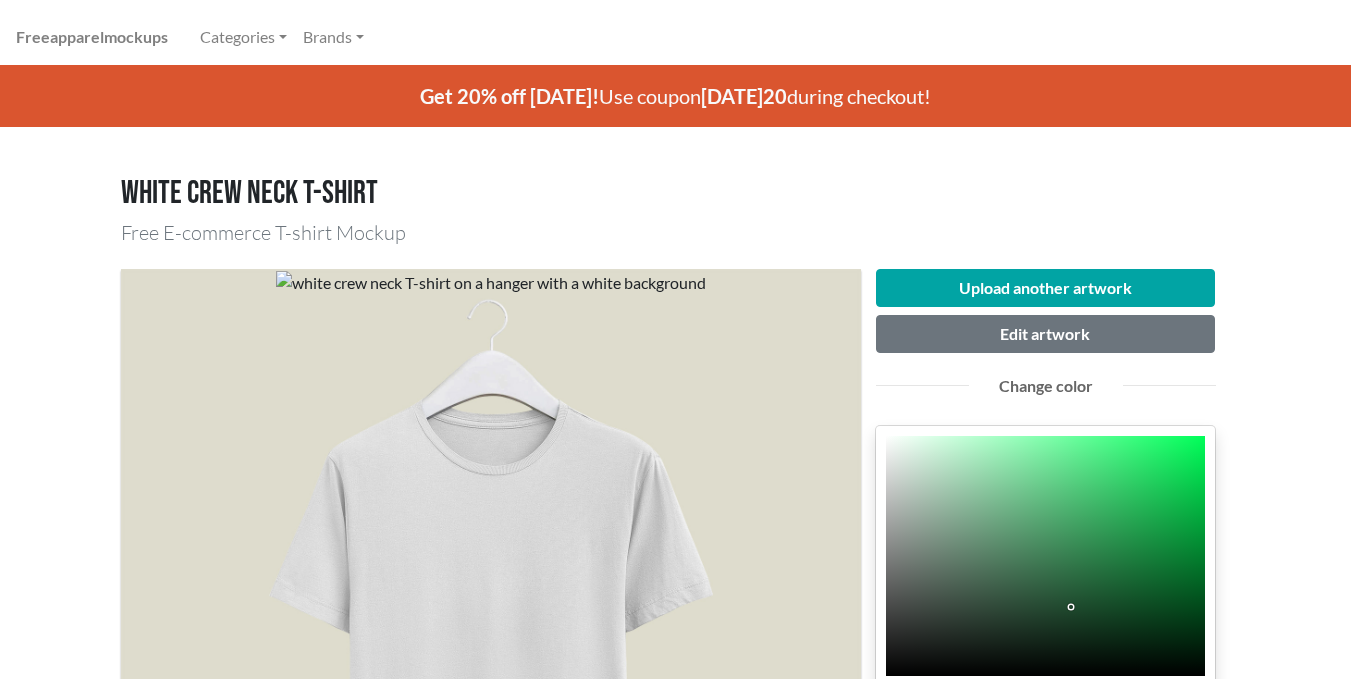 scroll, scrollTop: 0, scrollLeft: 0, axis: both 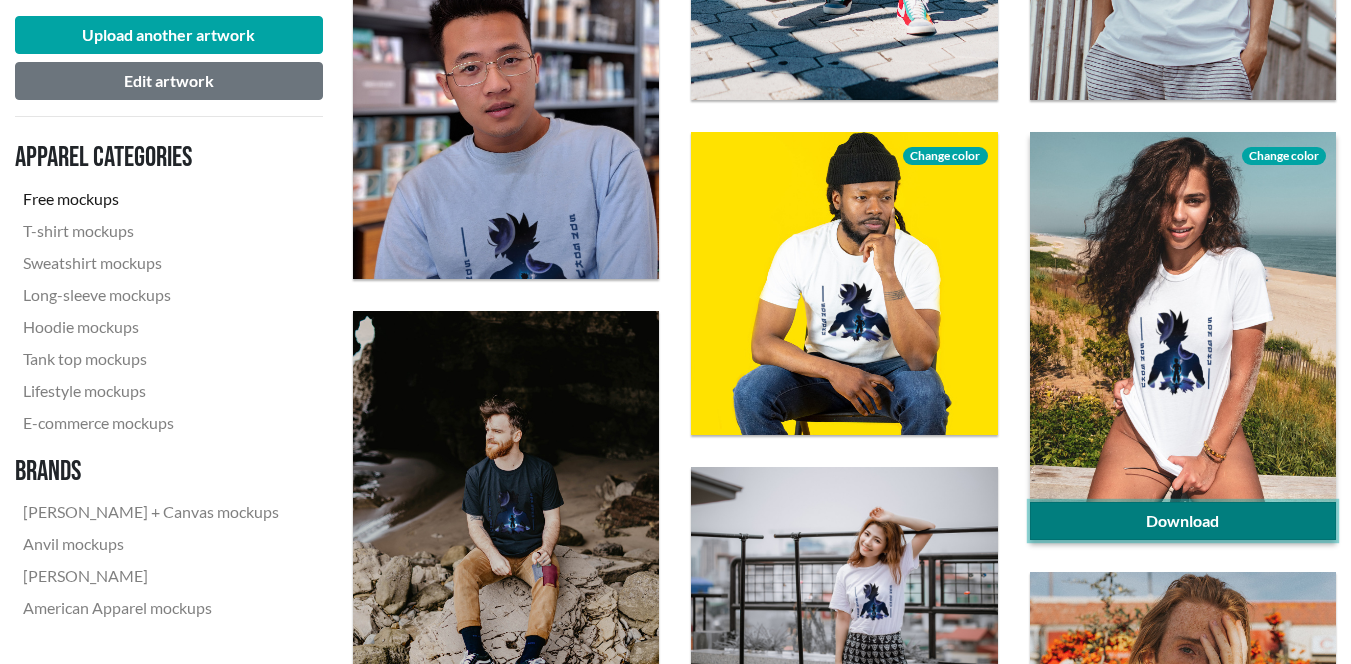 click on "Download" 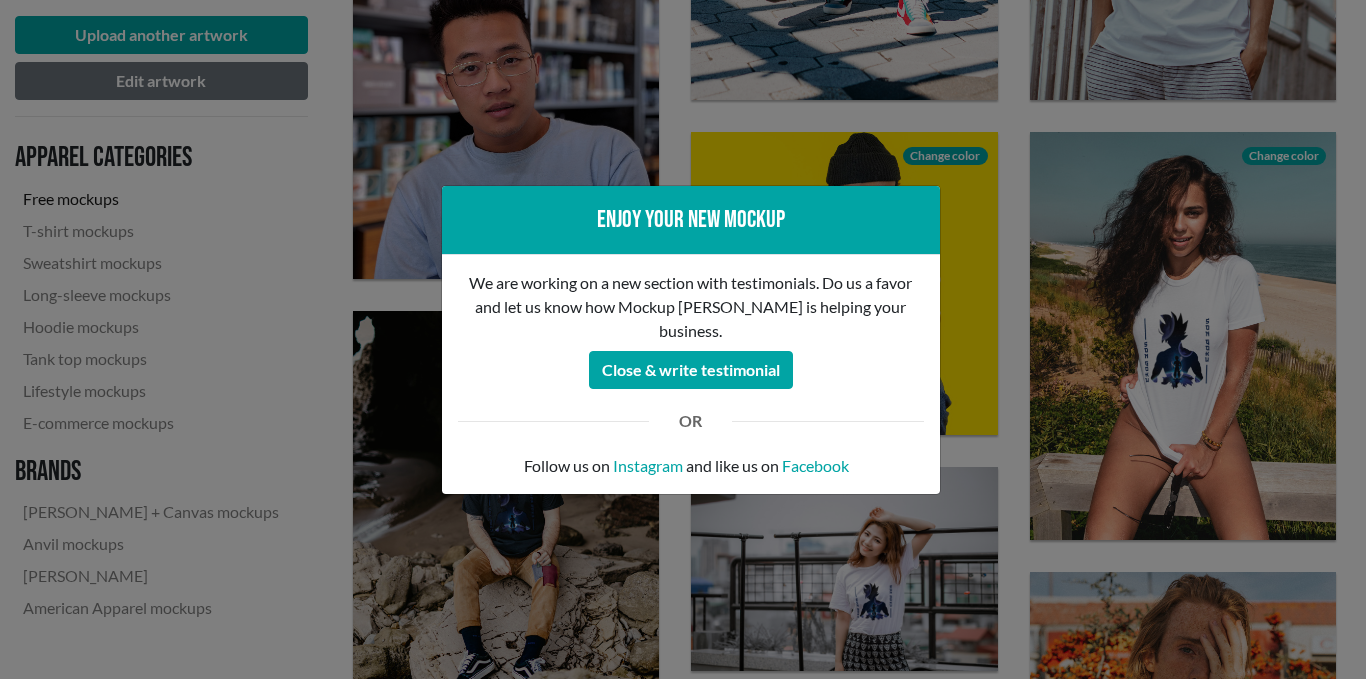 drag, startPoint x: 1155, startPoint y: 301, endPoint x: 1141, endPoint y: 297, distance: 14.56022 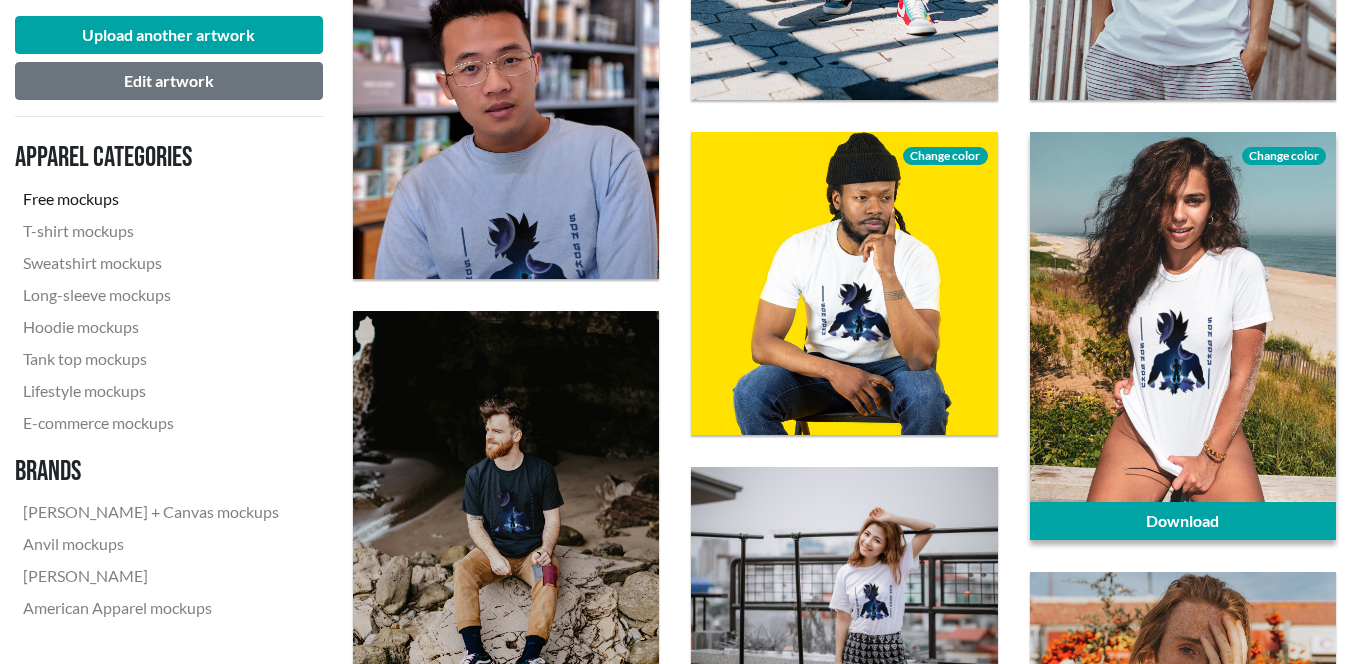 click at bounding box center [1183, 336] 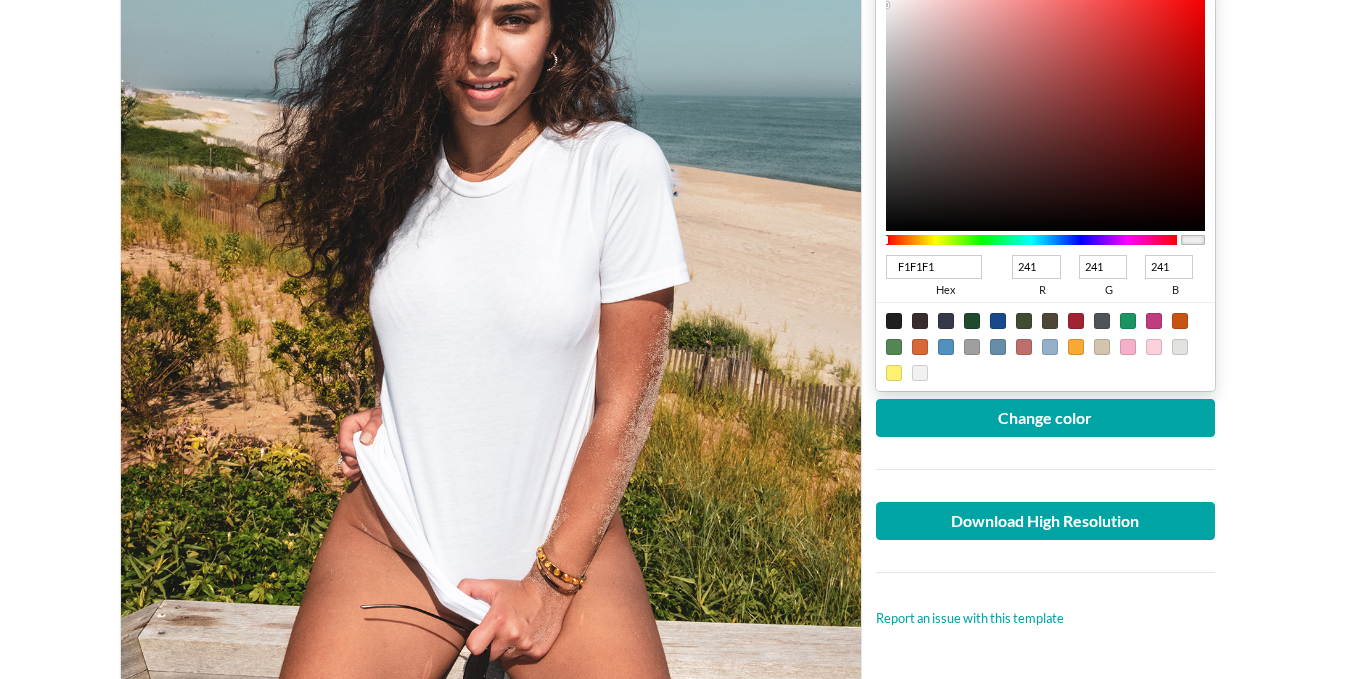 scroll, scrollTop: 500, scrollLeft: 0, axis: vertical 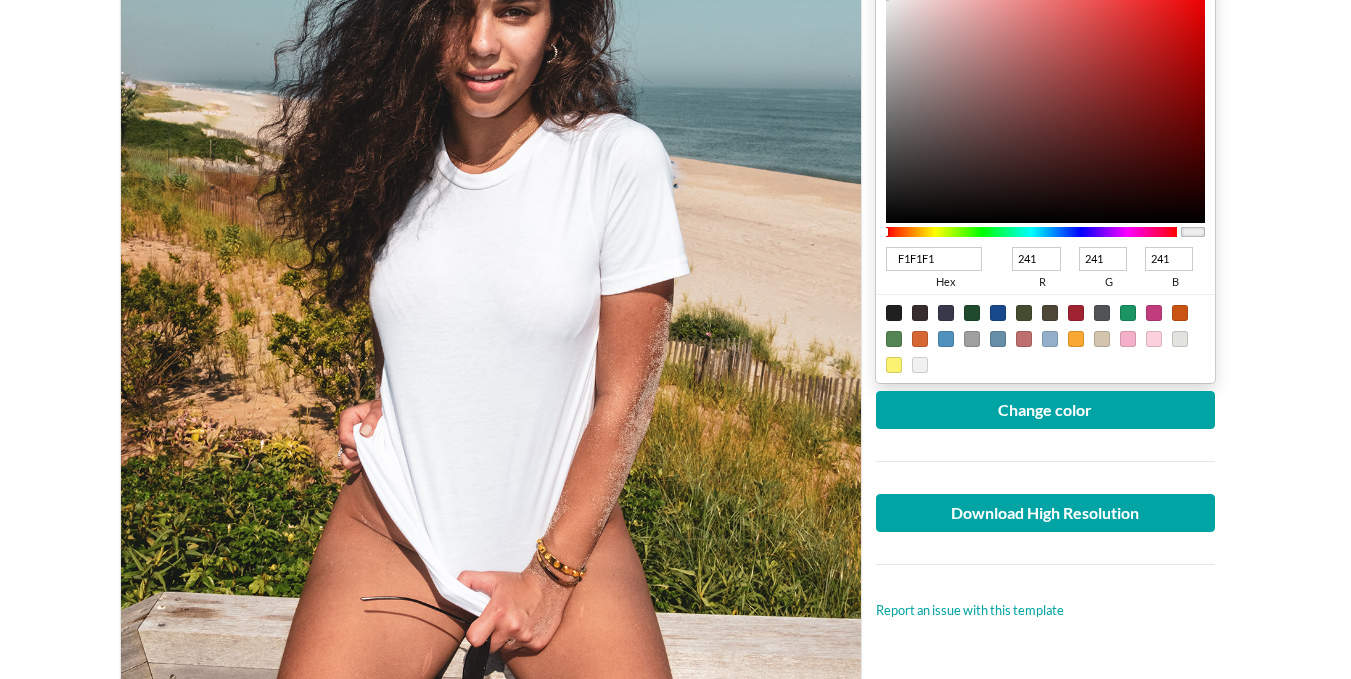 click at bounding box center (972, 313) 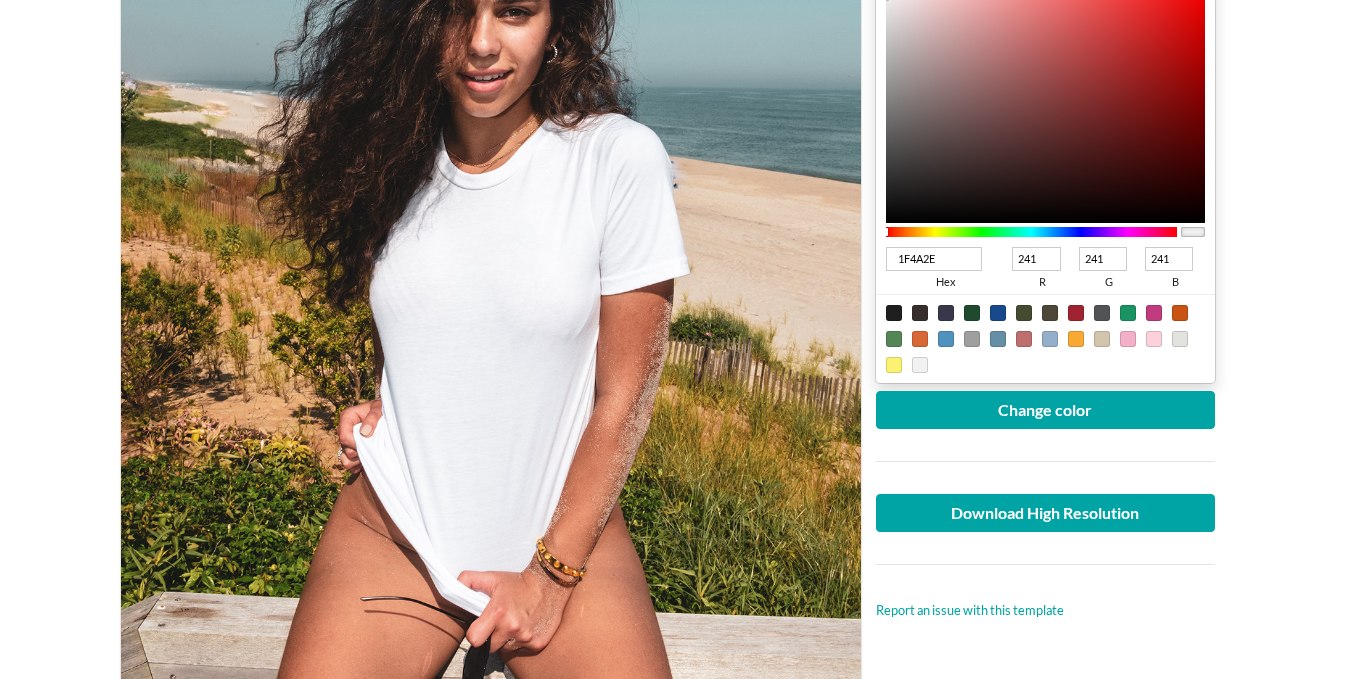 type on "31" 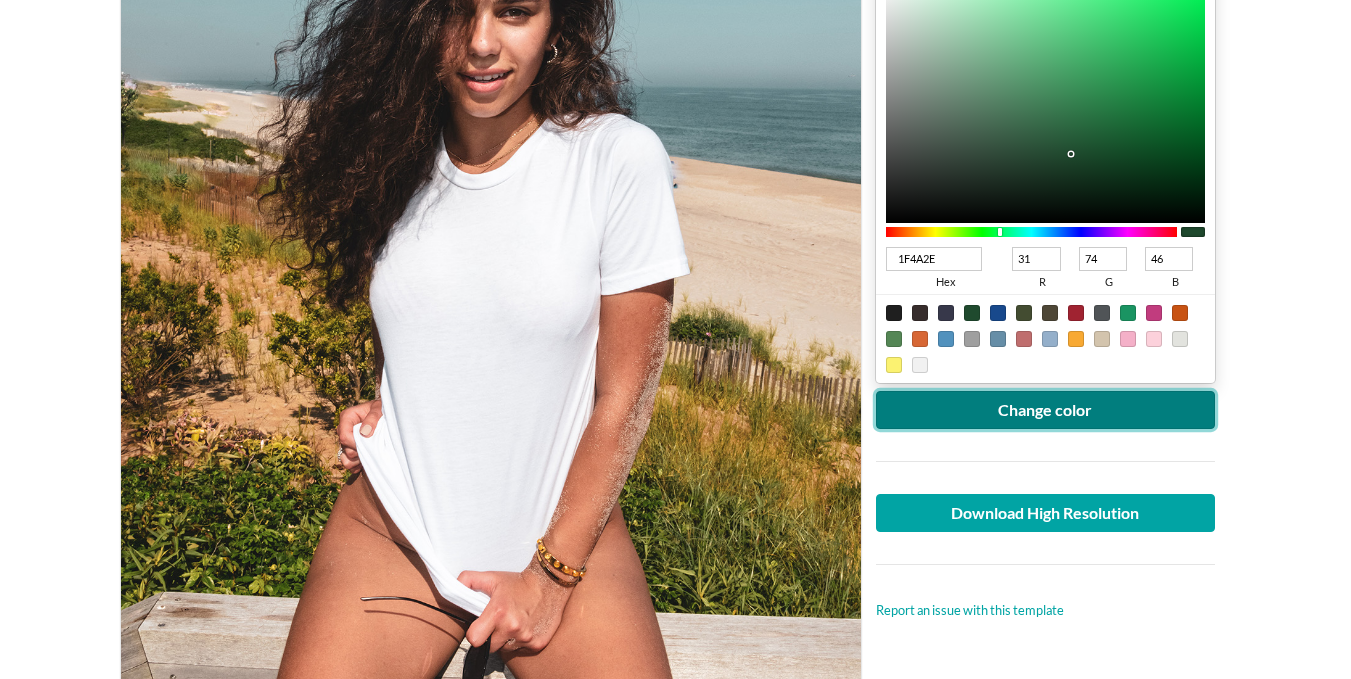 drag, startPoint x: 1008, startPoint y: 413, endPoint x: 981, endPoint y: 411, distance: 27.073973 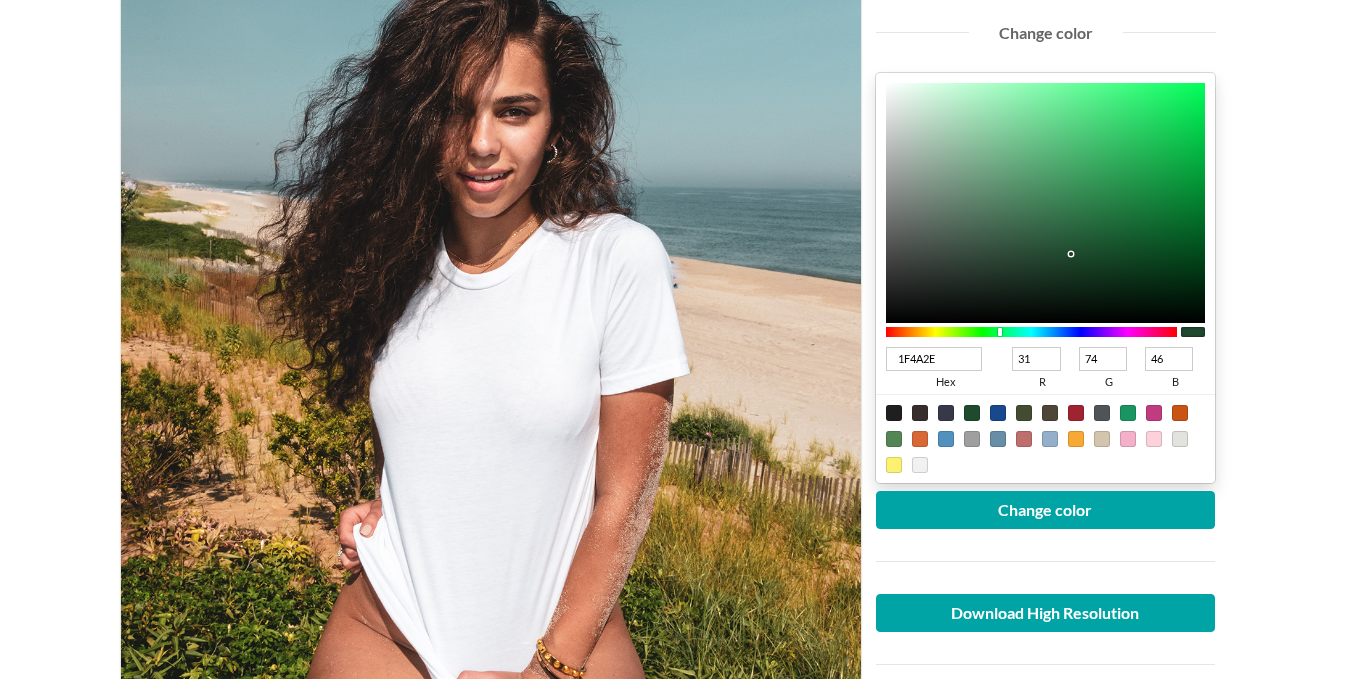 click at bounding box center (946, 439) 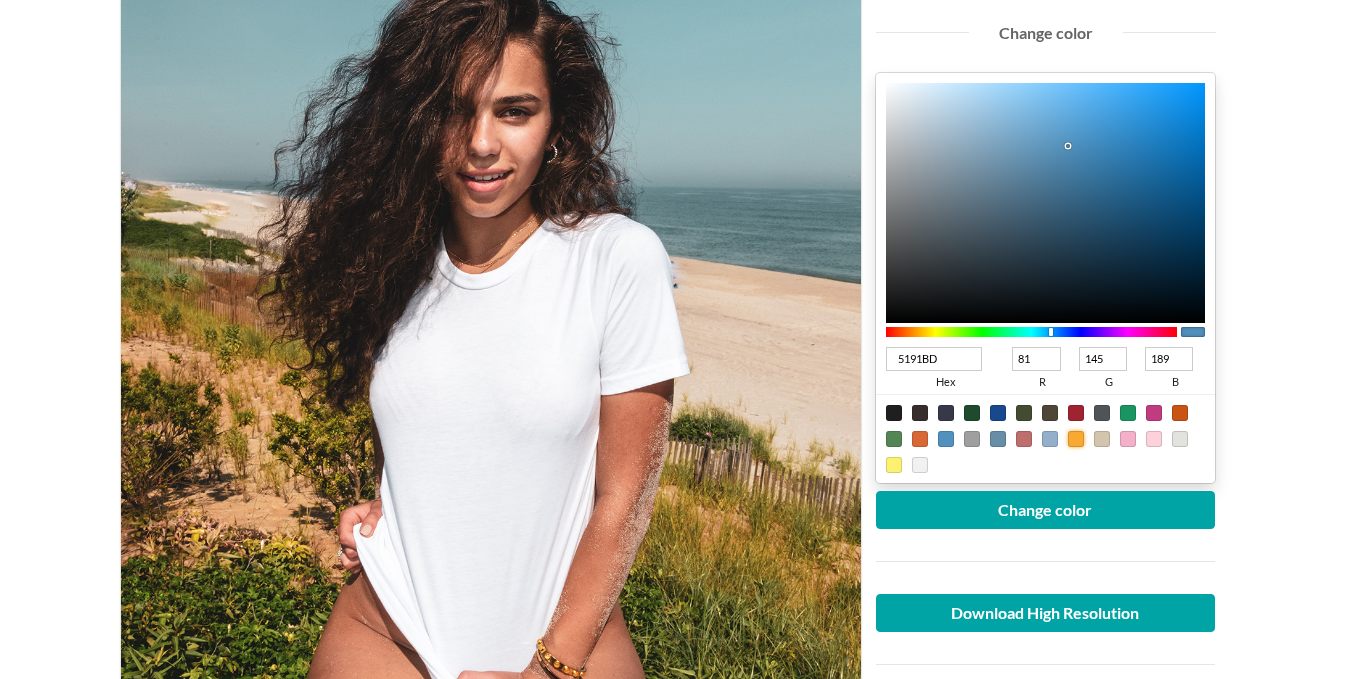 click at bounding box center (1076, 439) 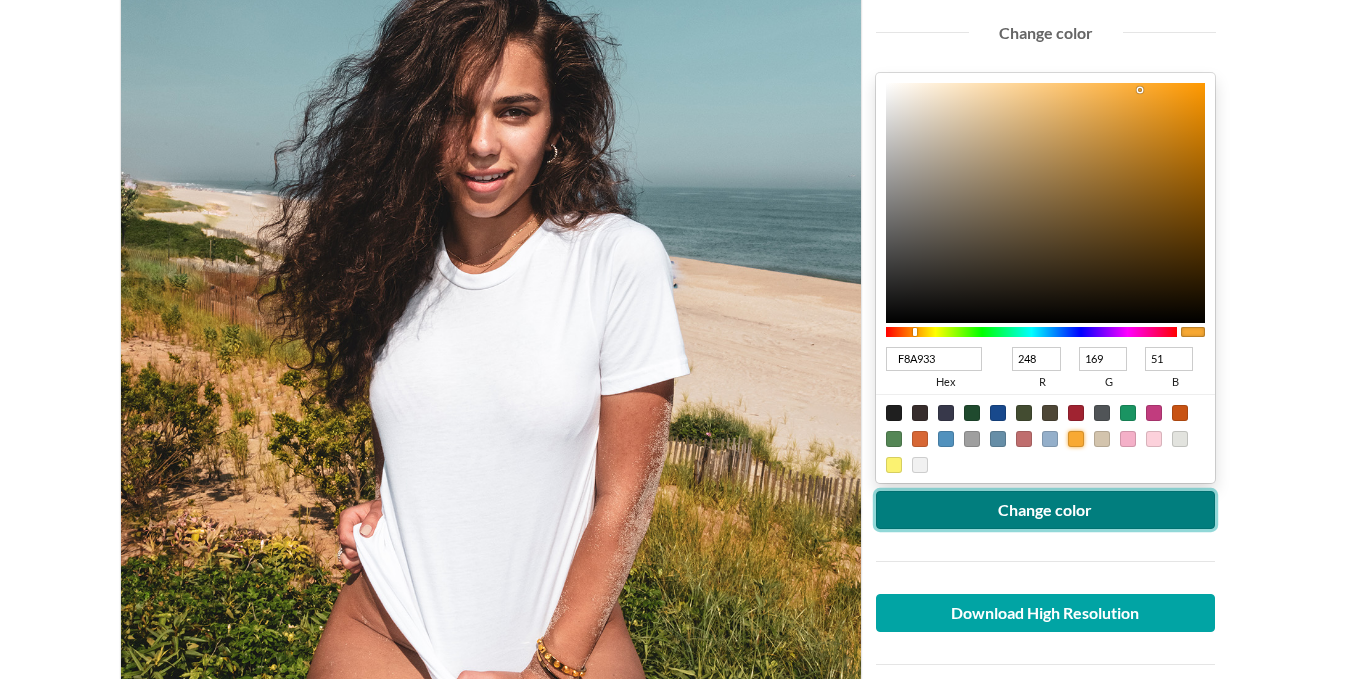 click on "Change color" at bounding box center (1046, 510) 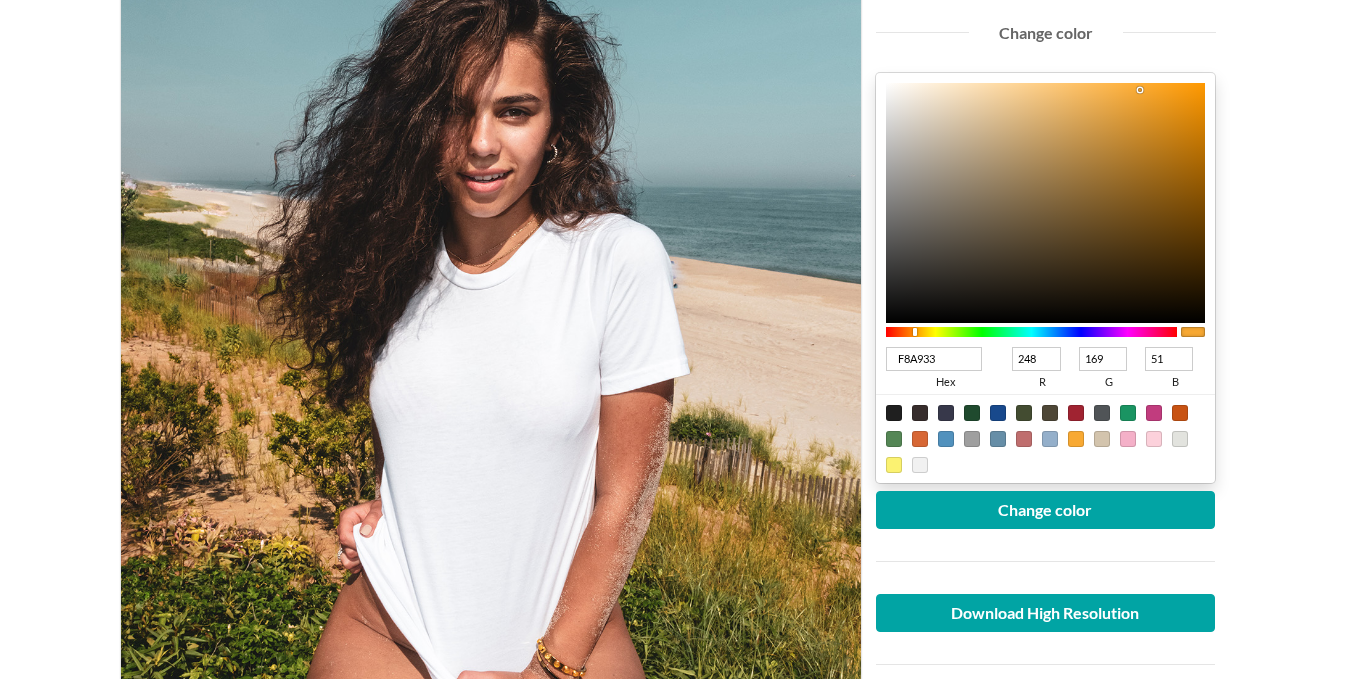 click at bounding box center (894, 413) 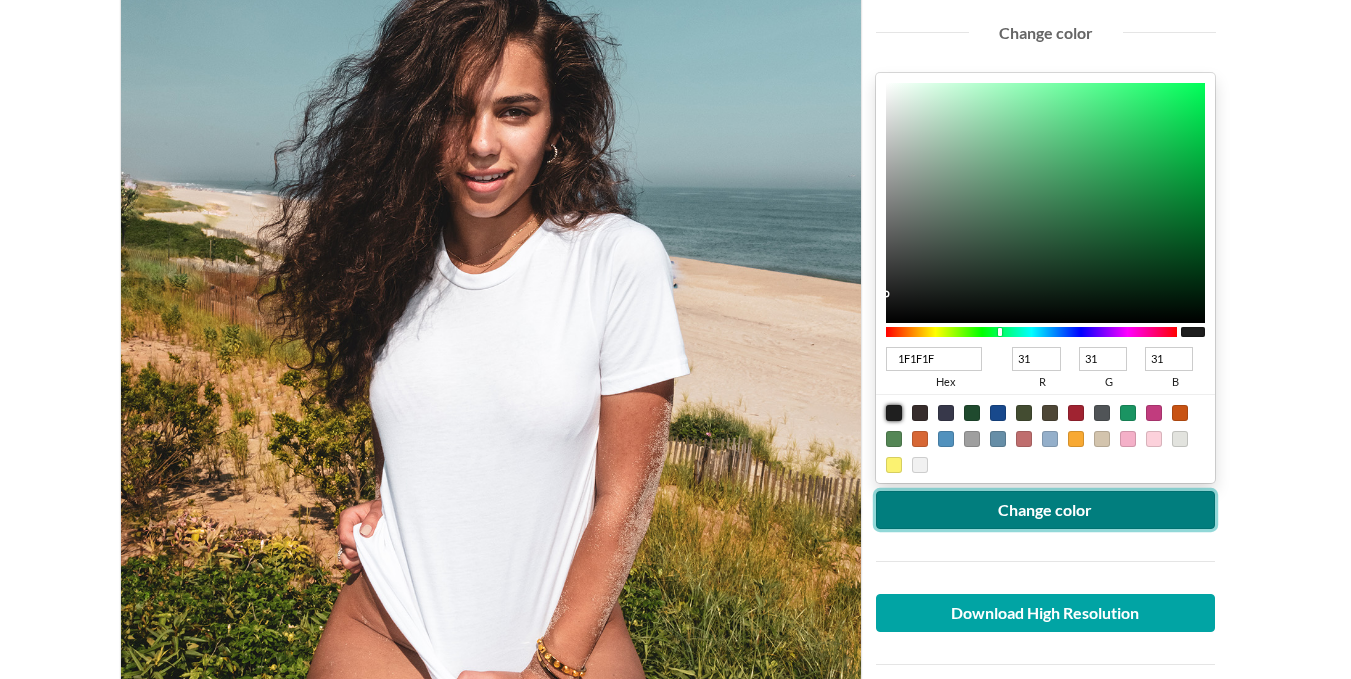click on "Change color" at bounding box center [1046, 510] 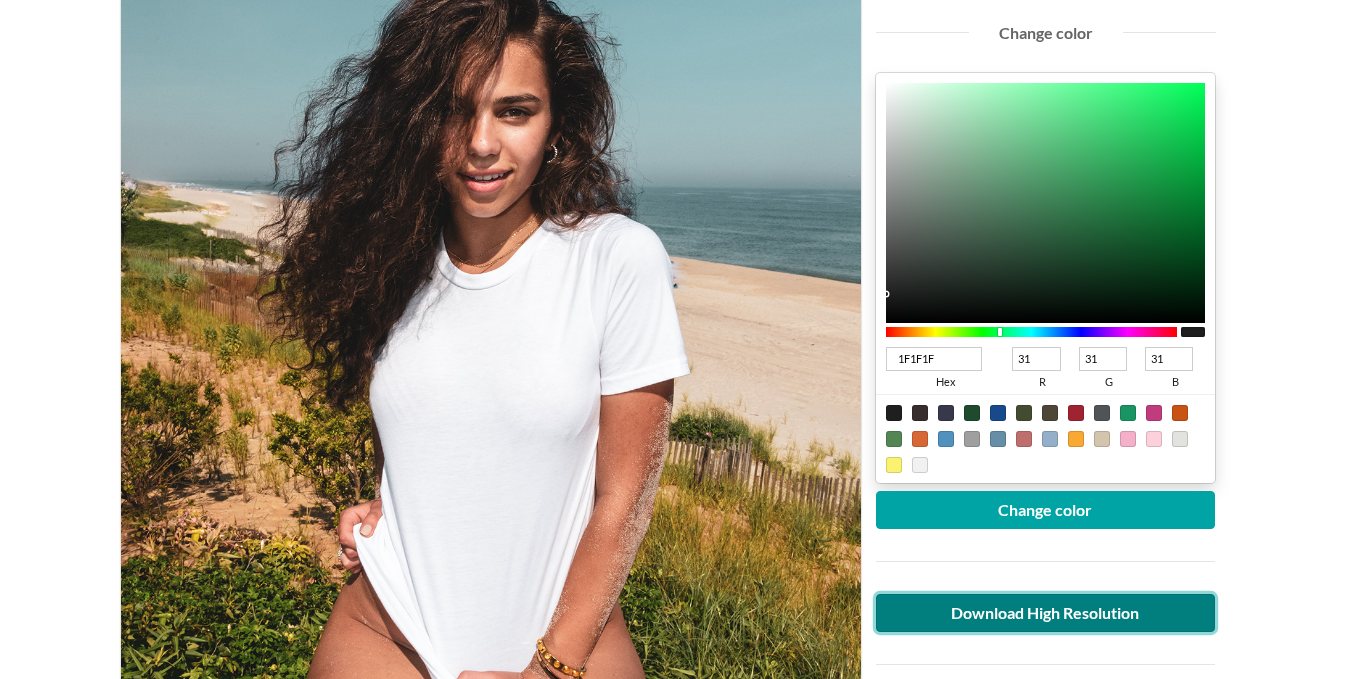 click on "Download High Resolution" at bounding box center (1046, 613) 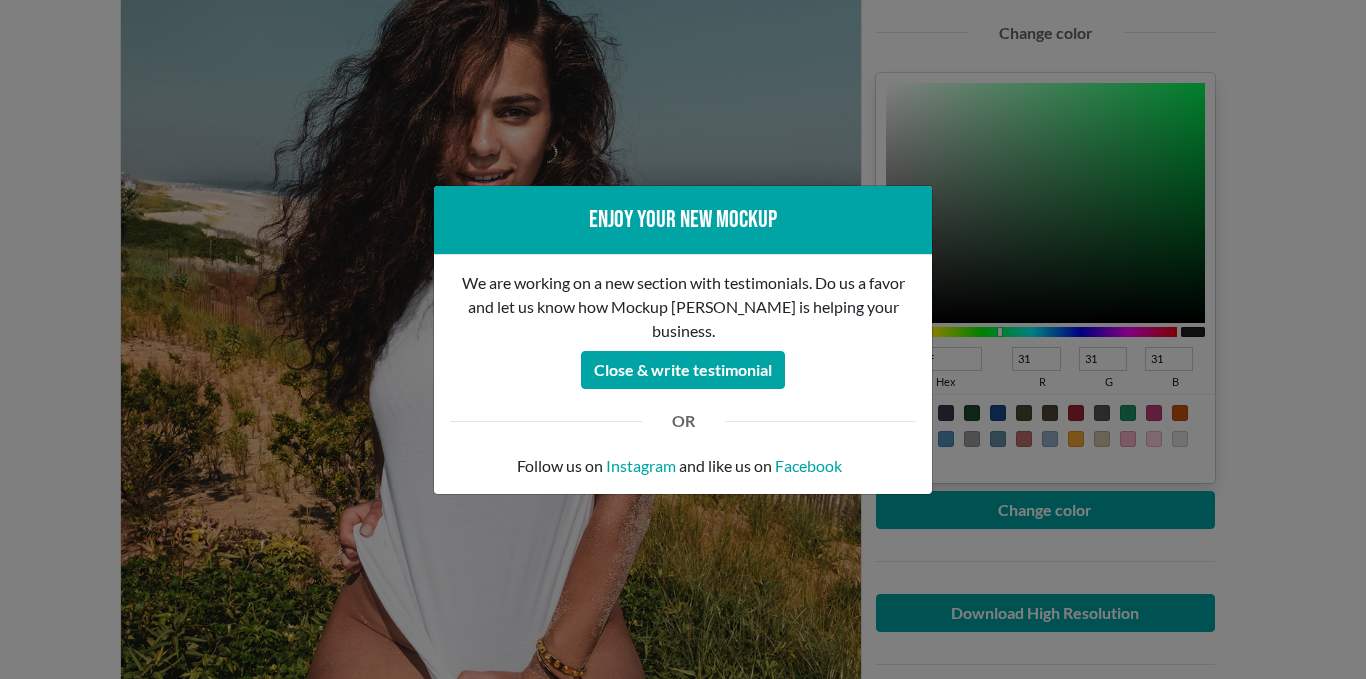 click on "Enjoy your new mockup We are working on a new section with testimonials. Do us a favor and let us know how Mockup [PERSON_NAME] is helping your business. Close & write testimonial OR Follow us on   Instagram   and like us on   Facebook" at bounding box center [683, 339] 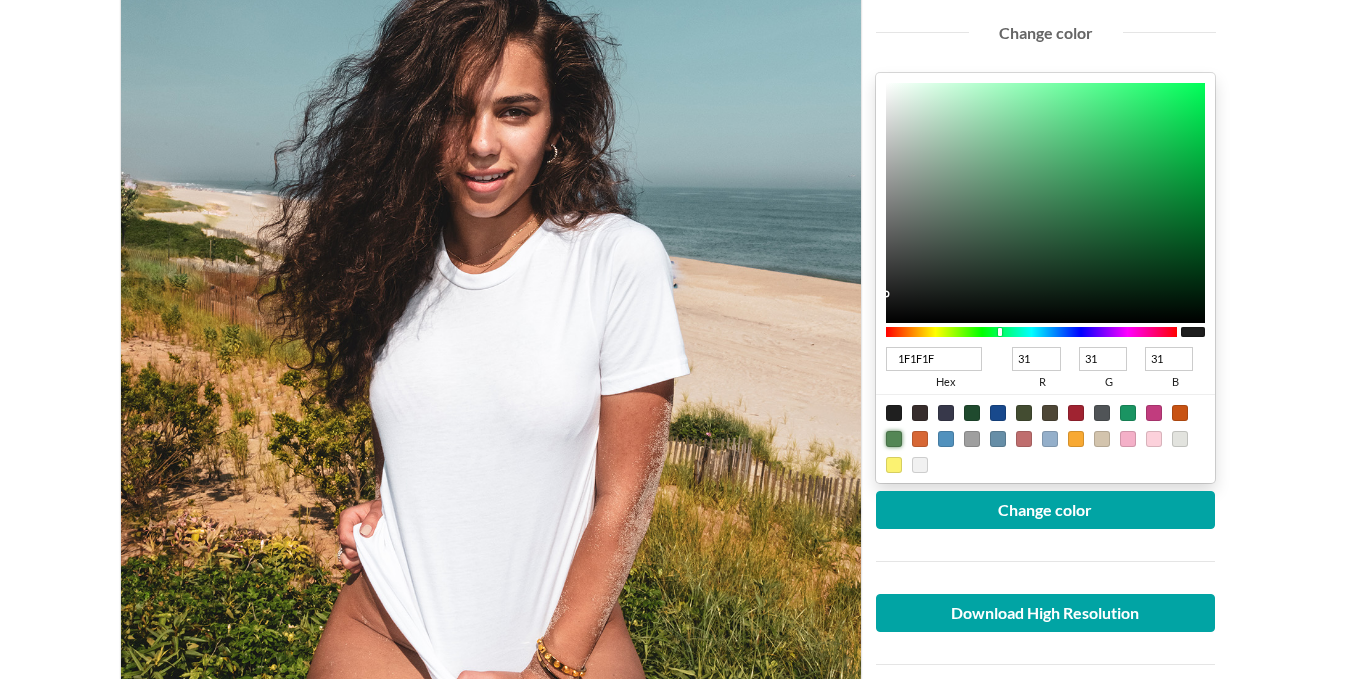 click at bounding box center (894, 439) 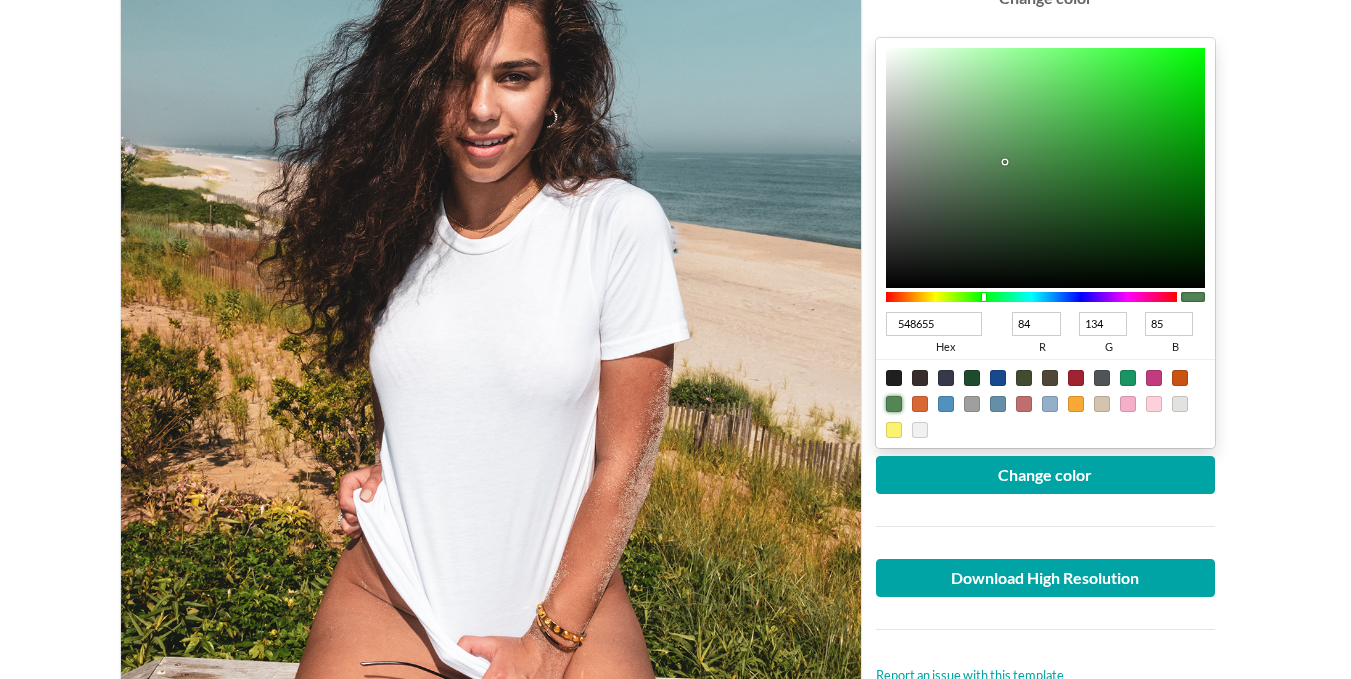 scroll, scrollTop: 400, scrollLeft: 0, axis: vertical 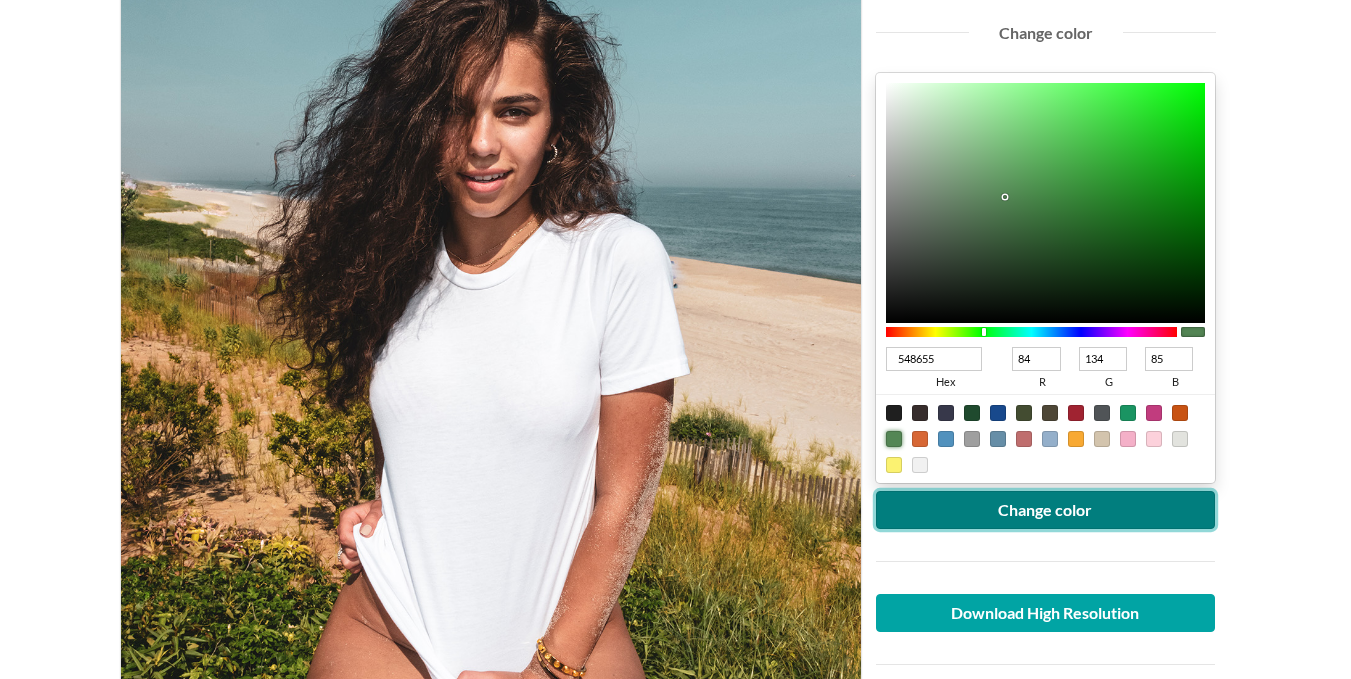 click on "Change color" at bounding box center (1046, 510) 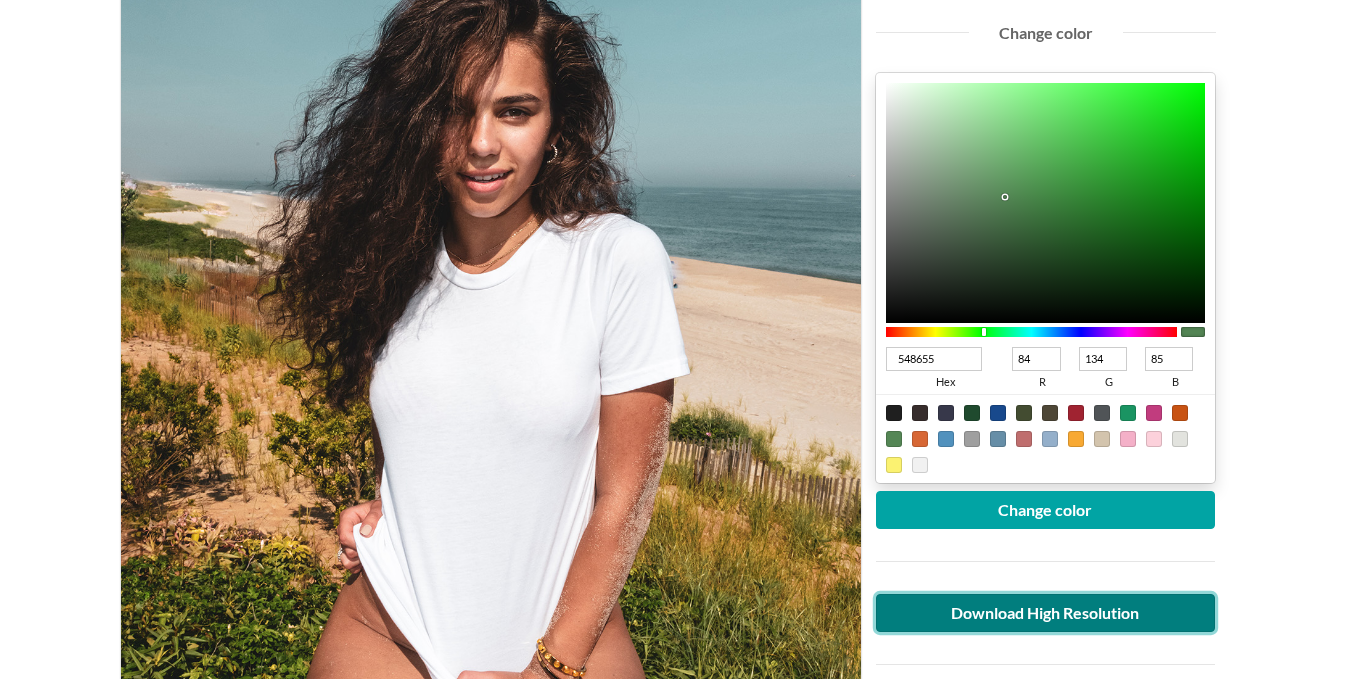 click on "Download High Resolution" at bounding box center [1046, 613] 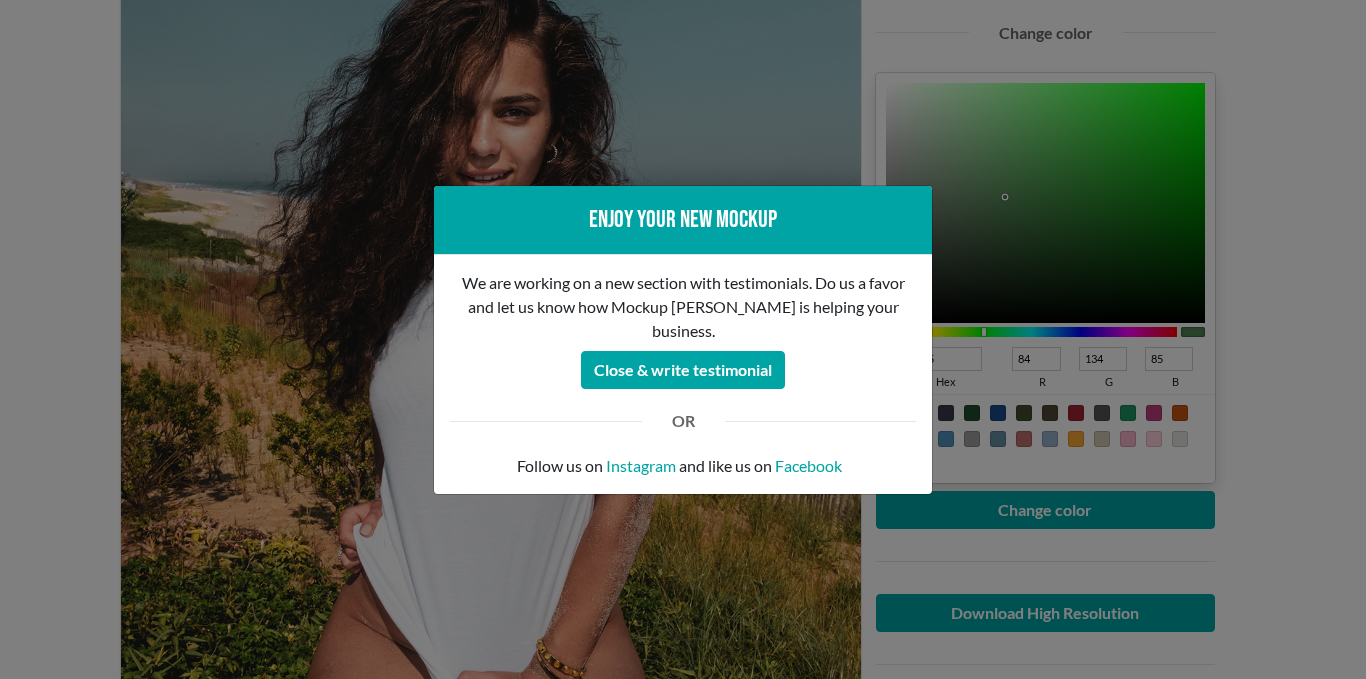 click on "Enjoy your new mockup We are working on a new section with testimonials. Do us a favor and let us know how Mockup [PERSON_NAME] is helping your business. Close & write testimonial OR Follow us on   Instagram   and like us on   Facebook" at bounding box center [683, 339] 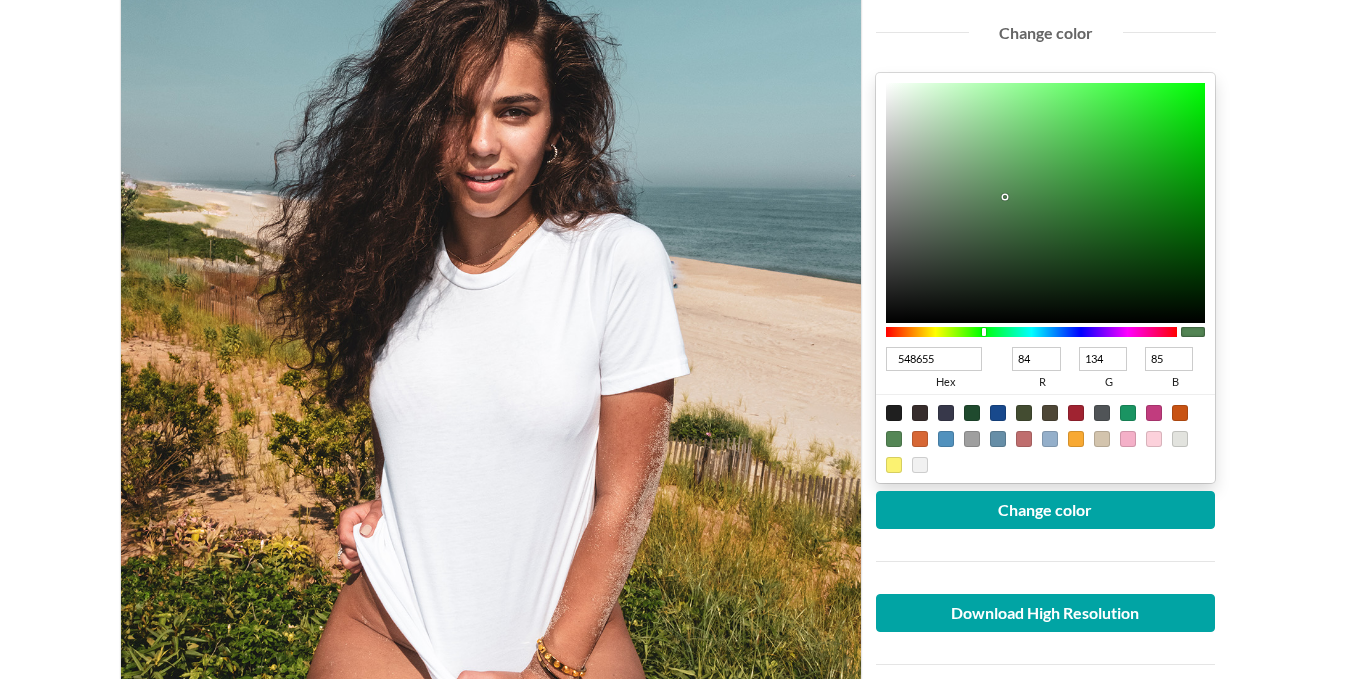 click at bounding box center [1102, 439] 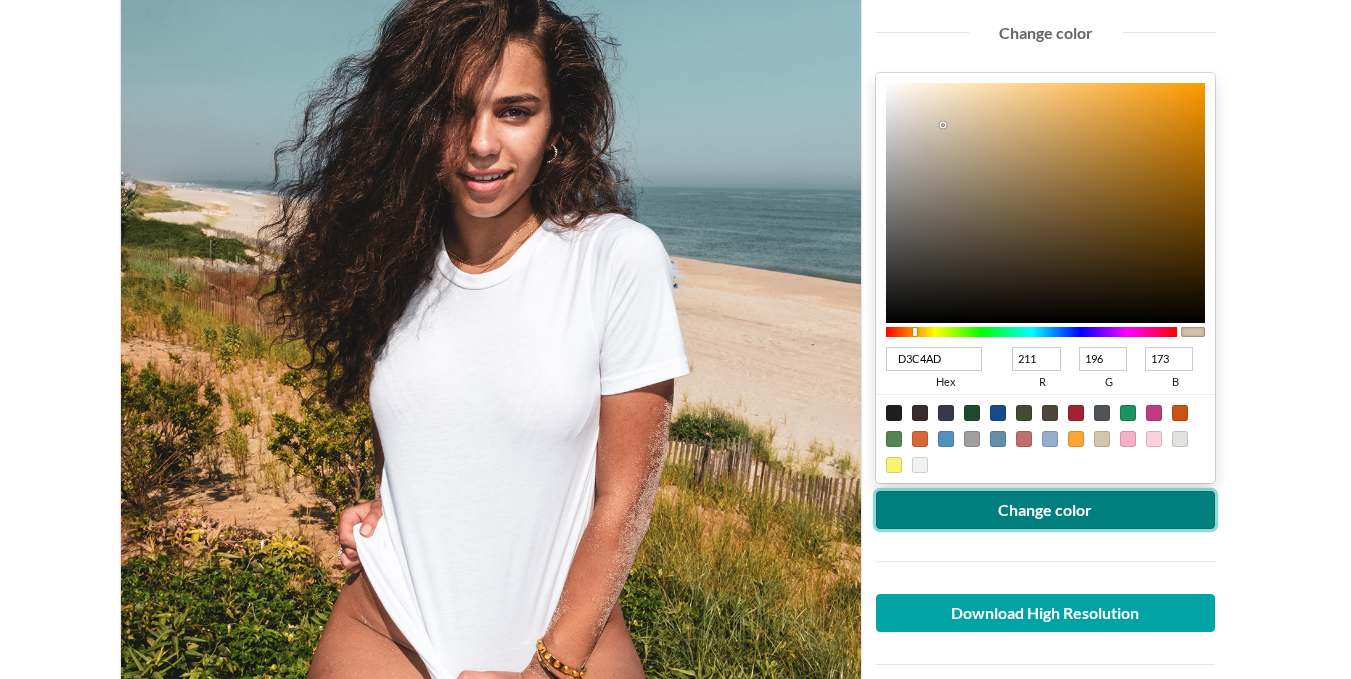 click on "Change color" at bounding box center [1046, 510] 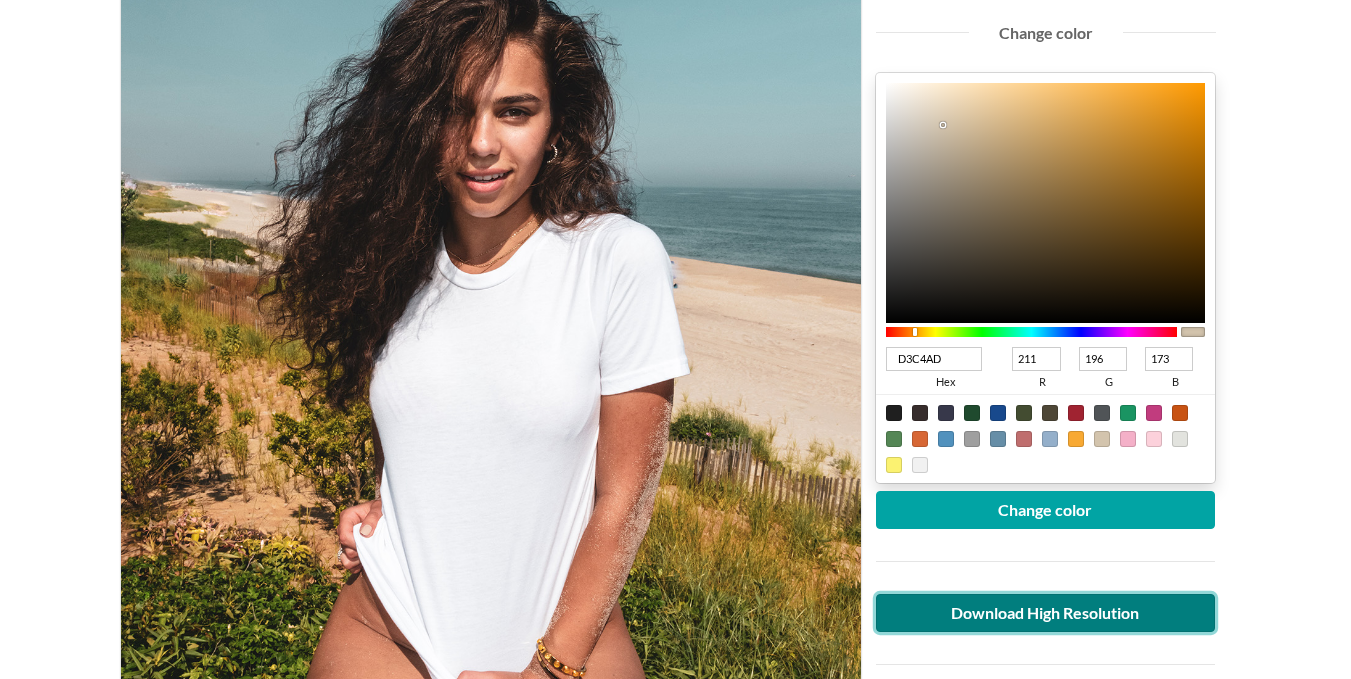 click on "Download High Resolution" at bounding box center [1046, 613] 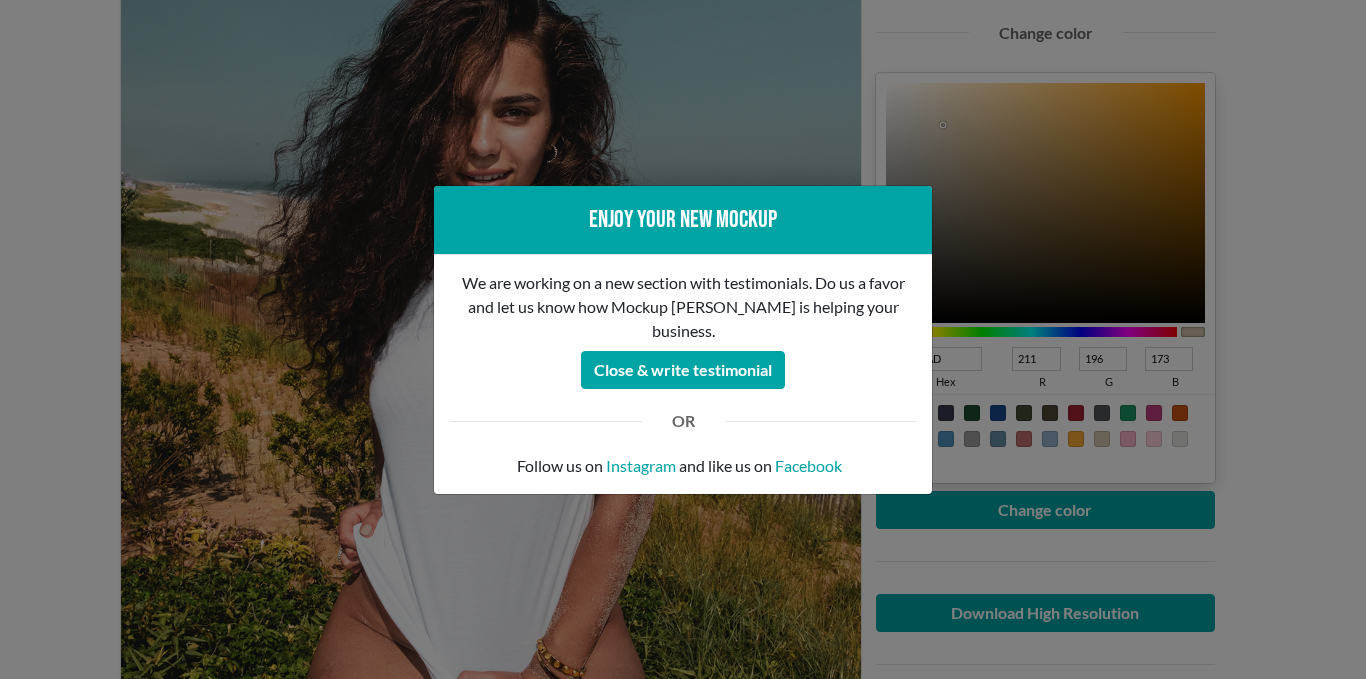 click on "Enjoy your new mockup We are working on a new section with testimonials. Do us a favor and let us know how Mockup [PERSON_NAME] is helping your business. Close & write testimonial OR Follow us on   Instagram   and like us on   Facebook" at bounding box center [683, 339] 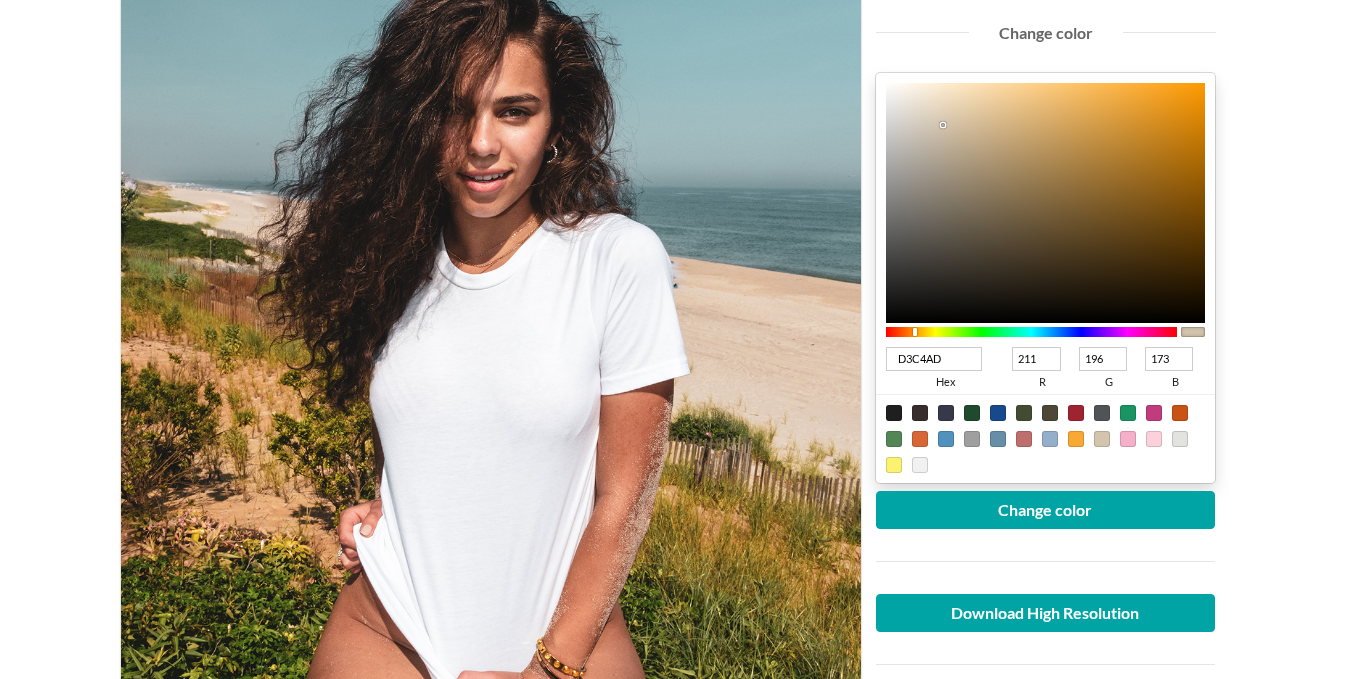 click at bounding box center (1154, 439) 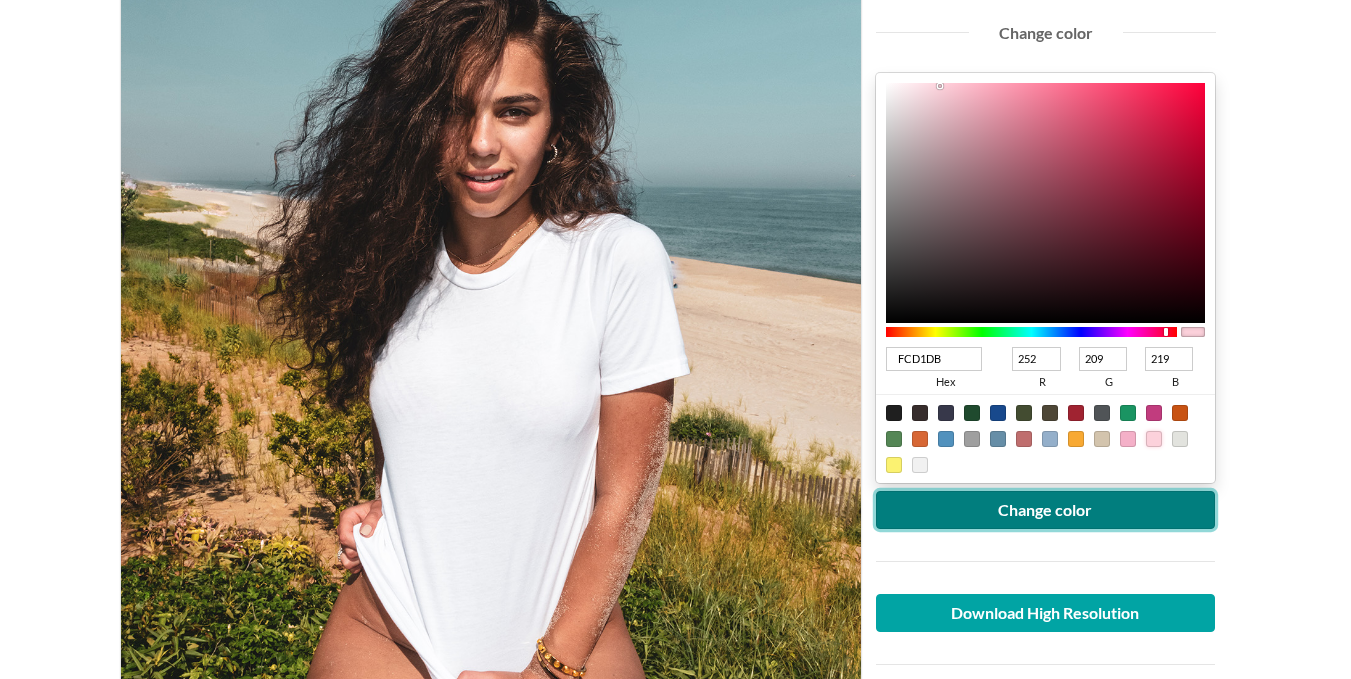 click on "Change color" at bounding box center (1046, 510) 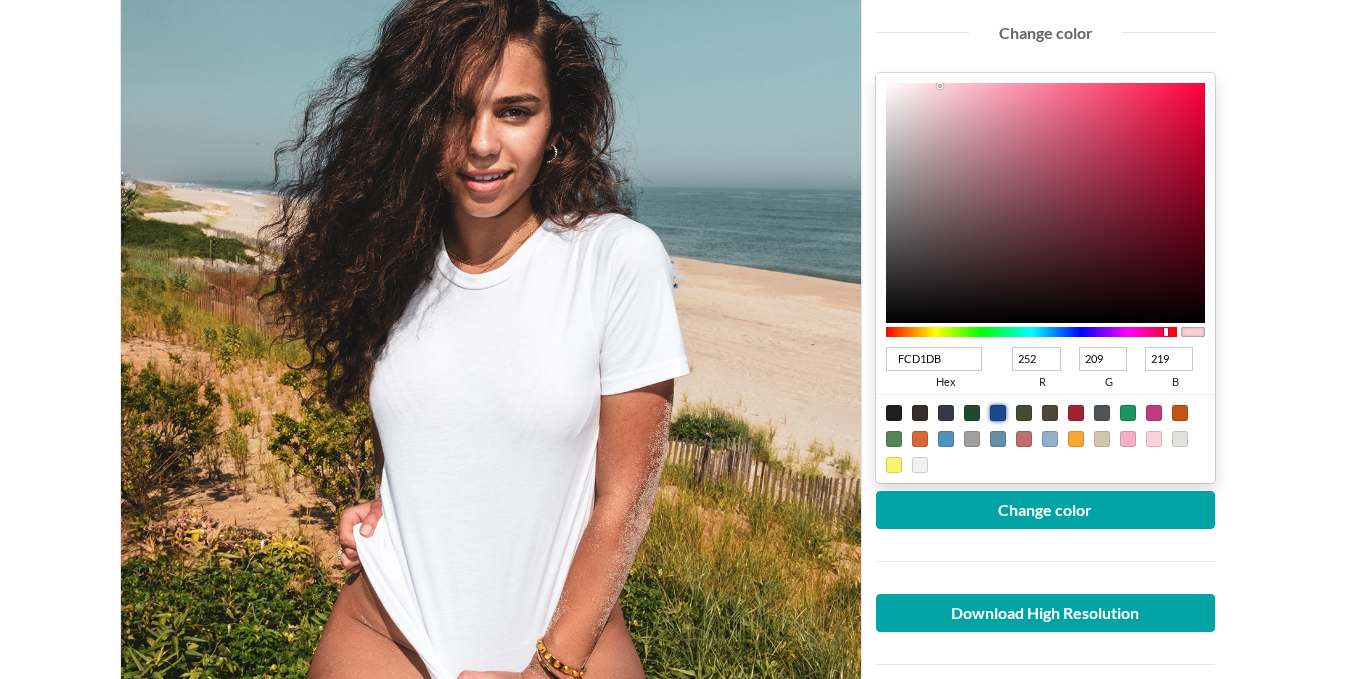 click at bounding box center (998, 413) 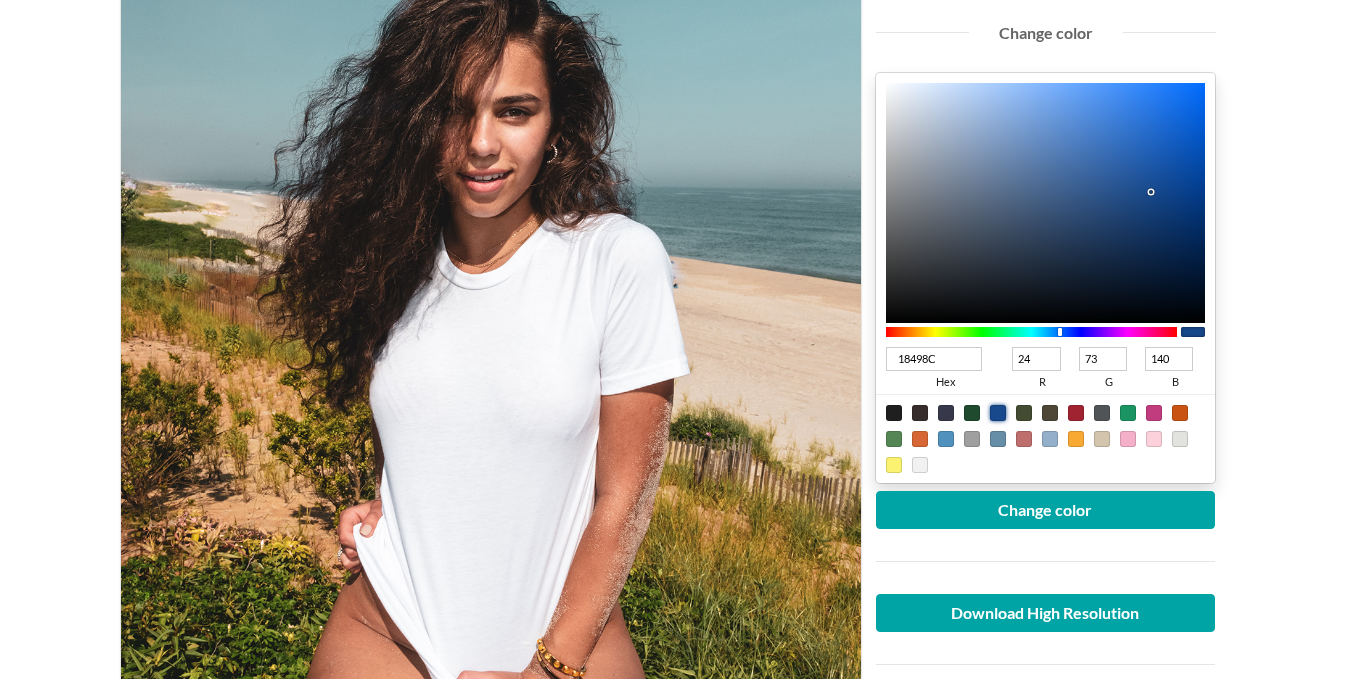 click at bounding box center (894, 413) 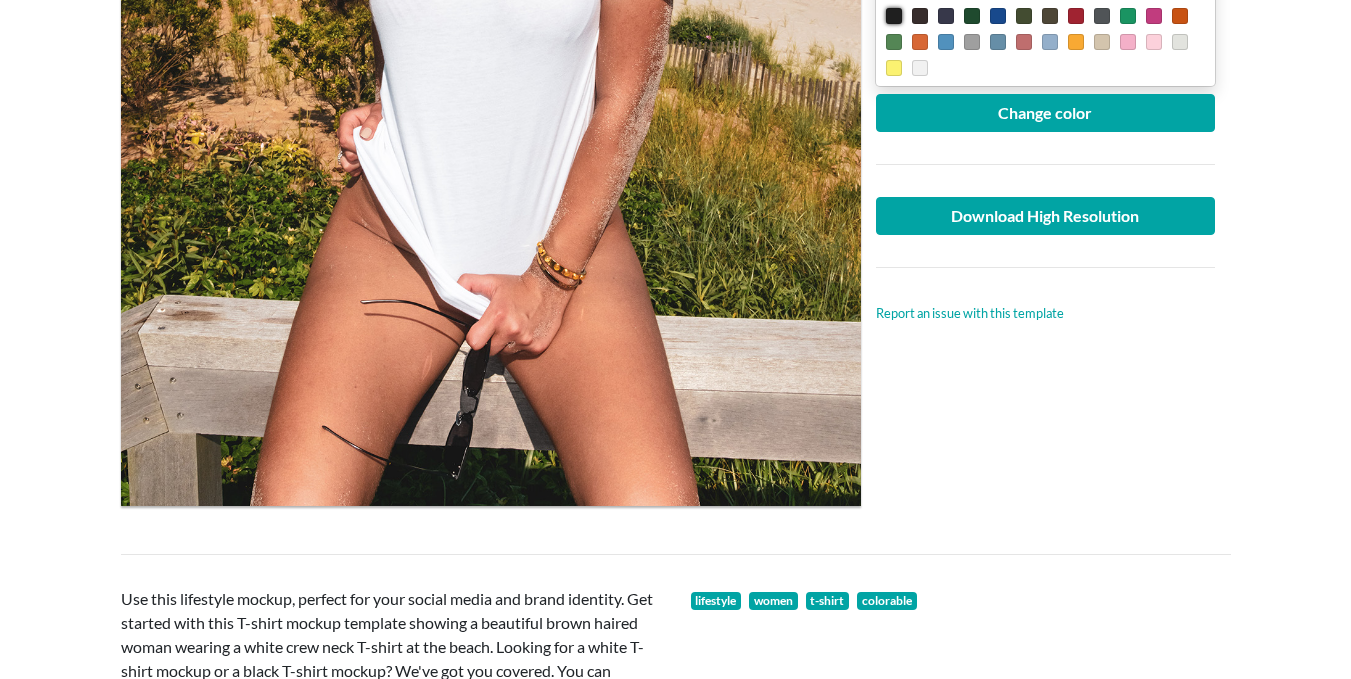 scroll, scrollTop: 200, scrollLeft: 0, axis: vertical 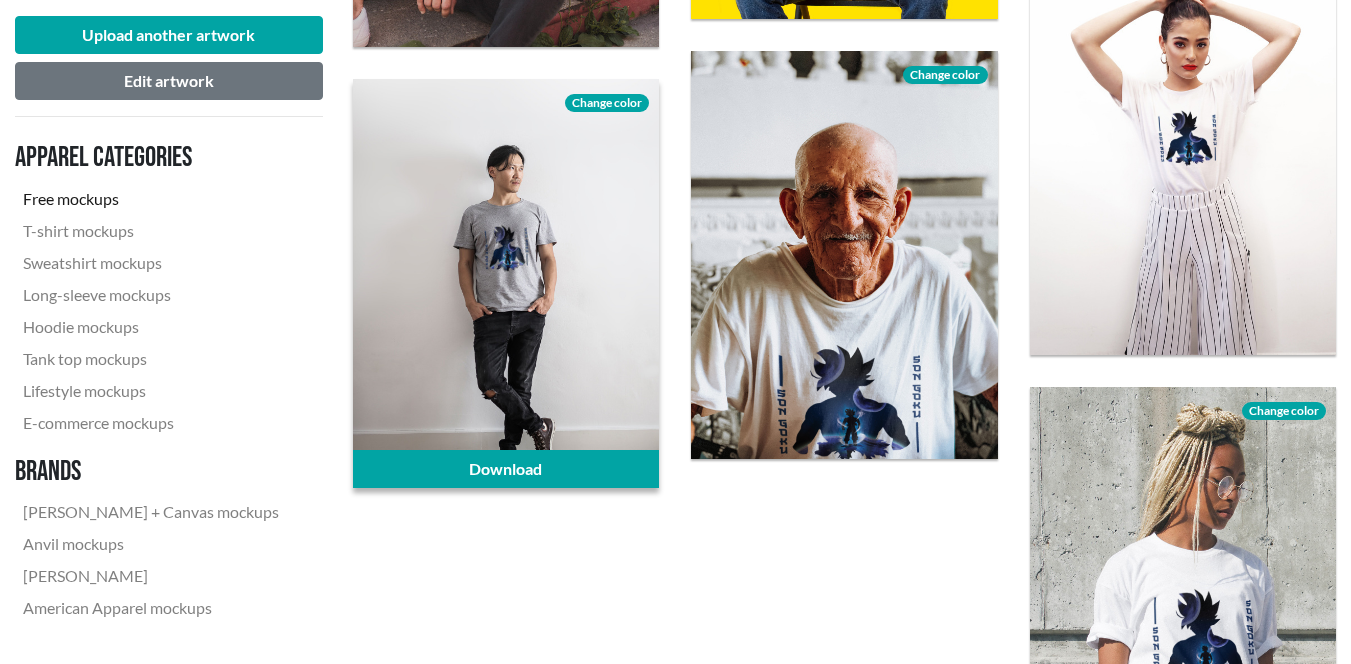 click at bounding box center [506, 283] 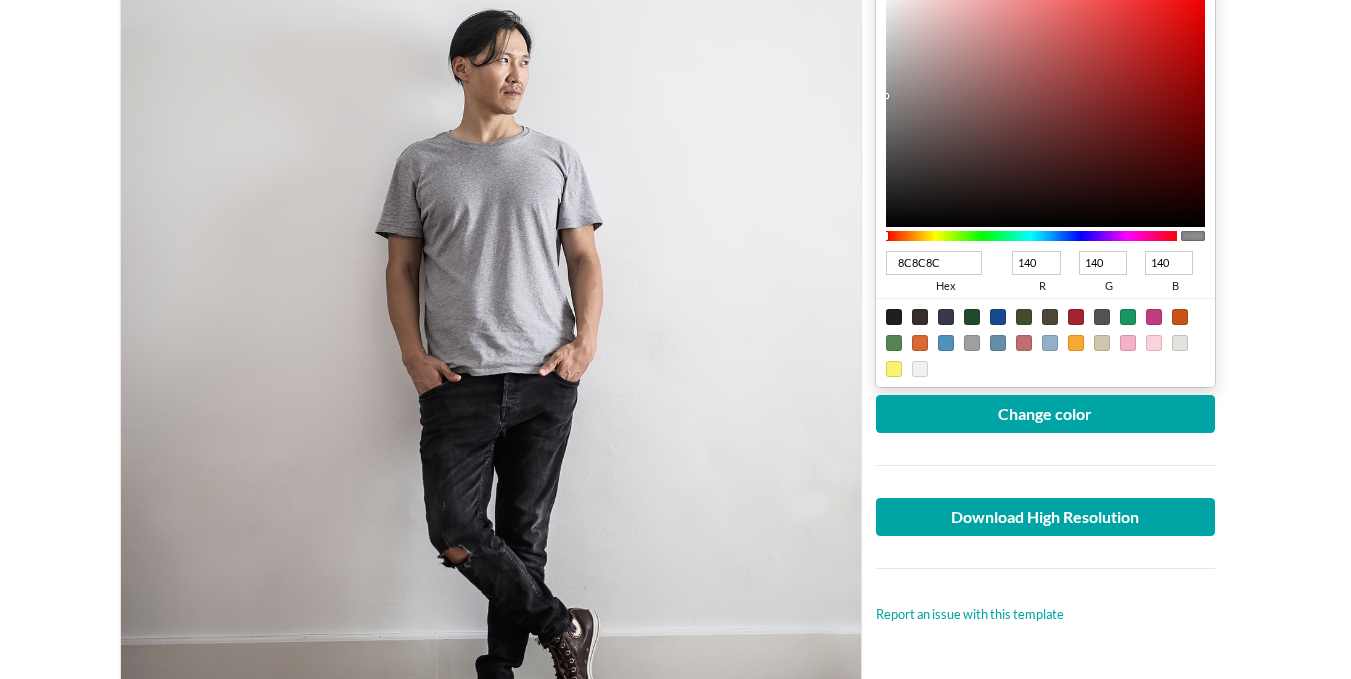 scroll, scrollTop: 500, scrollLeft: 0, axis: vertical 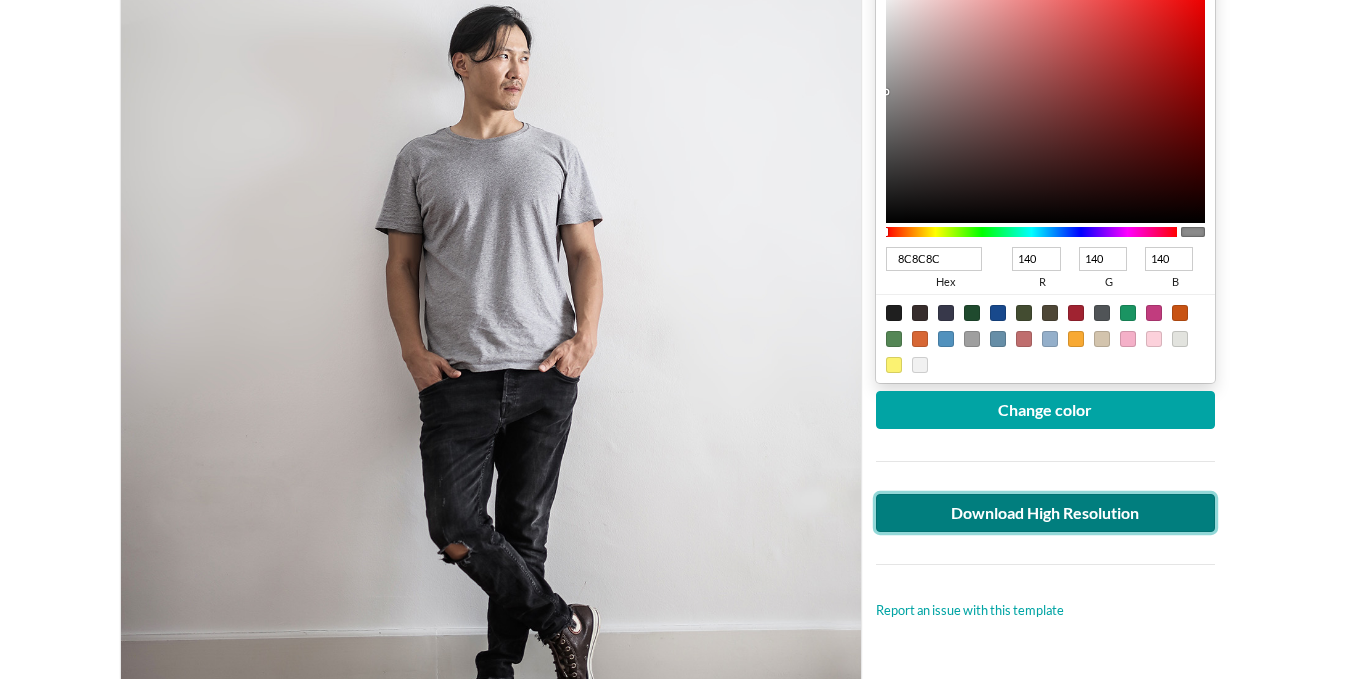 click on "Download High Resolution" at bounding box center (1046, 513) 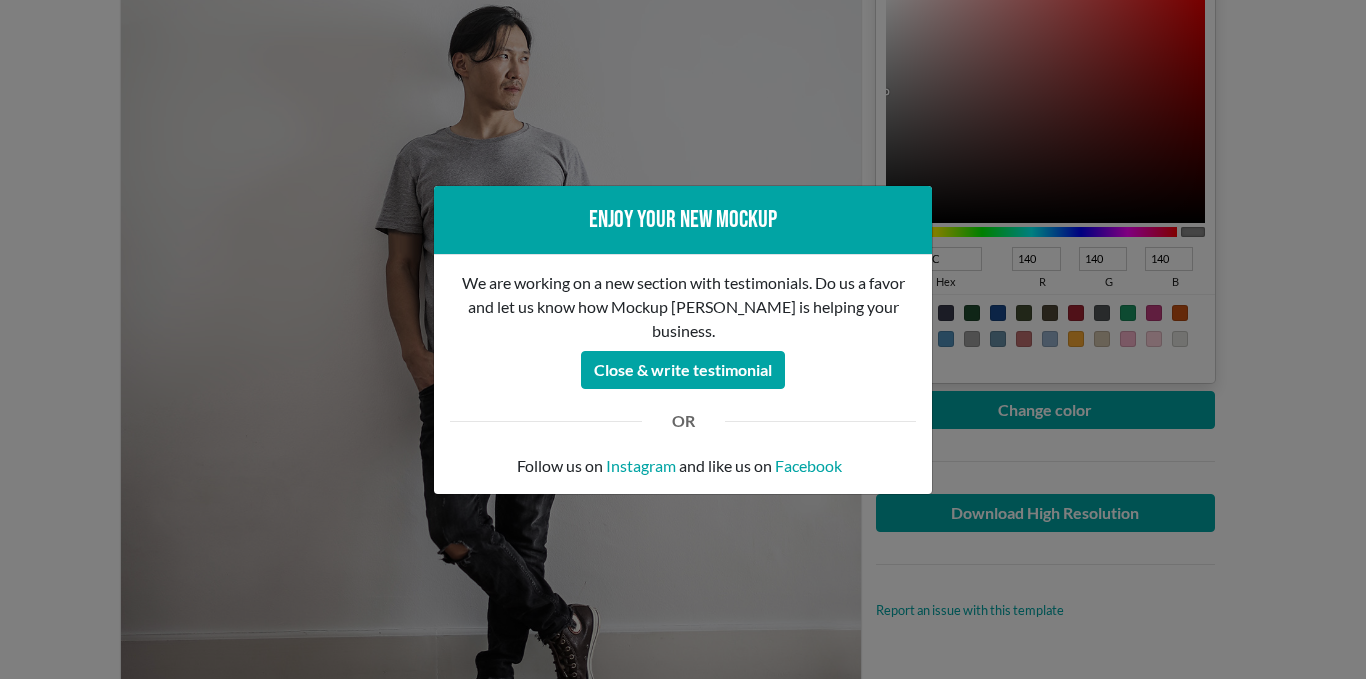 click on "Enjoy your new mockup We are working on a new section with testimonials. Do us a favor and let us know how Mockup [PERSON_NAME] is helping your business. Close & write testimonial OR Follow us on   Instagram   and like us on   Facebook" at bounding box center [683, 339] 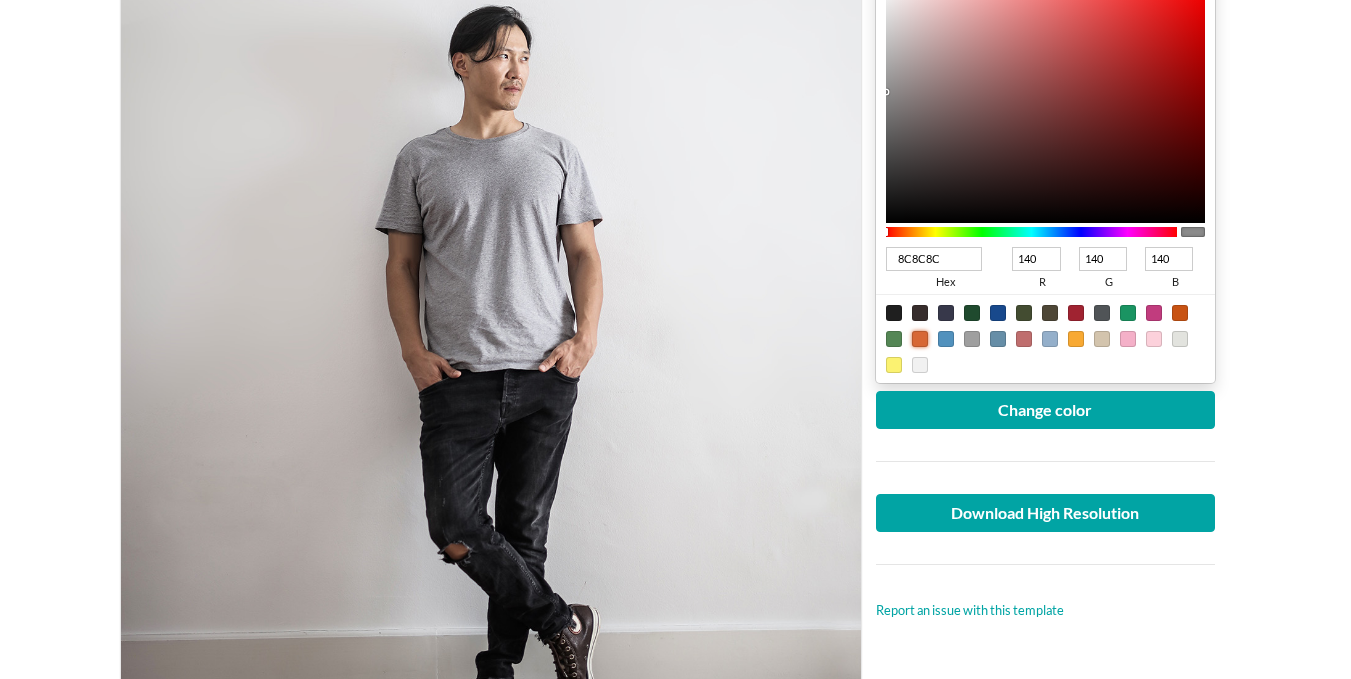click at bounding box center (920, 339) 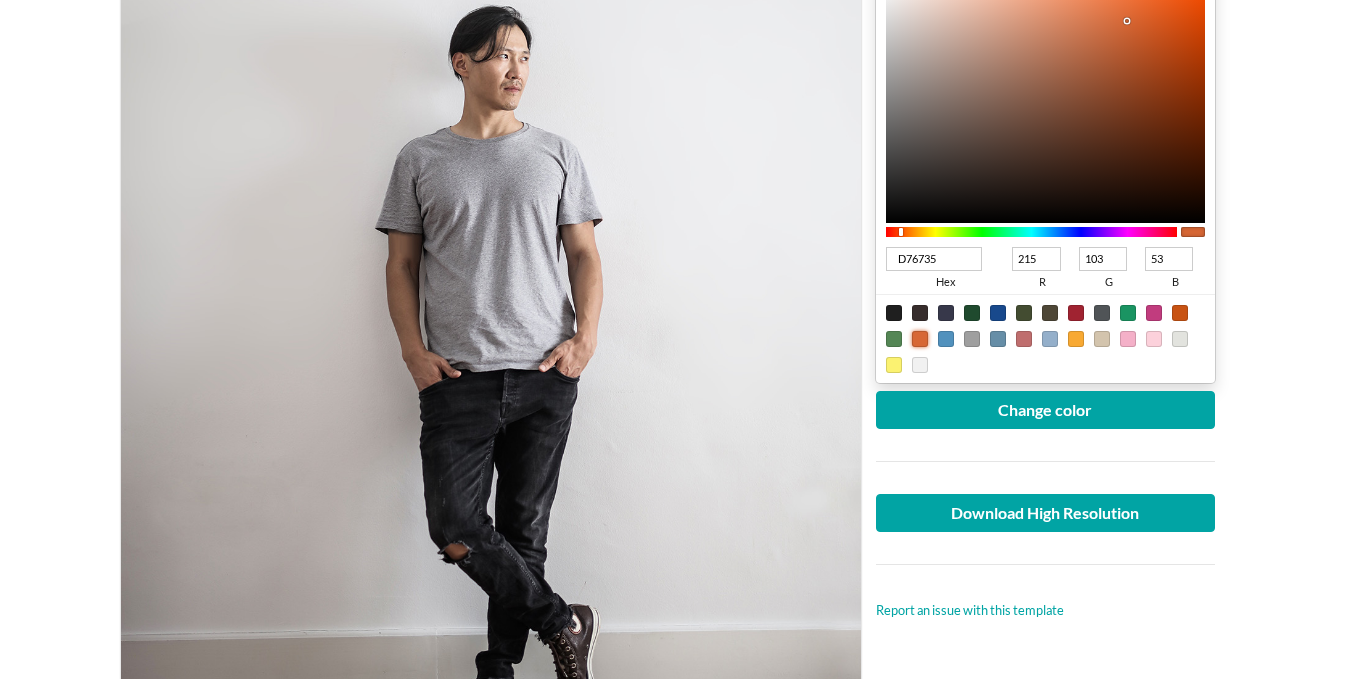 click on "Upload another artwork Edit artwork Change color D76735 hex 215 r 103 g 53 b 100 a Change color Download High Resolution Report an issue with this template" at bounding box center [1046, 218] 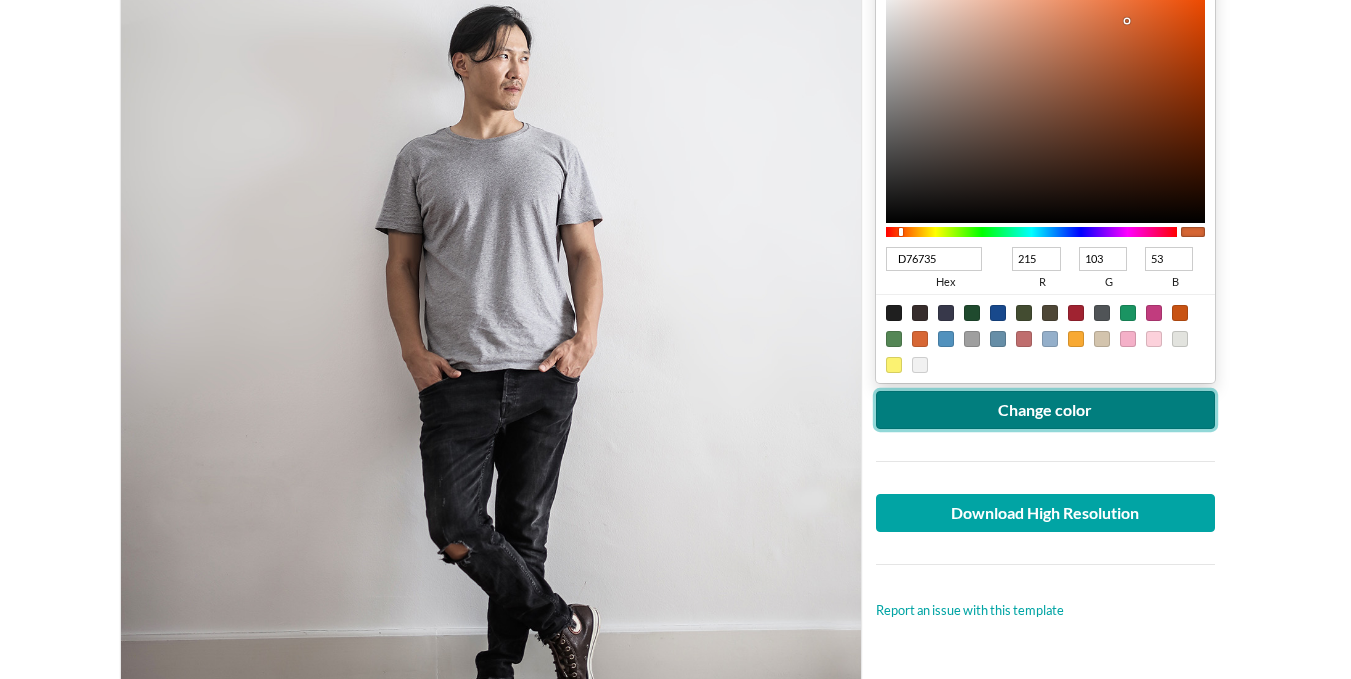 click on "Change color" at bounding box center (1046, 410) 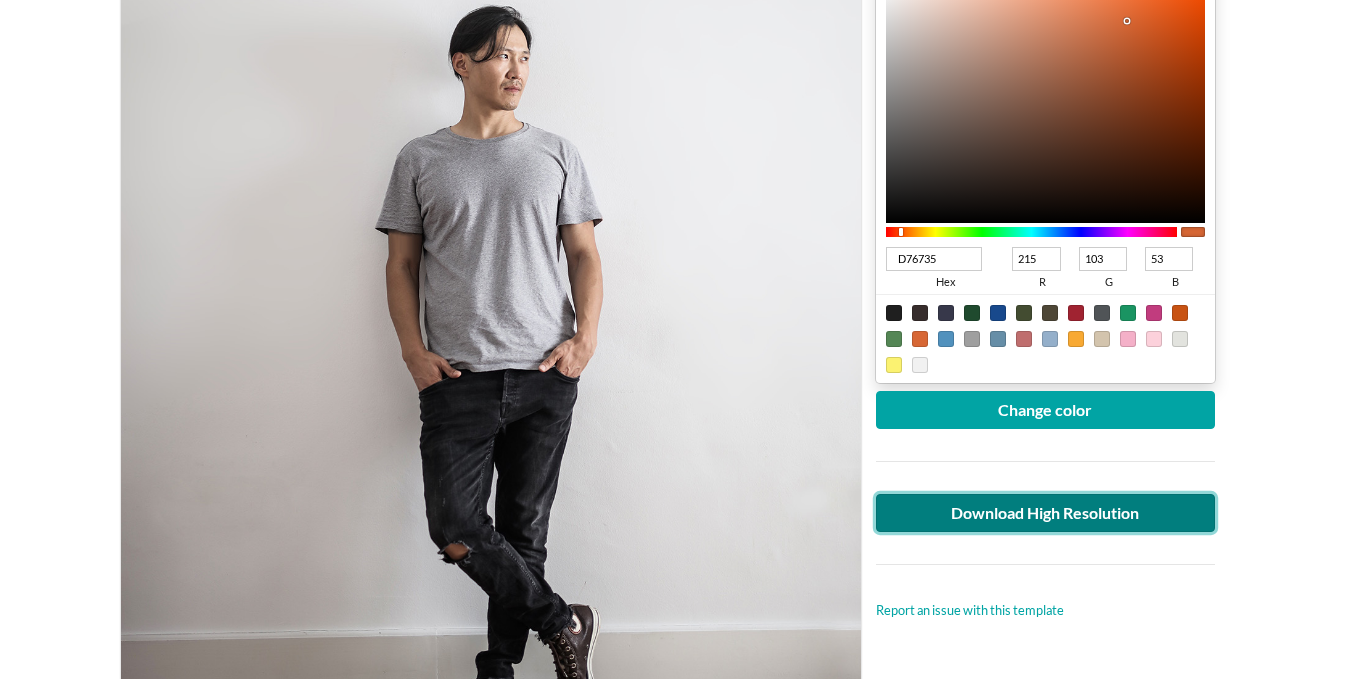 click on "Download High Resolution" at bounding box center (1046, 513) 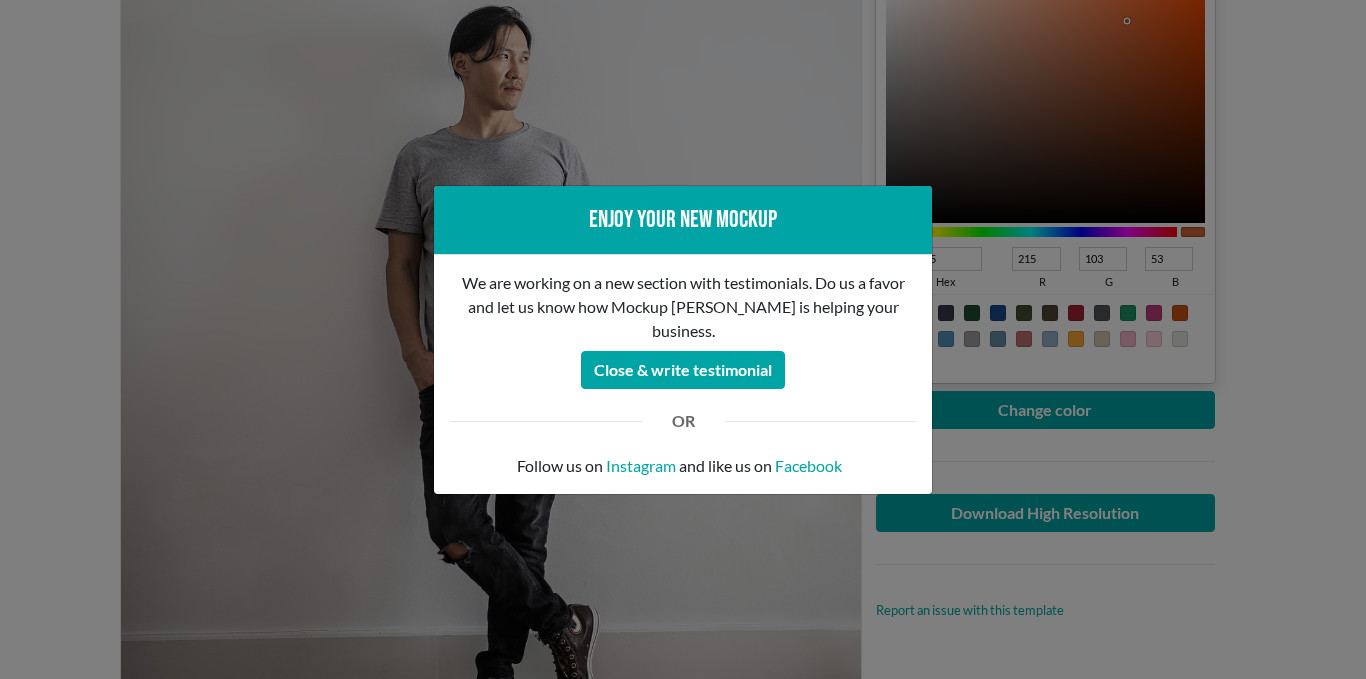 click on "Enjoy your new mockup We are working on a new section with testimonials. Do us a favor and let us know how Mockup [PERSON_NAME] is helping your business. Close & write testimonial OR Follow us on   Instagram   and like us on   Facebook" at bounding box center (683, 339) 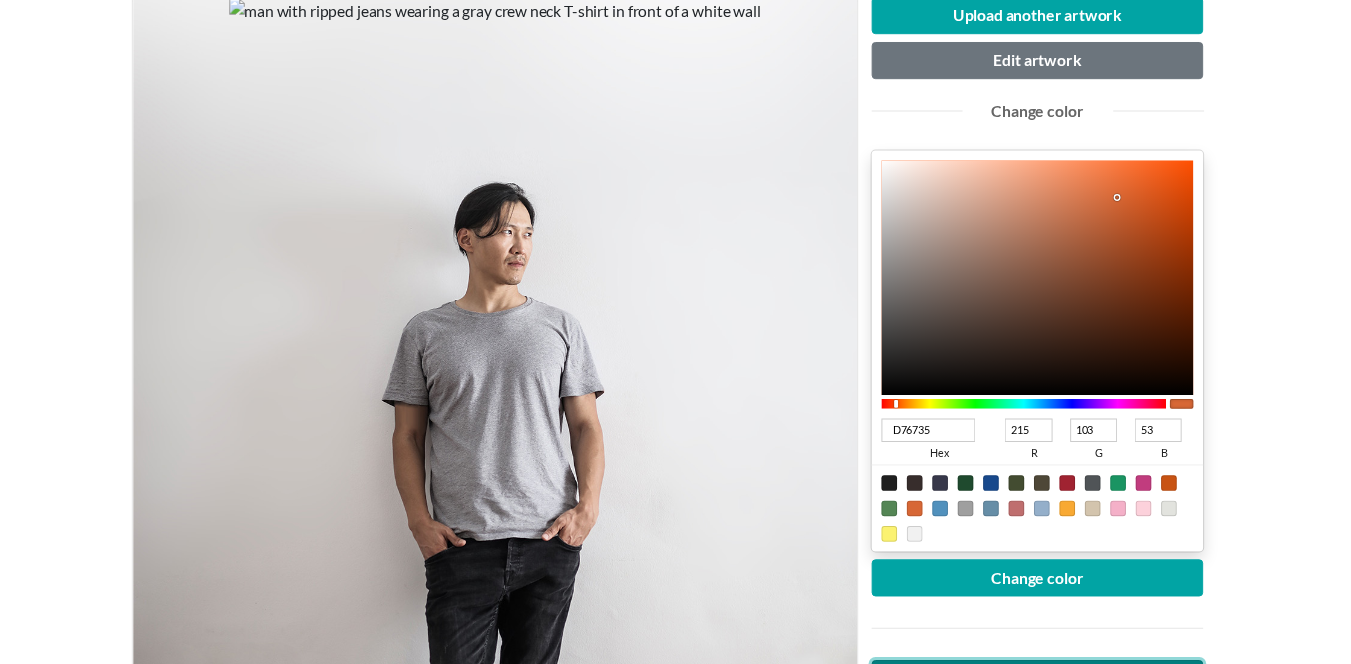 scroll, scrollTop: 0, scrollLeft: 0, axis: both 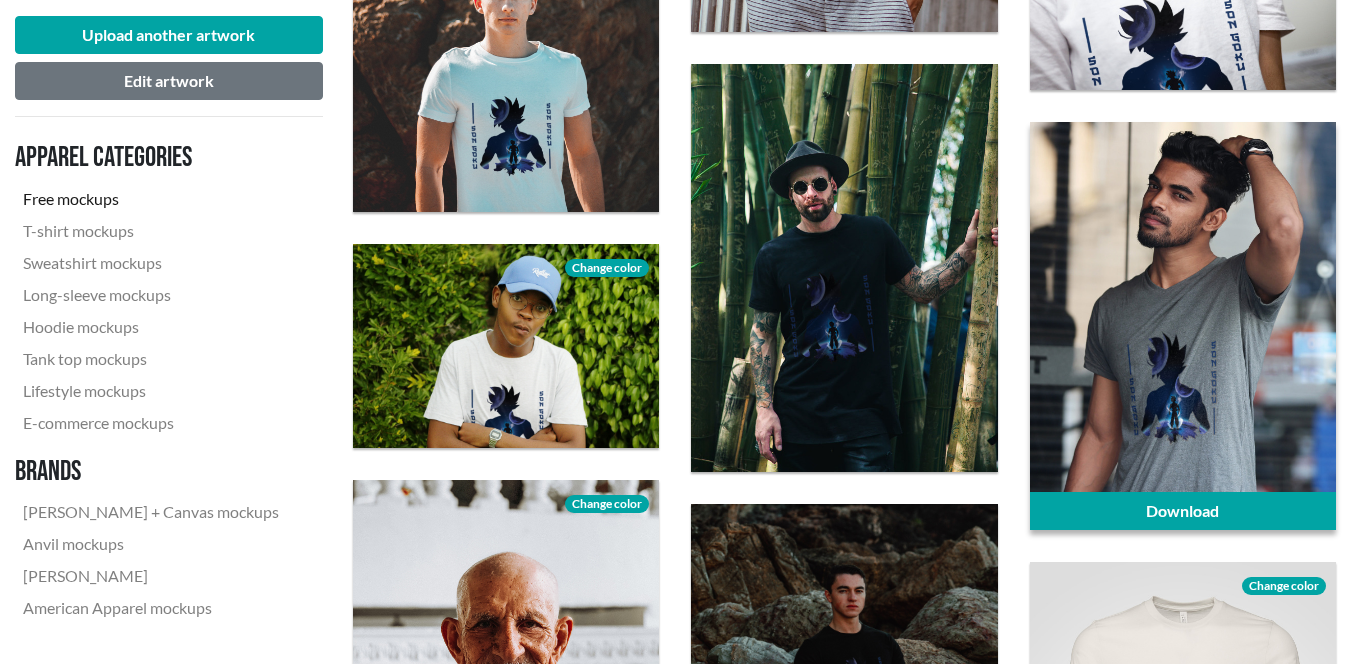 click at bounding box center (1183, 326) 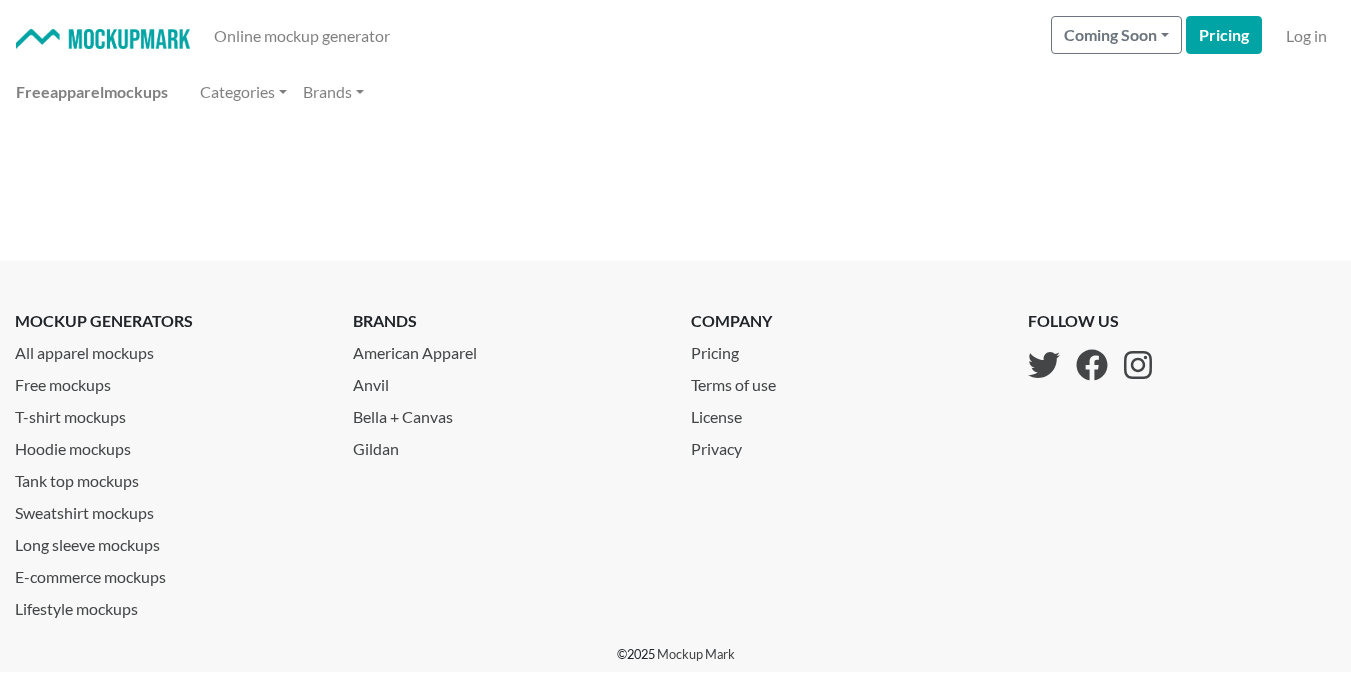 scroll, scrollTop: 0, scrollLeft: 0, axis: both 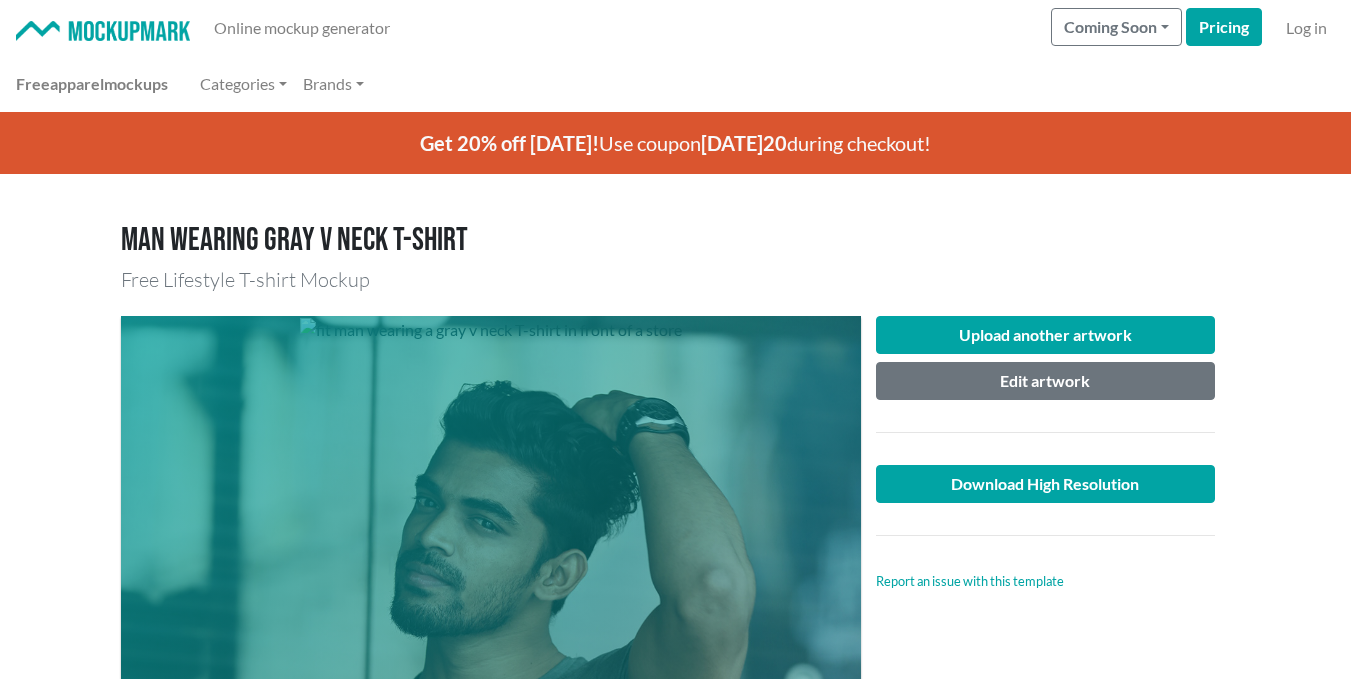 click 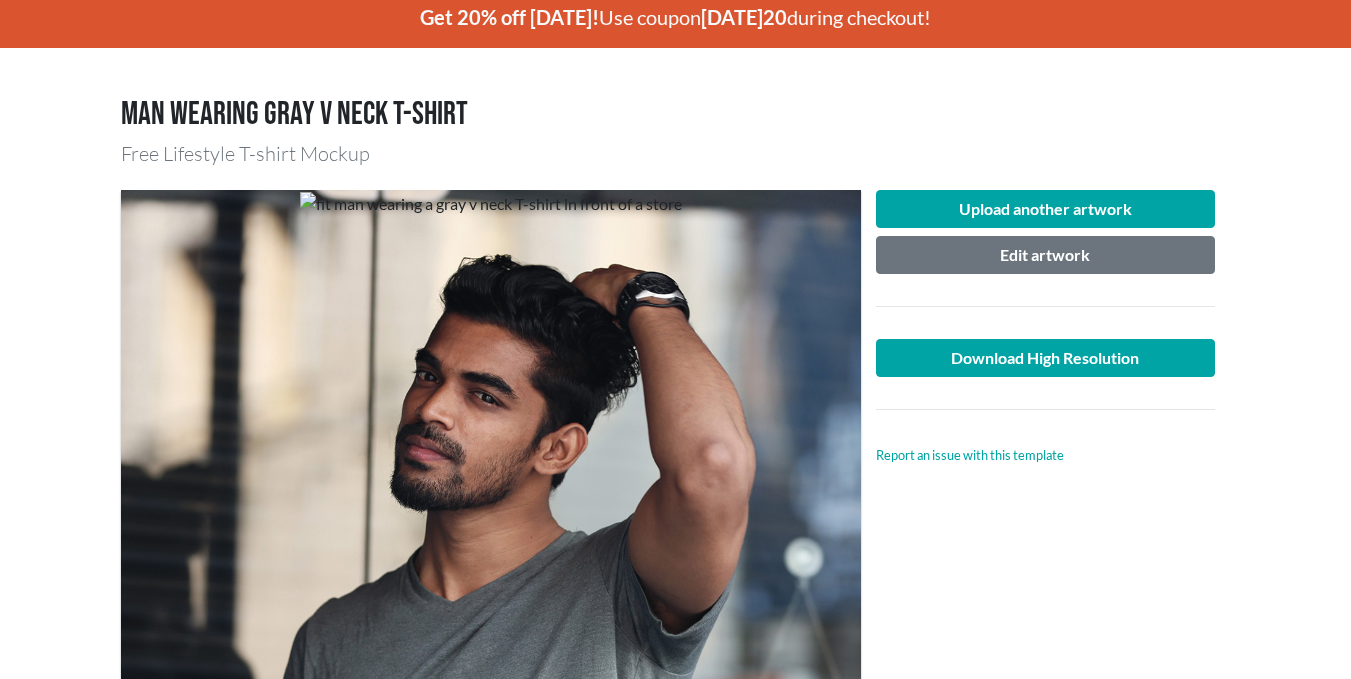 scroll, scrollTop: 100, scrollLeft: 0, axis: vertical 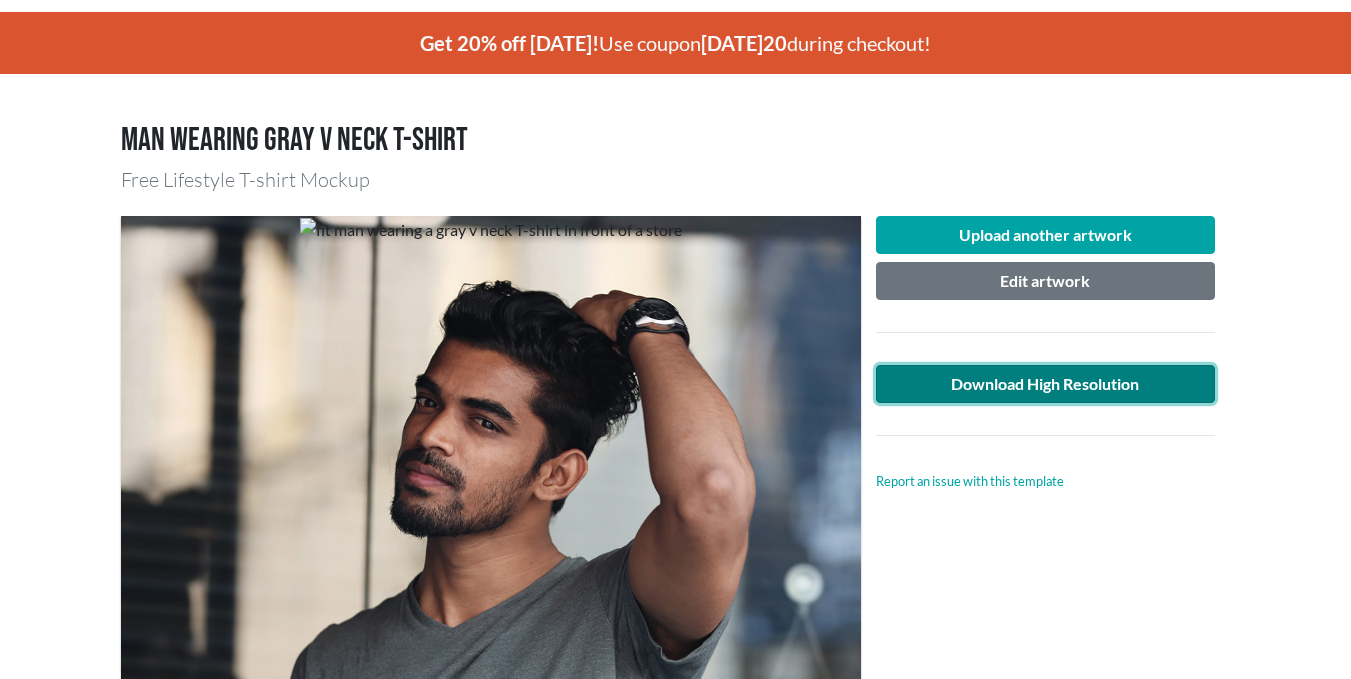 click on "Download High Resolution" 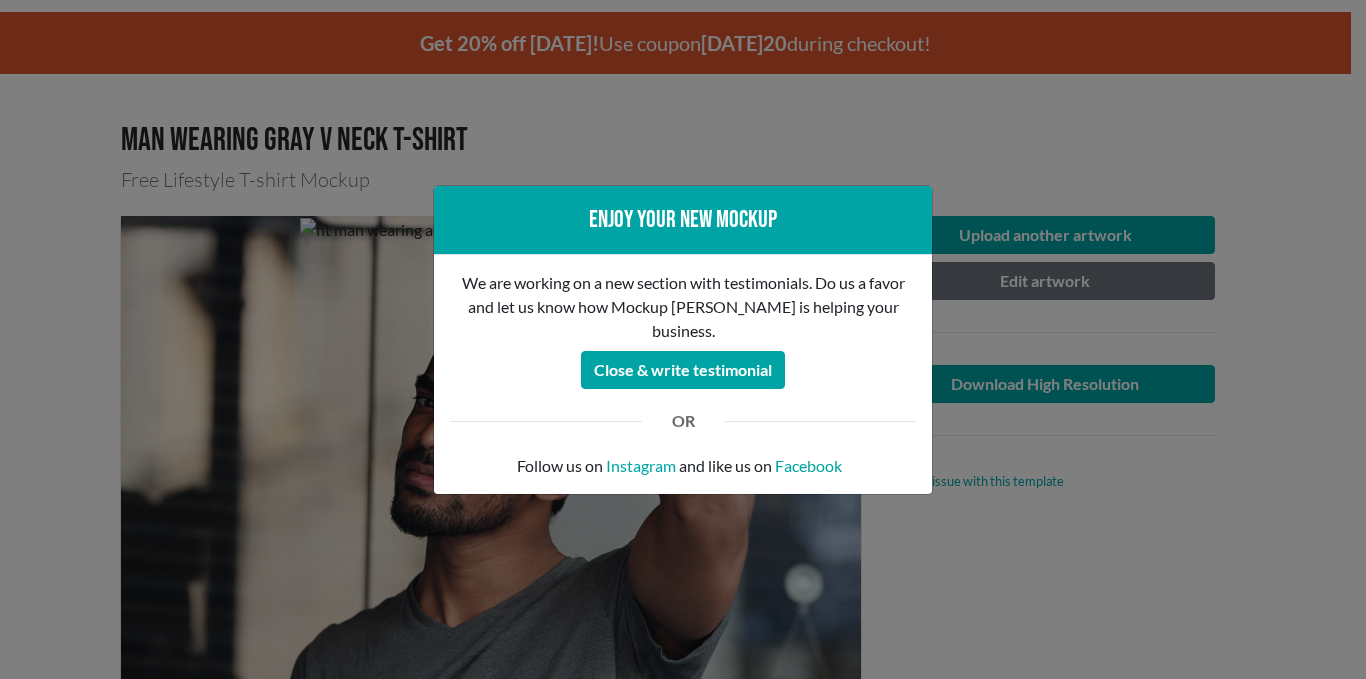 click on "Enjoy your new mockup We are working on a new section with testimonials. Do us a favor and let us know how Mockup [PERSON_NAME] is helping your business. Close & write testimonial OR Follow us on   Instagram   and like us on   Facebook" at bounding box center (683, 339) 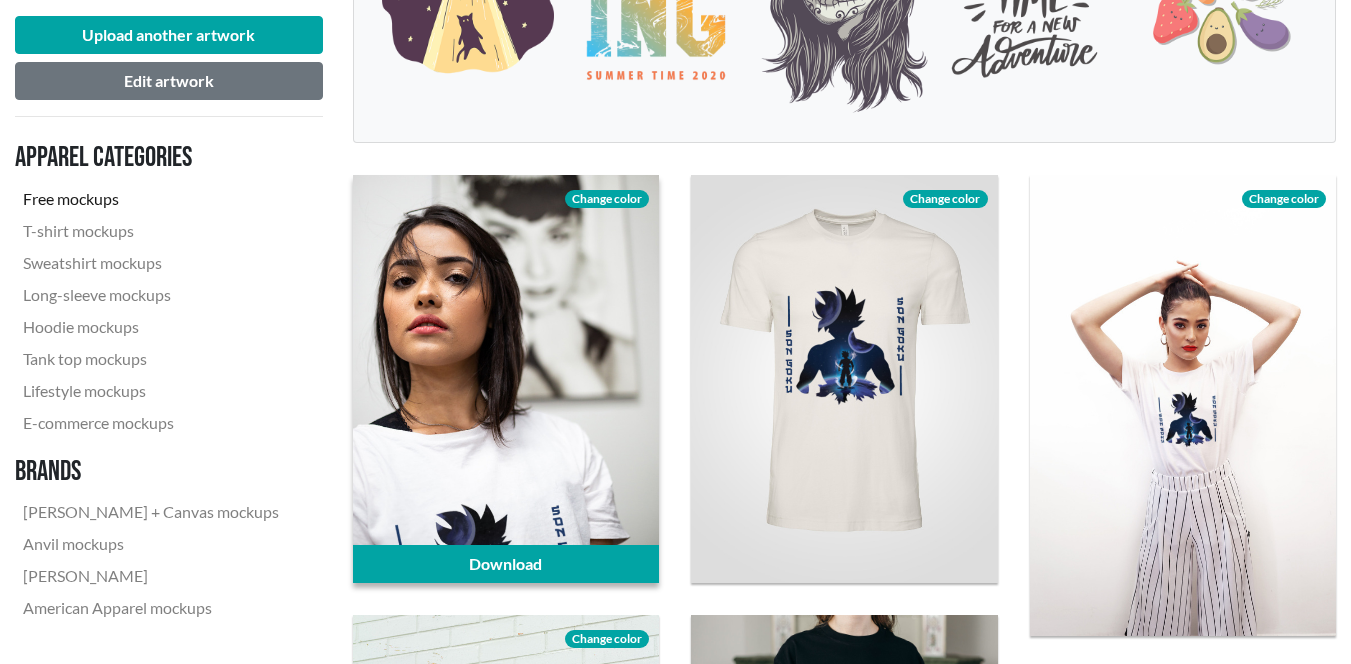 scroll, scrollTop: 600, scrollLeft: 0, axis: vertical 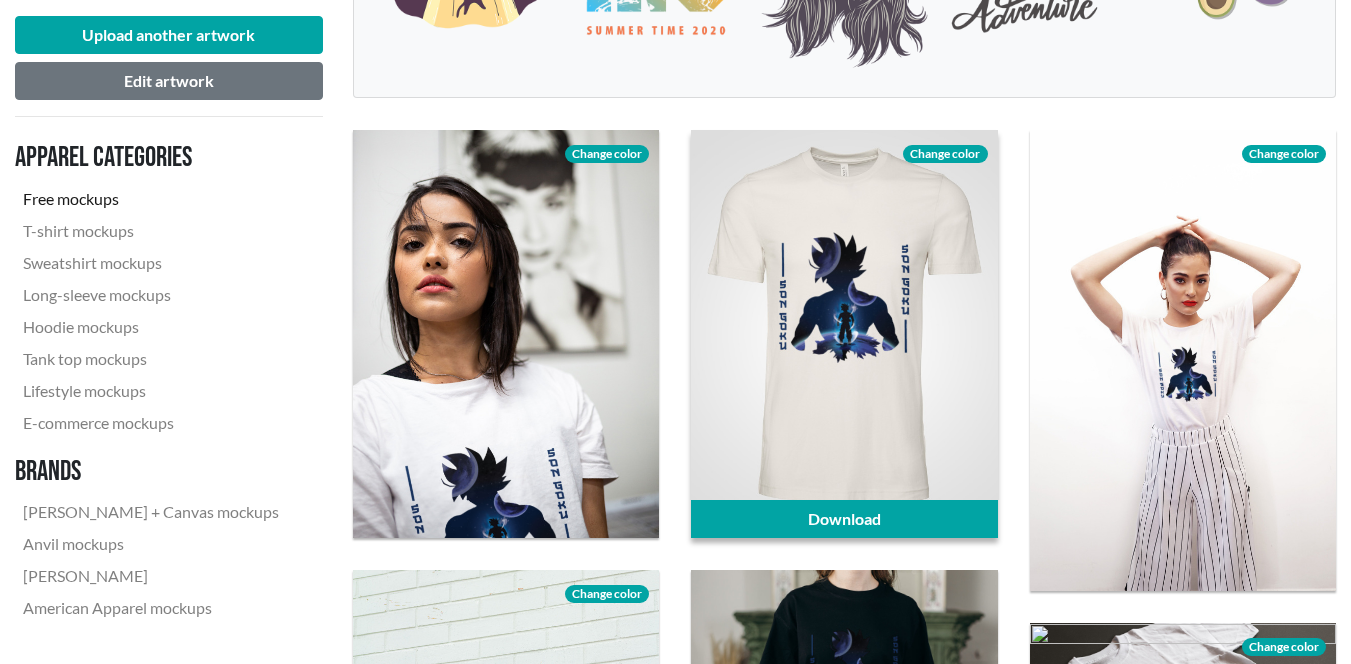 click at bounding box center [844, 334] 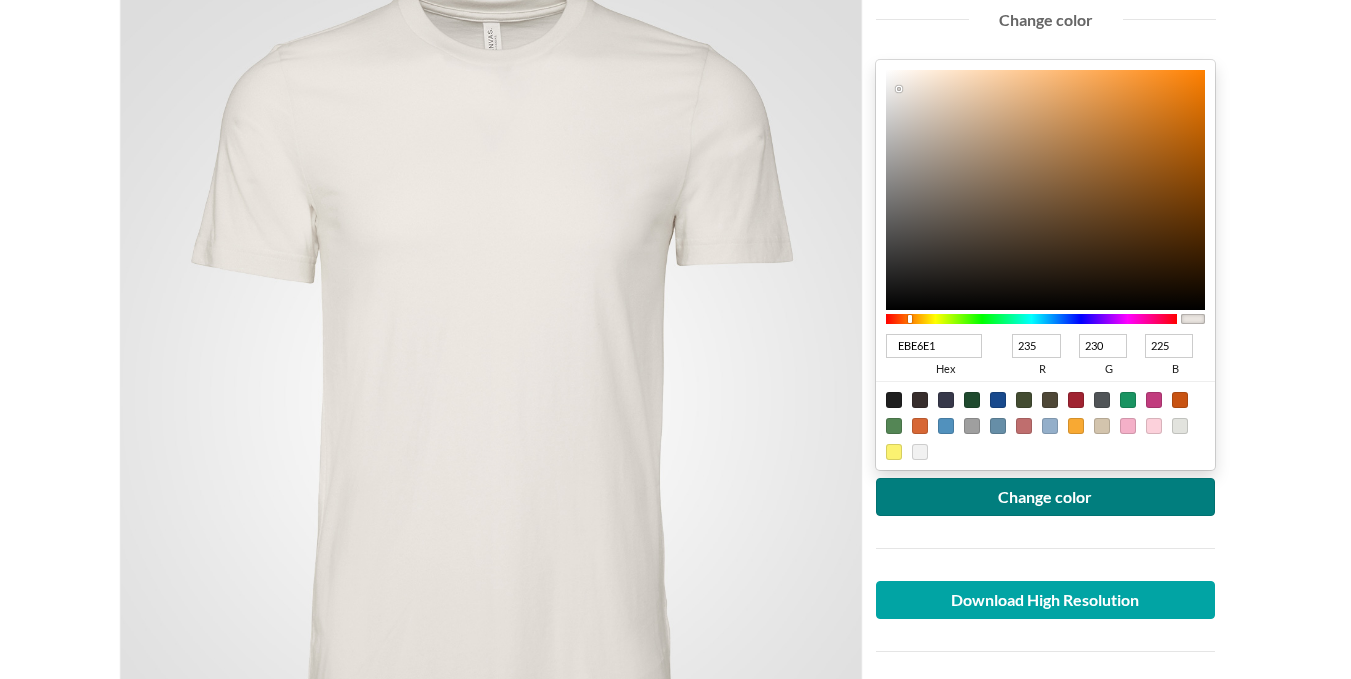 scroll, scrollTop: 500, scrollLeft: 0, axis: vertical 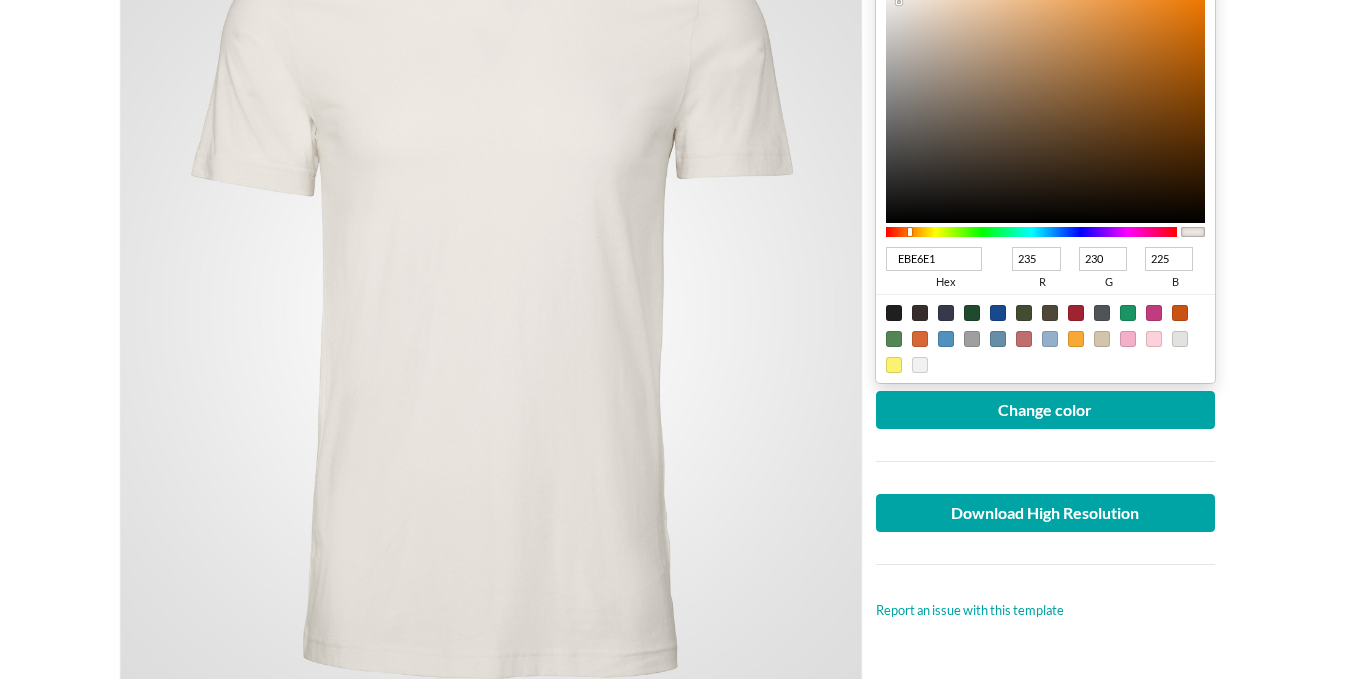 click at bounding box center (491, 309) 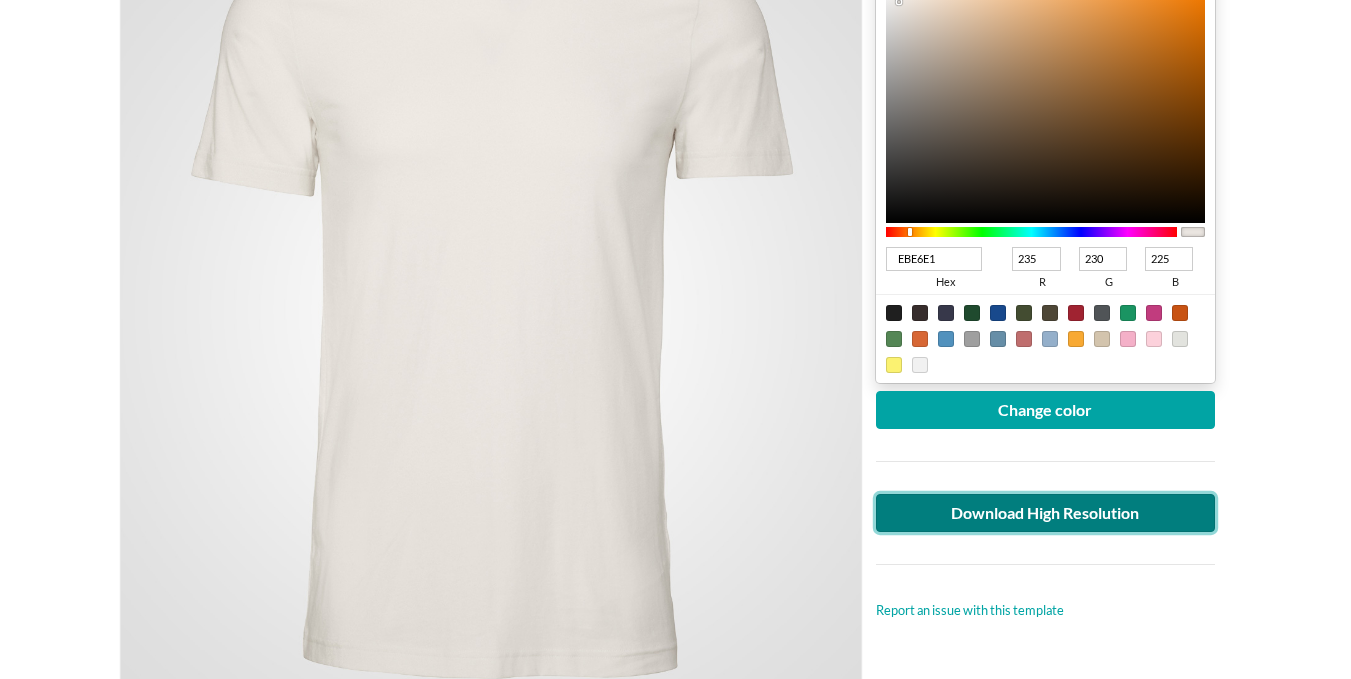 click on "Download High Resolution" at bounding box center [1046, 513] 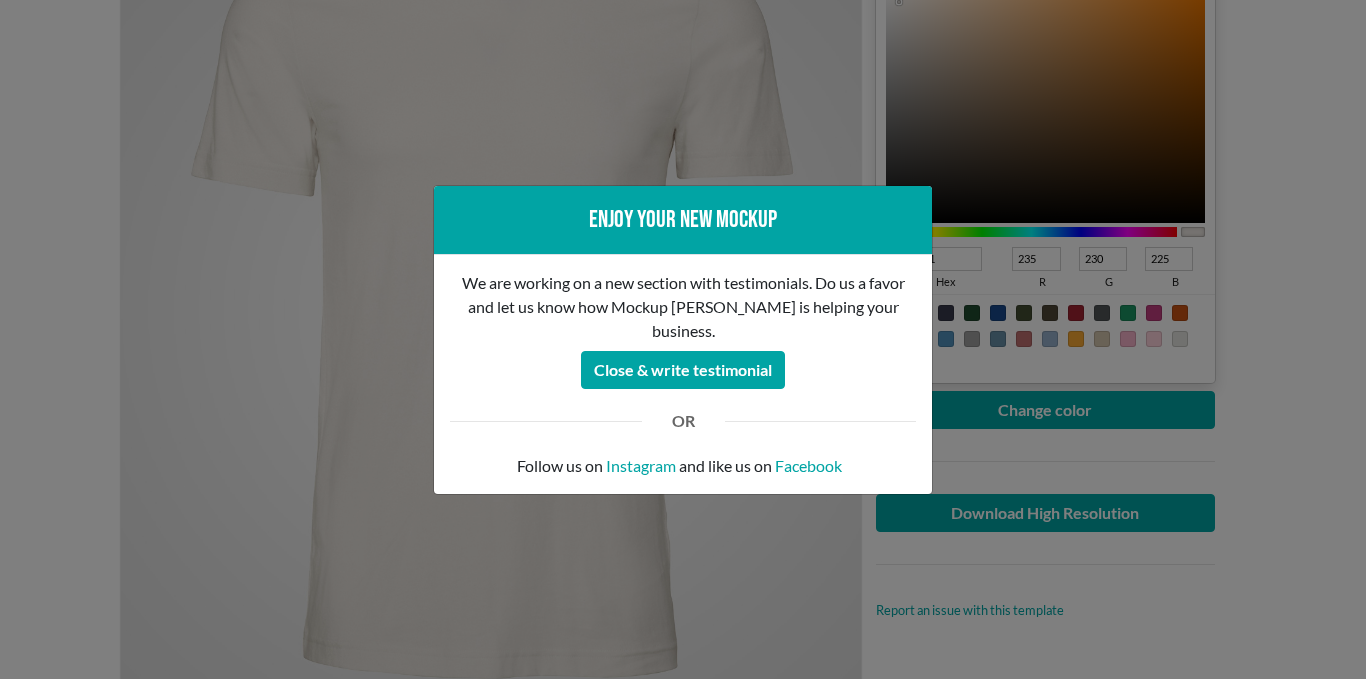 click on "Enjoy your new mockup We are working on a new section with testimonials. Do us a favor and let us know how Mockup [PERSON_NAME] is helping your business. Close & write testimonial OR Follow us on   Instagram   and like us on   Facebook" at bounding box center (683, 339) 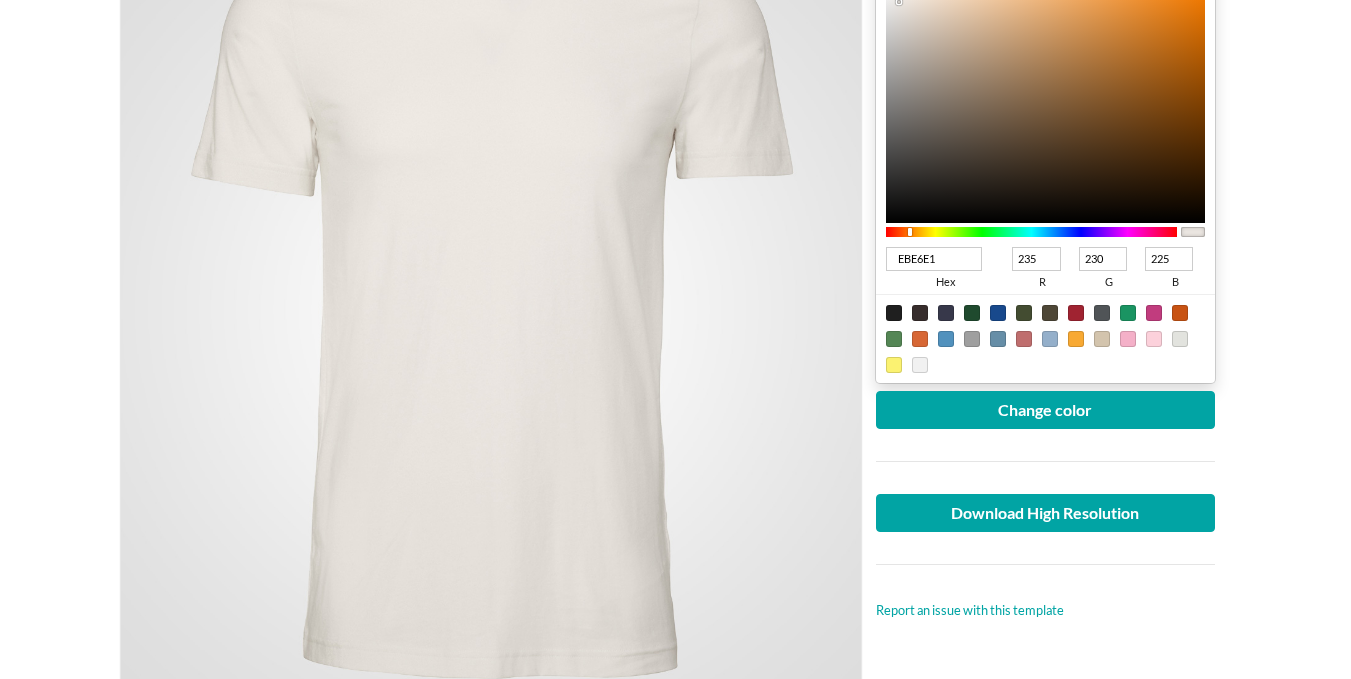 click at bounding box center [491, 309] 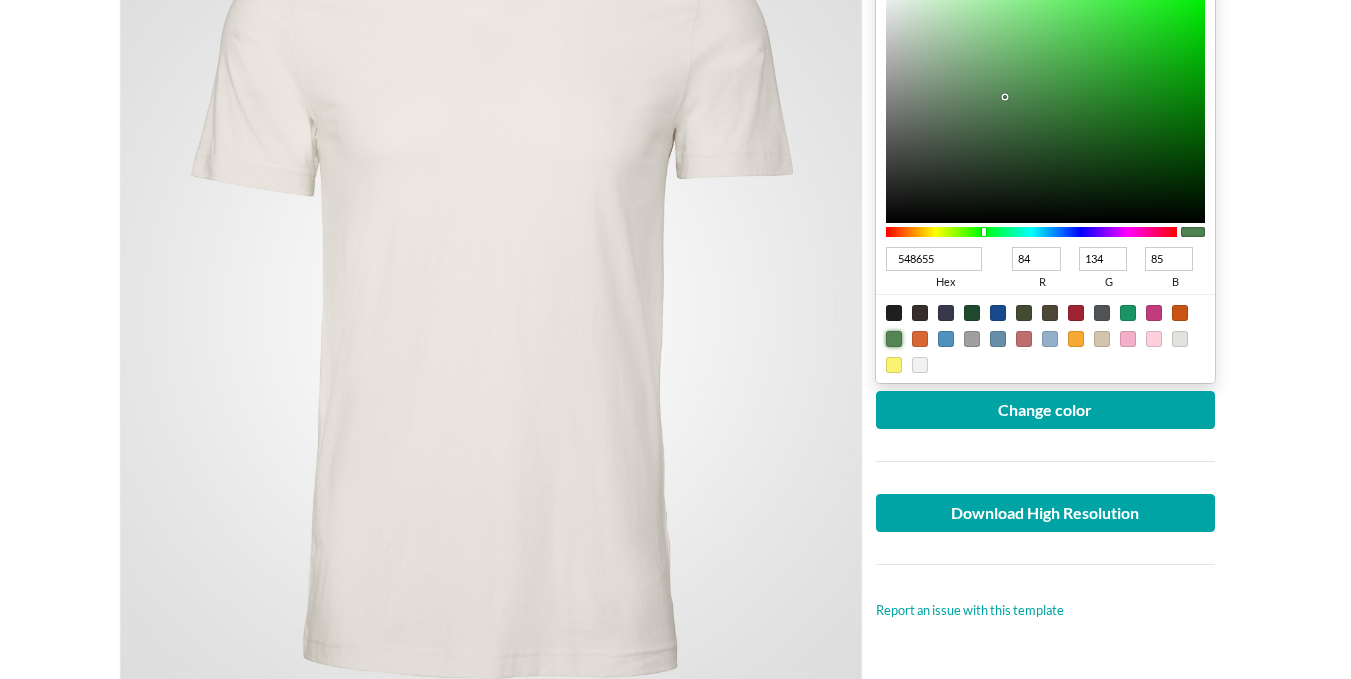 click at bounding box center [1076, 339] 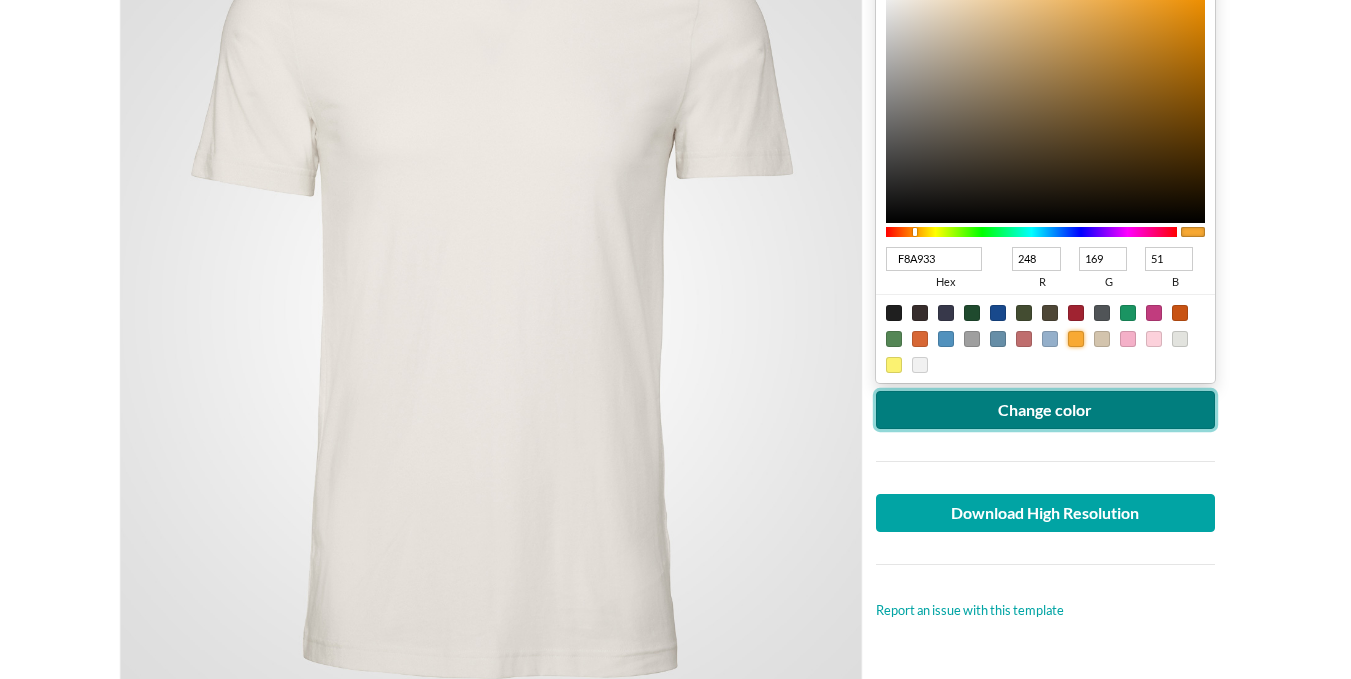 click on "Change color" at bounding box center [1046, 410] 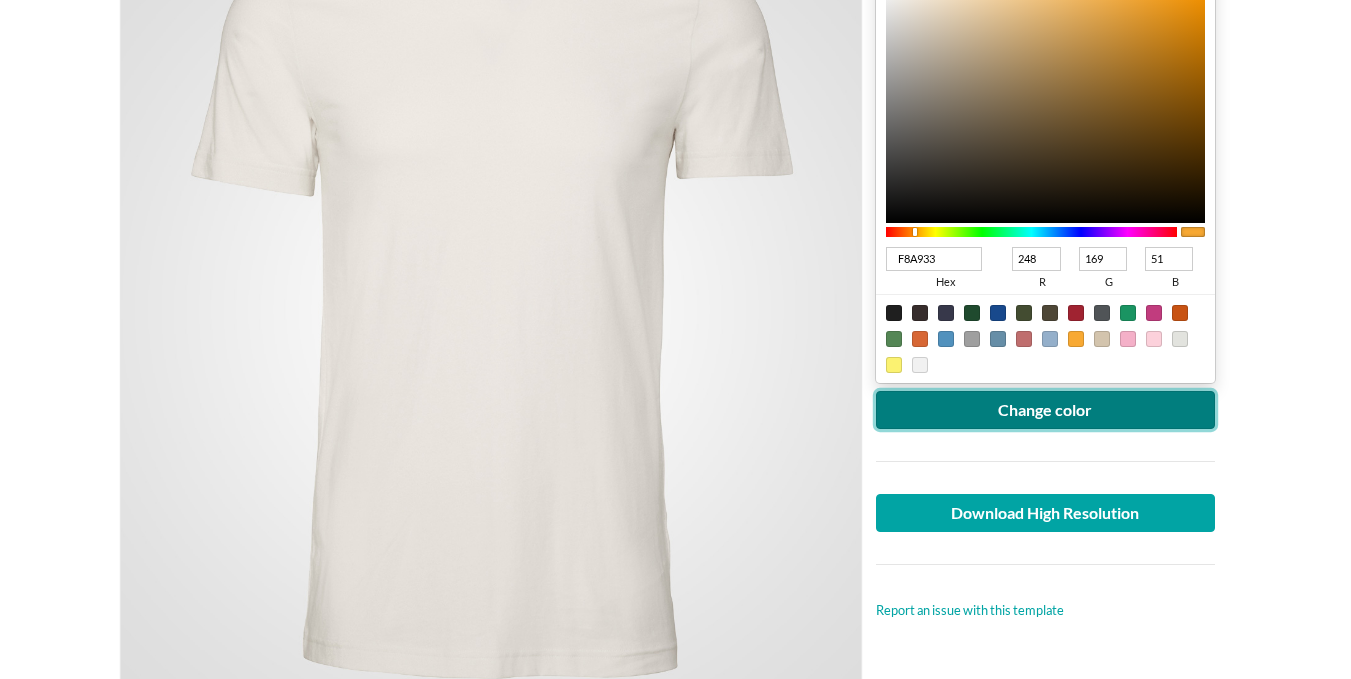 click on "Change color" at bounding box center [1046, 410] 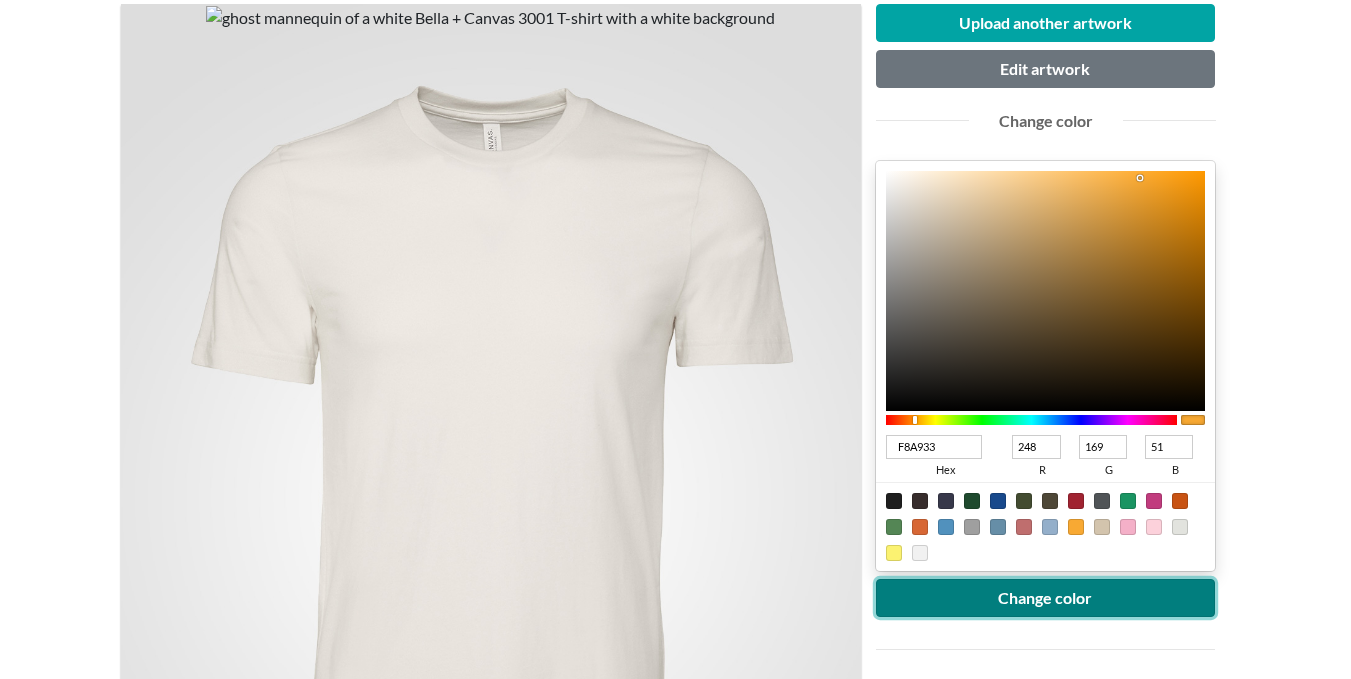scroll, scrollTop: 600, scrollLeft: 0, axis: vertical 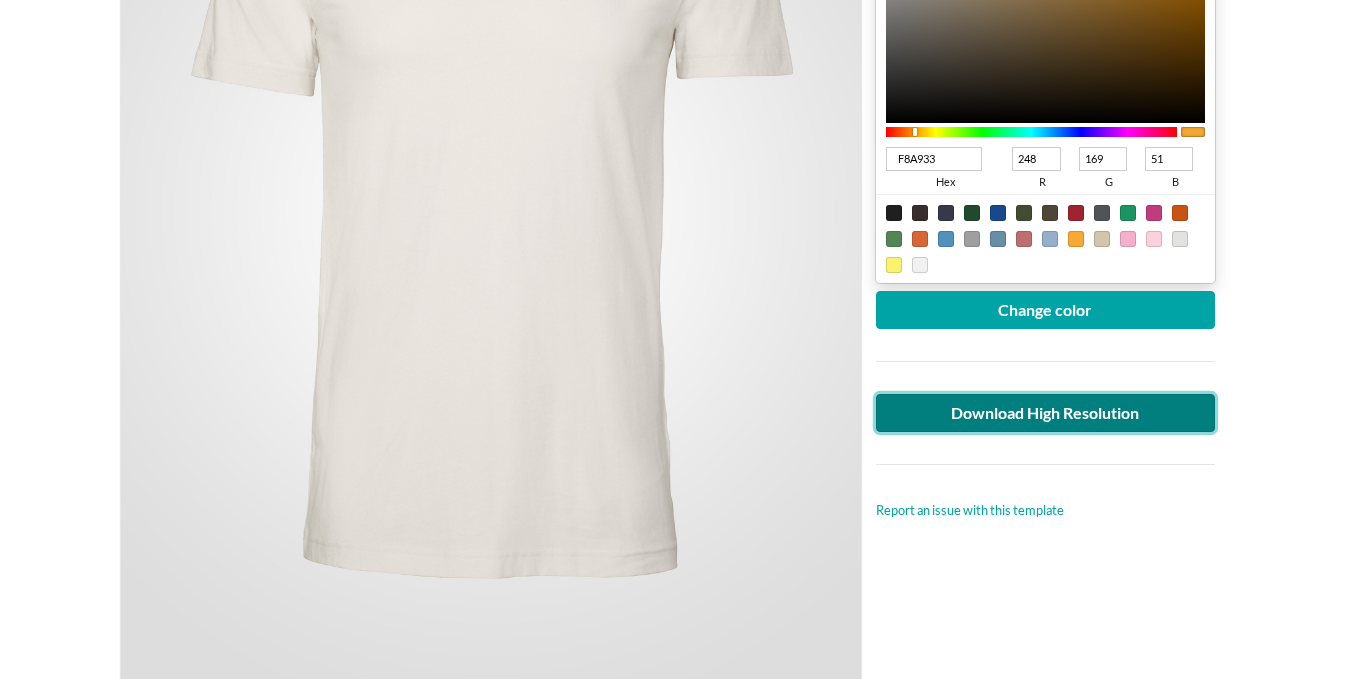 click on "Download High Resolution" at bounding box center (1046, 413) 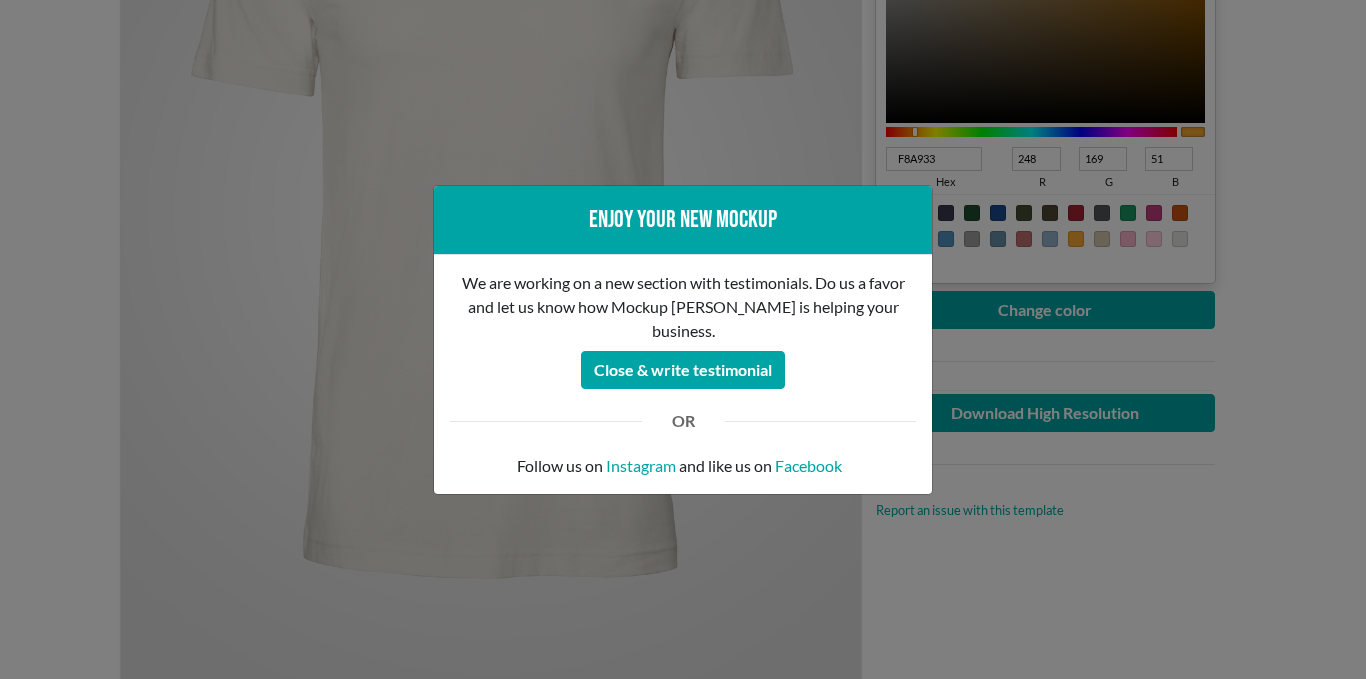 drag, startPoint x: 1159, startPoint y: 519, endPoint x: 1102, endPoint y: 500, distance: 60.083275 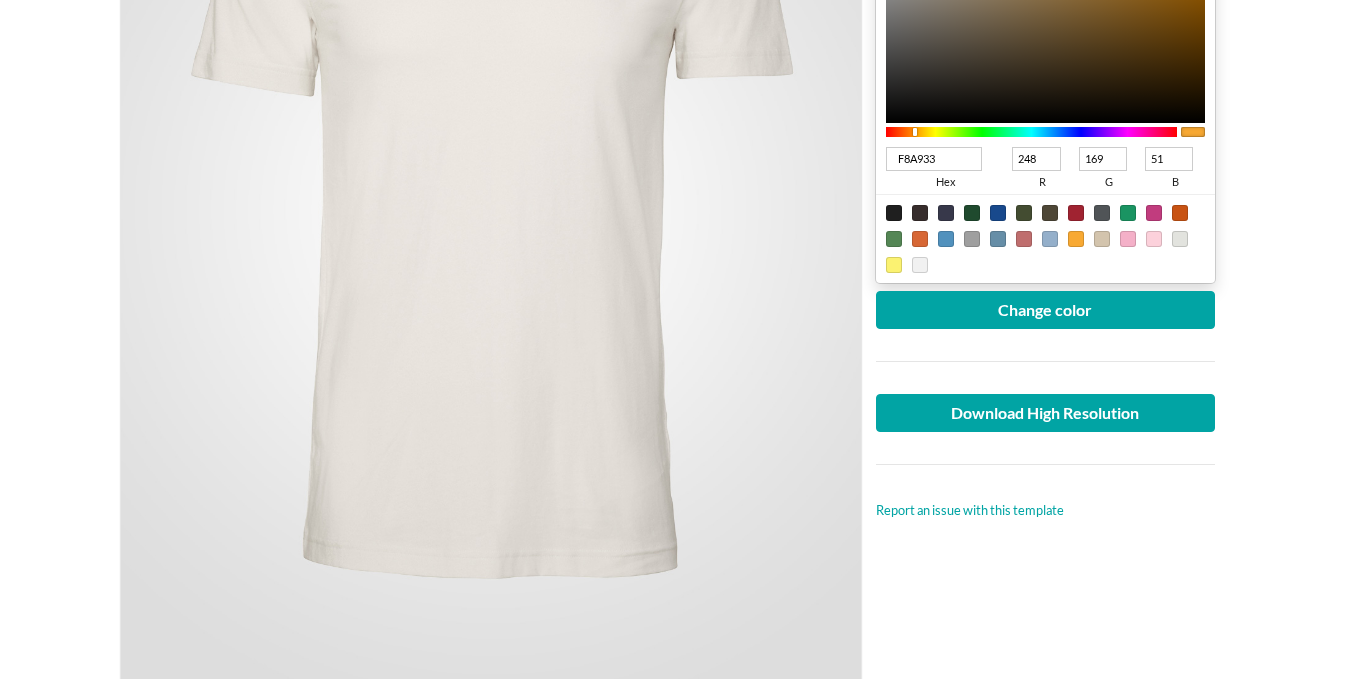click at bounding box center [894, 213] 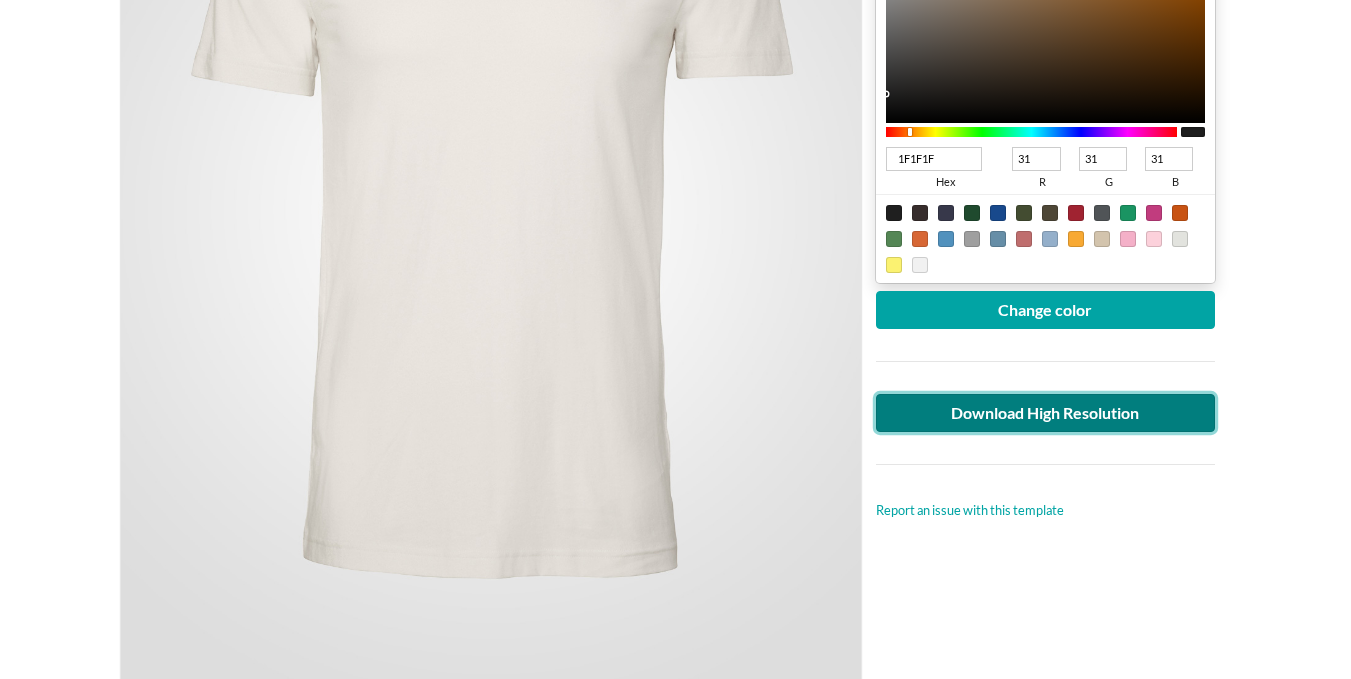 click on "Download High Resolution" at bounding box center [1046, 413] 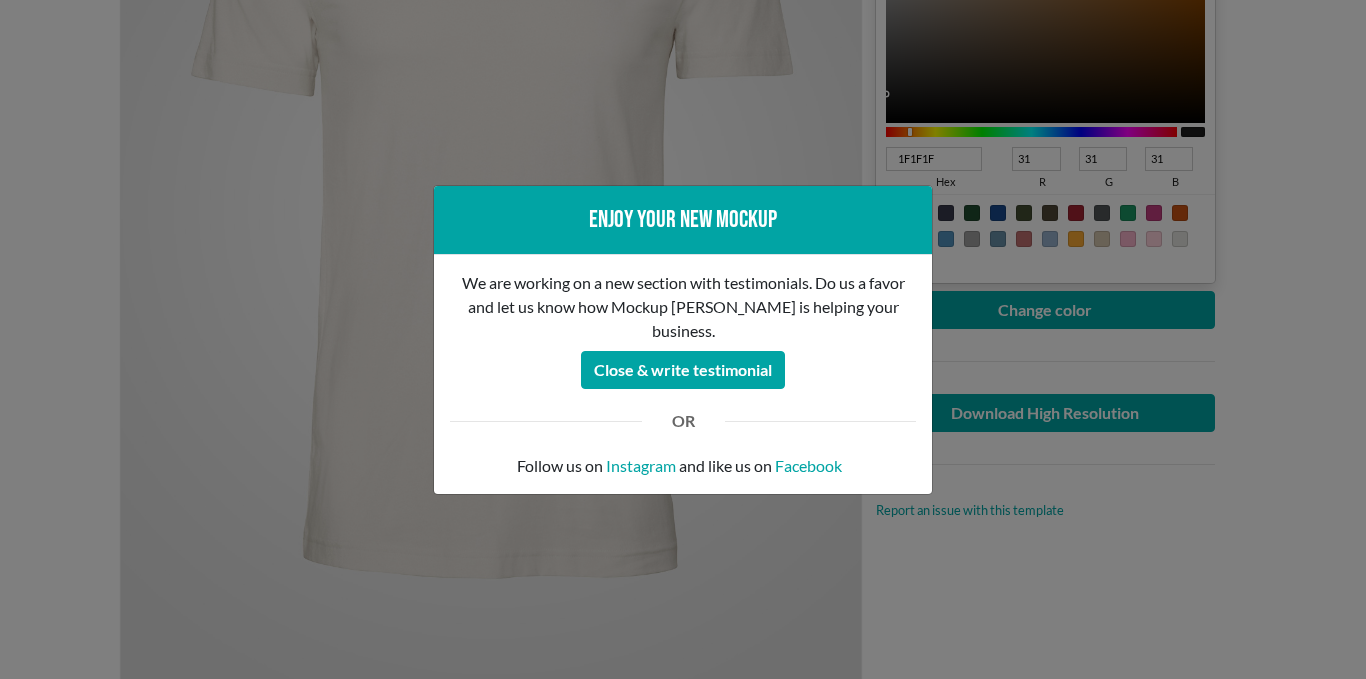 click on "Enjoy your new mockup We are working on a new section with testimonials. Do us a favor and let us know how Mockup [PERSON_NAME] is helping your business. Close & write testimonial OR Follow us on   Instagram   and like us on   Facebook" at bounding box center [683, 339] 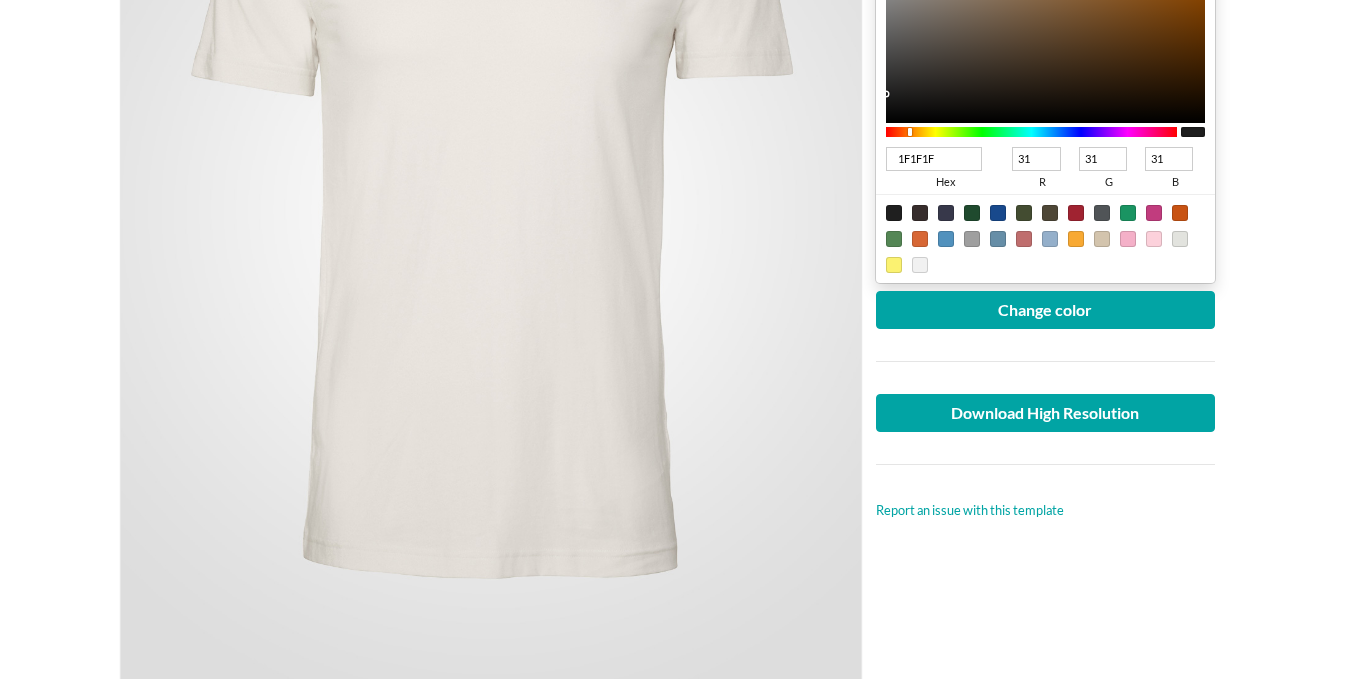 click at bounding box center [894, 213] 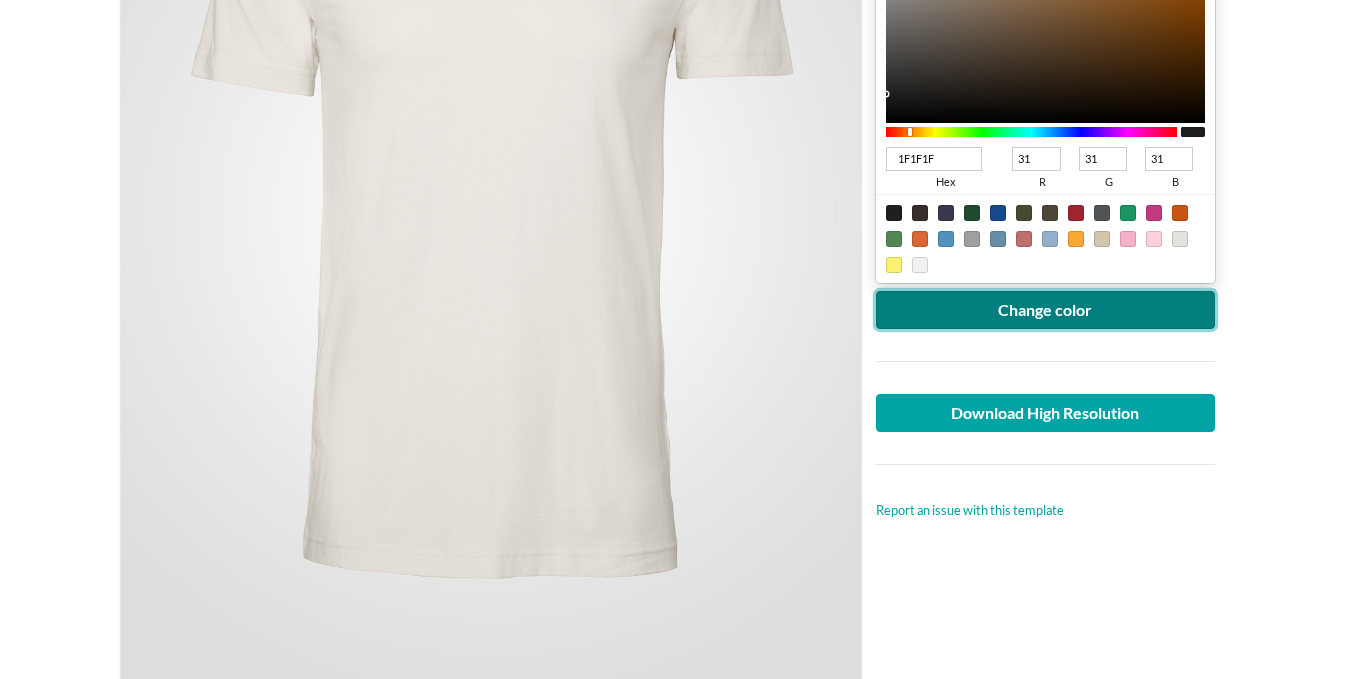 click on "Change color" at bounding box center [1046, 310] 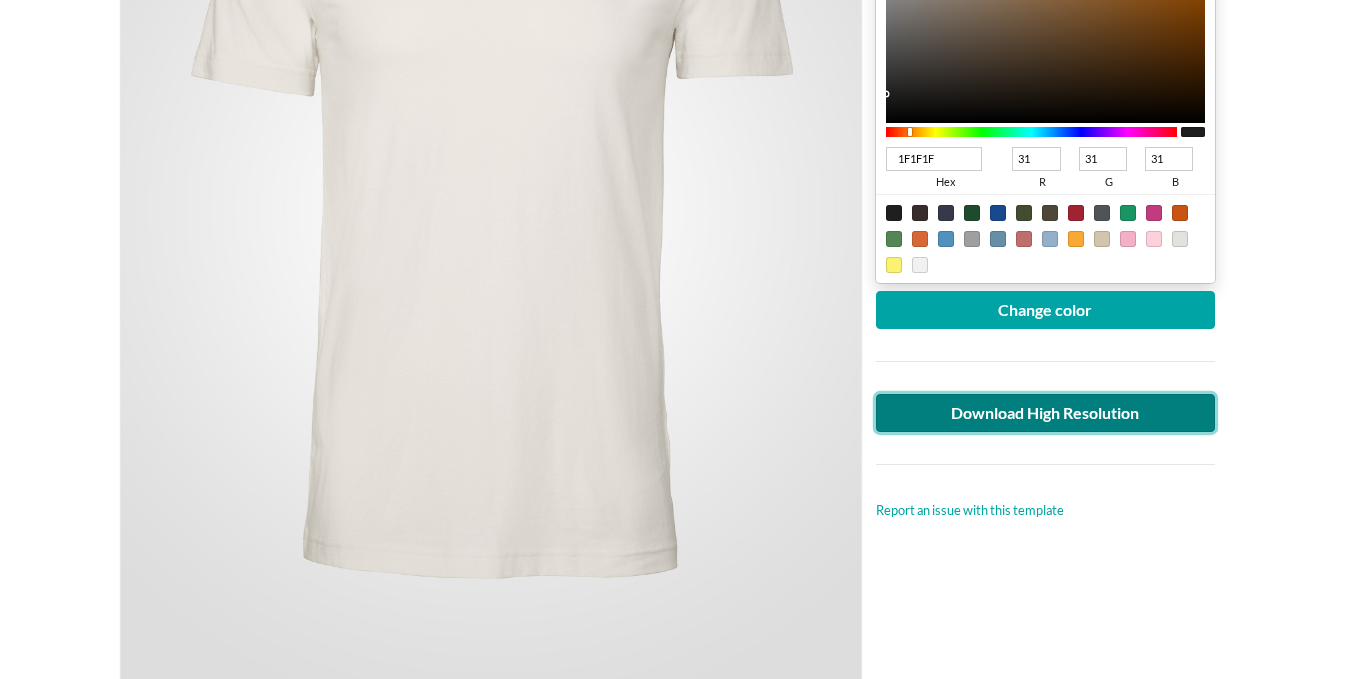 click on "Download High Resolution" at bounding box center (1046, 413) 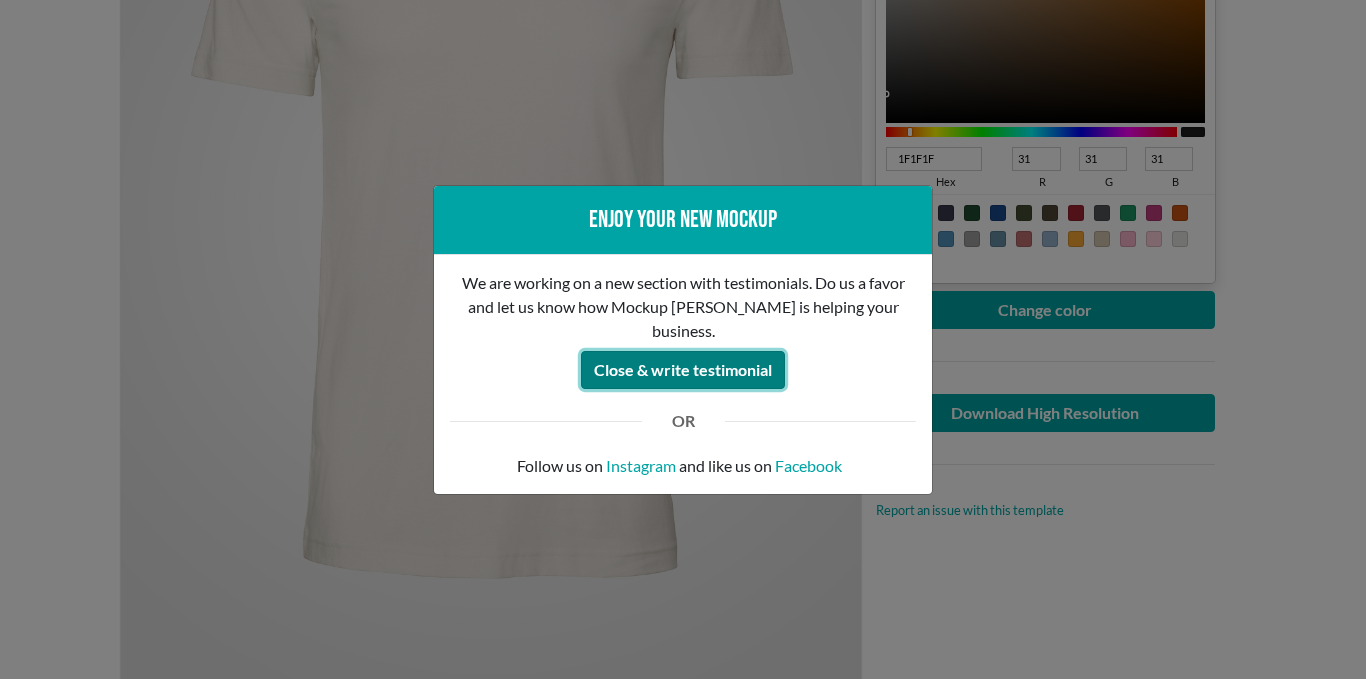 click on "Close & write testimonial" at bounding box center [683, 370] 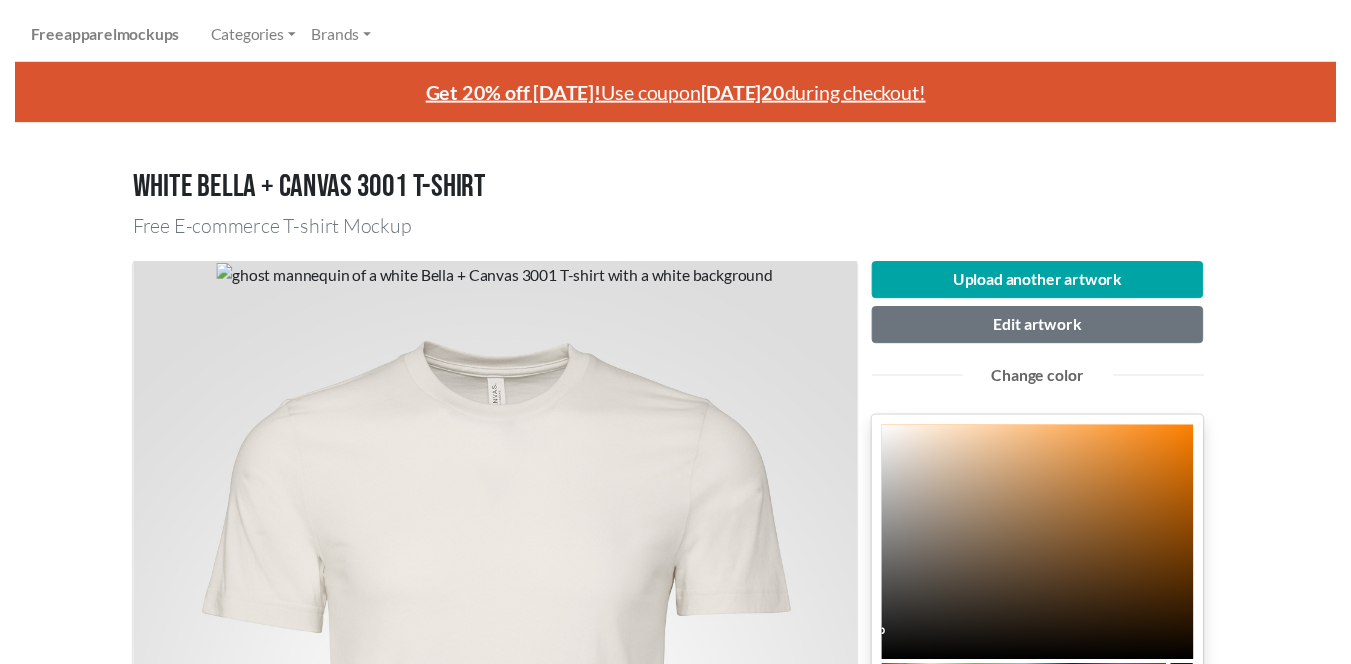 scroll, scrollTop: 0, scrollLeft: 0, axis: both 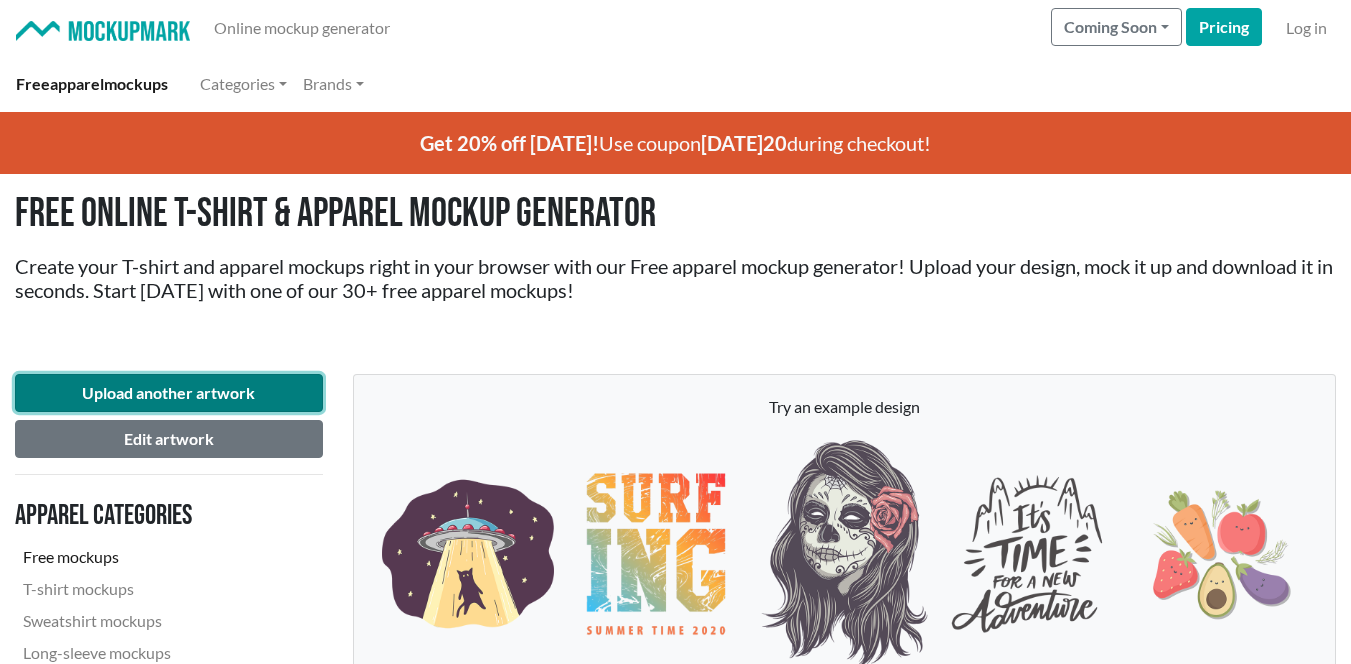 click on "Upload another artwork" at bounding box center [169, 393] 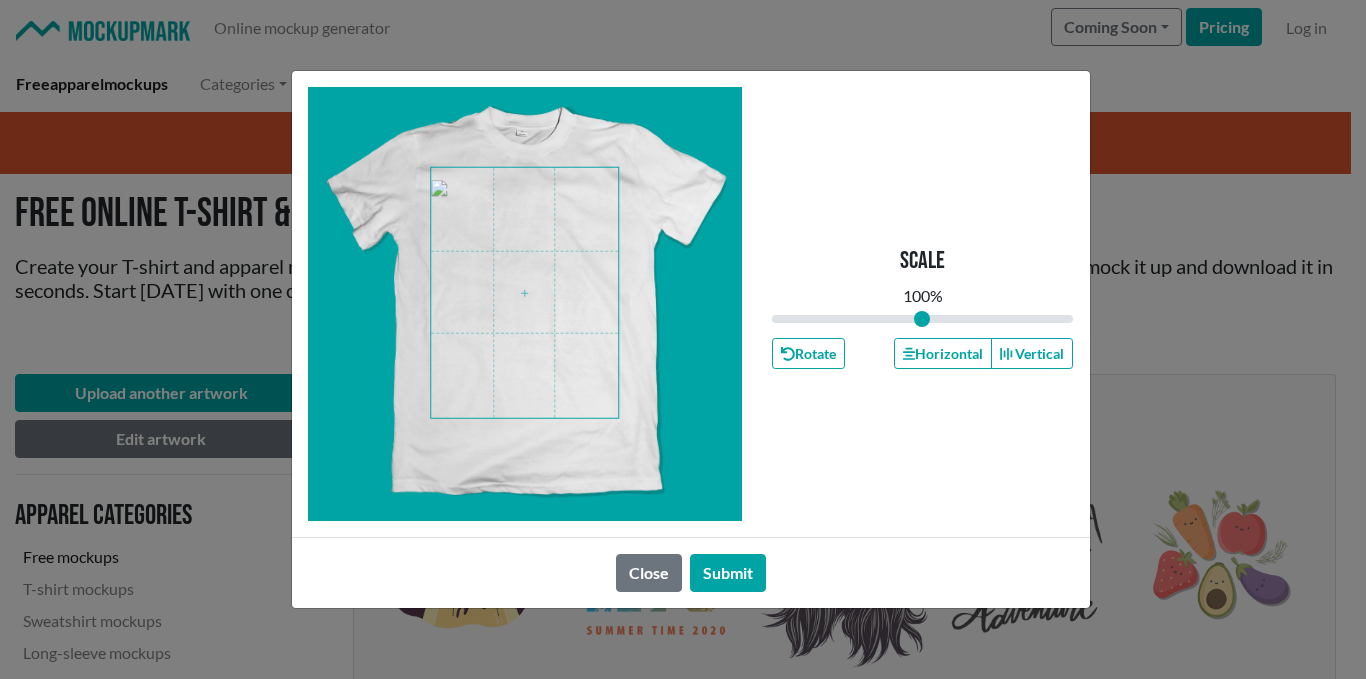 click at bounding box center [524, 293] 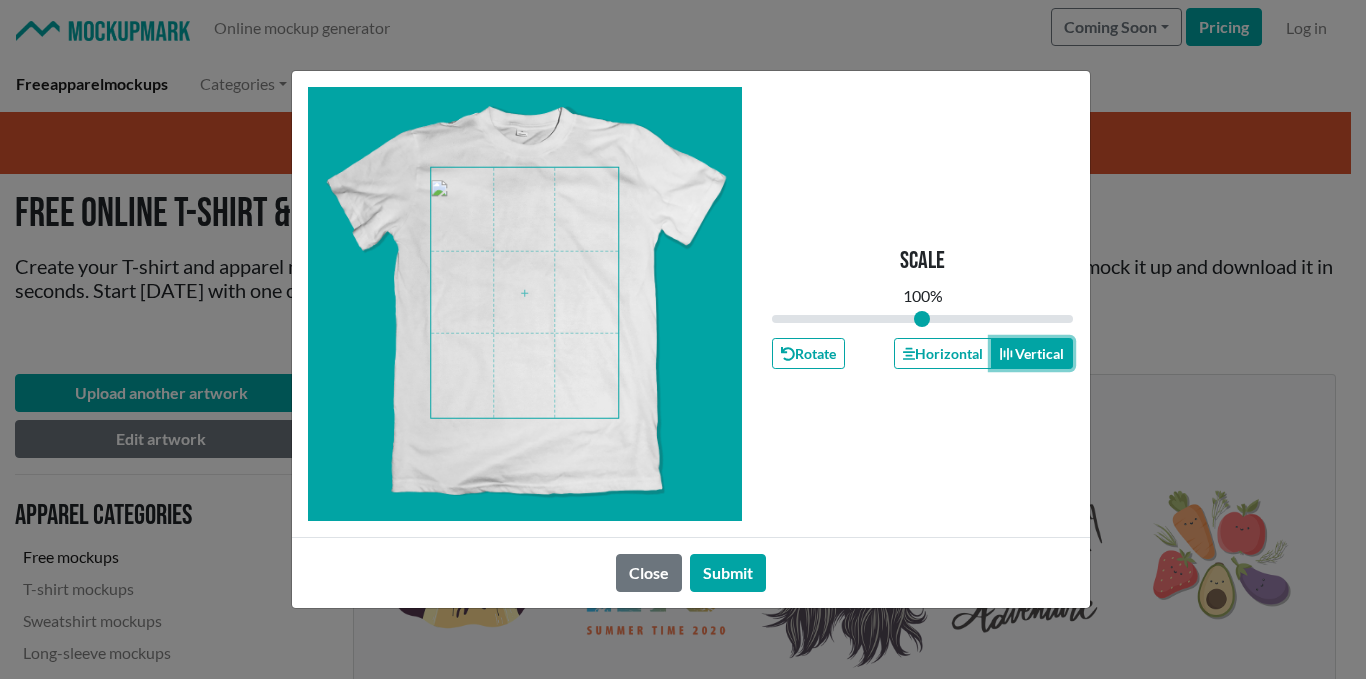 click 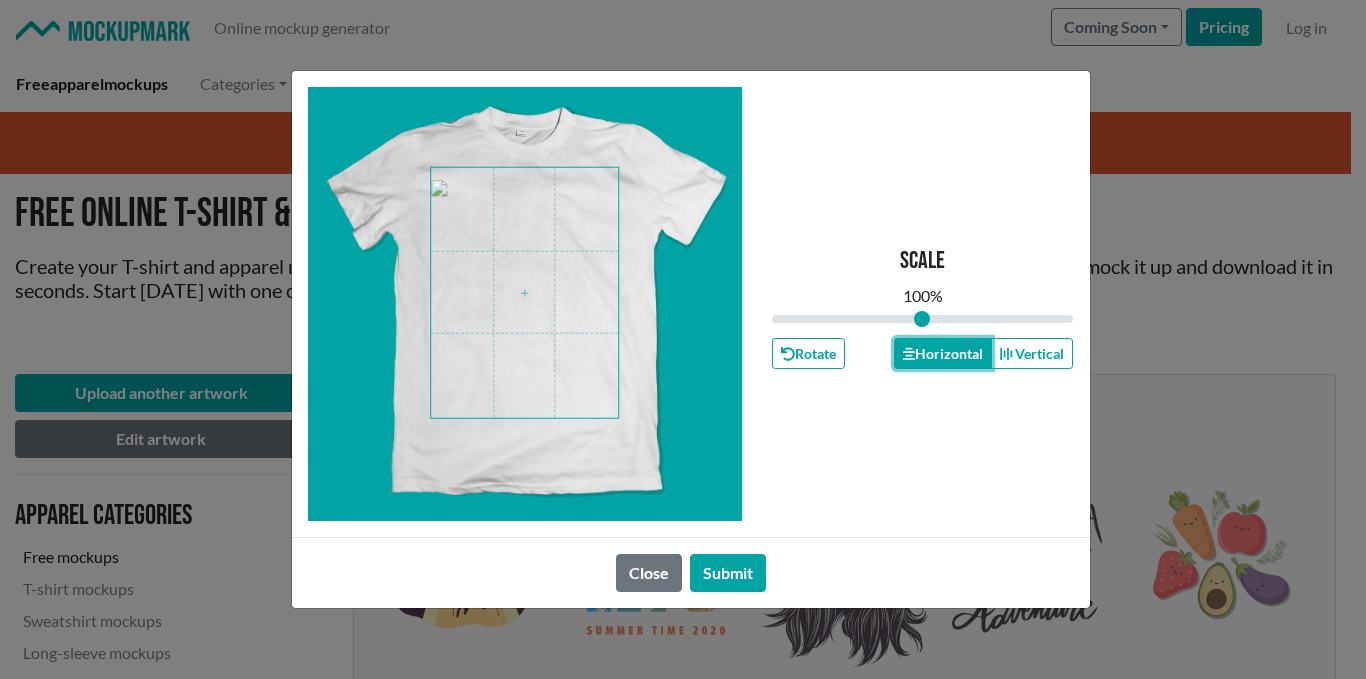 click on "Horizontal" at bounding box center (943, 353) 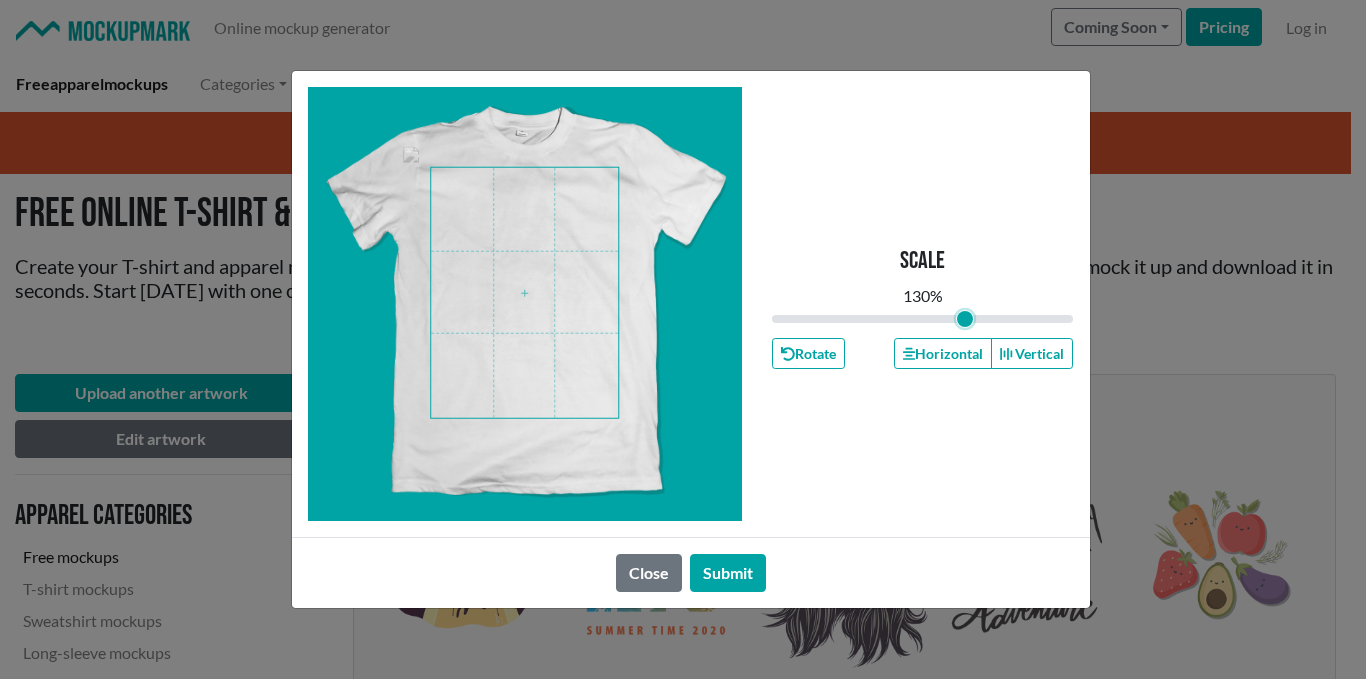 drag, startPoint x: 924, startPoint y: 319, endPoint x: 965, endPoint y: 324, distance: 41.303753 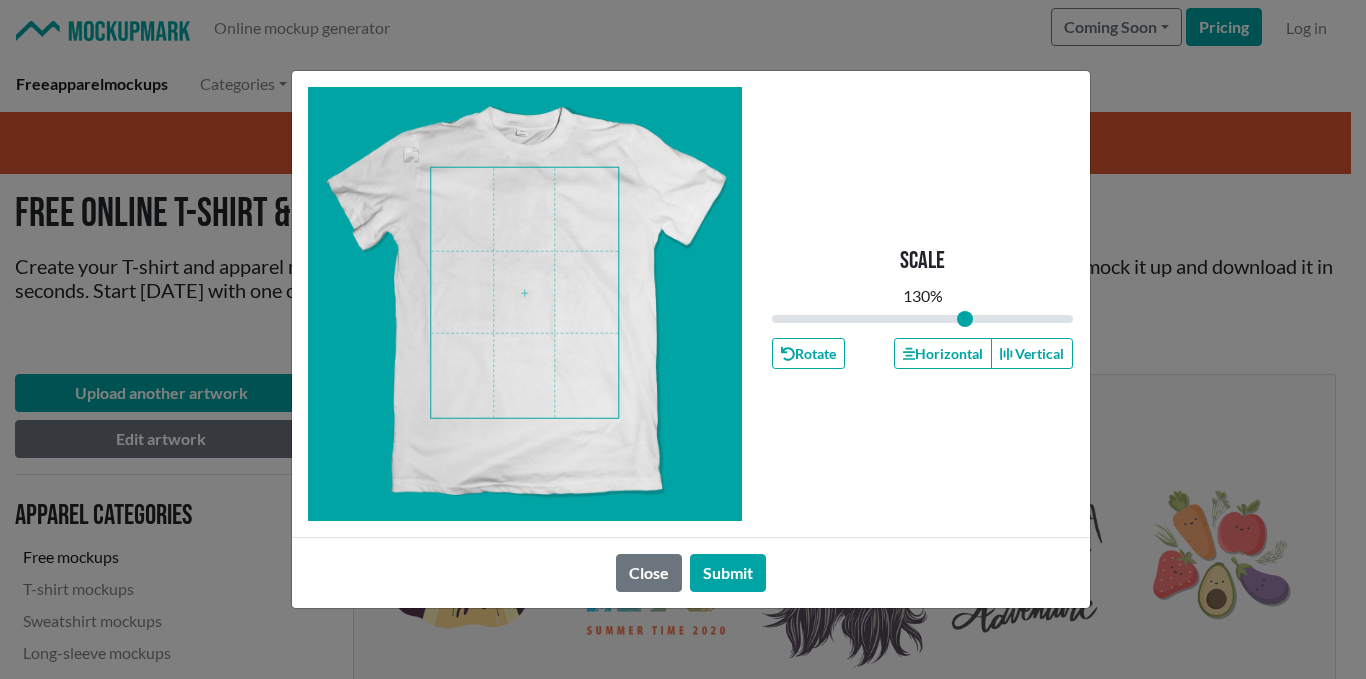 click on "Scale 130 %  Rotate    Horizontal     Vertical" at bounding box center [923, 304] 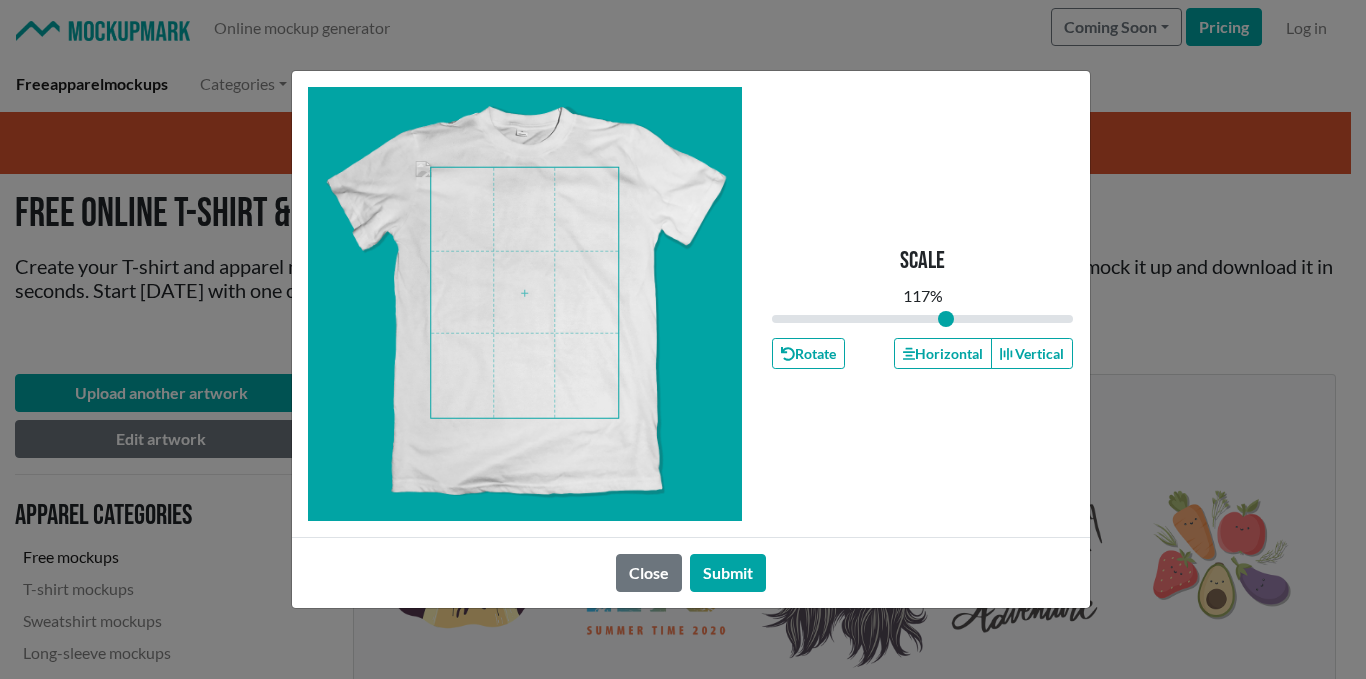 drag, startPoint x: 962, startPoint y: 314, endPoint x: 947, endPoint y: 319, distance: 15.811388 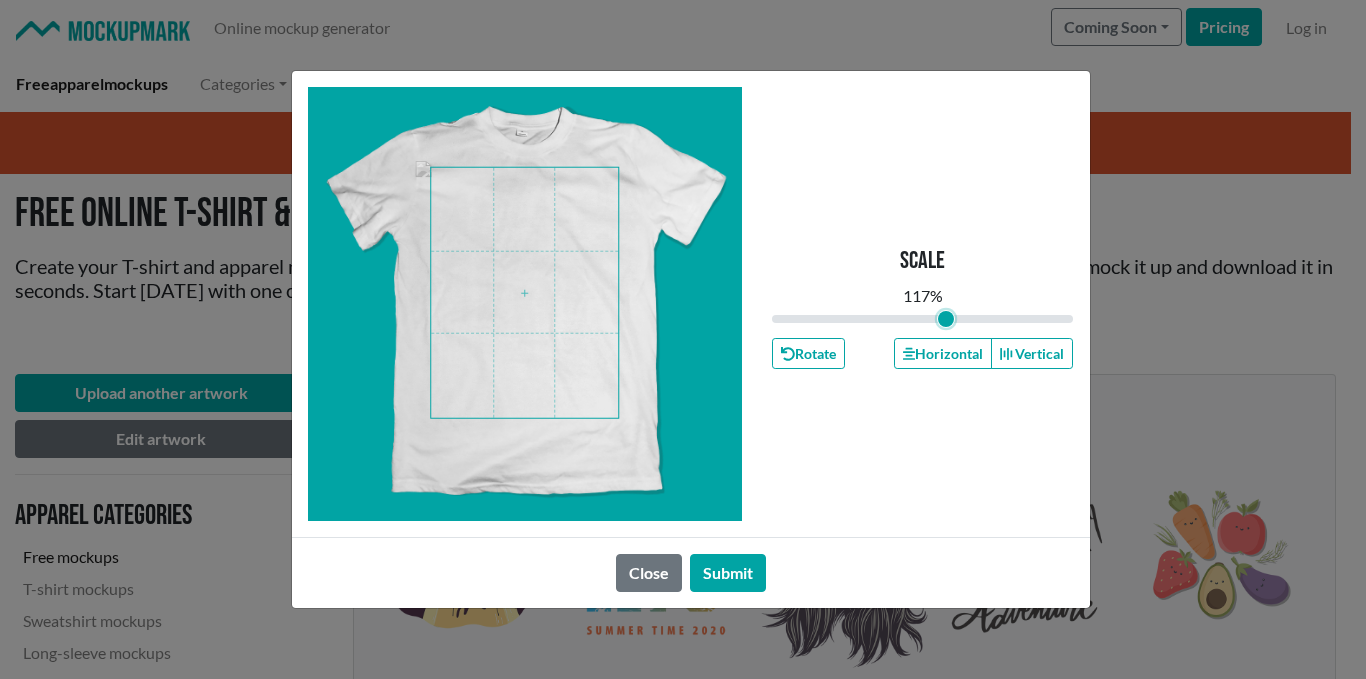click at bounding box center [923, 319] 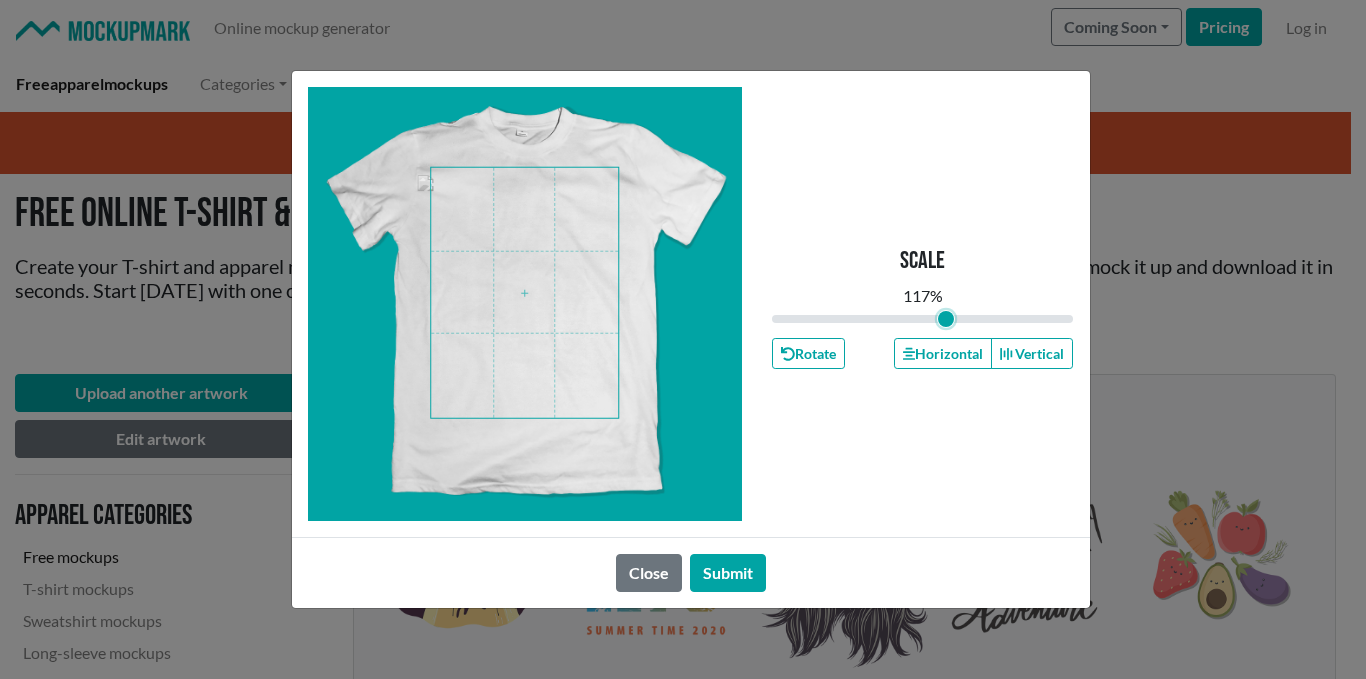 click at bounding box center (524, 293) 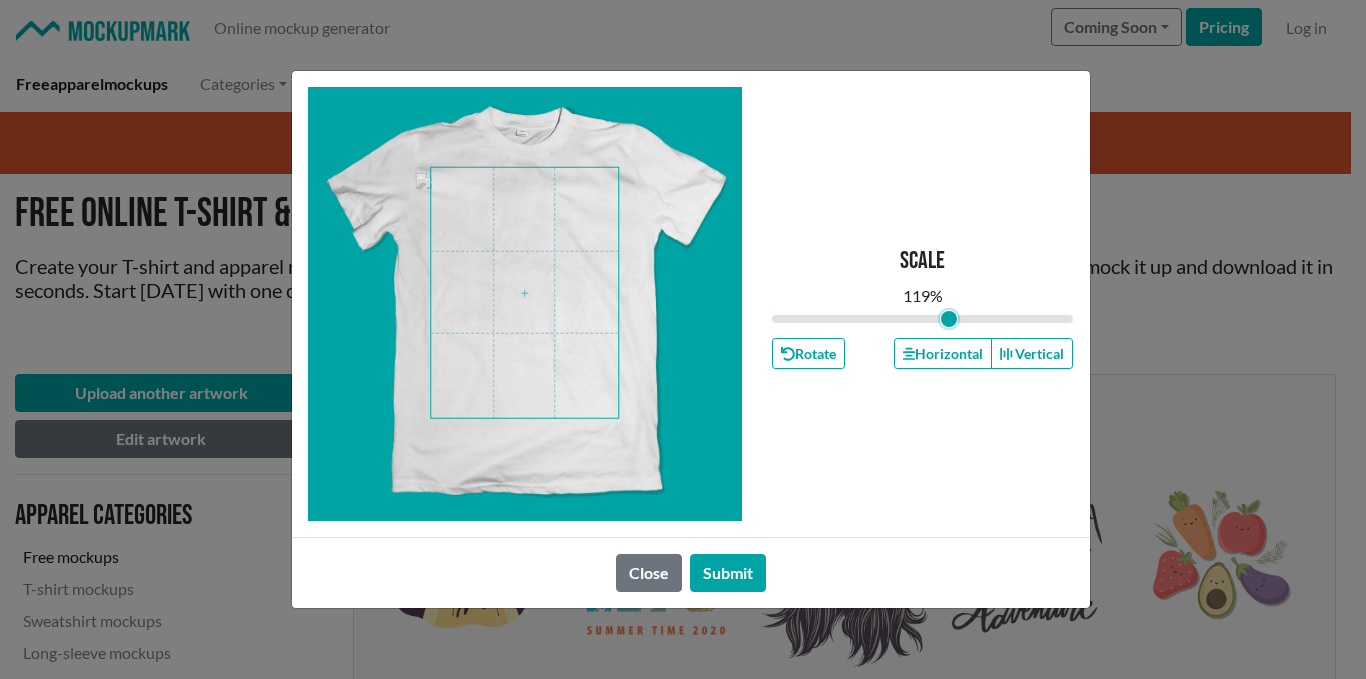 type on "1.19" 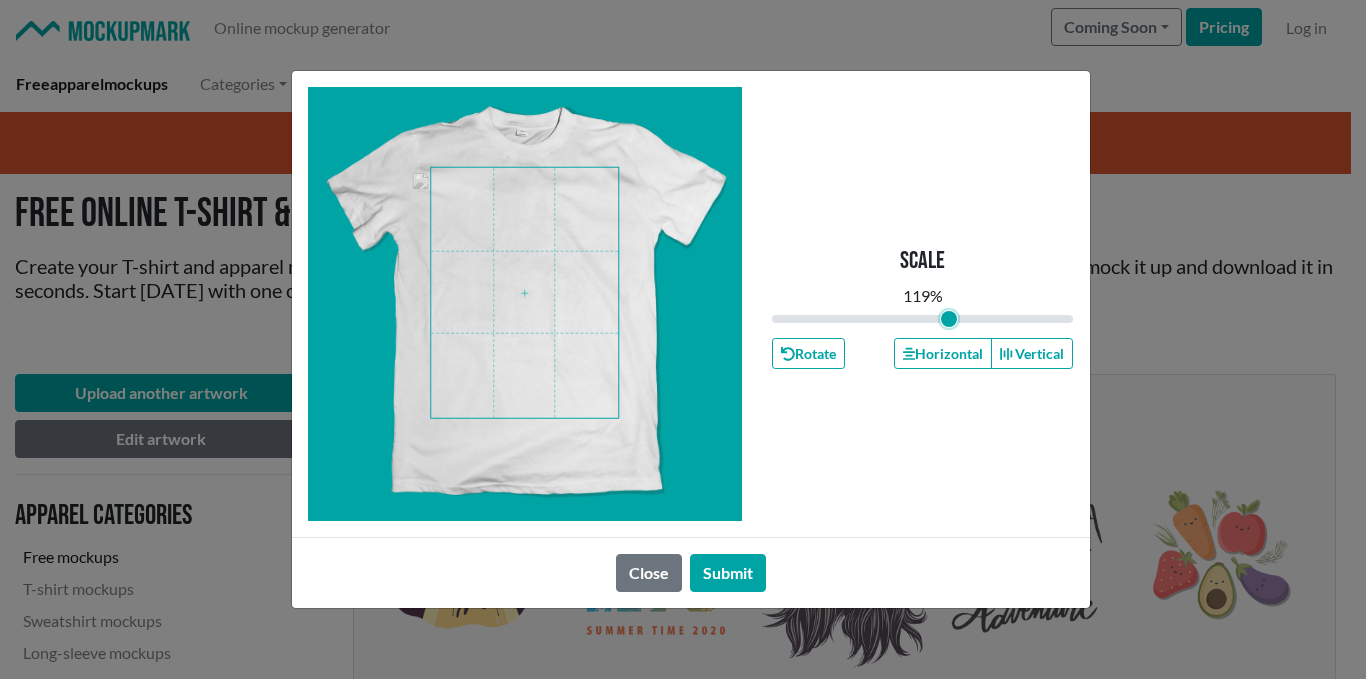 click at bounding box center (524, 293) 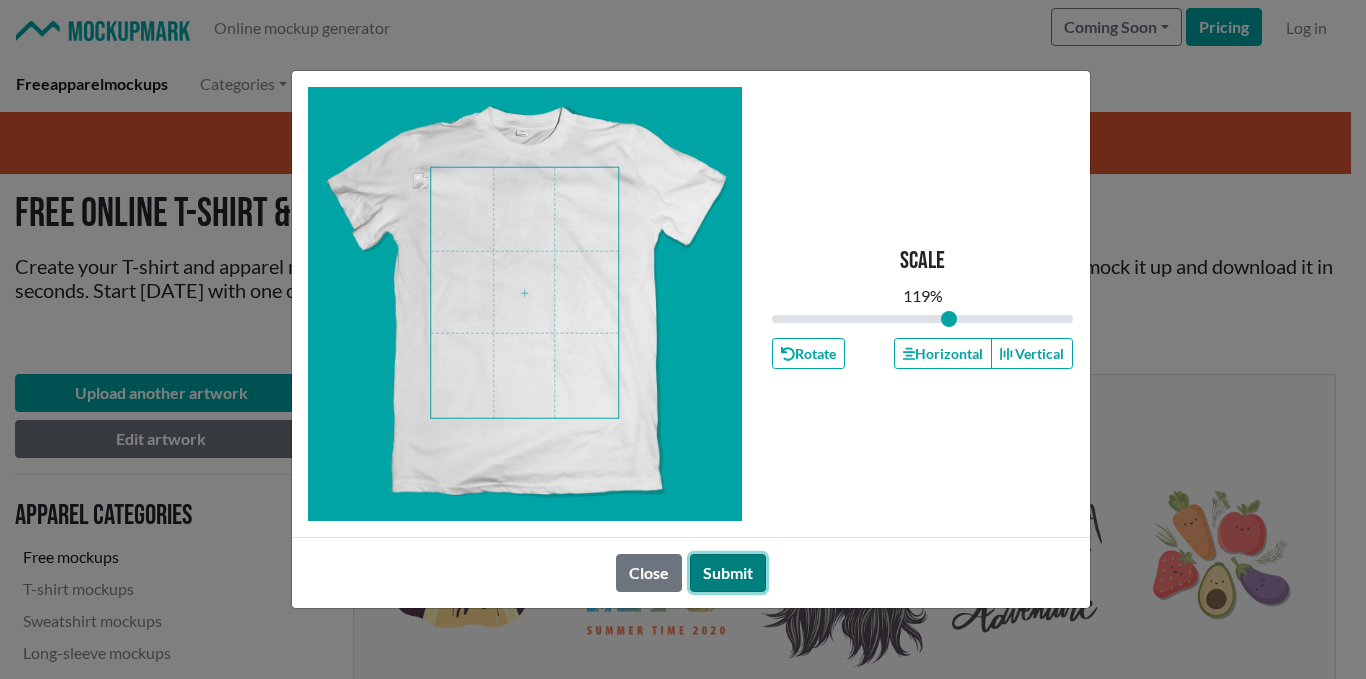 click on "Submit" at bounding box center (728, 573) 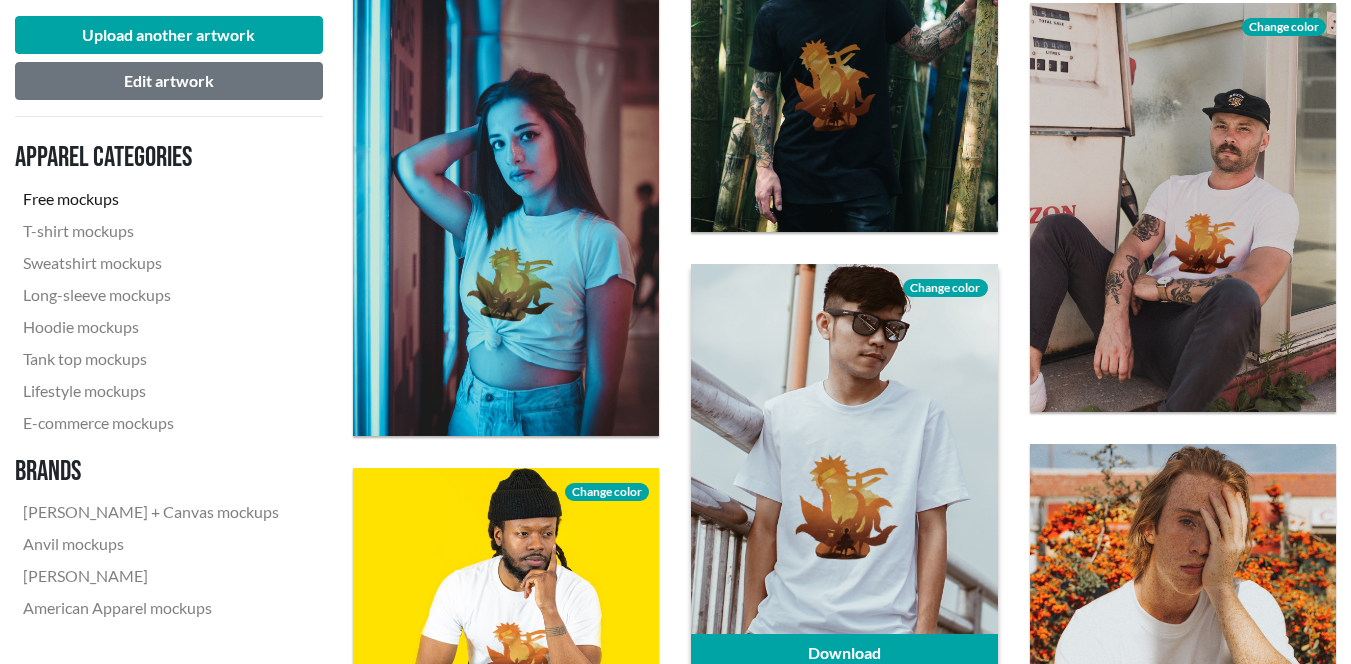 scroll, scrollTop: 1900, scrollLeft: 0, axis: vertical 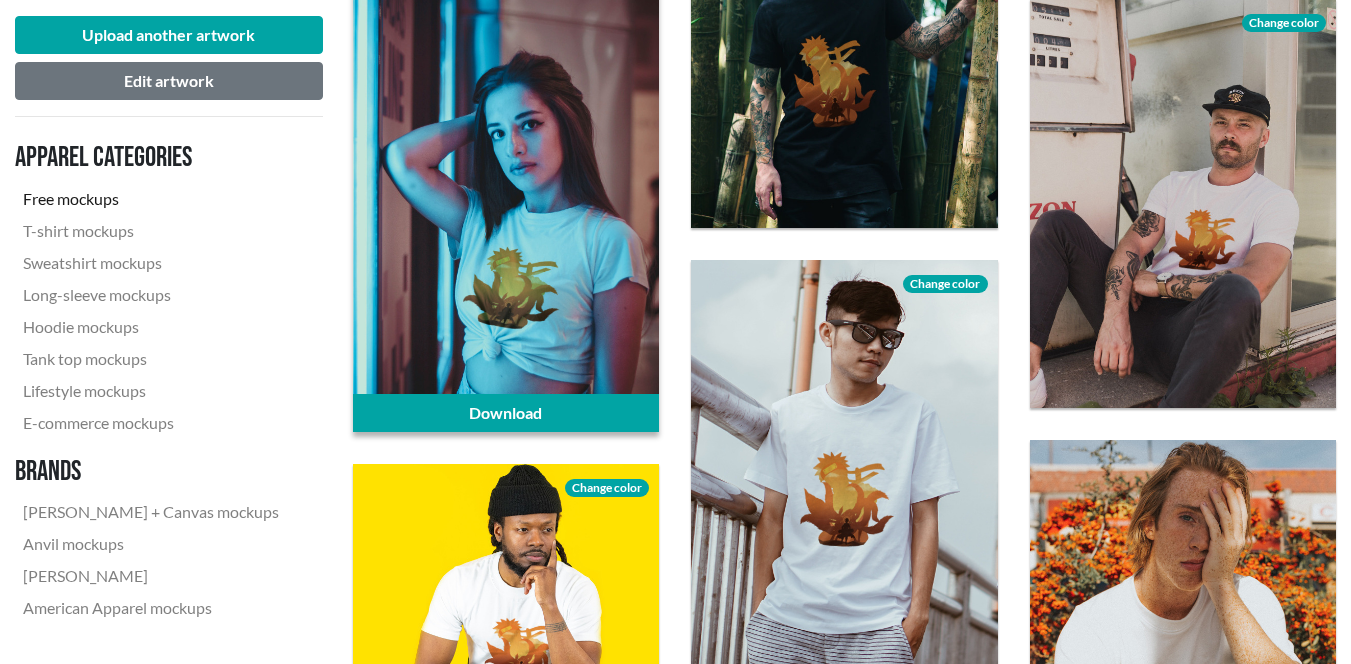 click at bounding box center [506, 202] 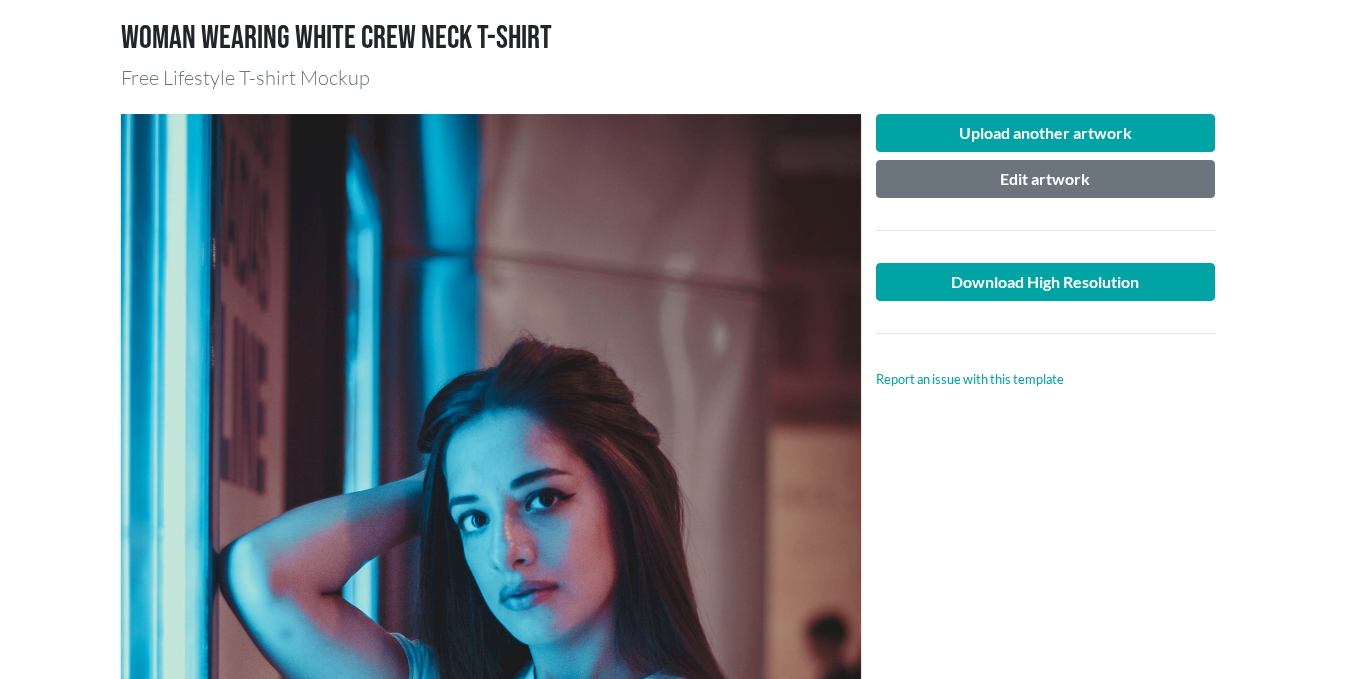 scroll, scrollTop: 200, scrollLeft: 0, axis: vertical 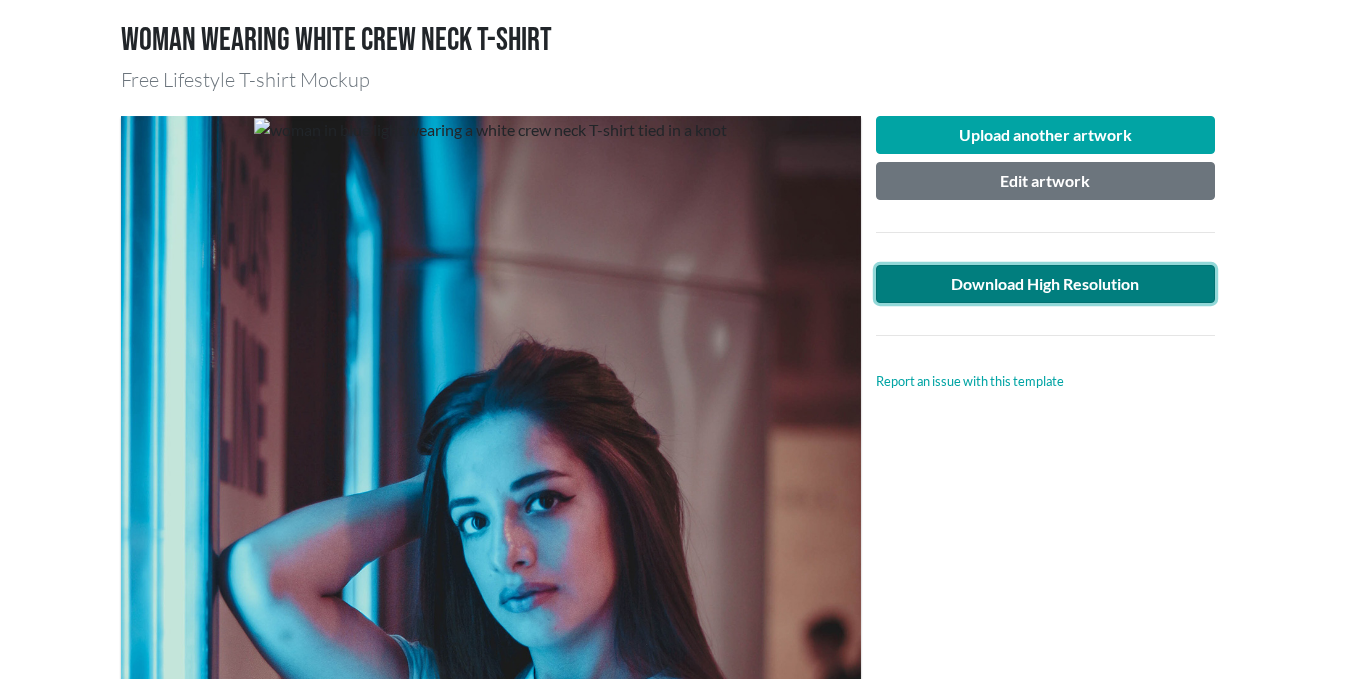 click on "Download High Resolution" 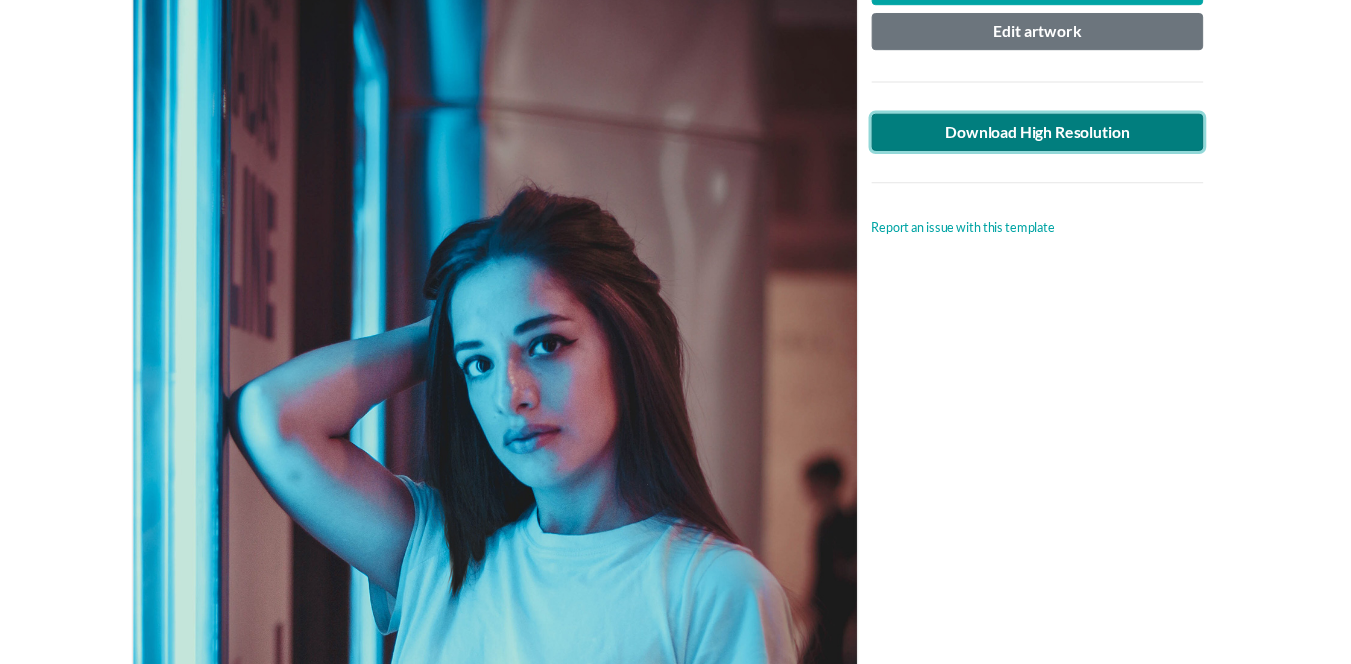 scroll, scrollTop: 0, scrollLeft: 0, axis: both 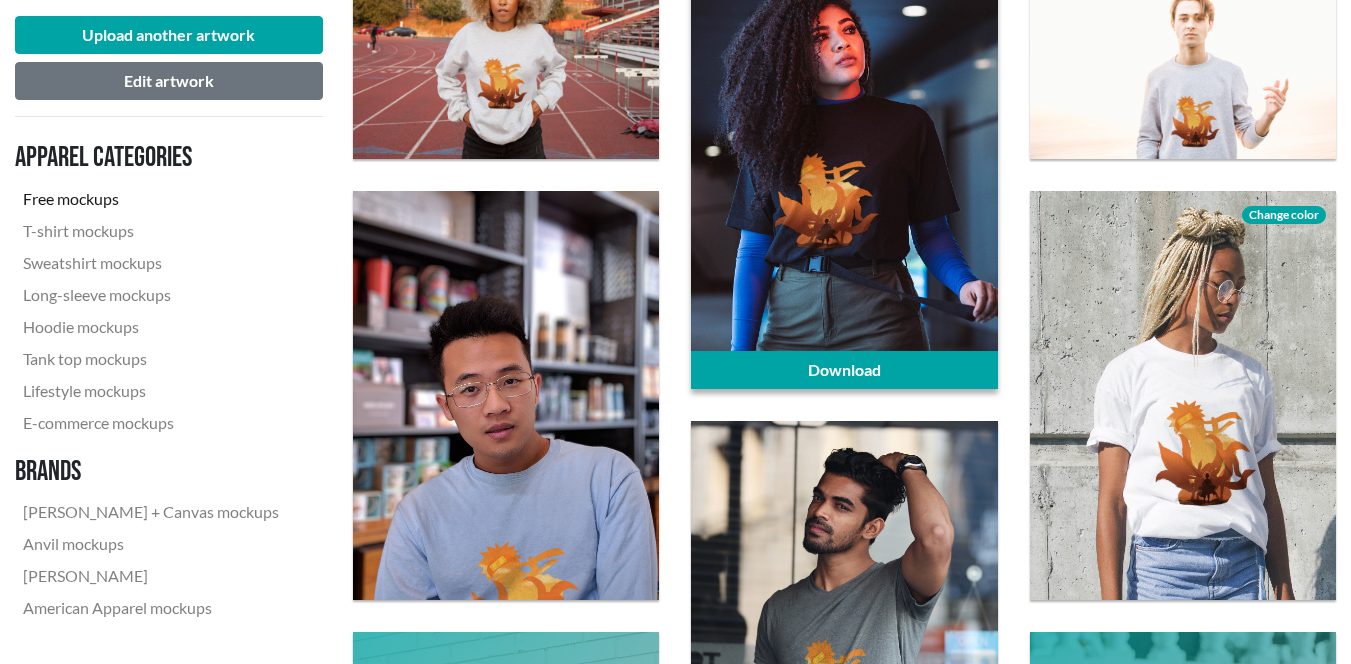 click at bounding box center (844, 160) 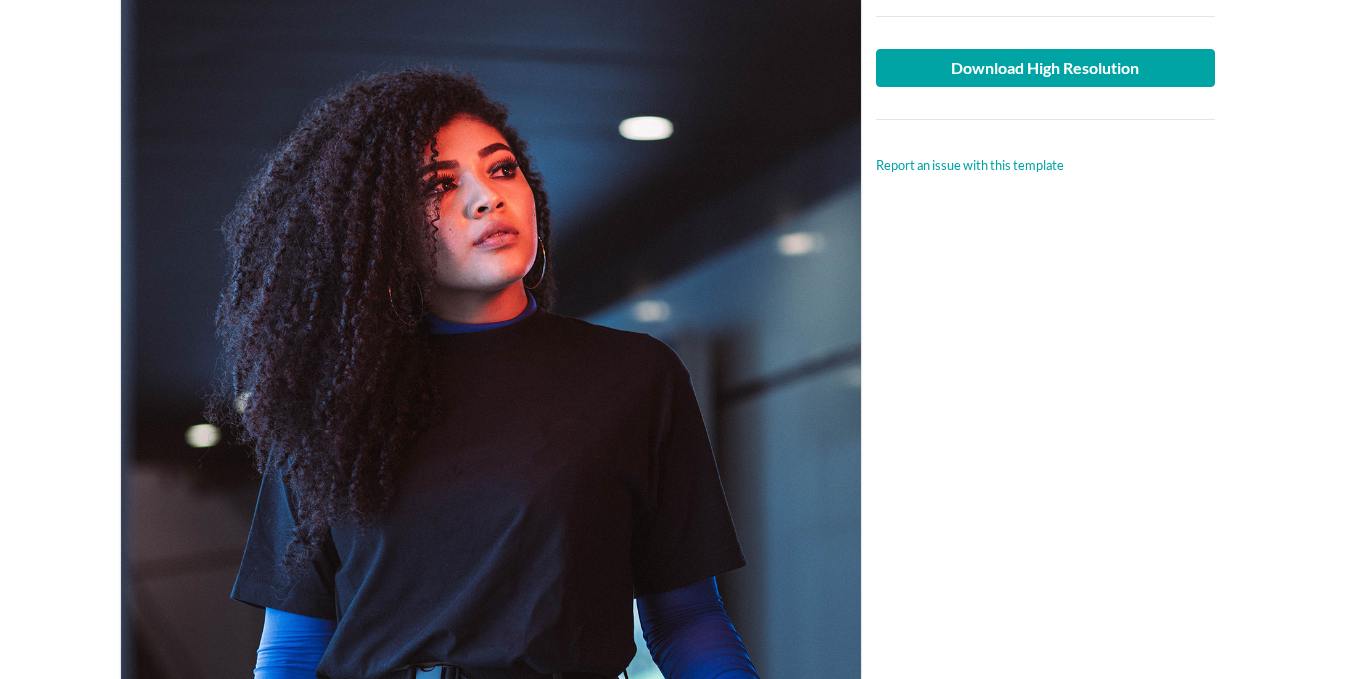 scroll, scrollTop: 300, scrollLeft: 0, axis: vertical 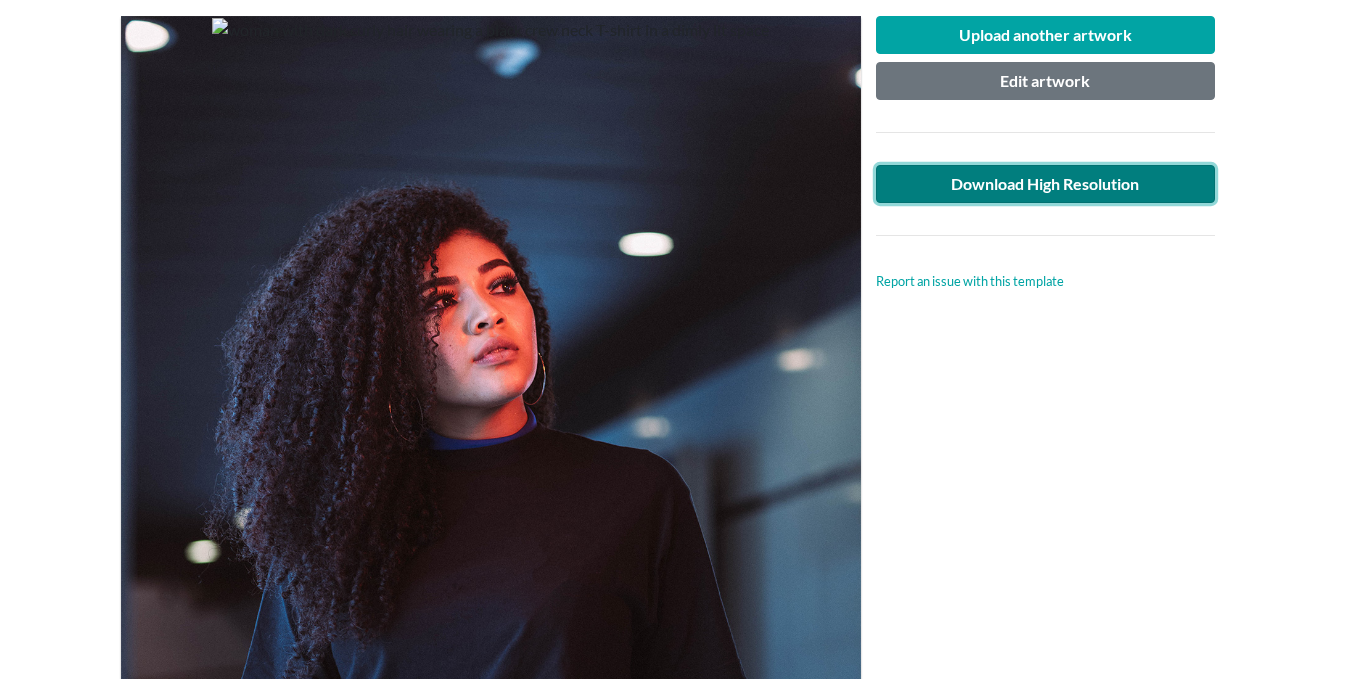 click on "Download High Resolution" 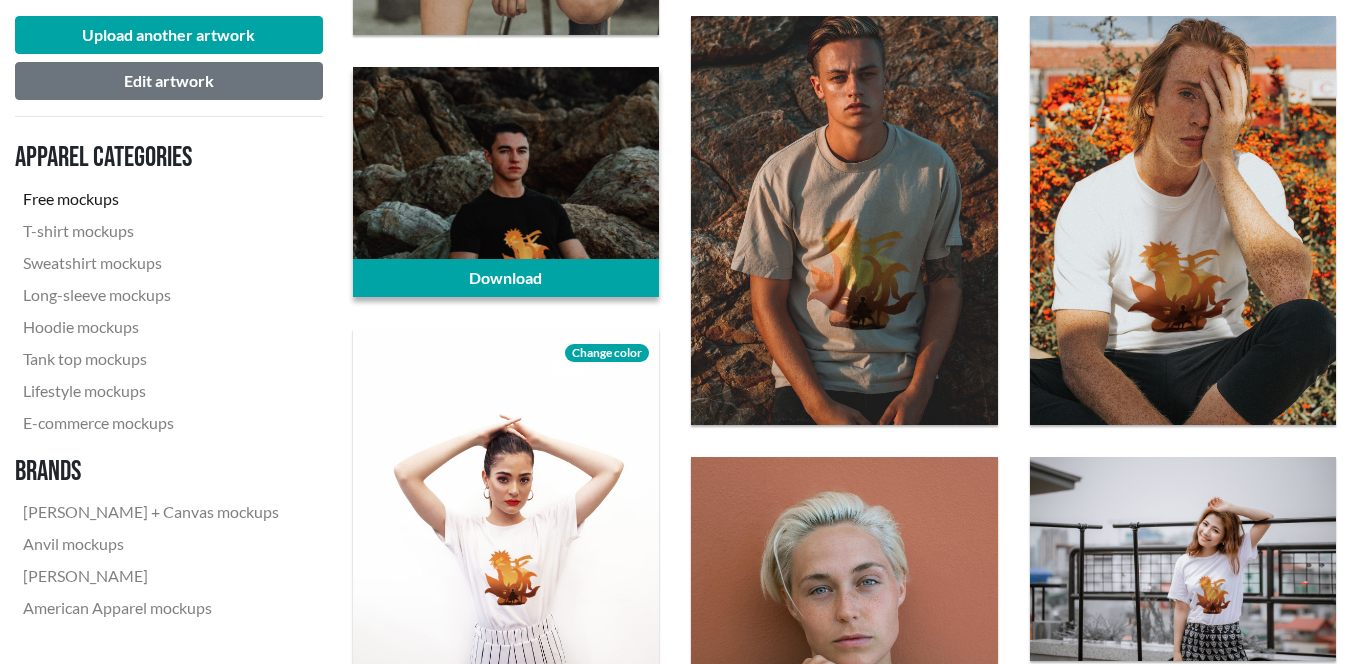 scroll, scrollTop: 1400, scrollLeft: 0, axis: vertical 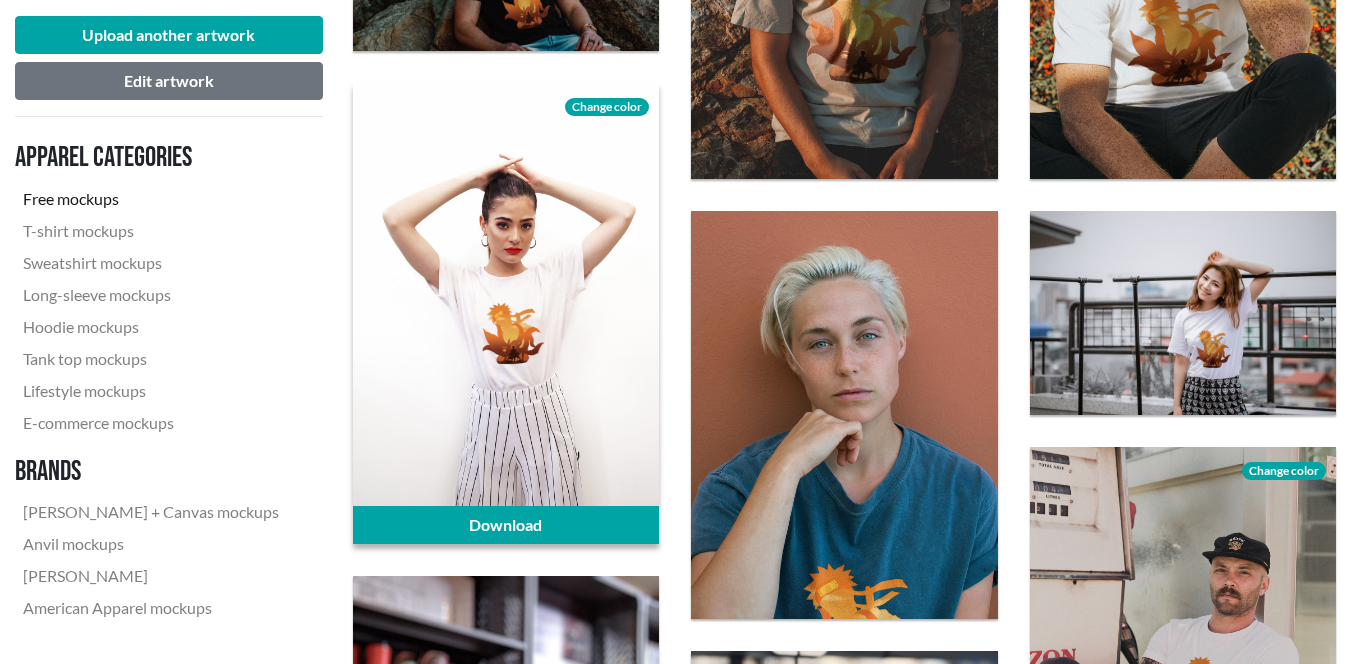 click at bounding box center (506, 313) 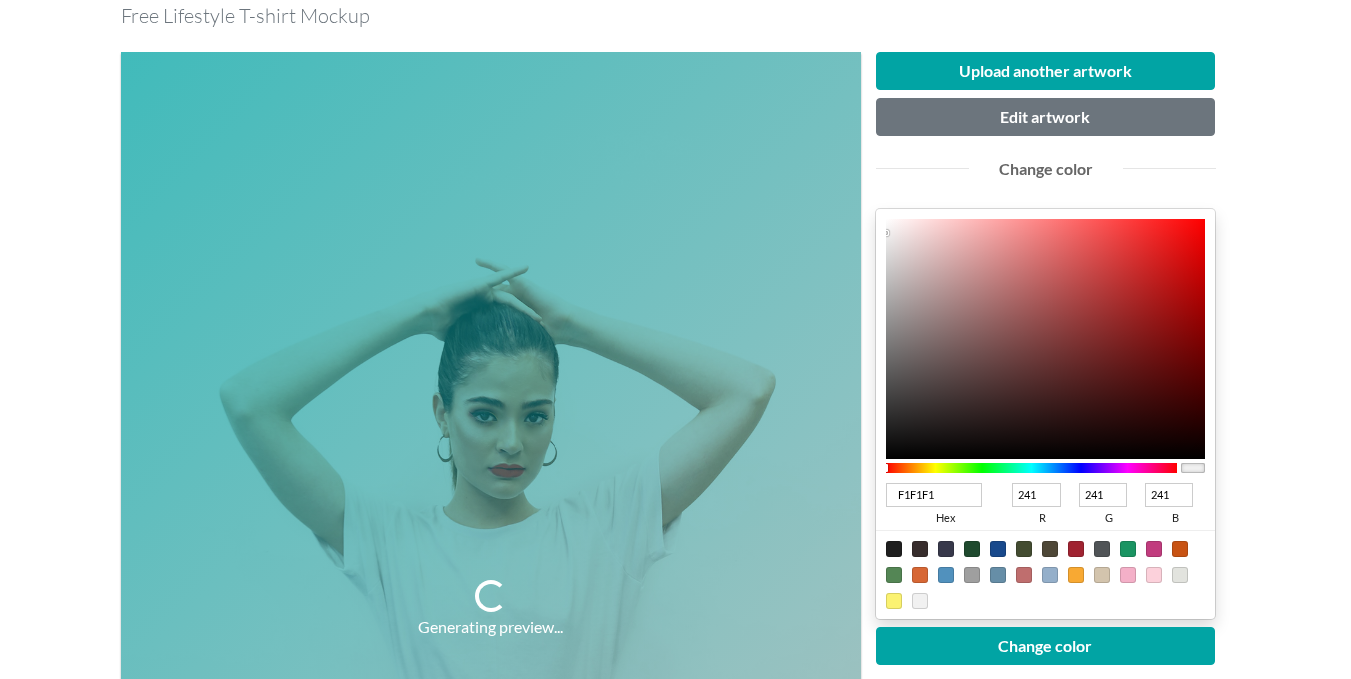 scroll, scrollTop: 300, scrollLeft: 0, axis: vertical 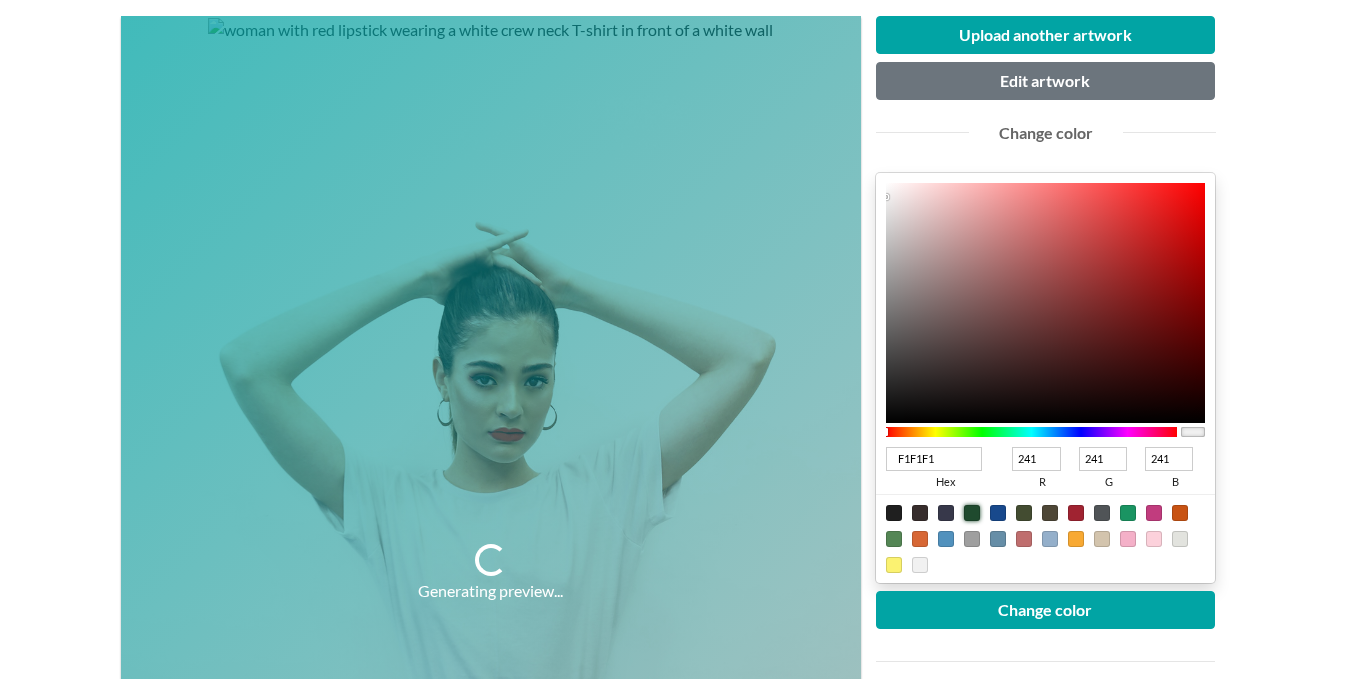 click at bounding box center [972, 513] 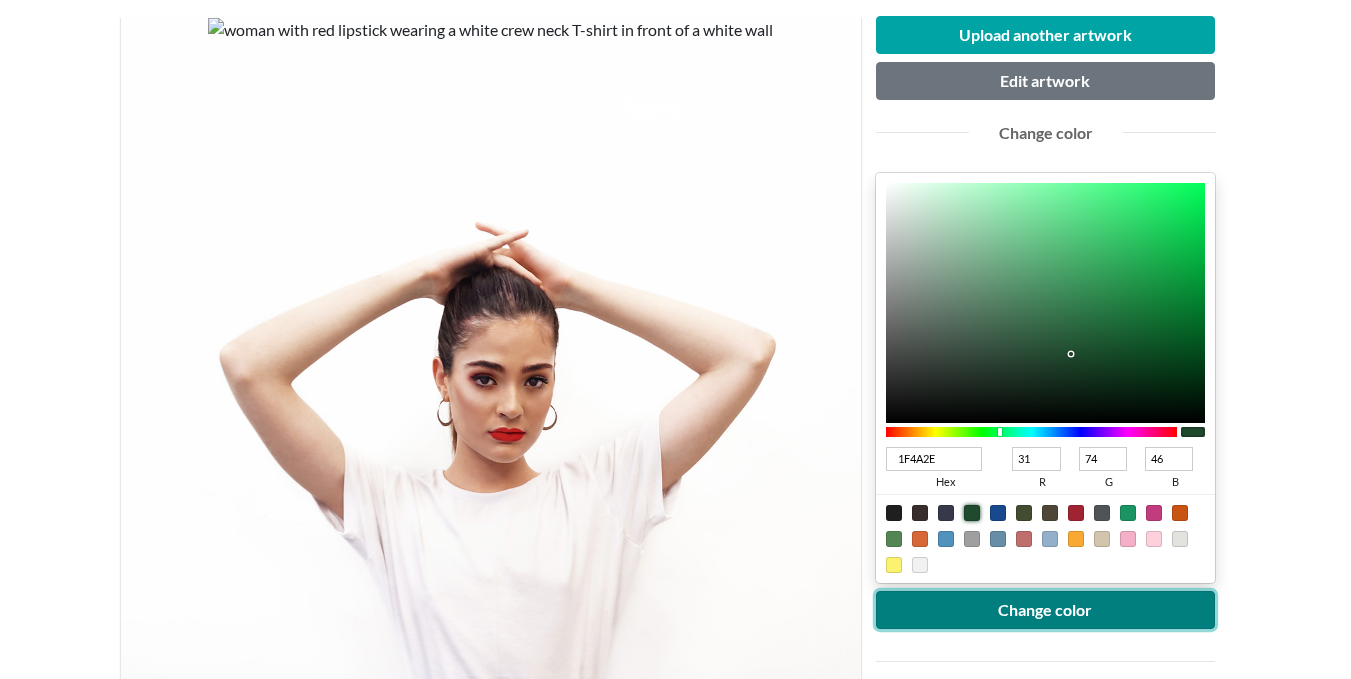 click on "Change color" at bounding box center (1046, 610) 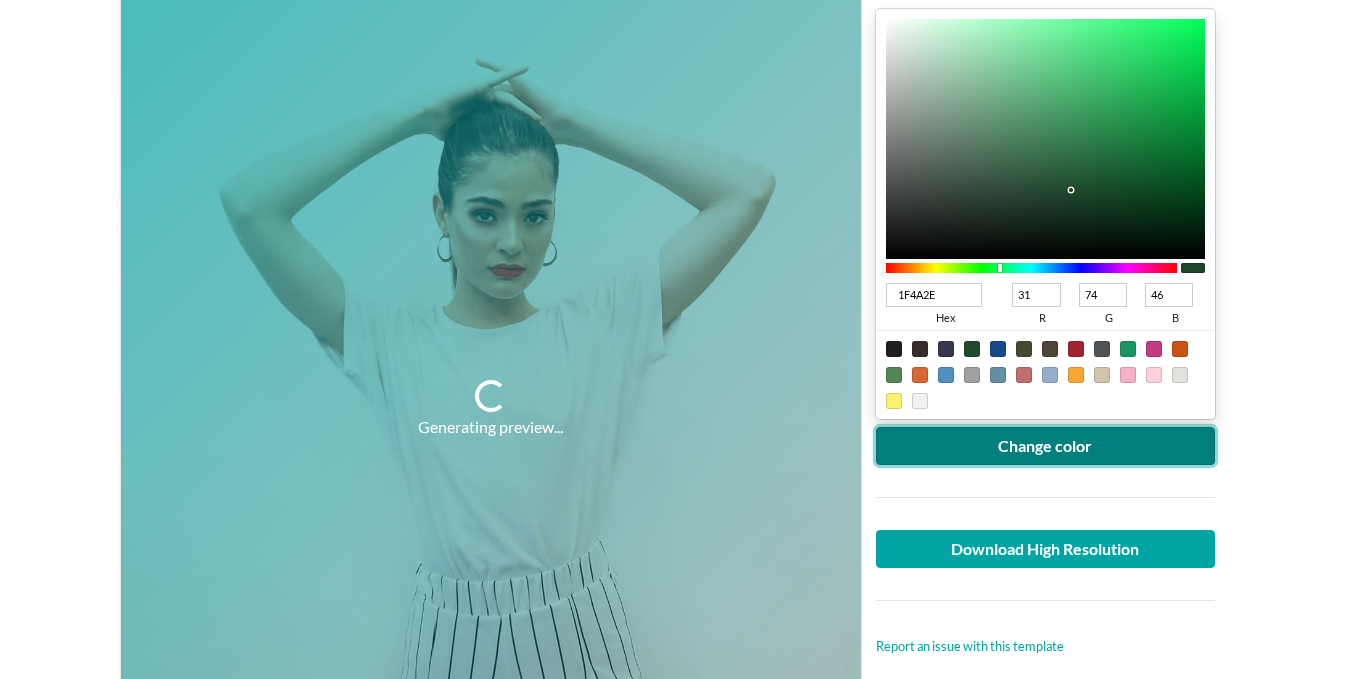 scroll, scrollTop: 500, scrollLeft: 0, axis: vertical 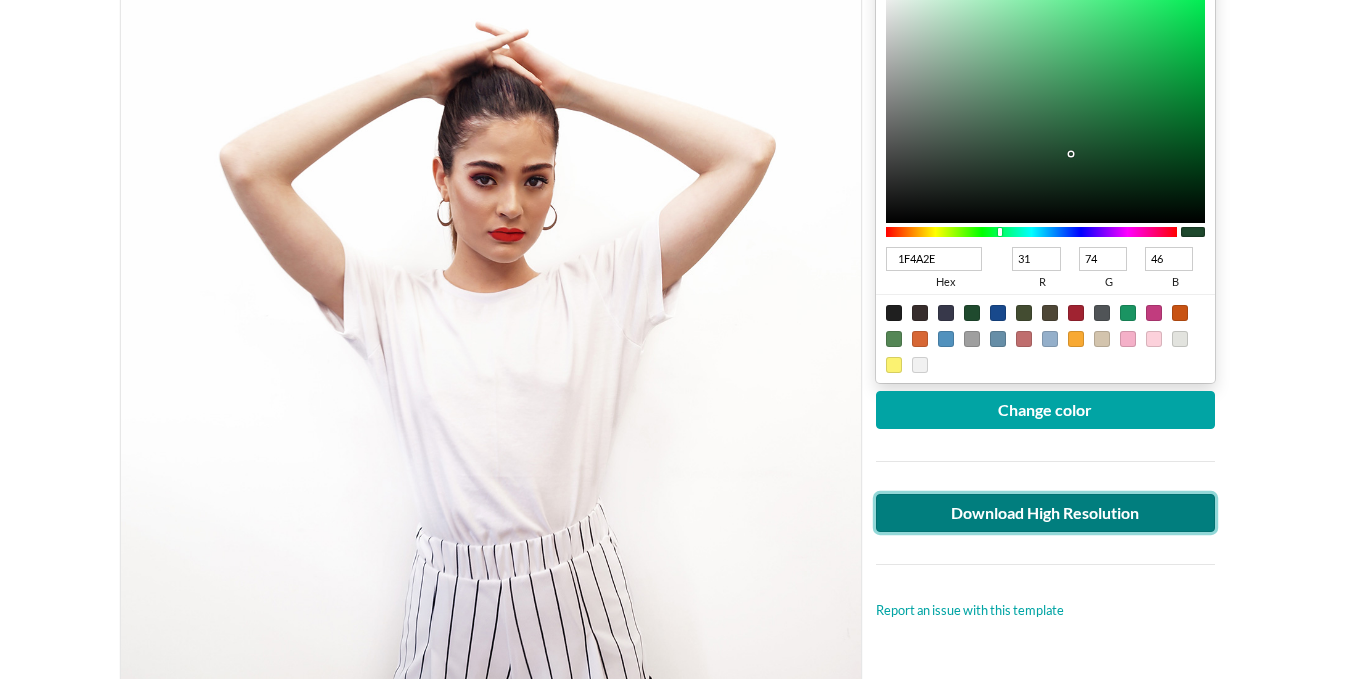 click on "Download High Resolution" at bounding box center [1046, 513] 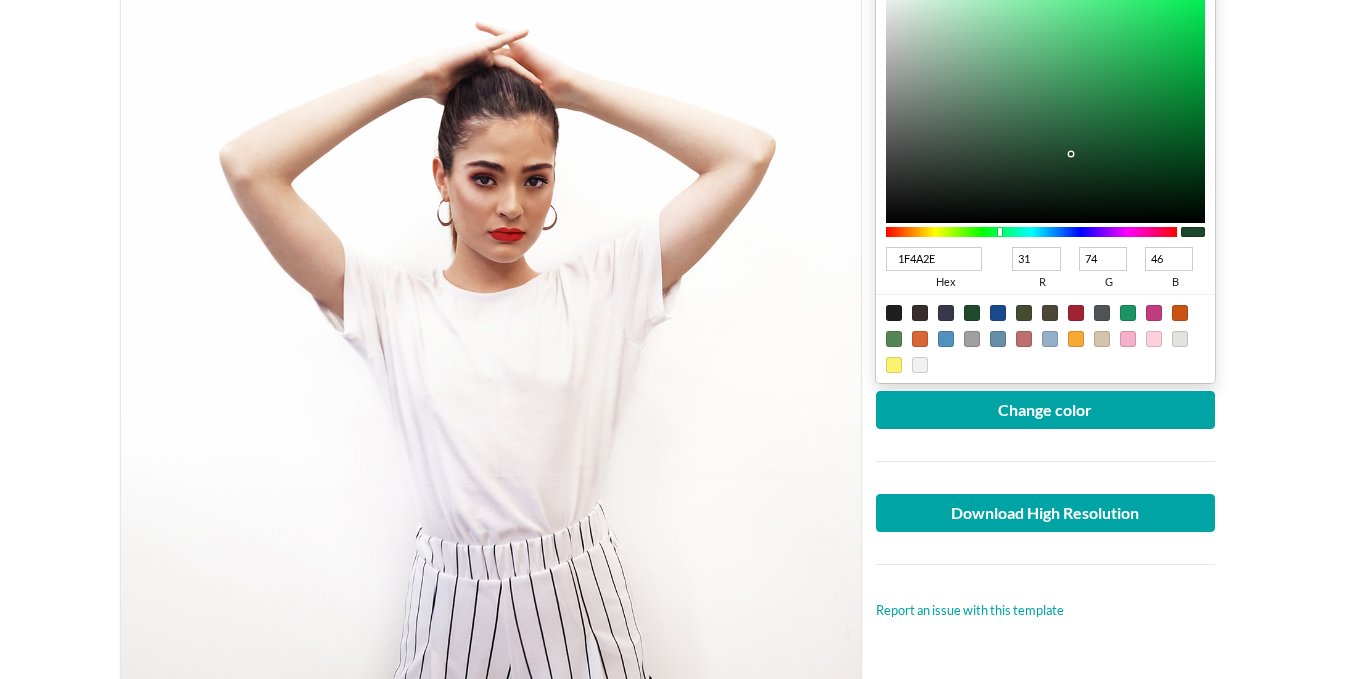 click at bounding box center [491, 373] 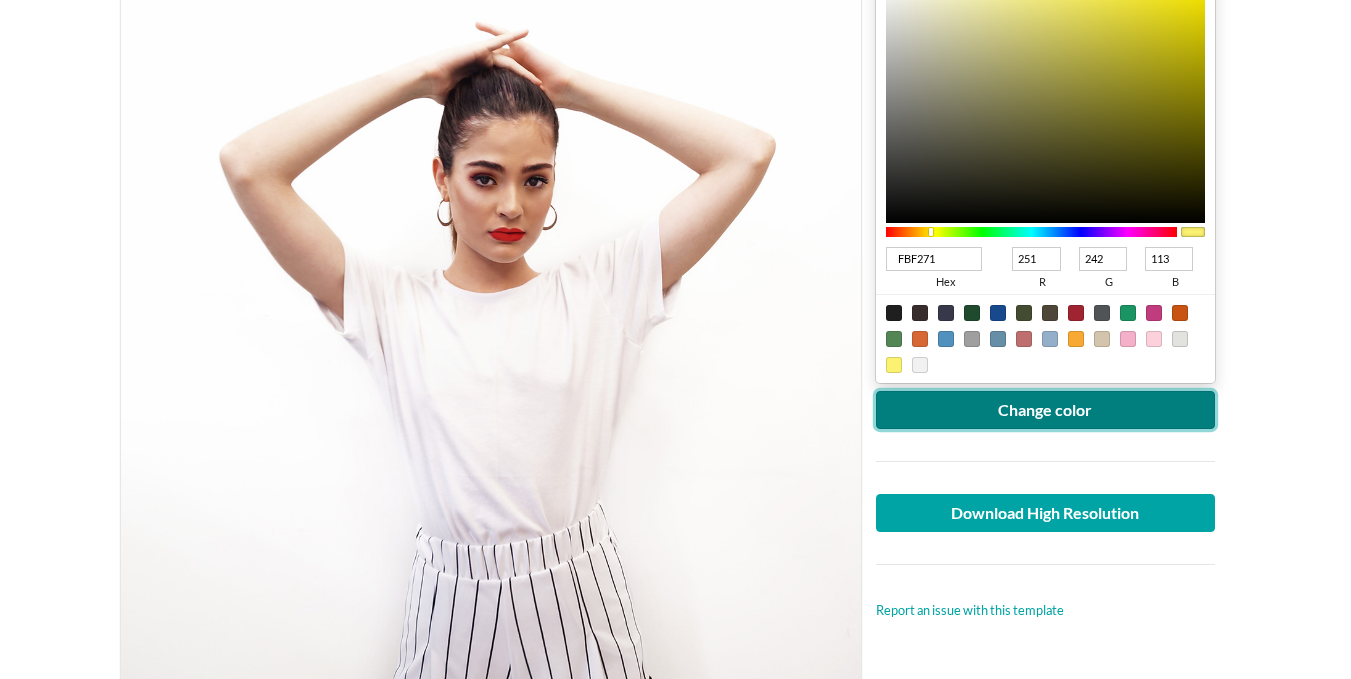 click on "Change color" at bounding box center [1046, 410] 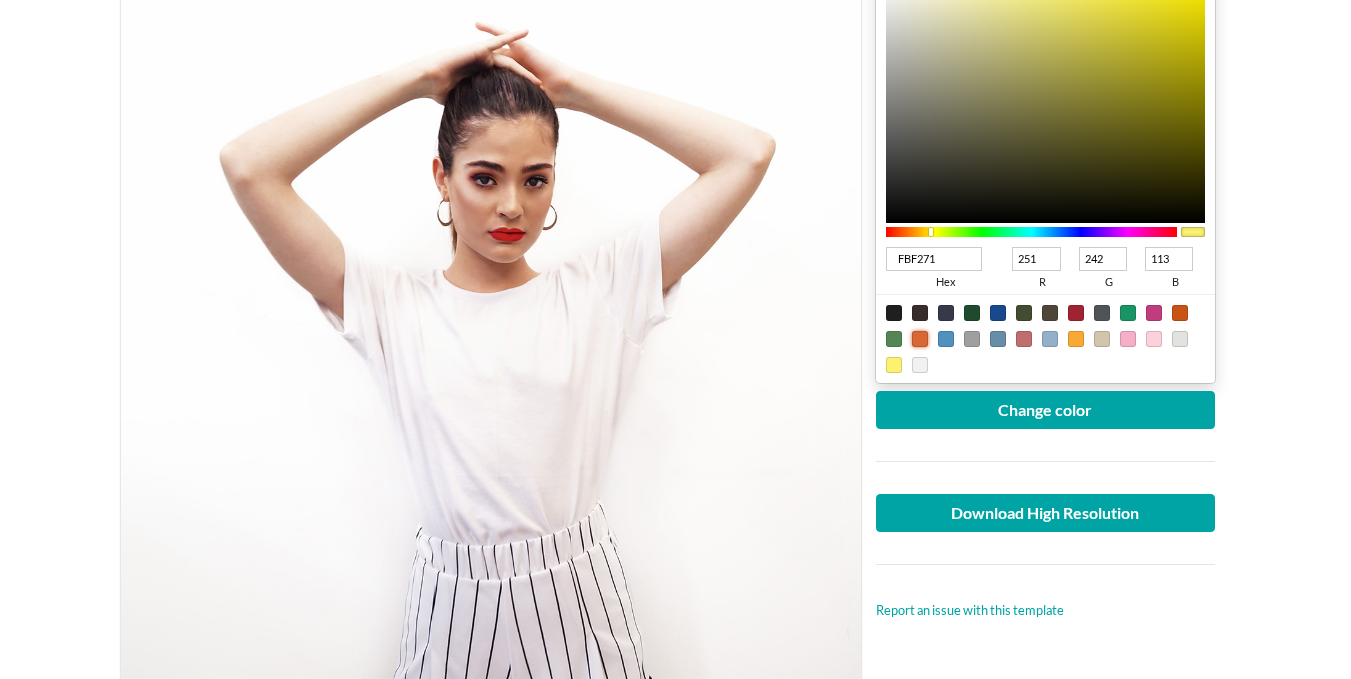 click at bounding box center [920, 339] 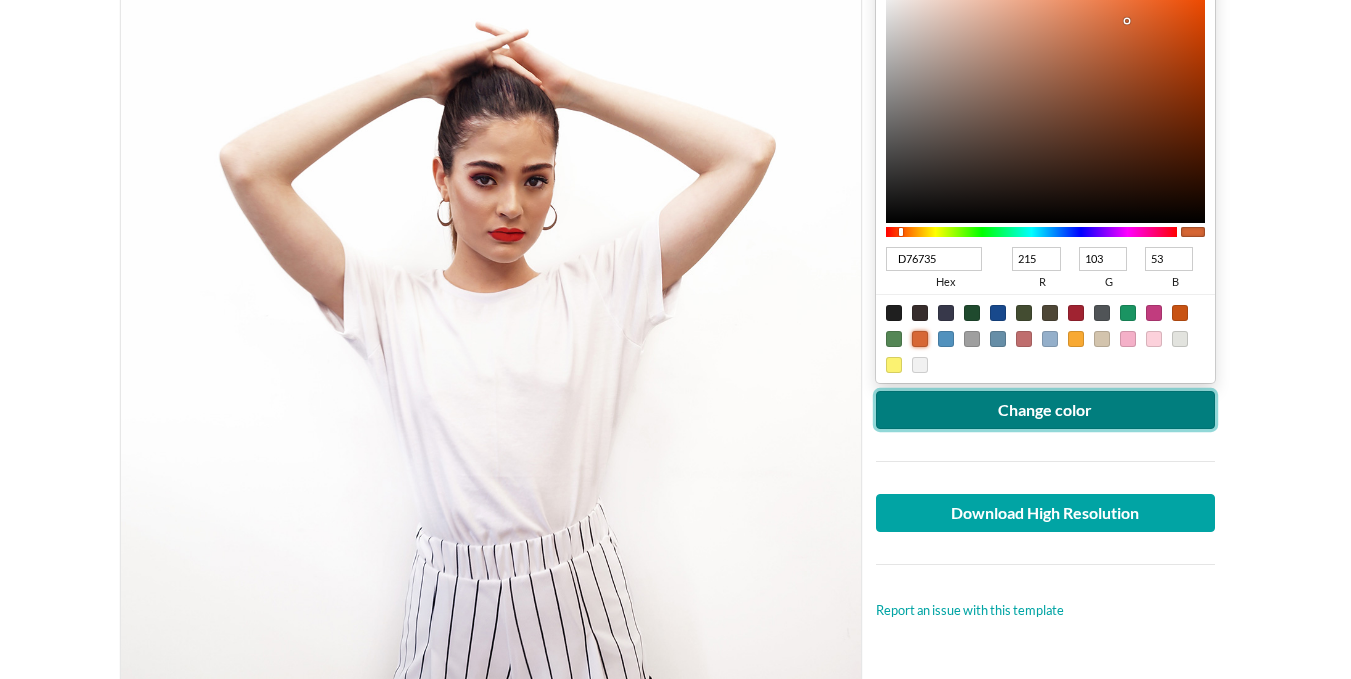 click on "Change color" at bounding box center (1046, 410) 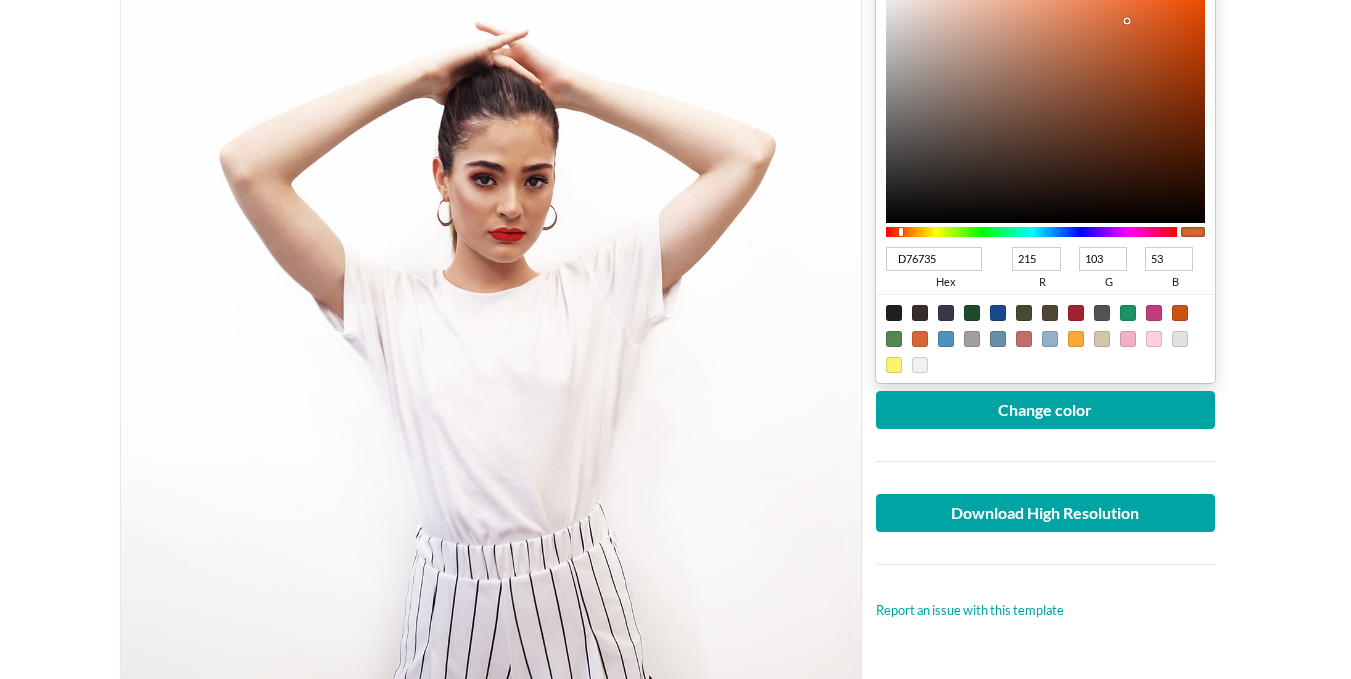click at bounding box center [894, 339] 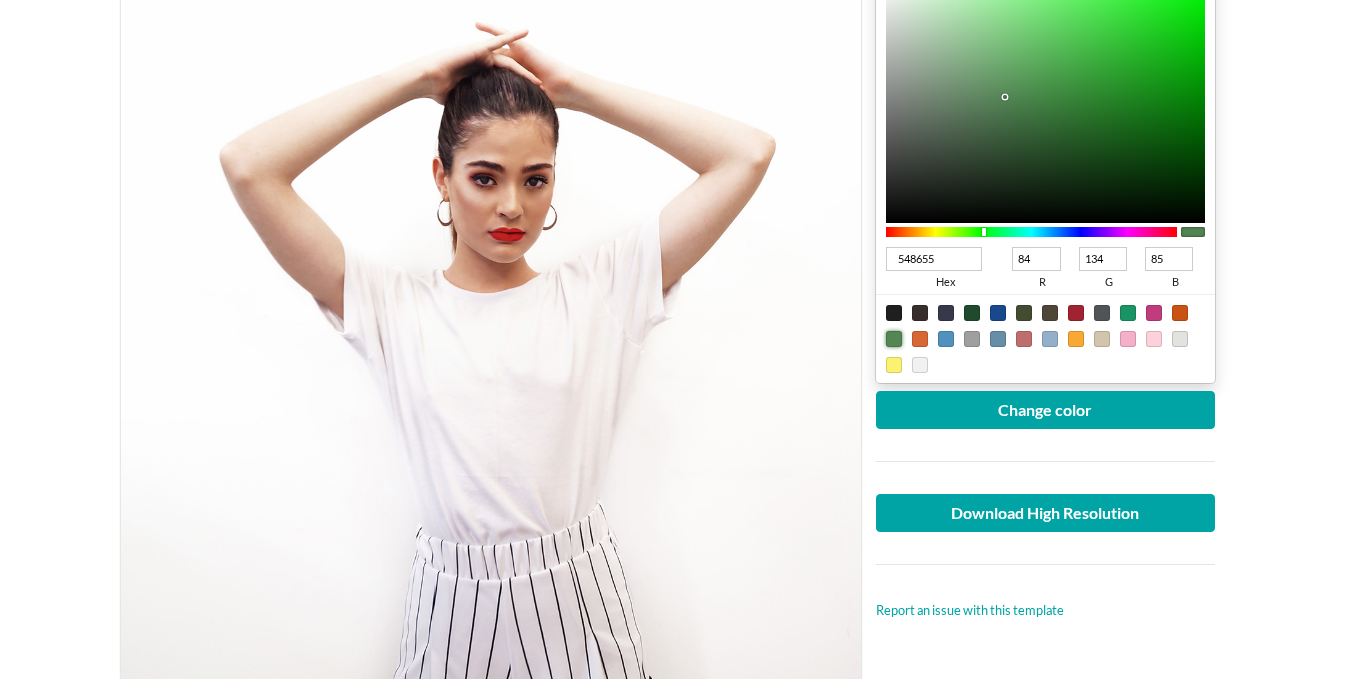 click at bounding box center (1050, 313) 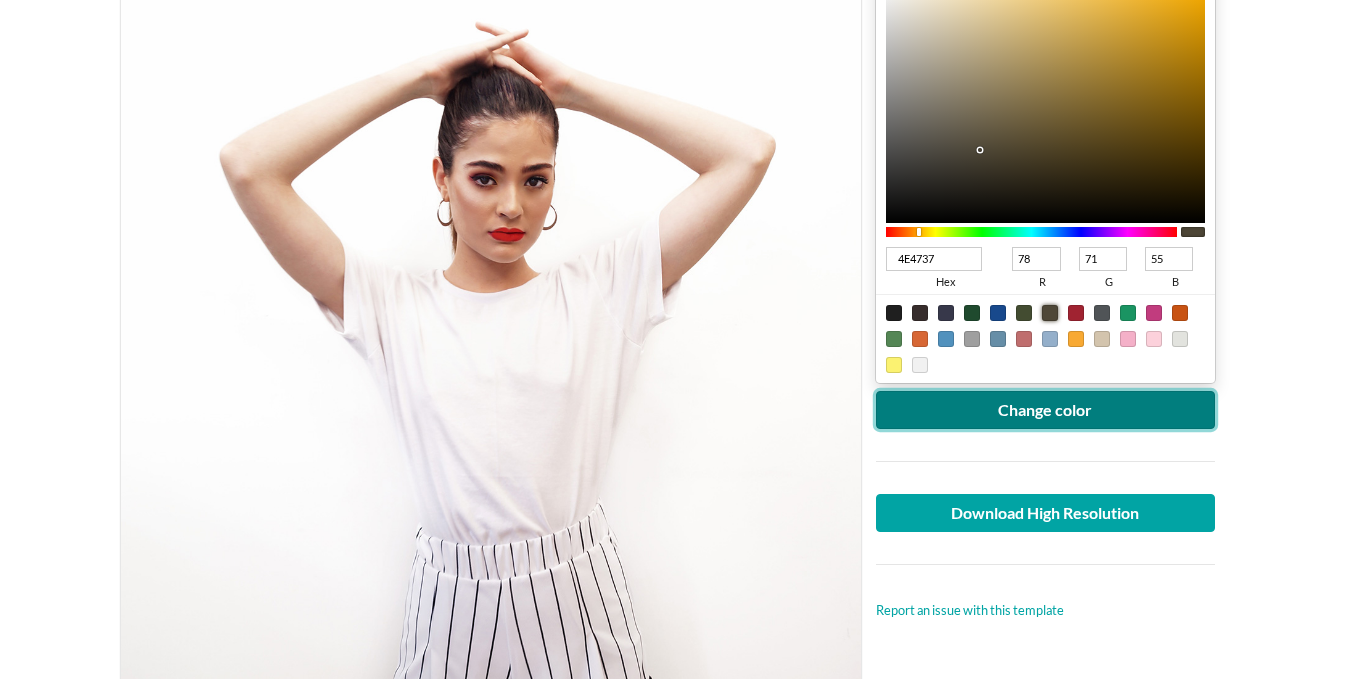 click on "Change color" at bounding box center (1046, 410) 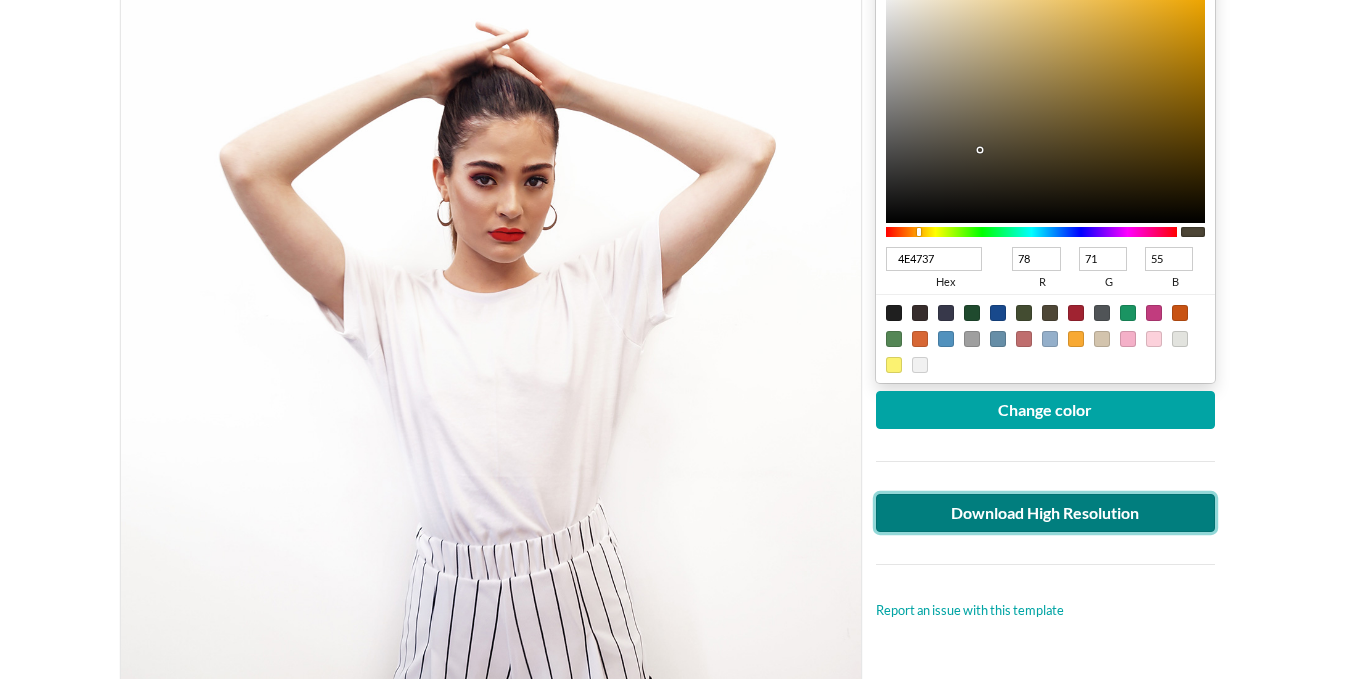 click on "Download High Resolution" at bounding box center [1046, 513] 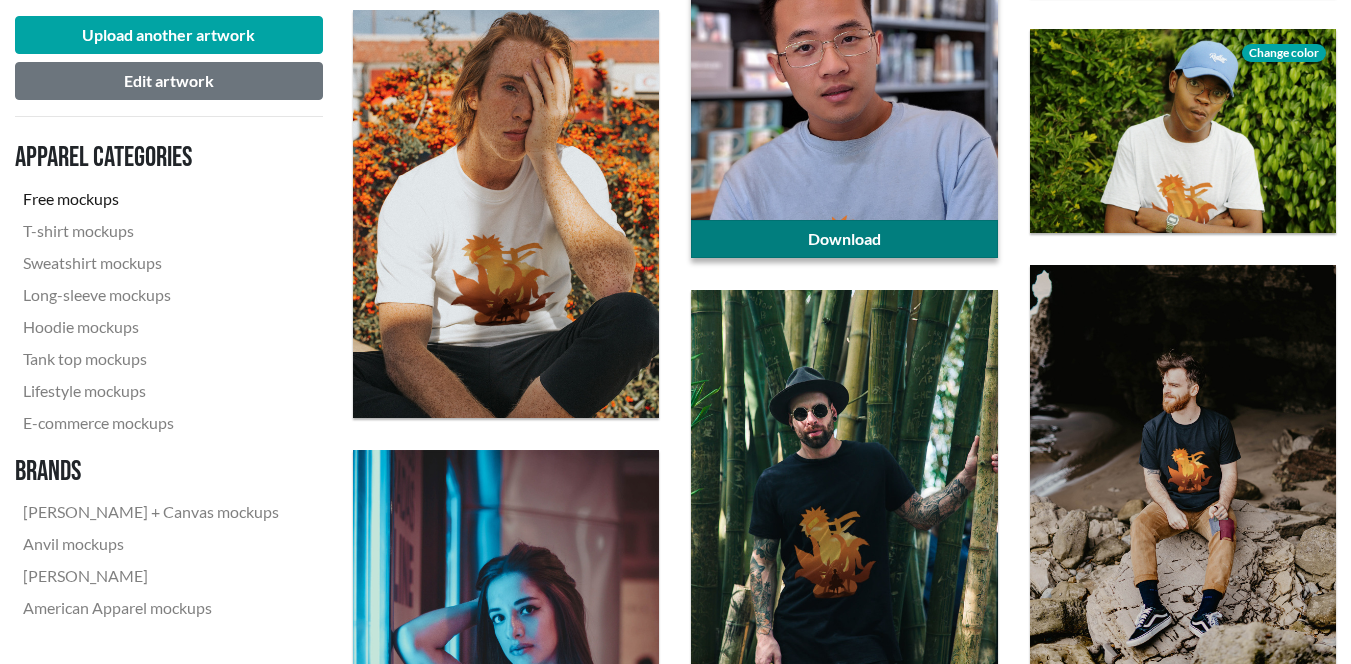 scroll, scrollTop: 2800, scrollLeft: 0, axis: vertical 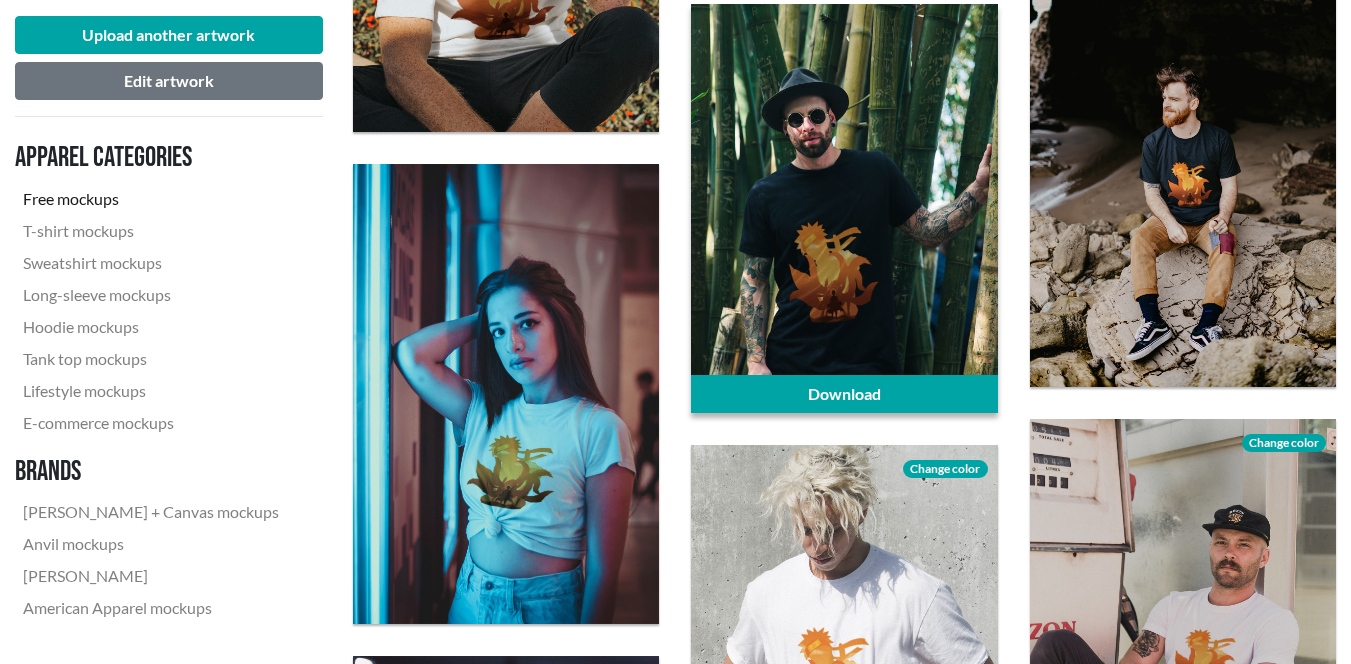 click at bounding box center (844, 208) 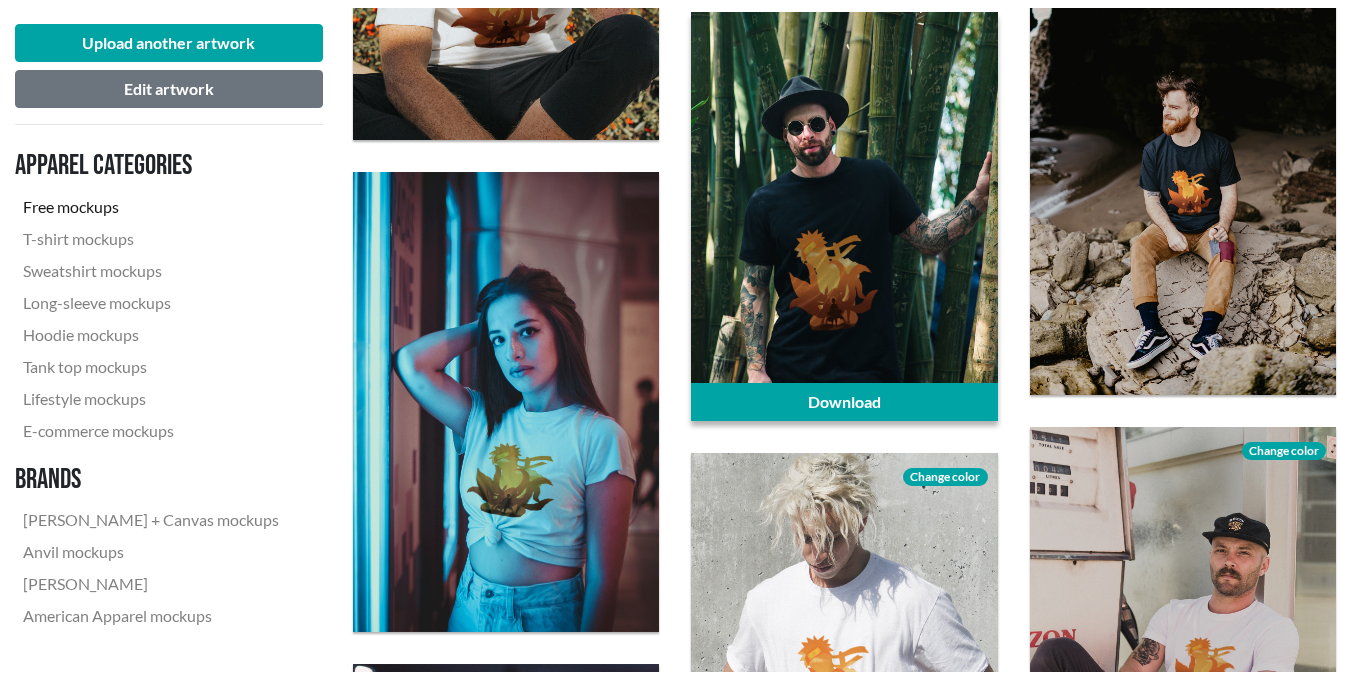 scroll, scrollTop: 0, scrollLeft: 0, axis: both 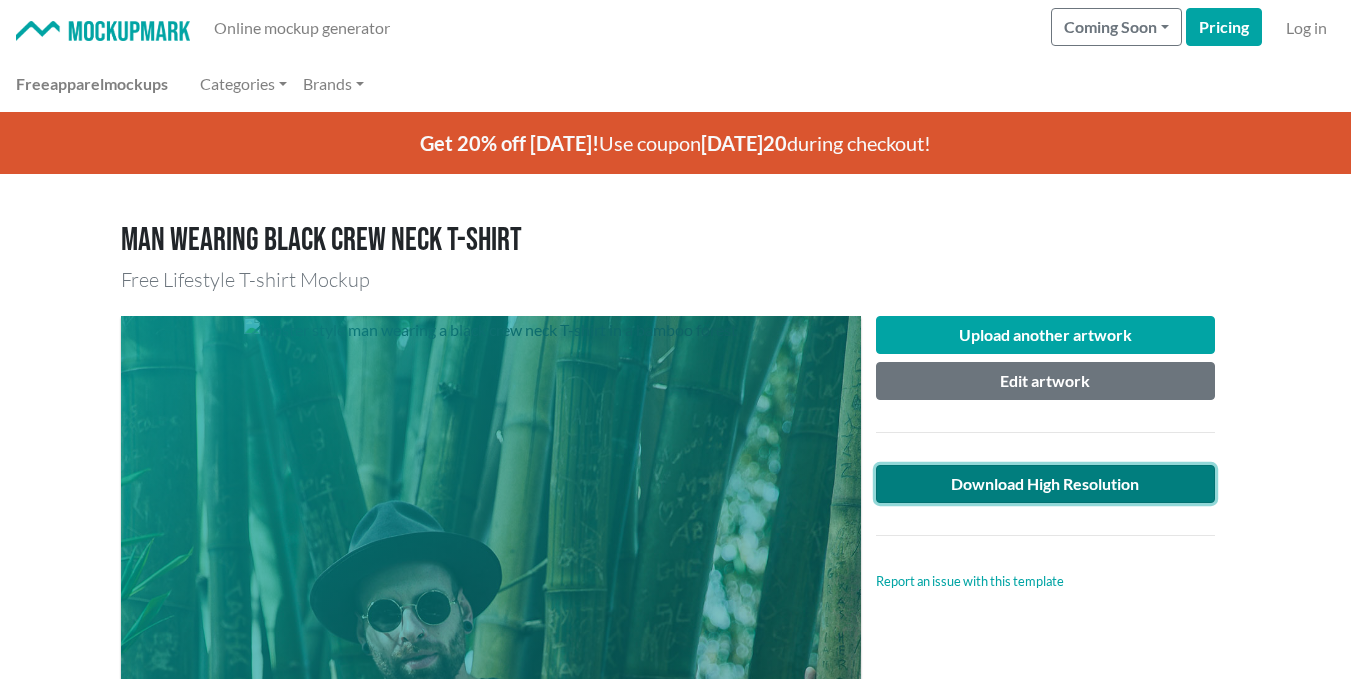 click on "Download High Resolution" 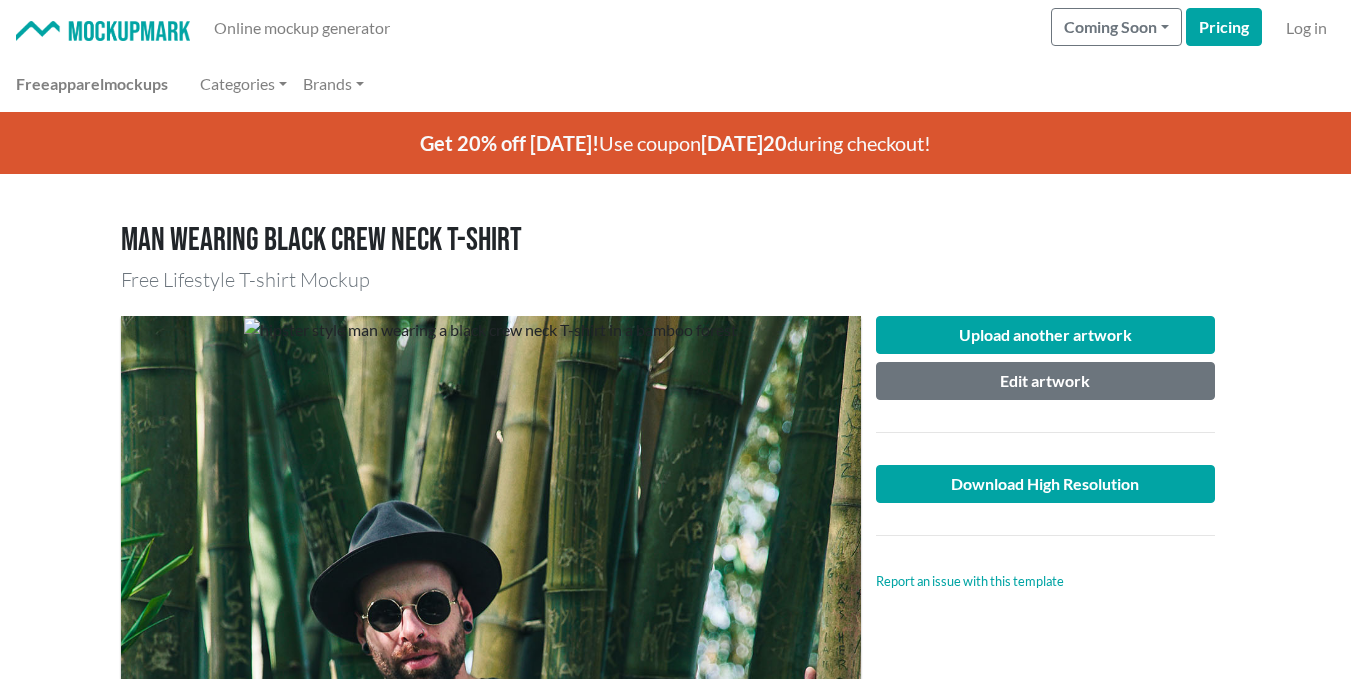 click at bounding box center [491, 809] 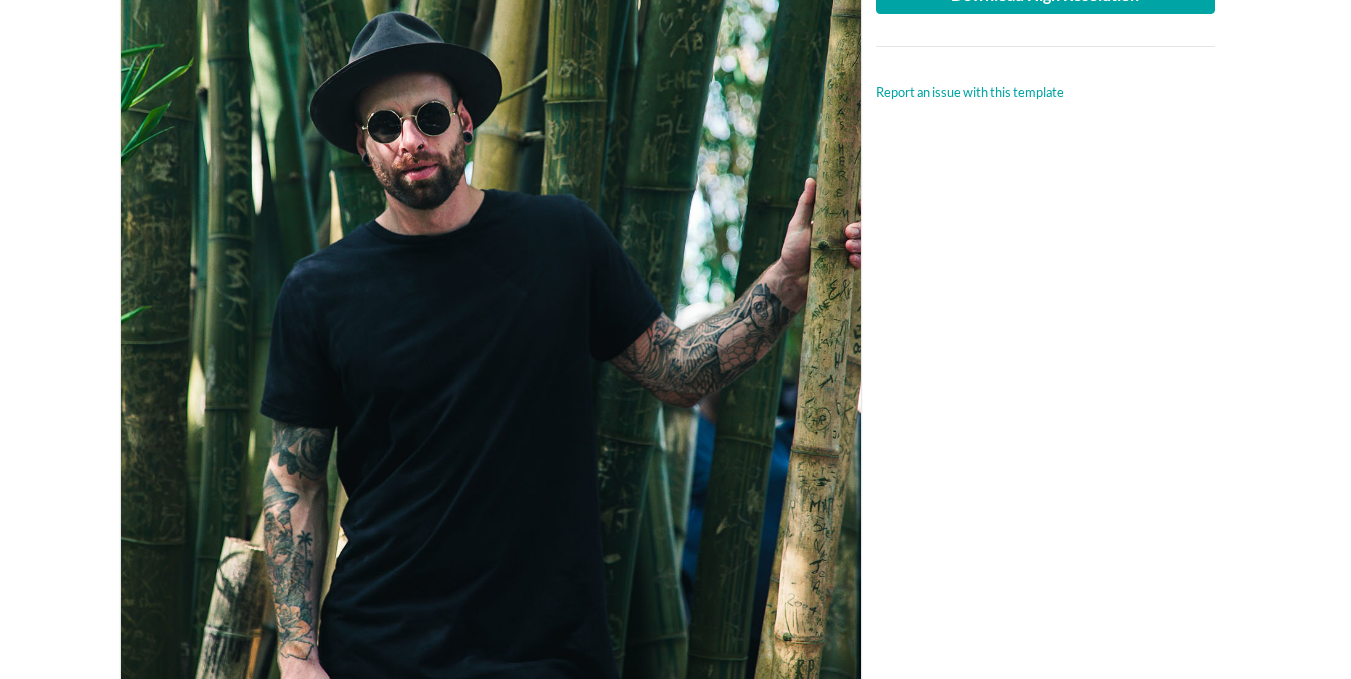 scroll, scrollTop: 200, scrollLeft: 0, axis: vertical 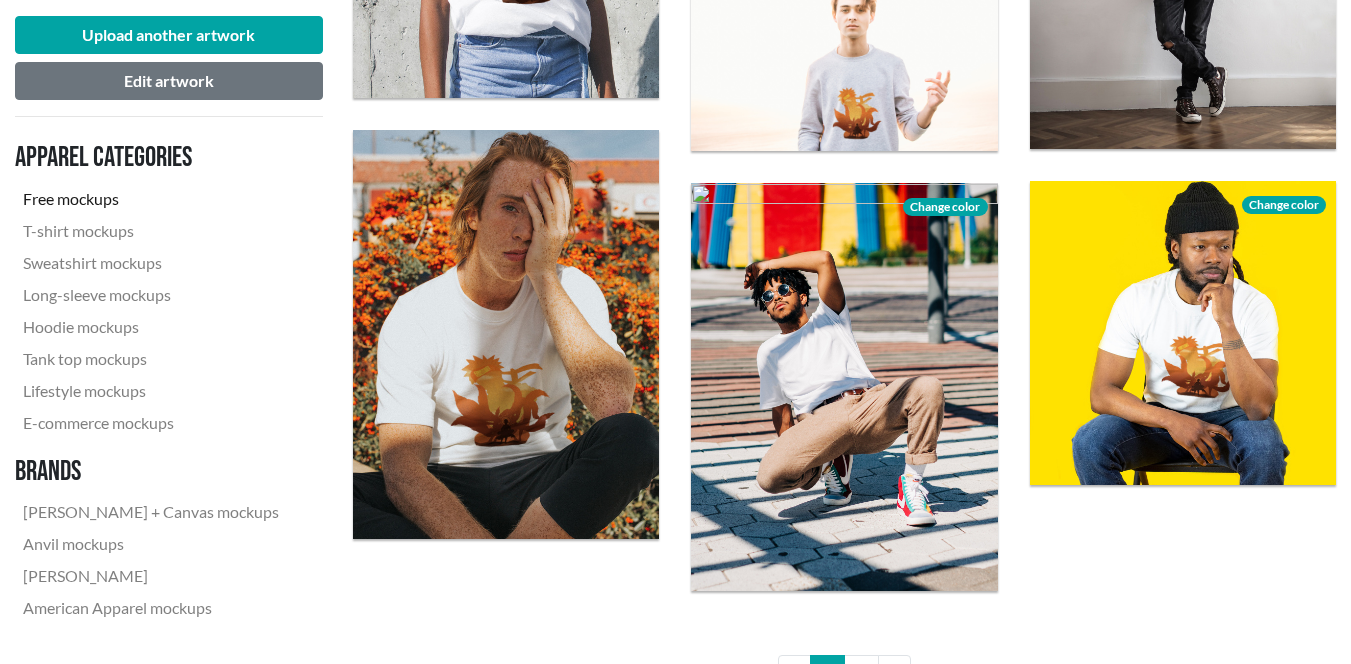 drag, startPoint x: 835, startPoint y: 335, endPoint x: 807, endPoint y: 363, distance: 39.59798 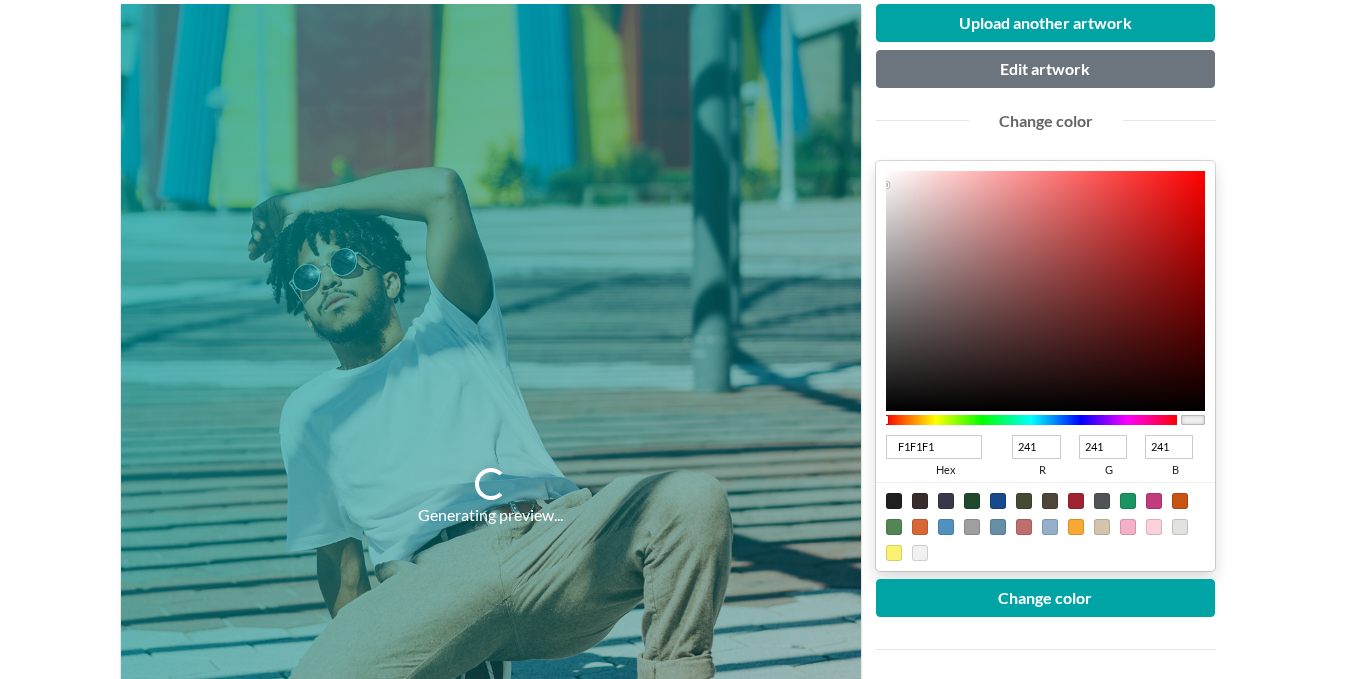 scroll, scrollTop: 400, scrollLeft: 0, axis: vertical 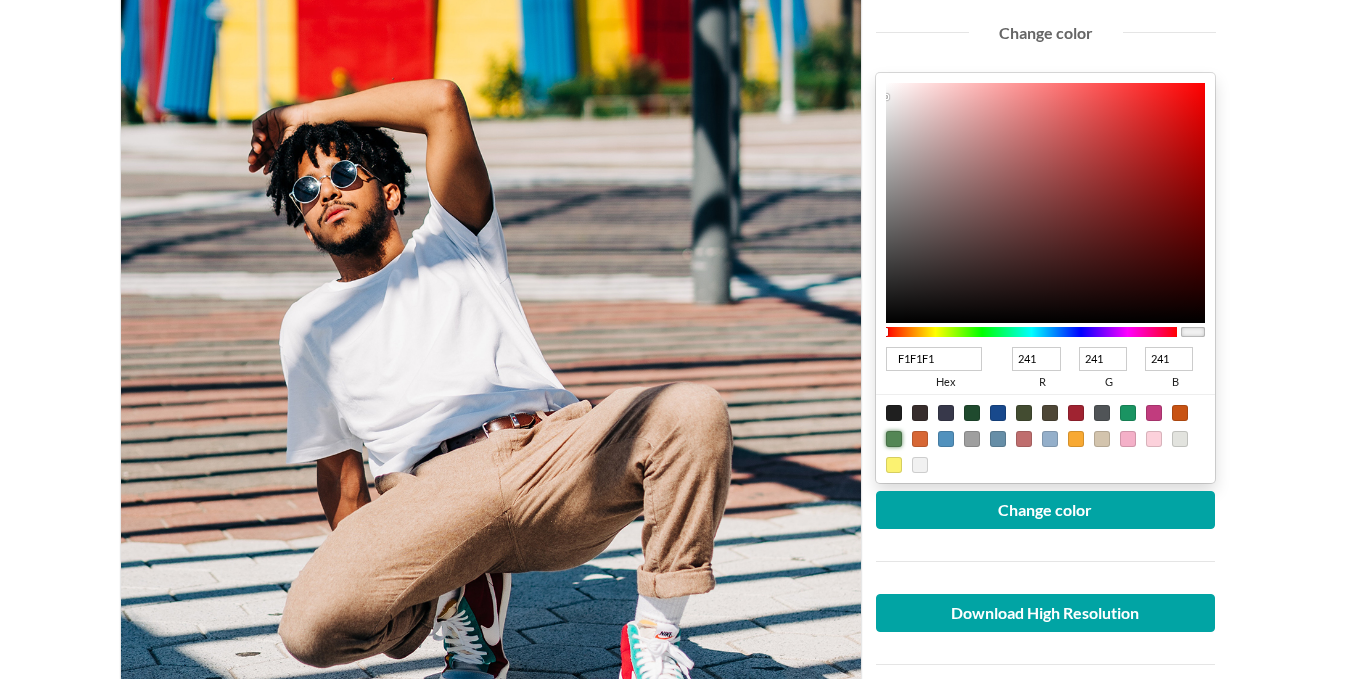 click at bounding box center [894, 439] 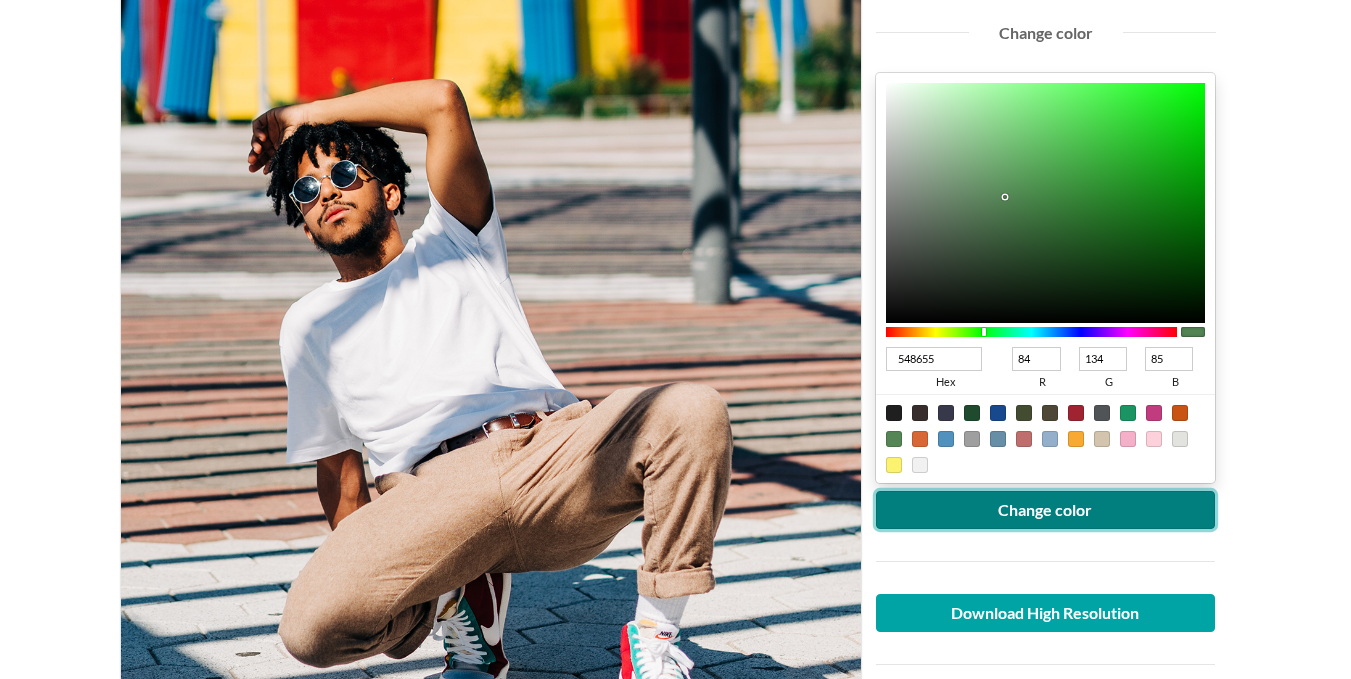 click on "Change color" at bounding box center (1046, 510) 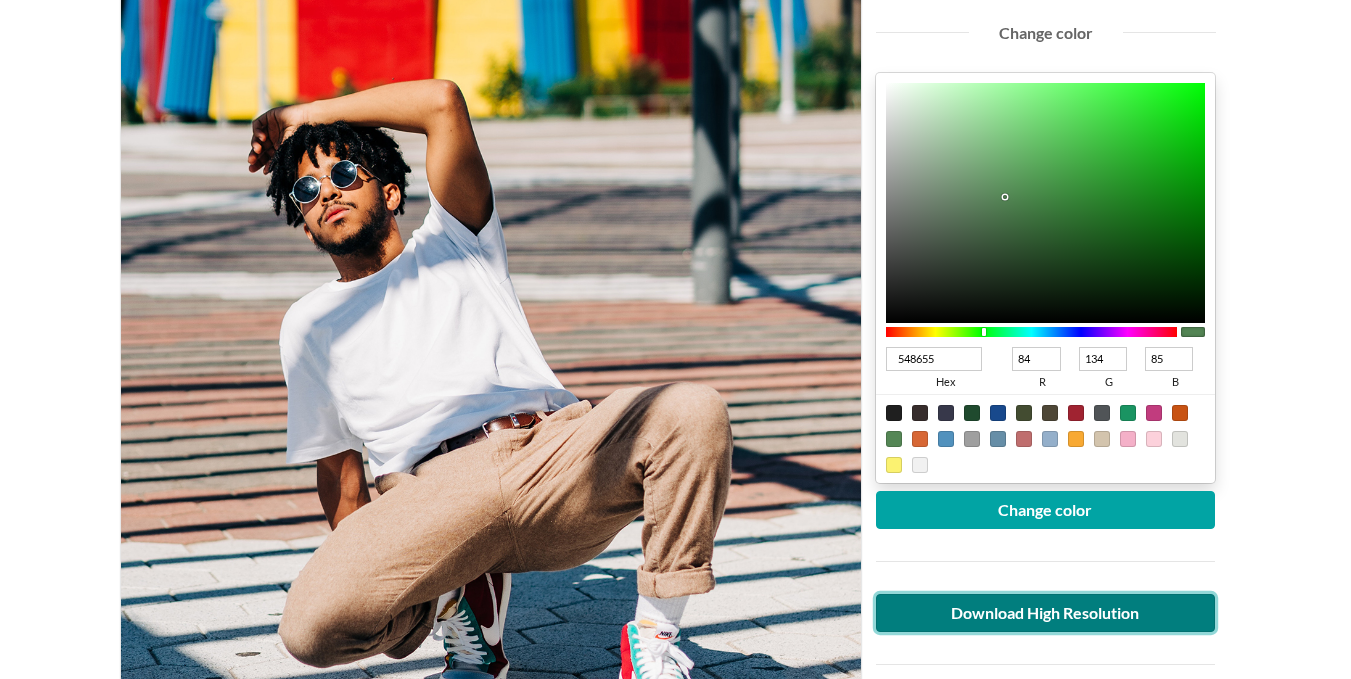 click on "Download High Resolution" at bounding box center (1046, 613) 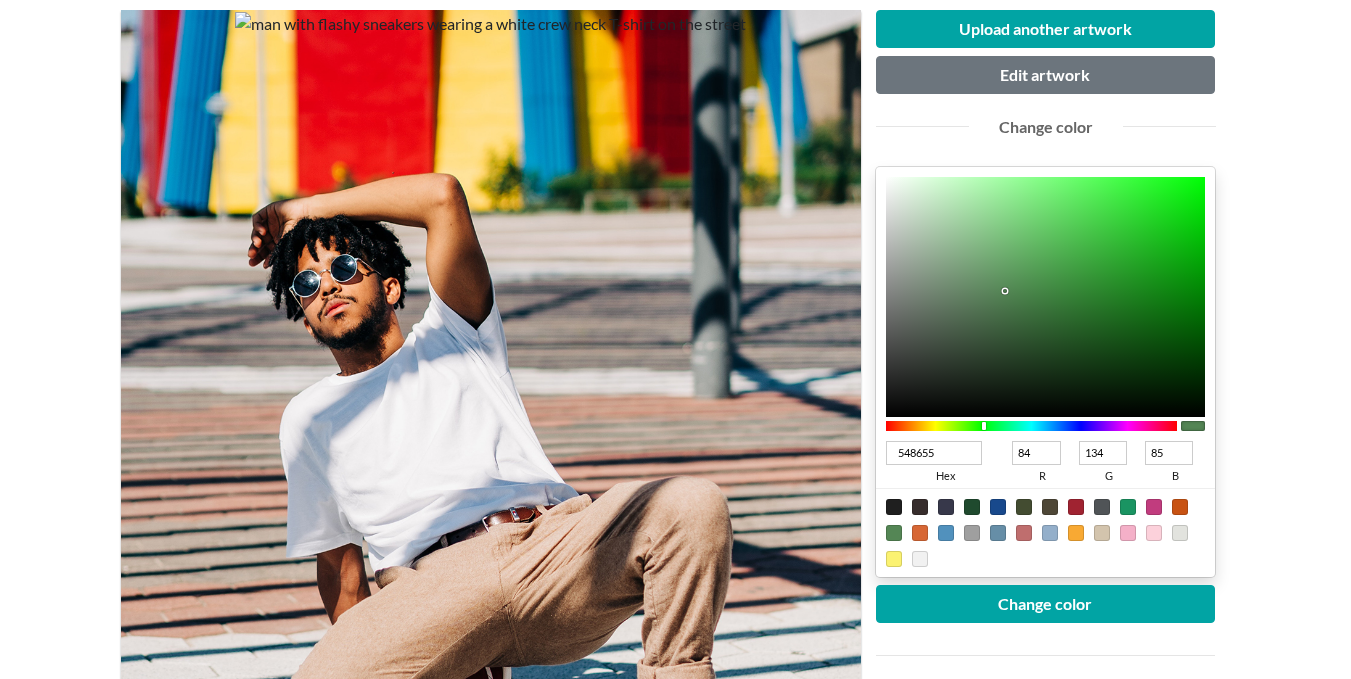 scroll, scrollTop: 100, scrollLeft: 0, axis: vertical 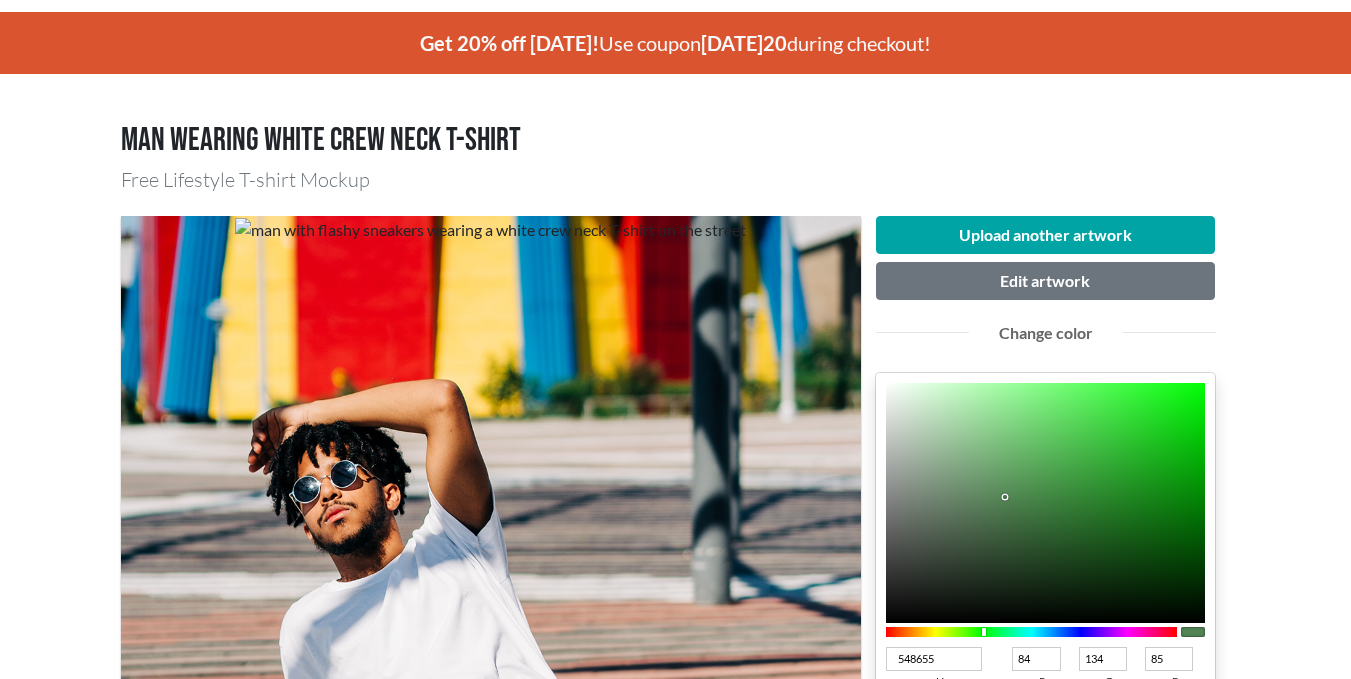 click on "Get 20% off [DATE]!  Use coupon  [DATE]20  during checkout! Man wearing white crew neck T-shirt Free Lifestyle T-shirt Mockup Upload another artwork Edit artwork Change color 548655 hex 84 r 134 g 85 b 100 a Change color Download High Resolution Report an issue with this template Use this lifestyle mockup, perfect for your social media and brand identity. Get started with this T-shirt
mockup template showing a man with flashy sneakers wearing a white crew neck T-shirt on the street. Looking for a white T-shirt mockup or a black T-shirt mockup? We've got you covered. You can change the color of the T-shirt after uploading your design. The best part? You can download this free mockup with no watermark! lifestyle men t-shirt colorable You might also like Premium Premium Premium Premium Premium Premium Premium Premium Premium Premium Premium Premium Premium Premium Premium Premium Premium Premium Premium Premium Premium Premium Premium Premium Premium Premium Premium Premium Browse more templates" at bounding box center (675, 1020) 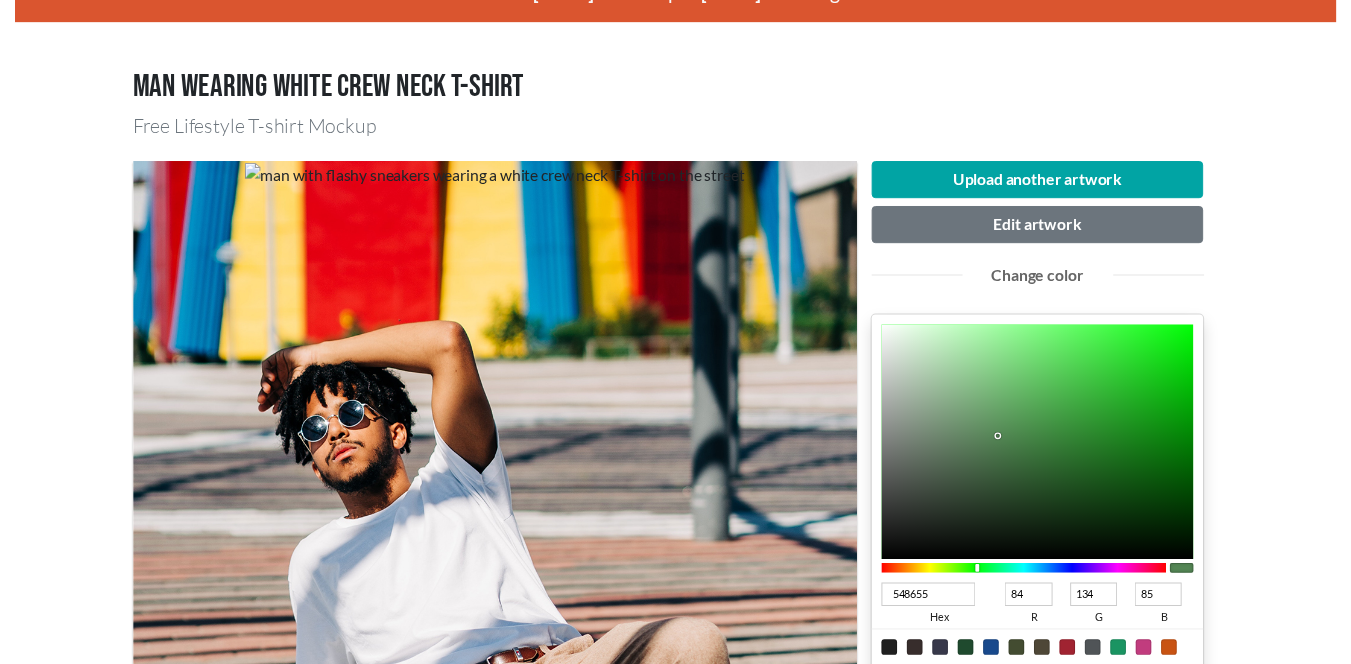 scroll, scrollTop: 0, scrollLeft: 0, axis: both 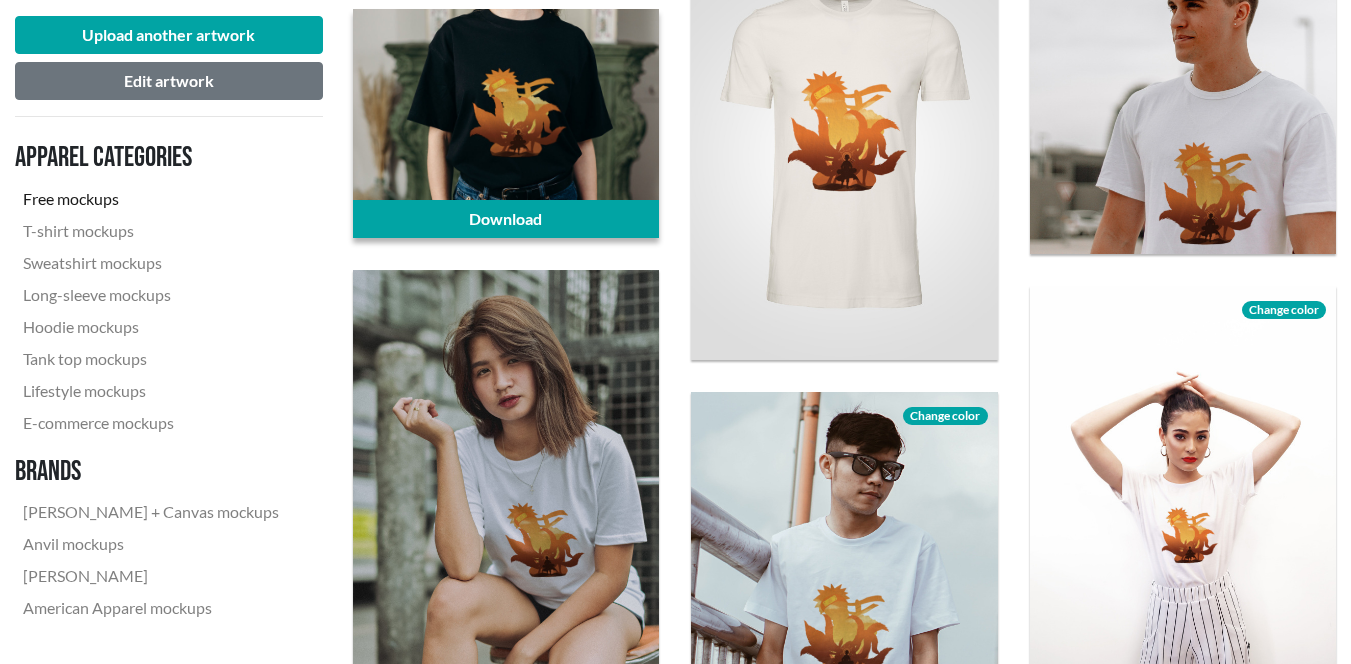 click at bounding box center (506, 124) 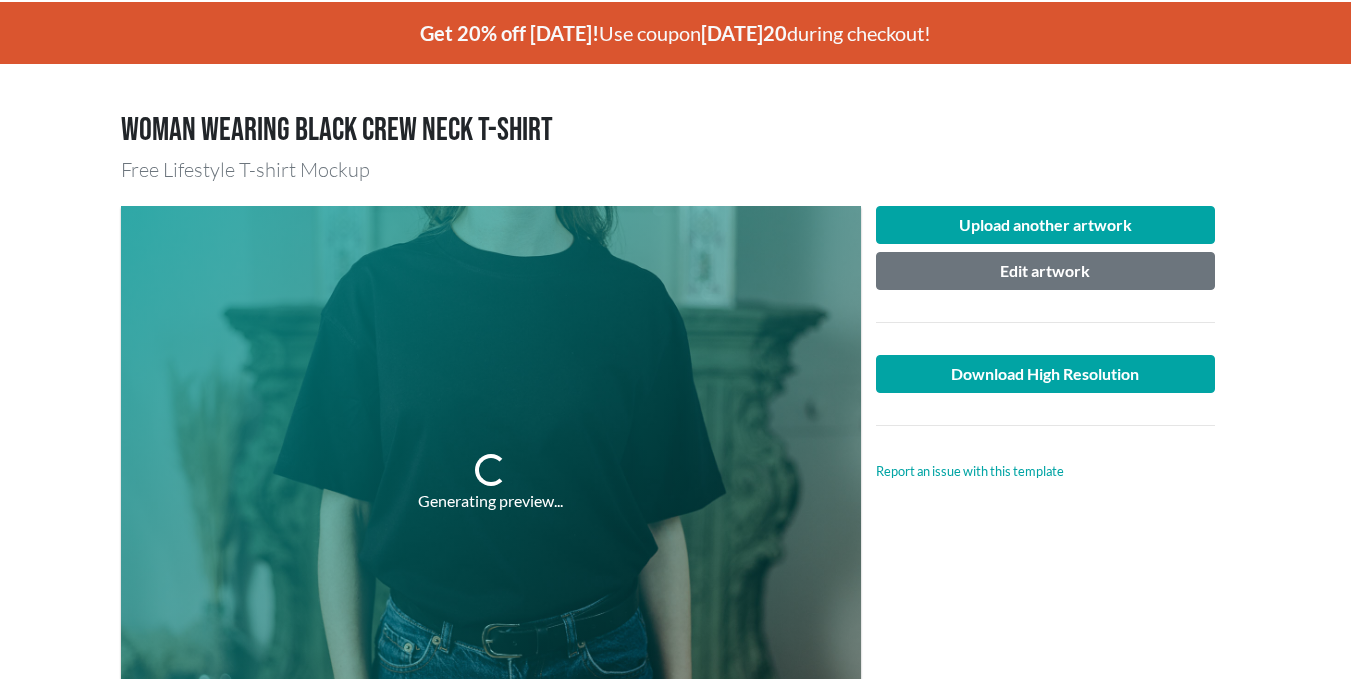 scroll, scrollTop: 200, scrollLeft: 0, axis: vertical 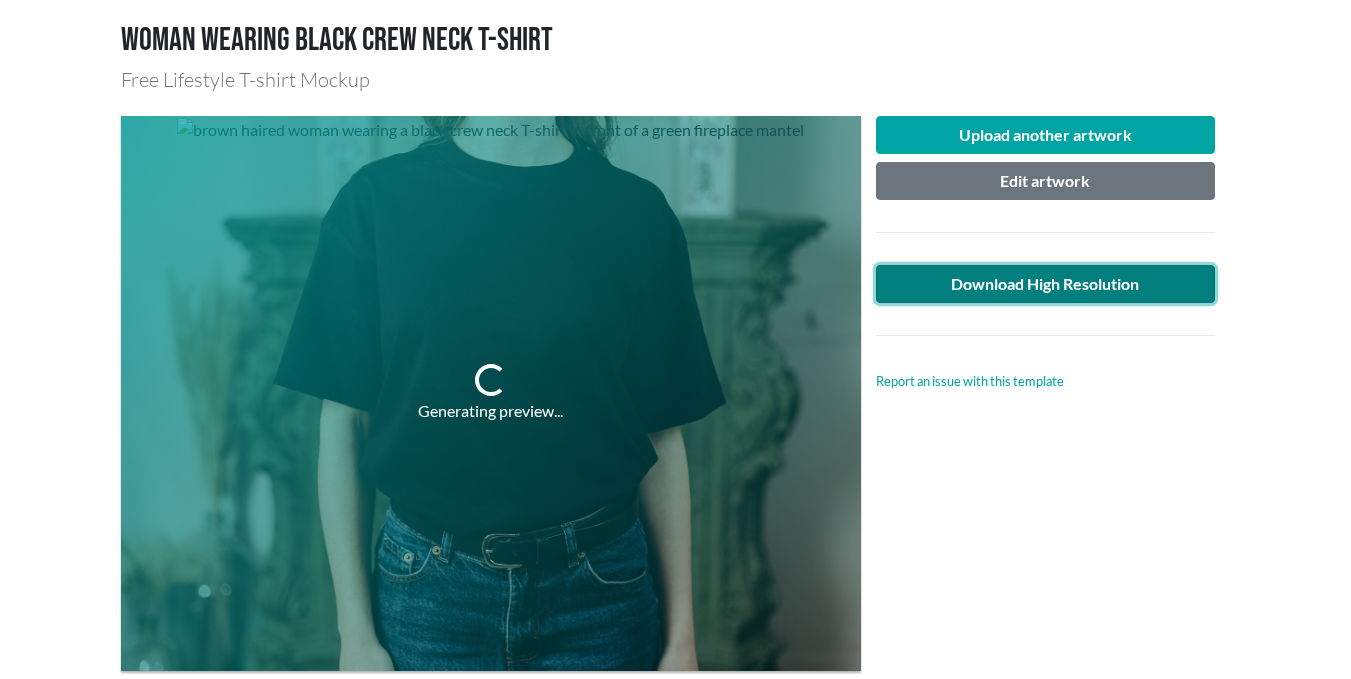 click on "Download High Resolution" 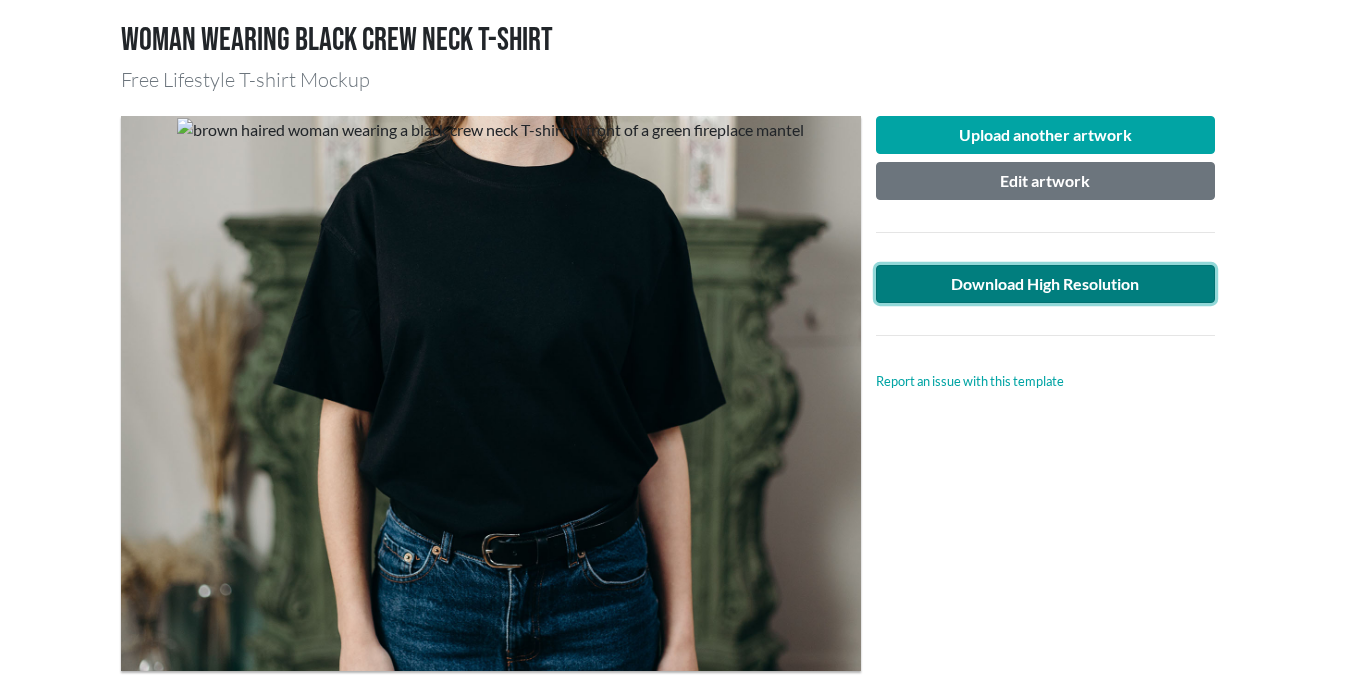 click on "Download High Resolution" 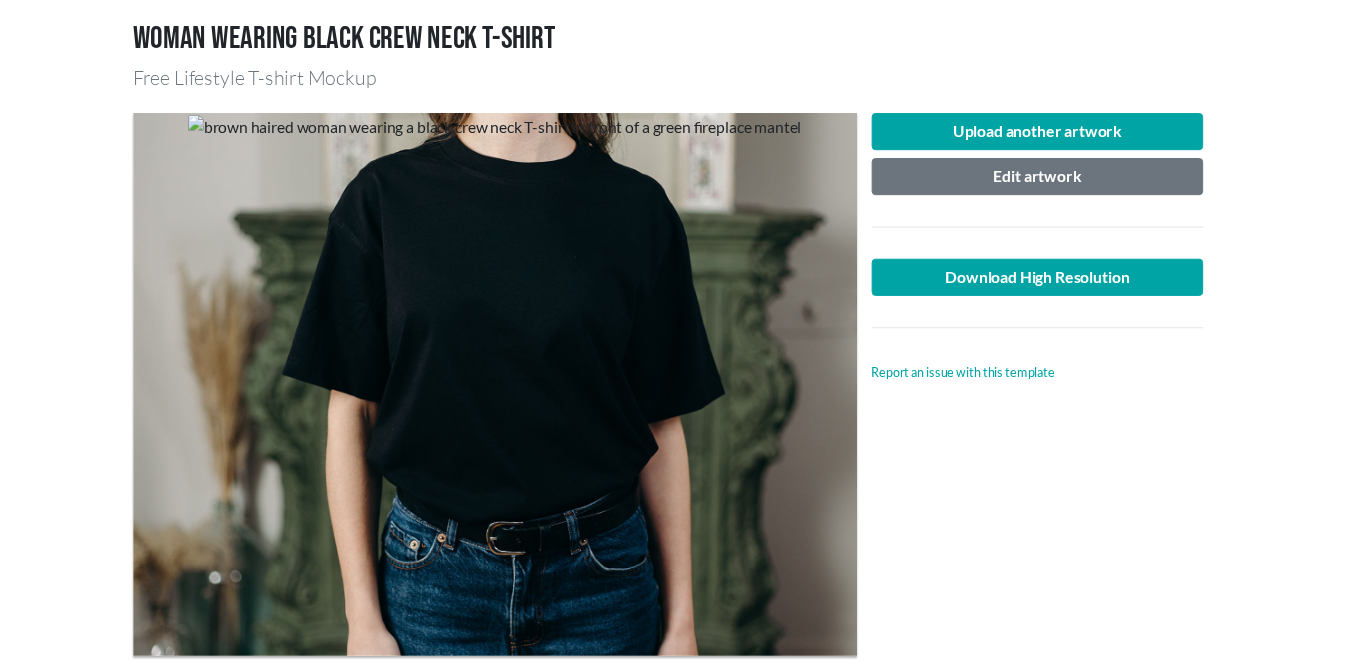 scroll, scrollTop: 0, scrollLeft: 0, axis: both 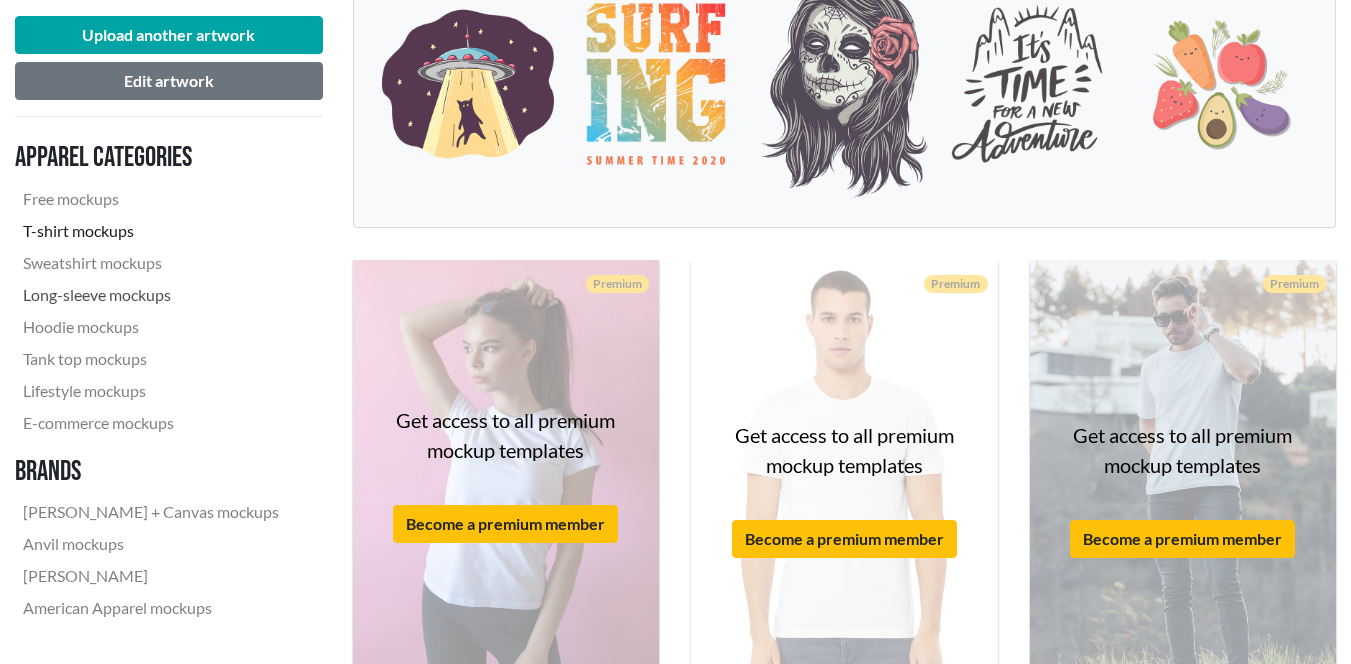 click on "Long-sleeve mockups" at bounding box center (151, 295) 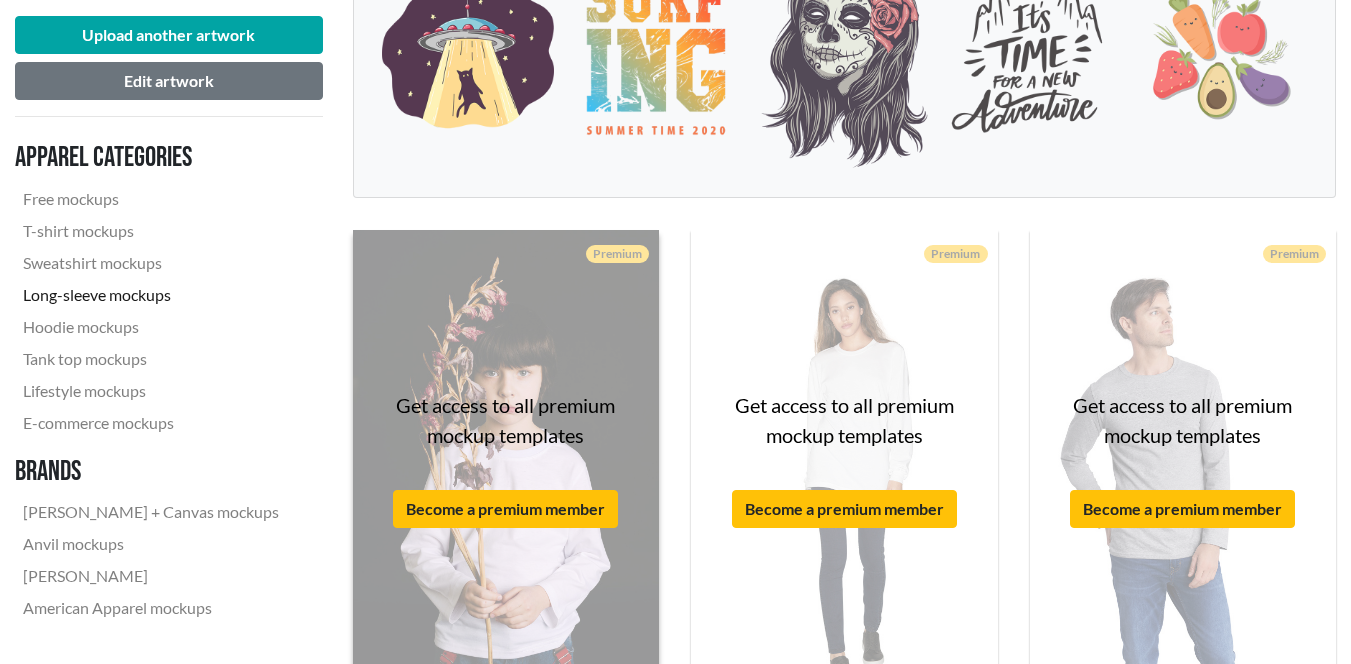 scroll, scrollTop: 1000, scrollLeft: 0, axis: vertical 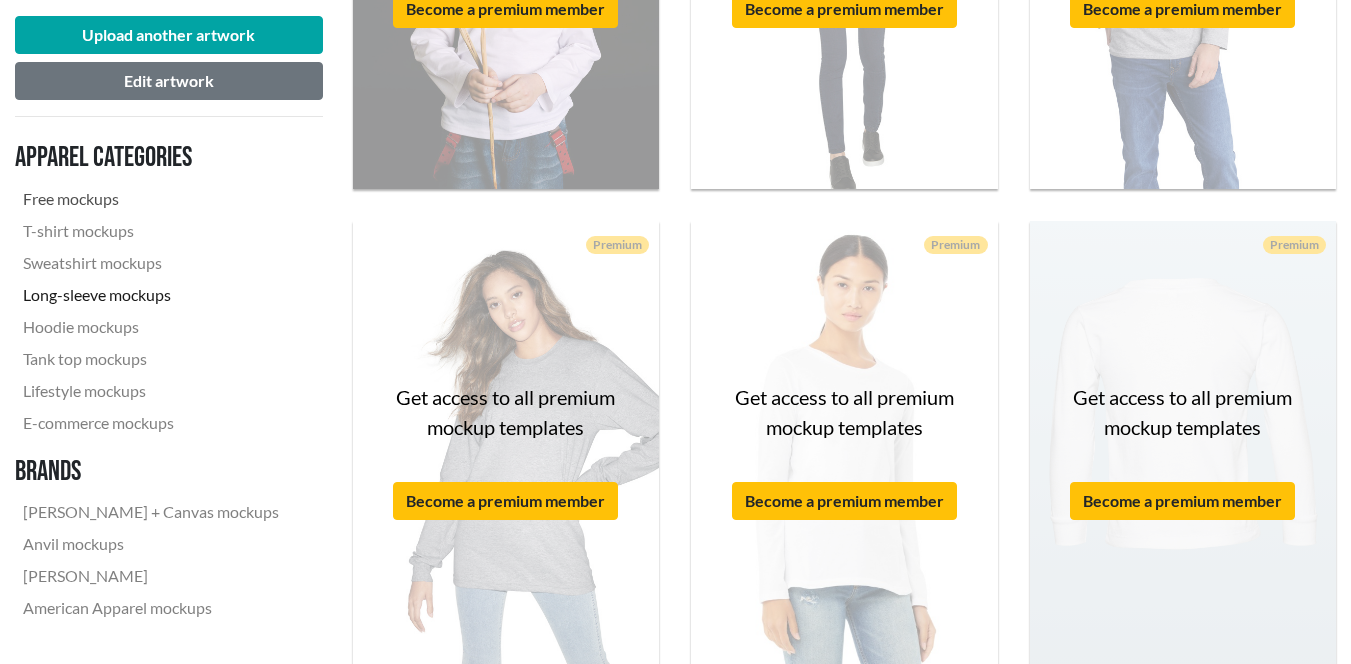 click on "Free mockups" at bounding box center (151, 199) 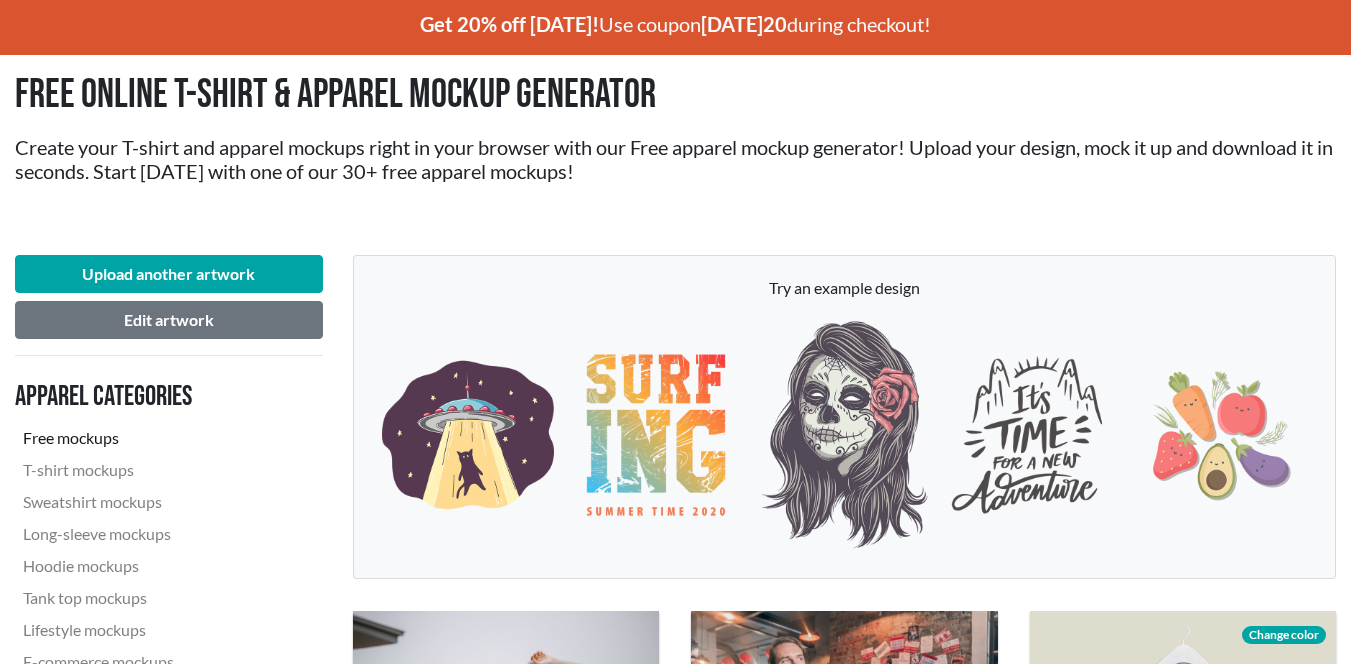 scroll, scrollTop: 0, scrollLeft: 0, axis: both 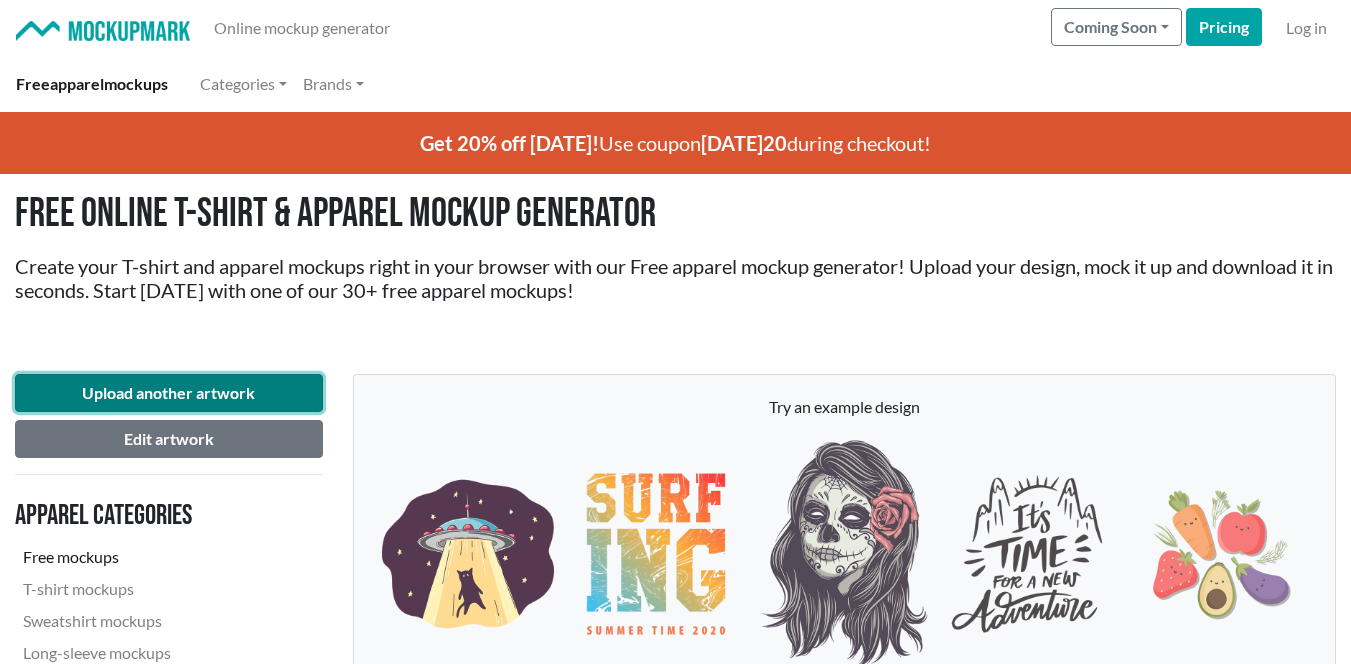 click on "Upload another artwork" at bounding box center [169, 393] 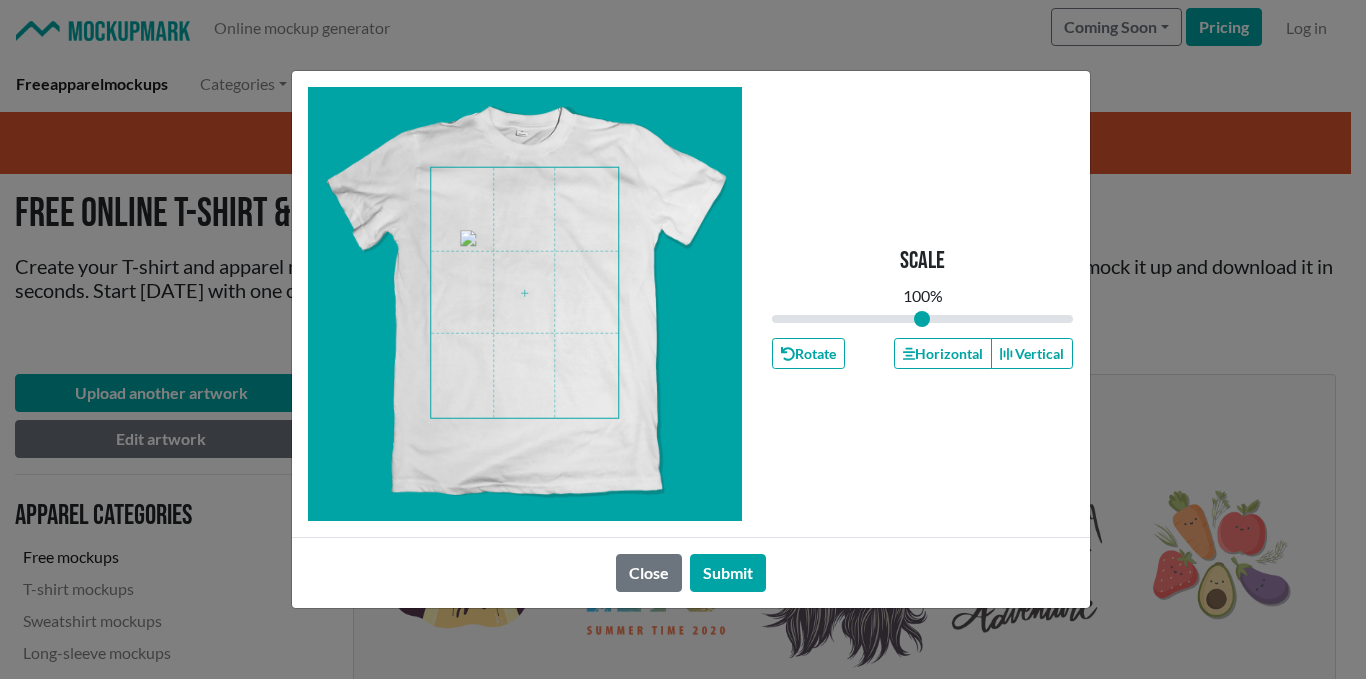 click at bounding box center (524, 293) 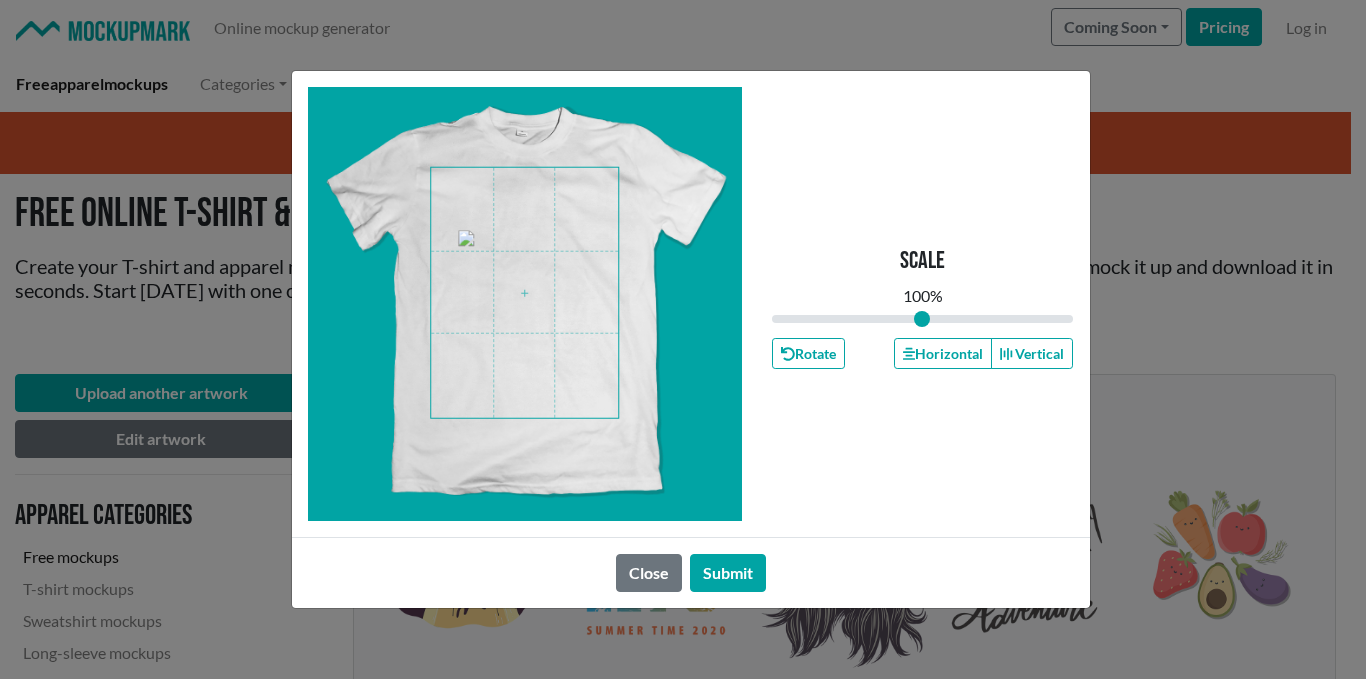 click at bounding box center [524, 293] 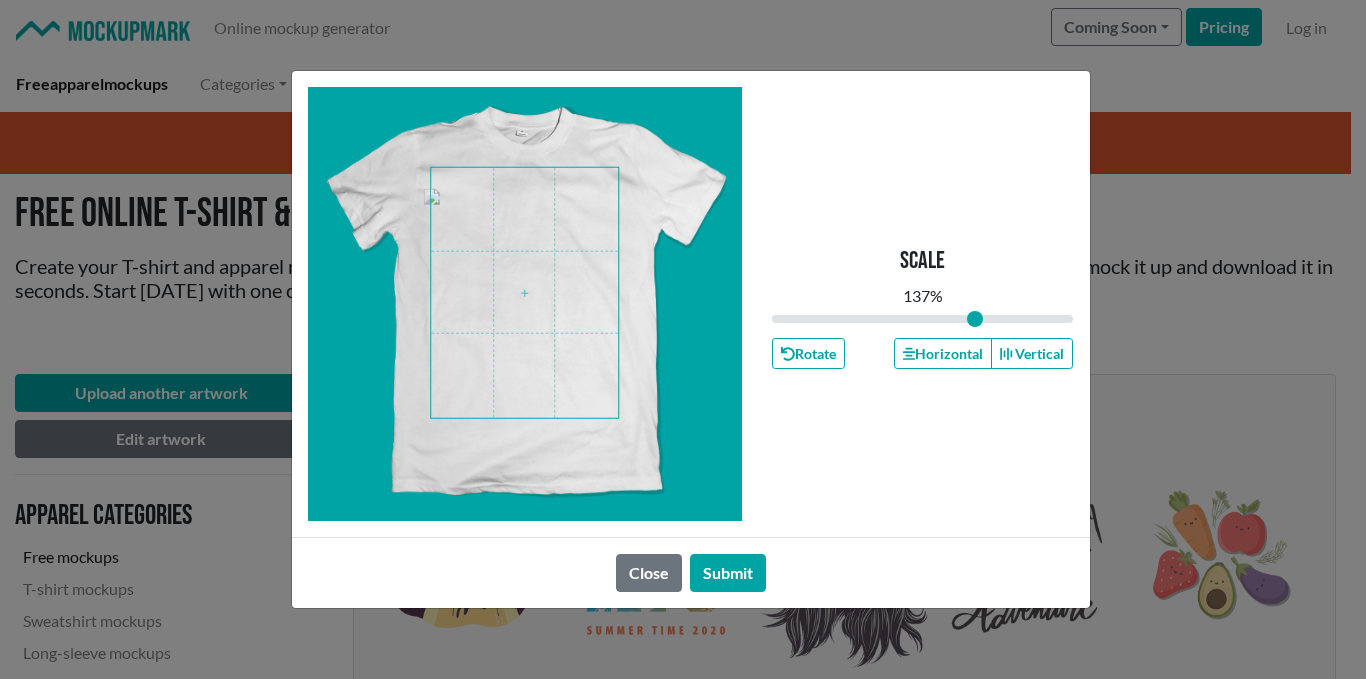 drag, startPoint x: 928, startPoint y: 320, endPoint x: 975, endPoint y: 318, distance: 47.042534 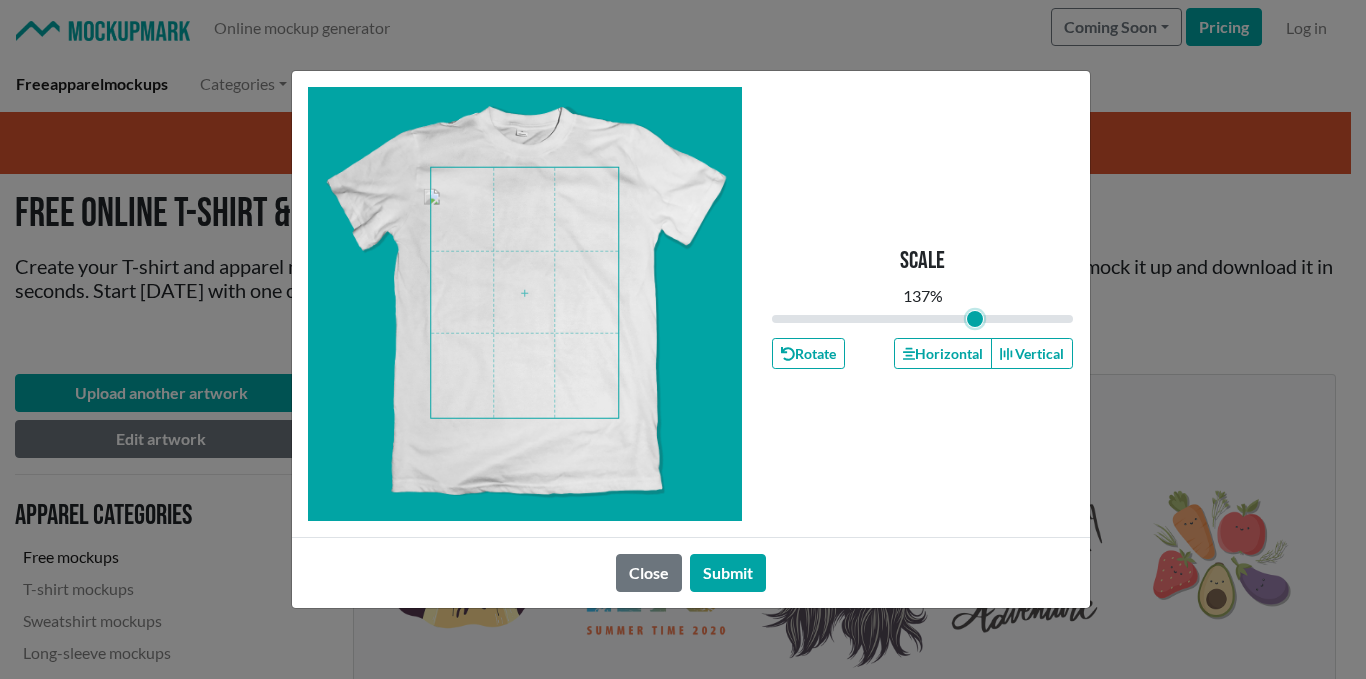 click at bounding box center (923, 319) 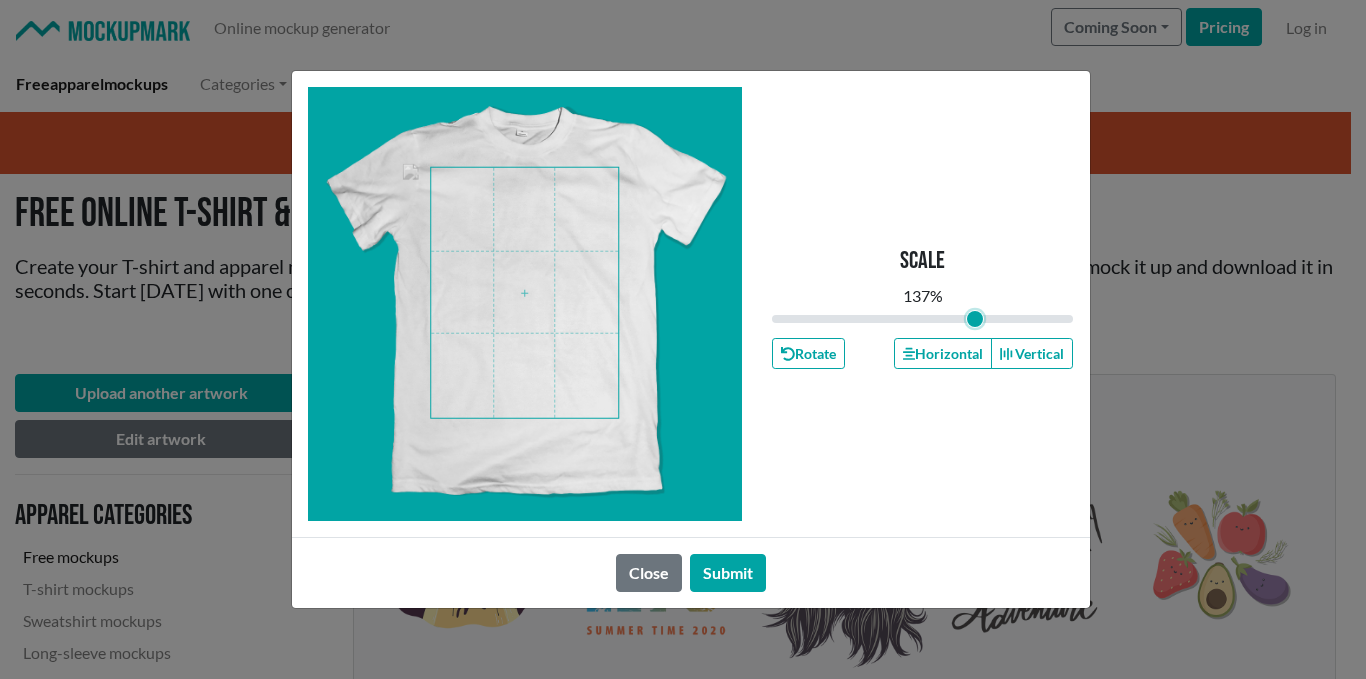 click at bounding box center (524, 293) 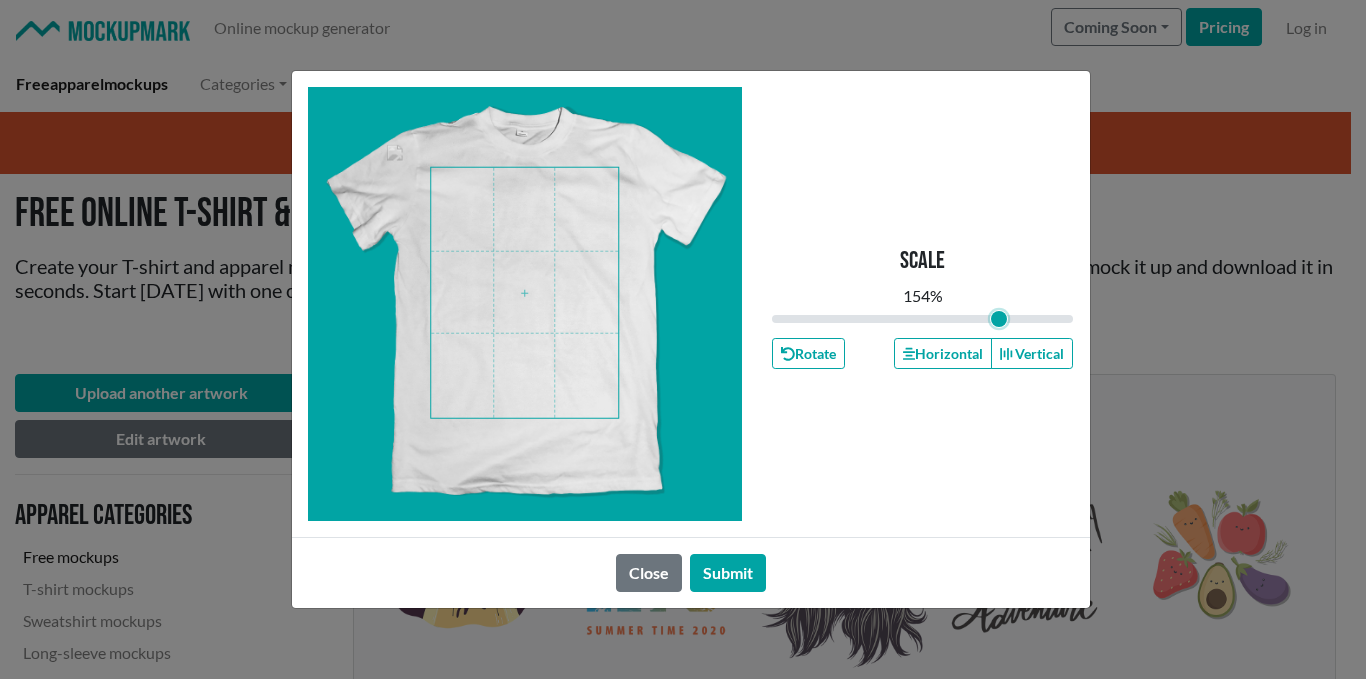 drag, startPoint x: 978, startPoint y: 320, endPoint x: 1000, endPoint y: 325, distance: 22.561028 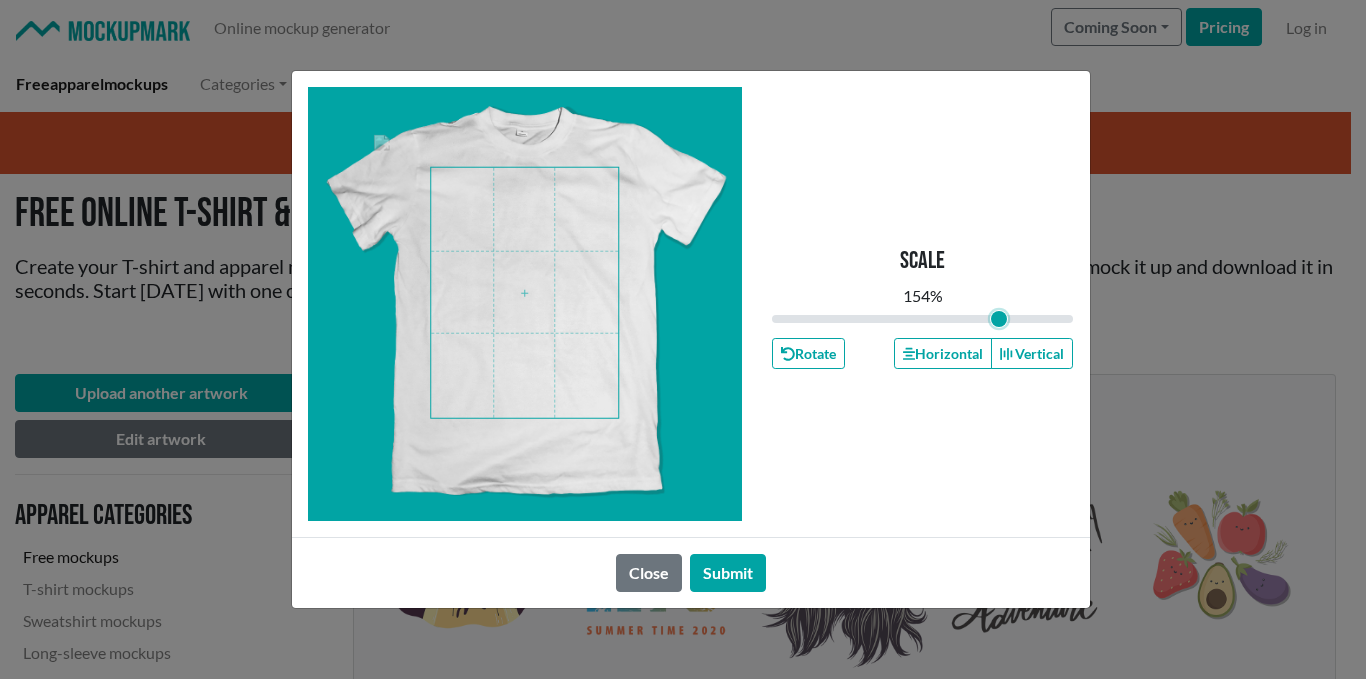 click at bounding box center [524, 293] 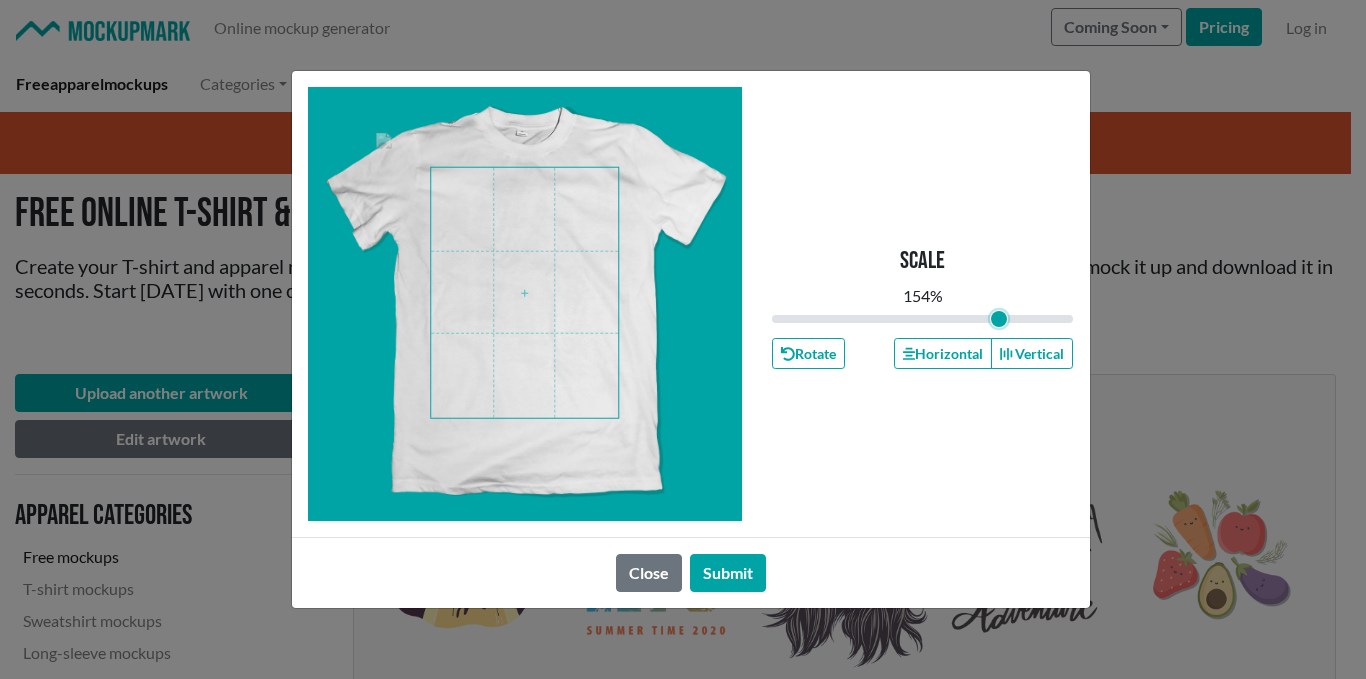 click at bounding box center [524, 293] 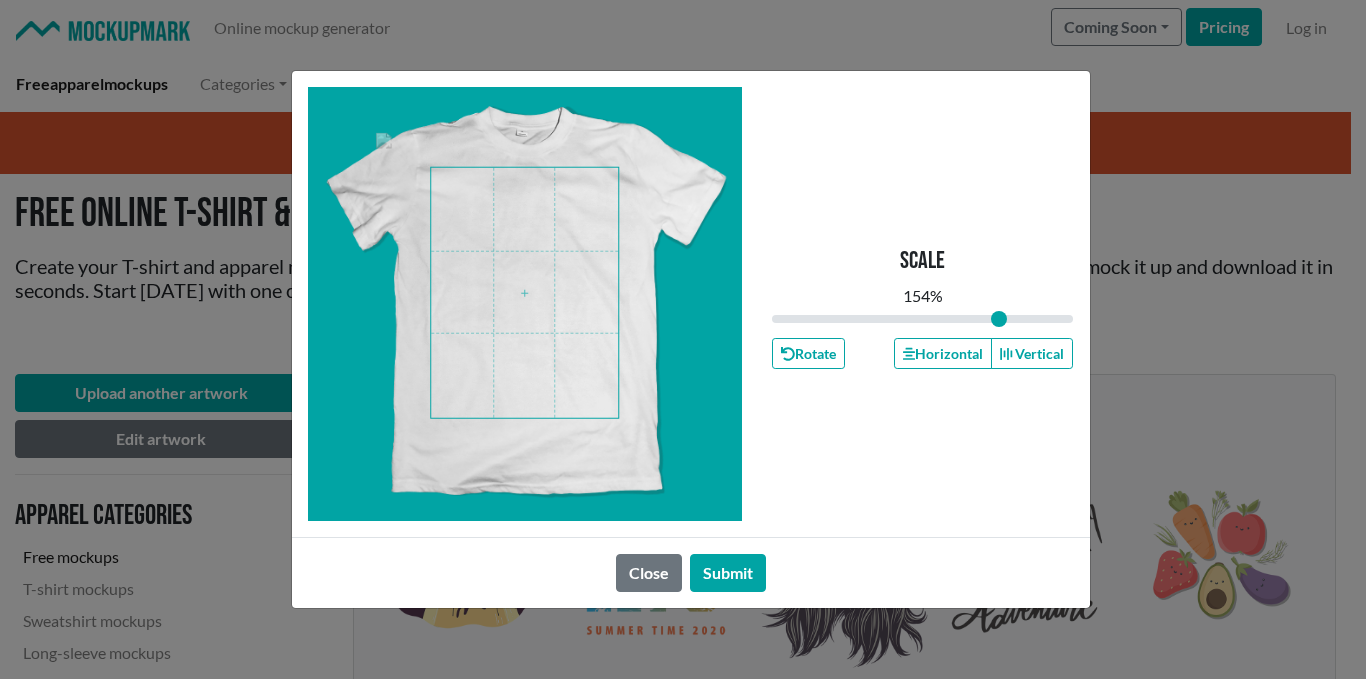click on "Scale 154 %  Rotate    Horizontal     Vertical" at bounding box center [923, 304] 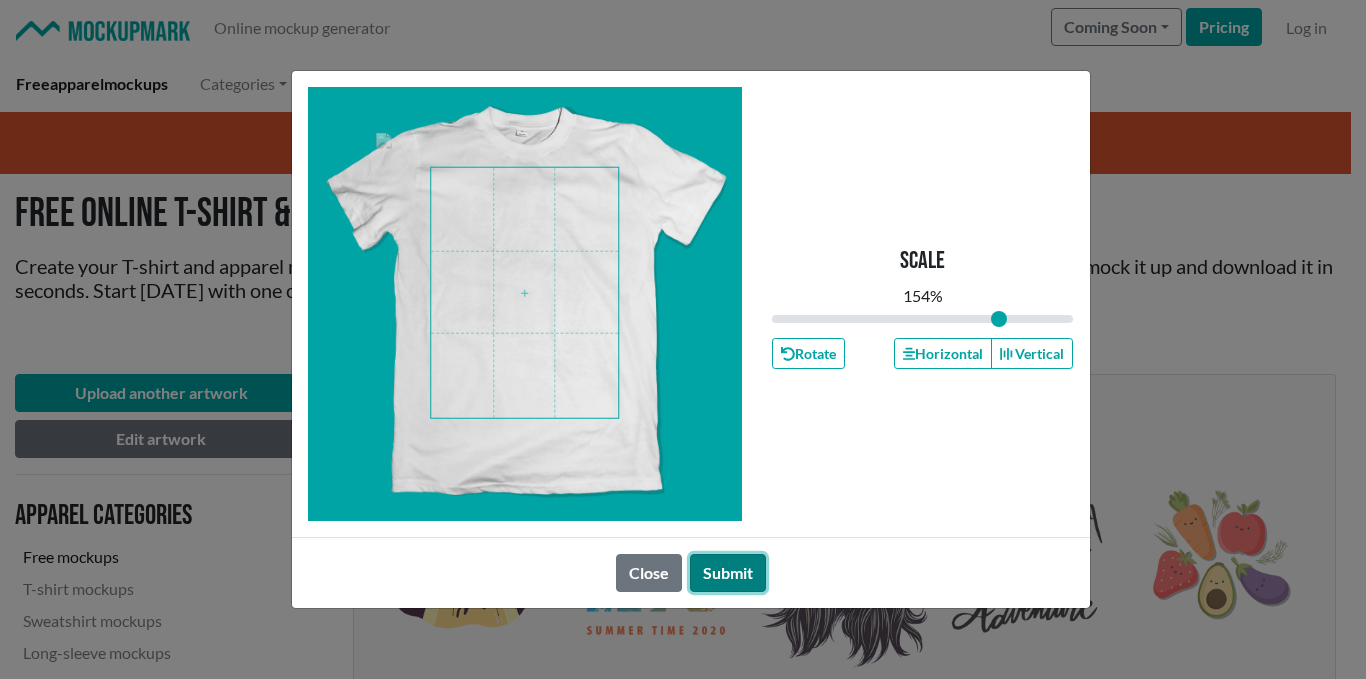 click on "Submit" at bounding box center [728, 573] 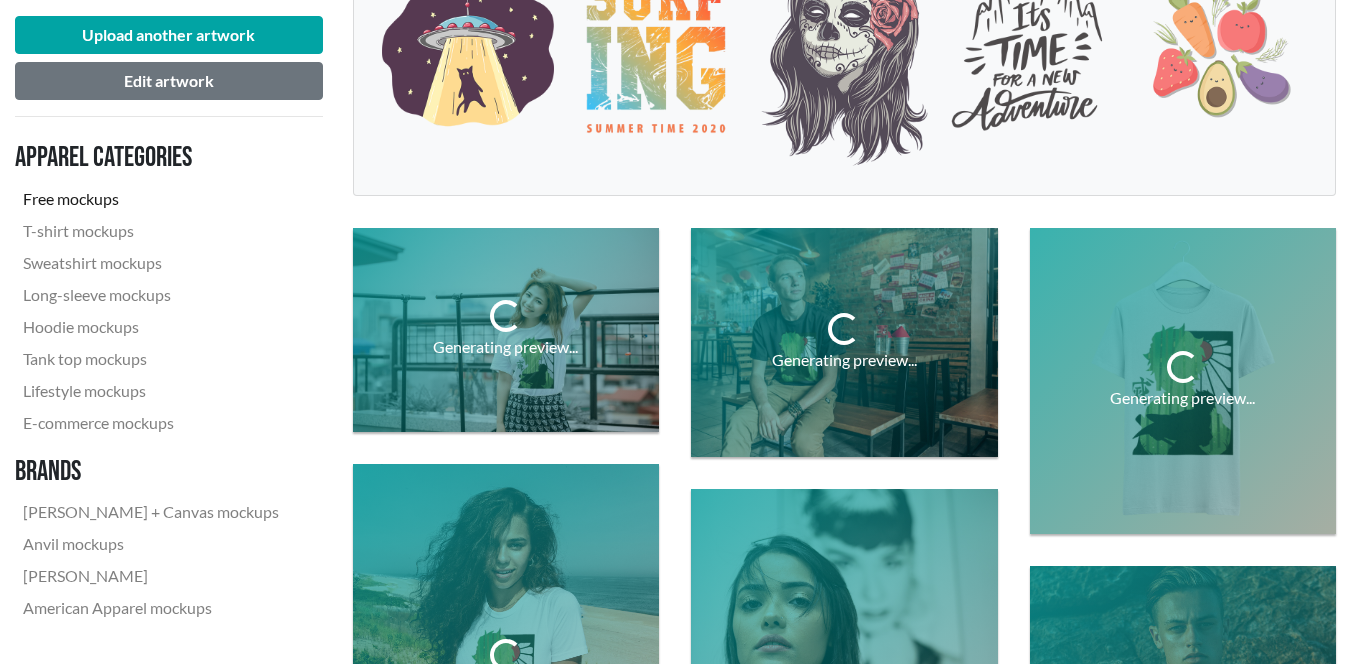 scroll, scrollTop: 600, scrollLeft: 0, axis: vertical 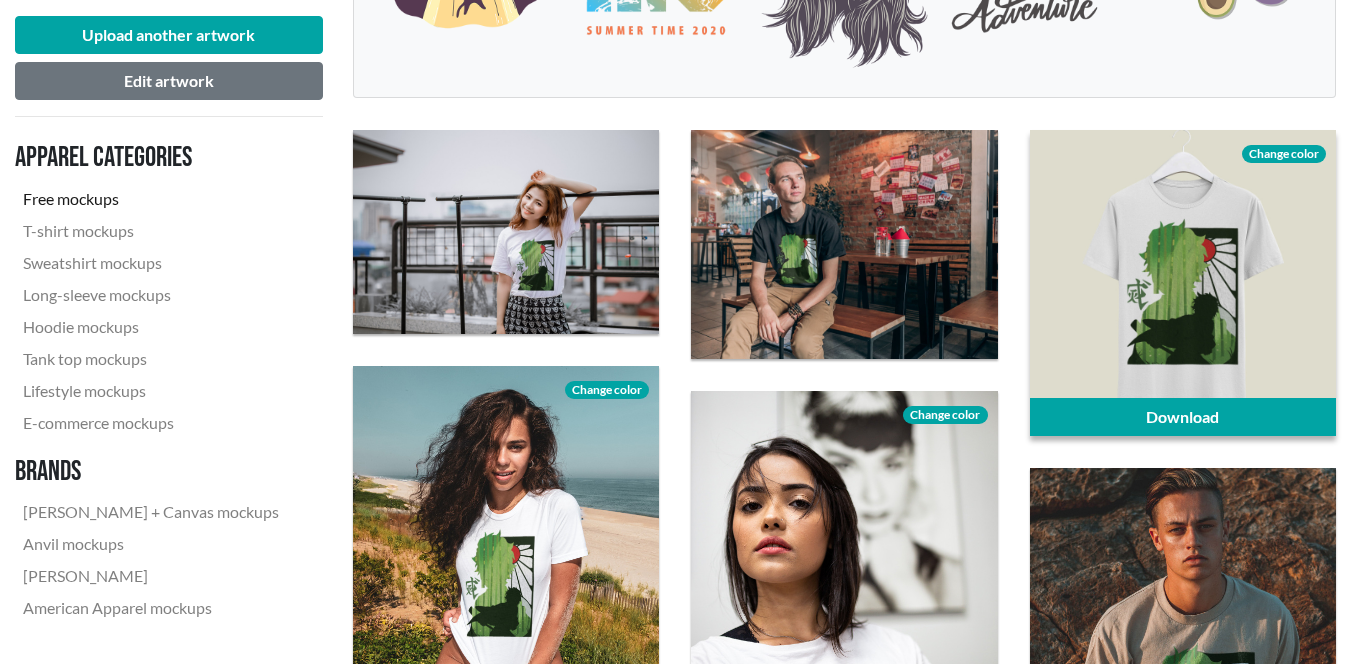 click at bounding box center (1183, 283) 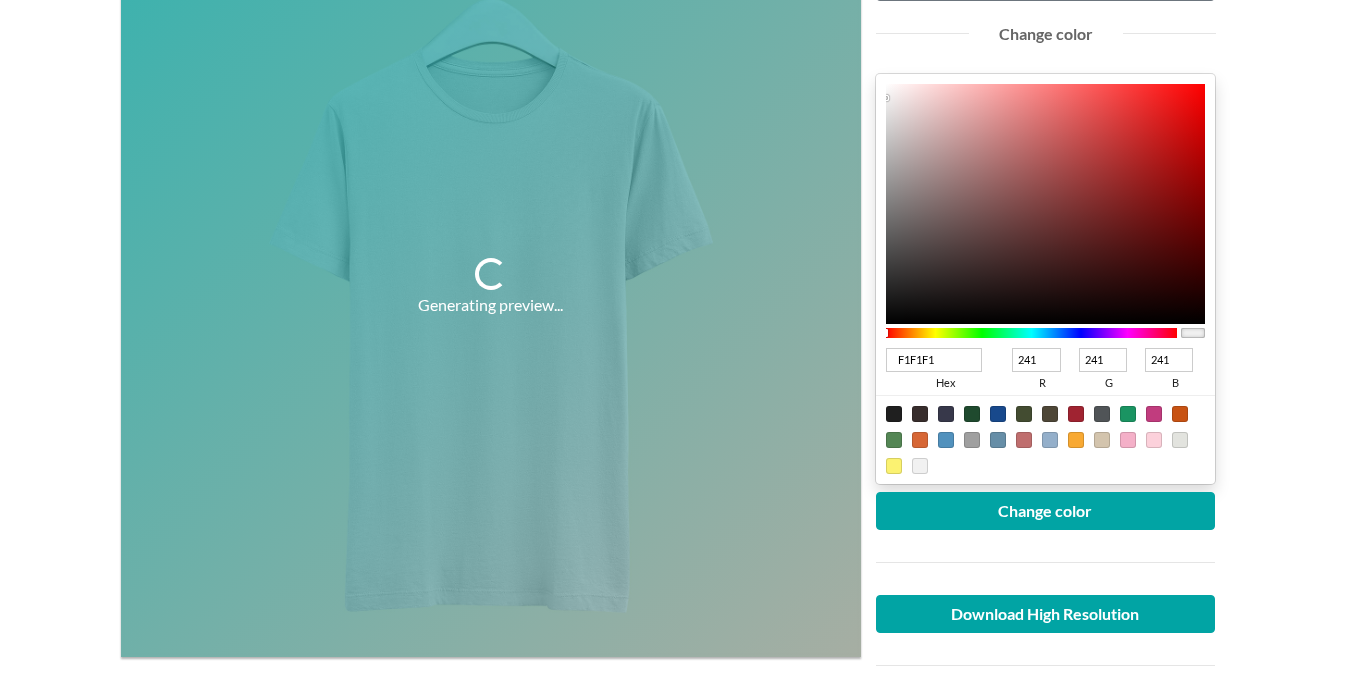 scroll, scrollTop: 400, scrollLeft: 0, axis: vertical 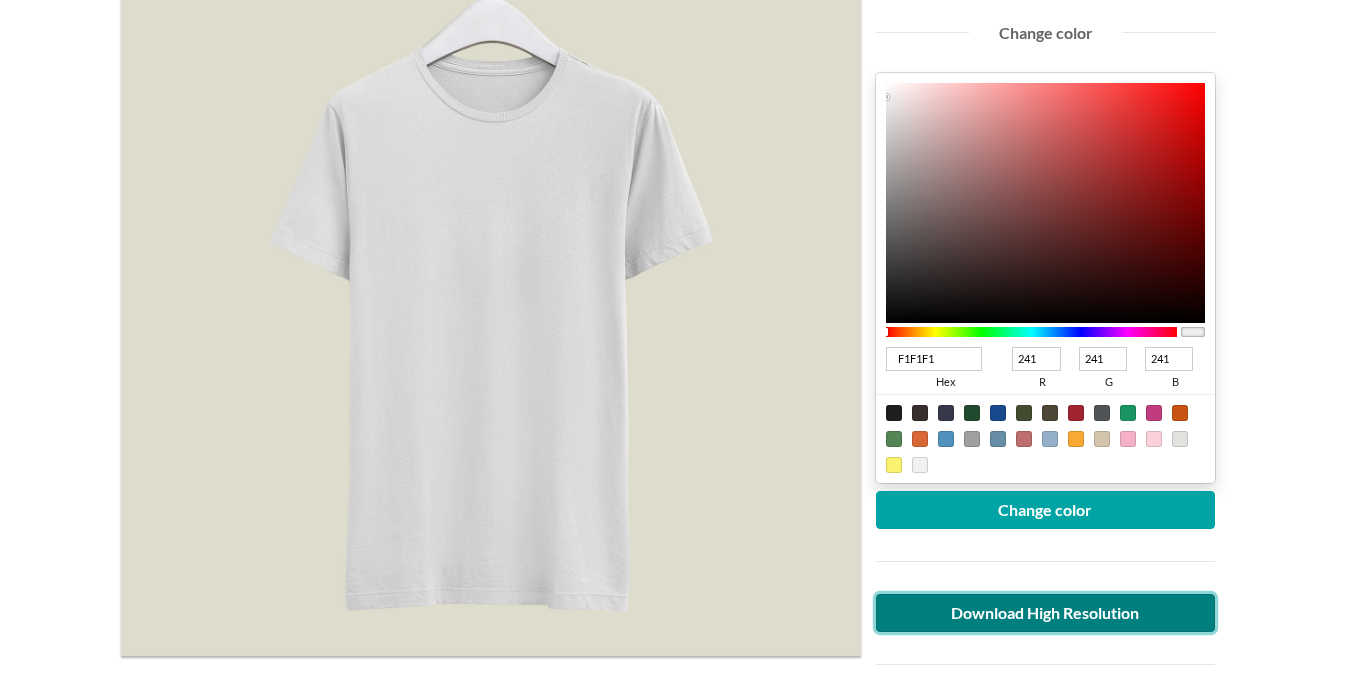 click on "Download High Resolution" at bounding box center [1046, 613] 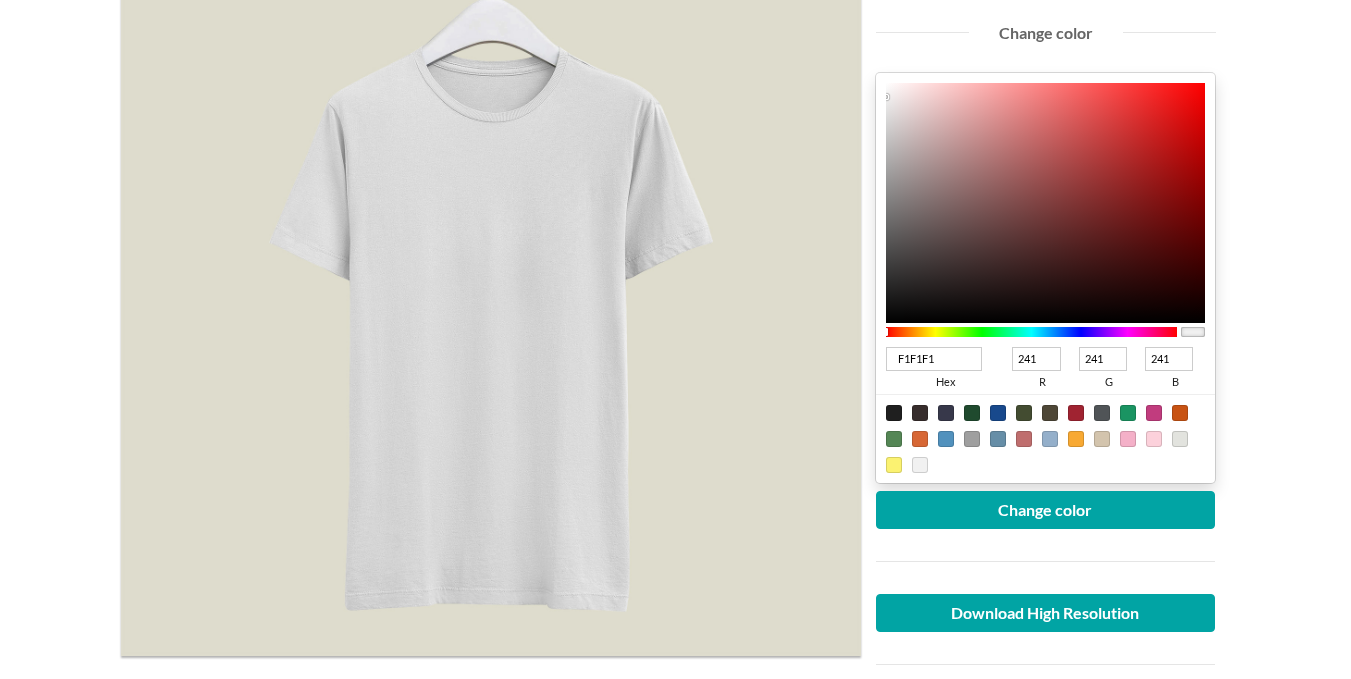 click at bounding box center (491, 286) 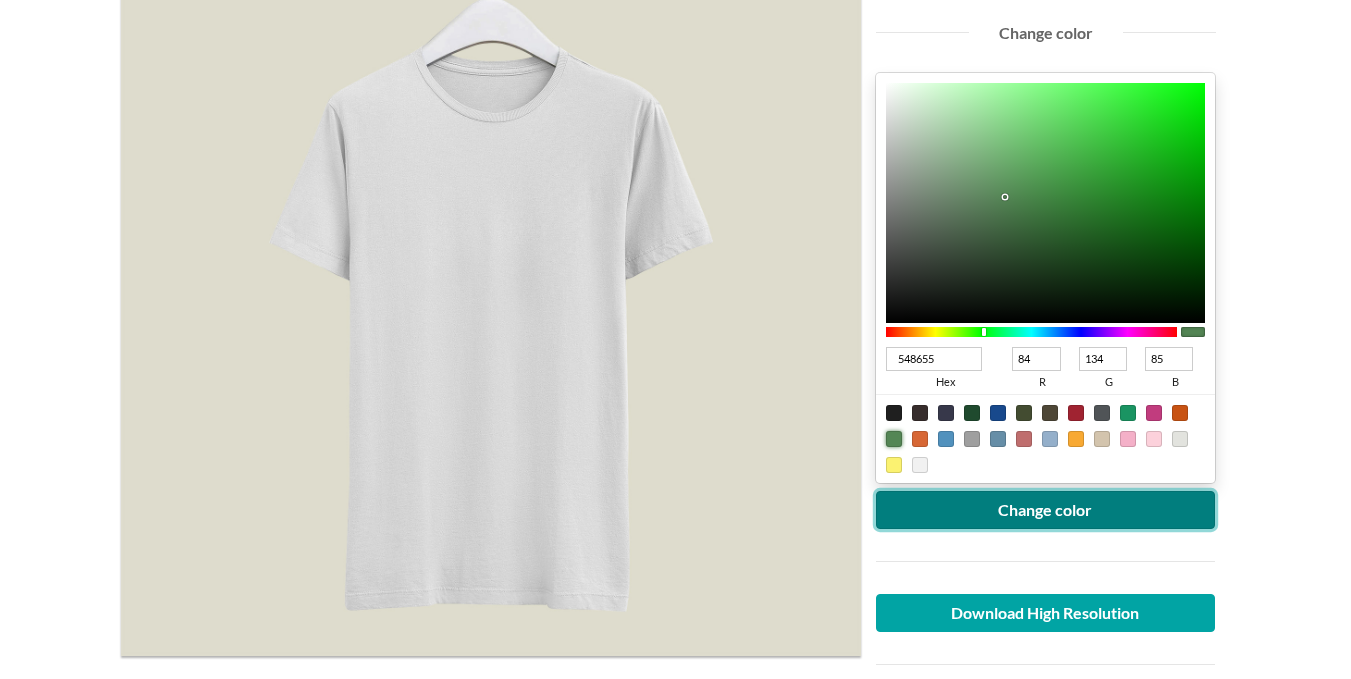 click on "Change color" at bounding box center (1046, 510) 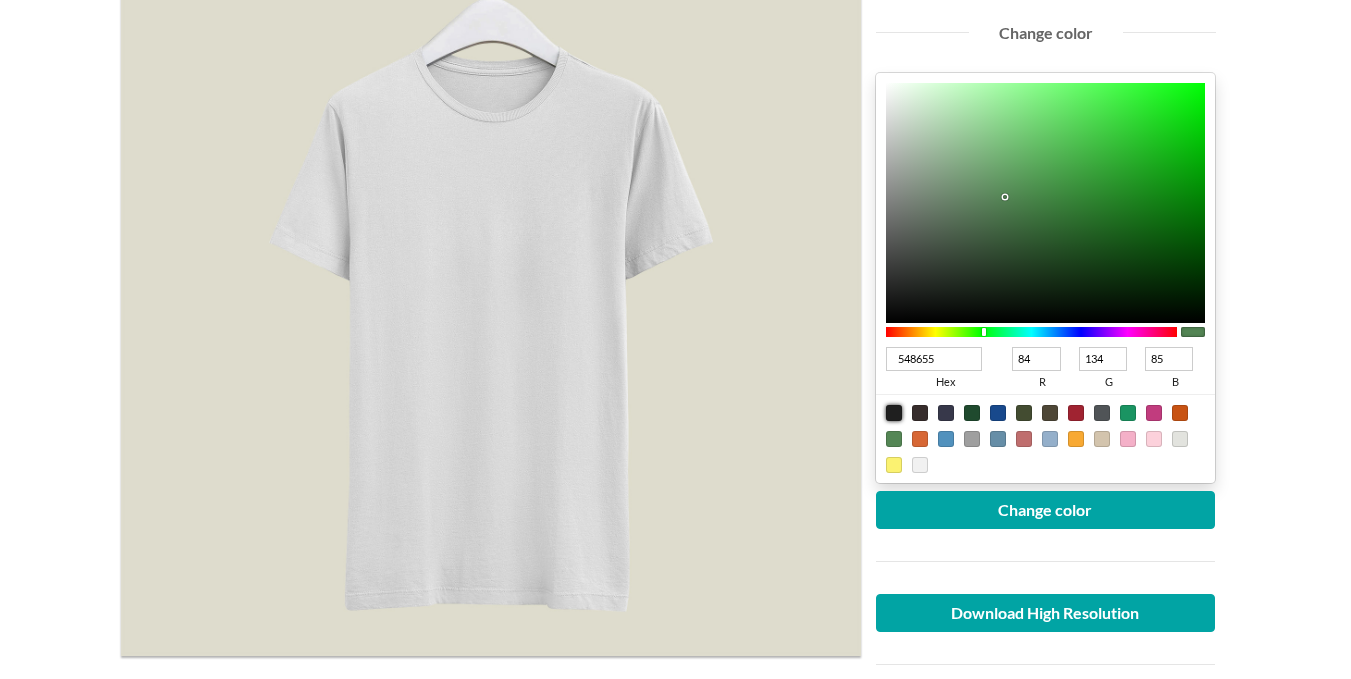 click at bounding box center (894, 413) 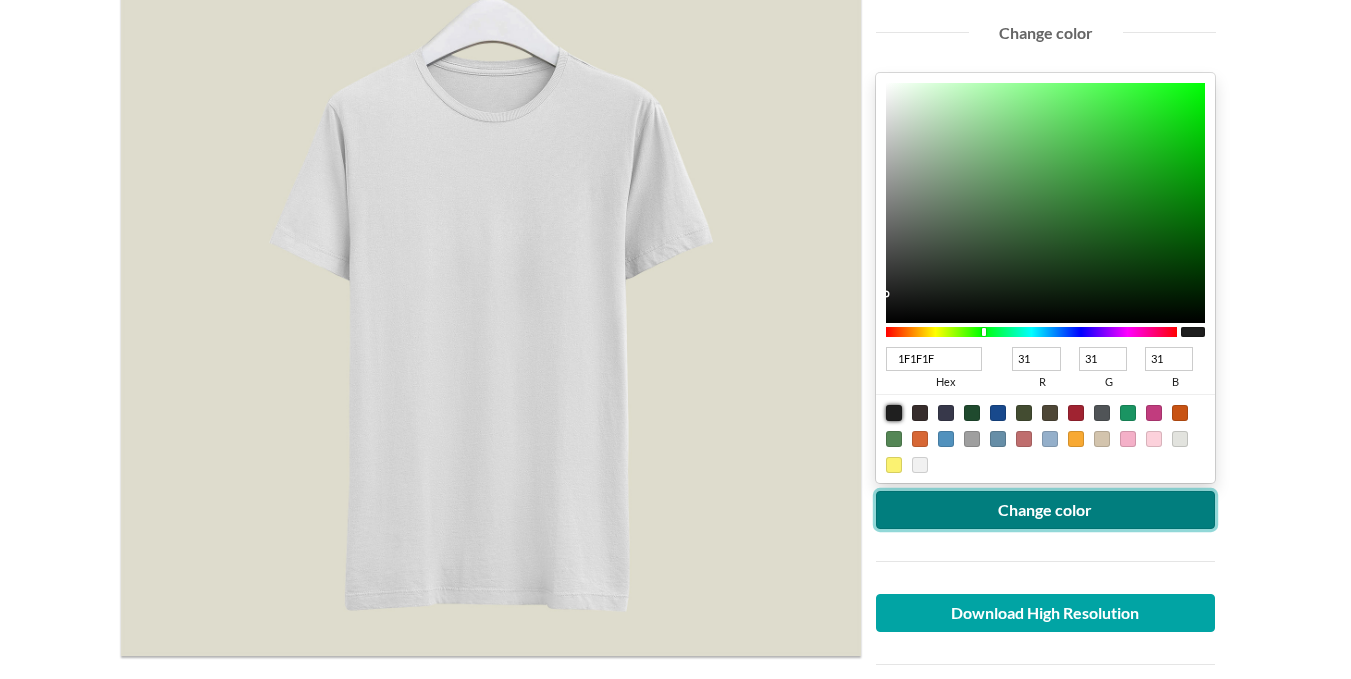 click on "Change color" at bounding box center (1046, 510) 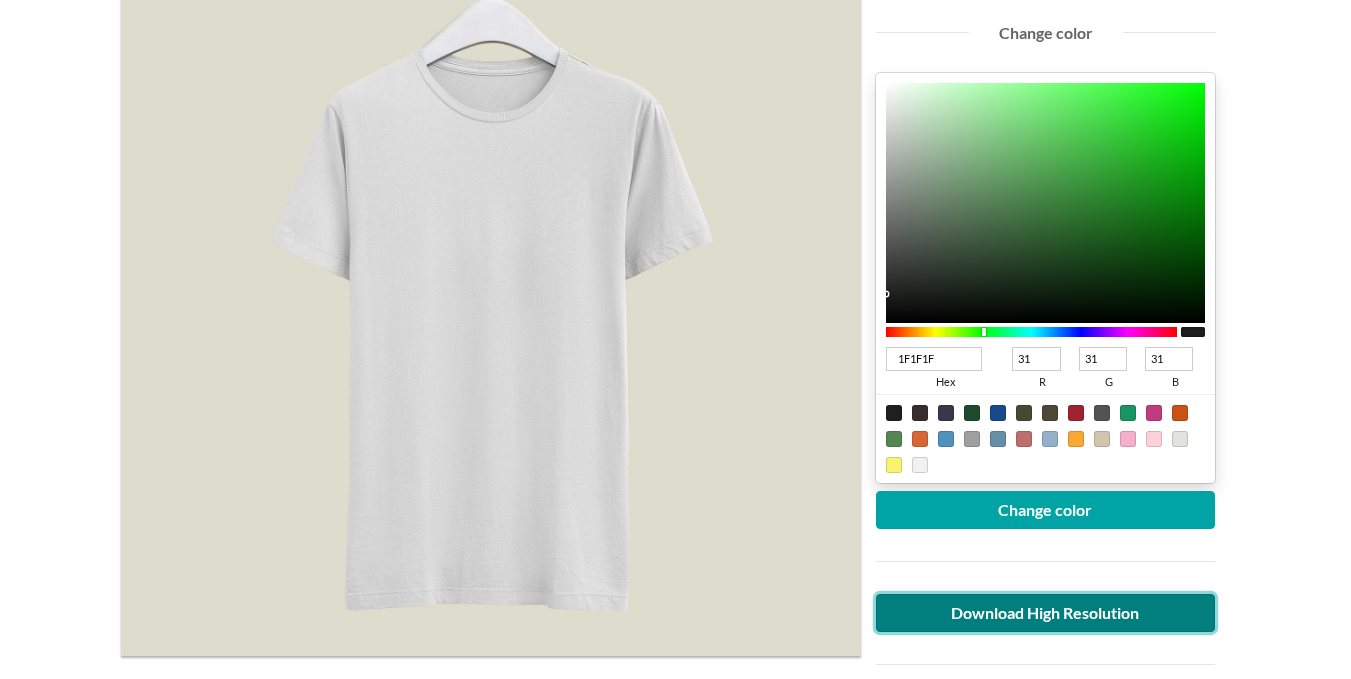 click on "Download High Resolution" at bounding box center [1046, 613] 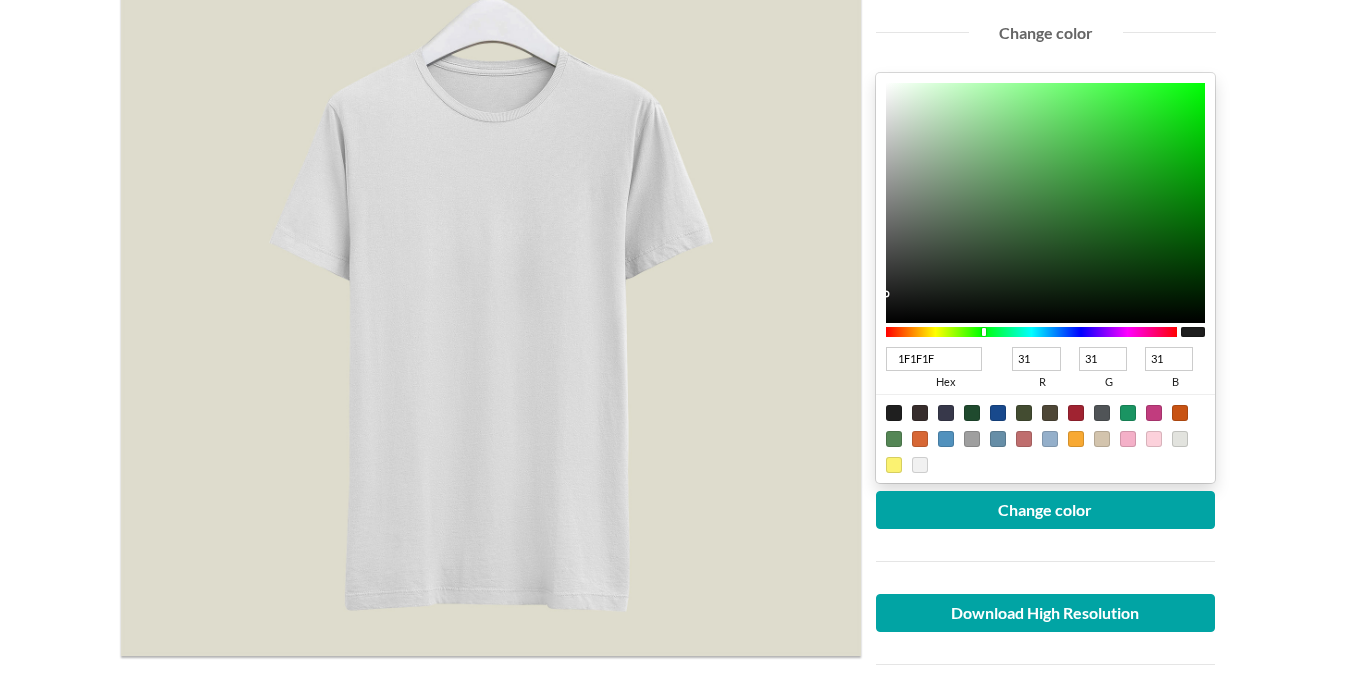 click at bounding box center (491, 286) 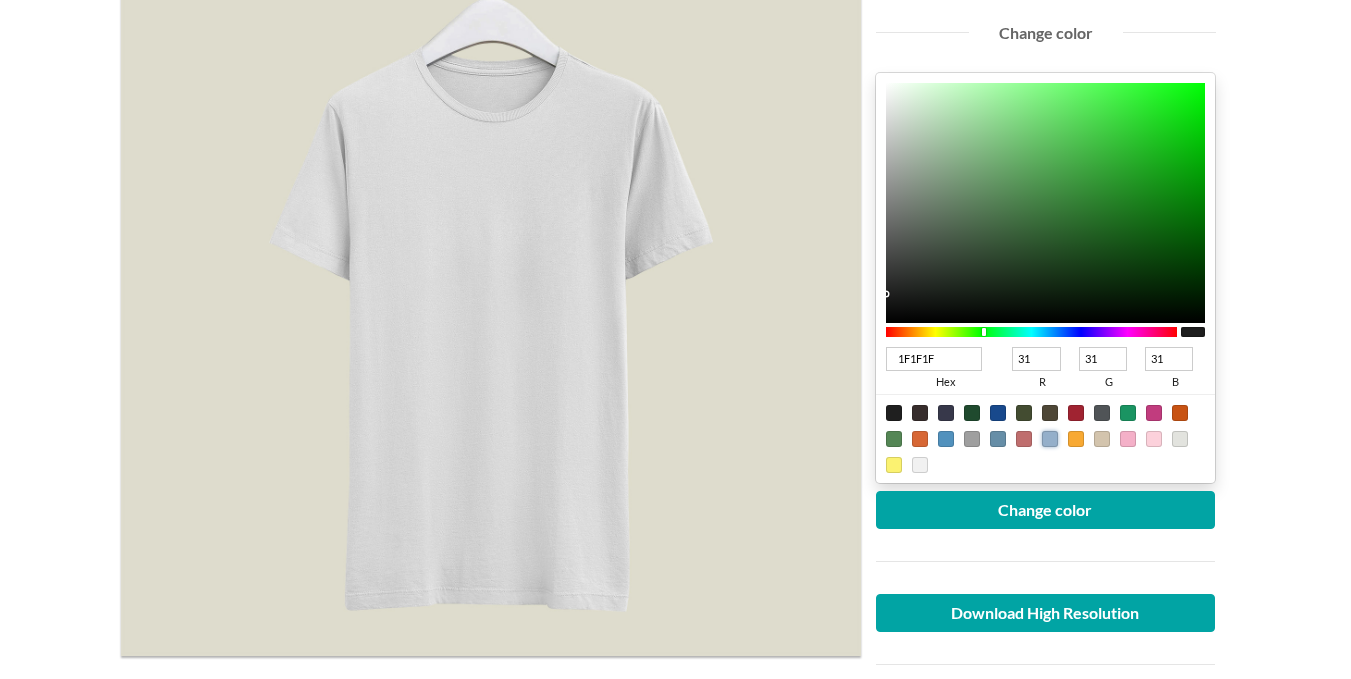 click at bounding box center (1050, 439) 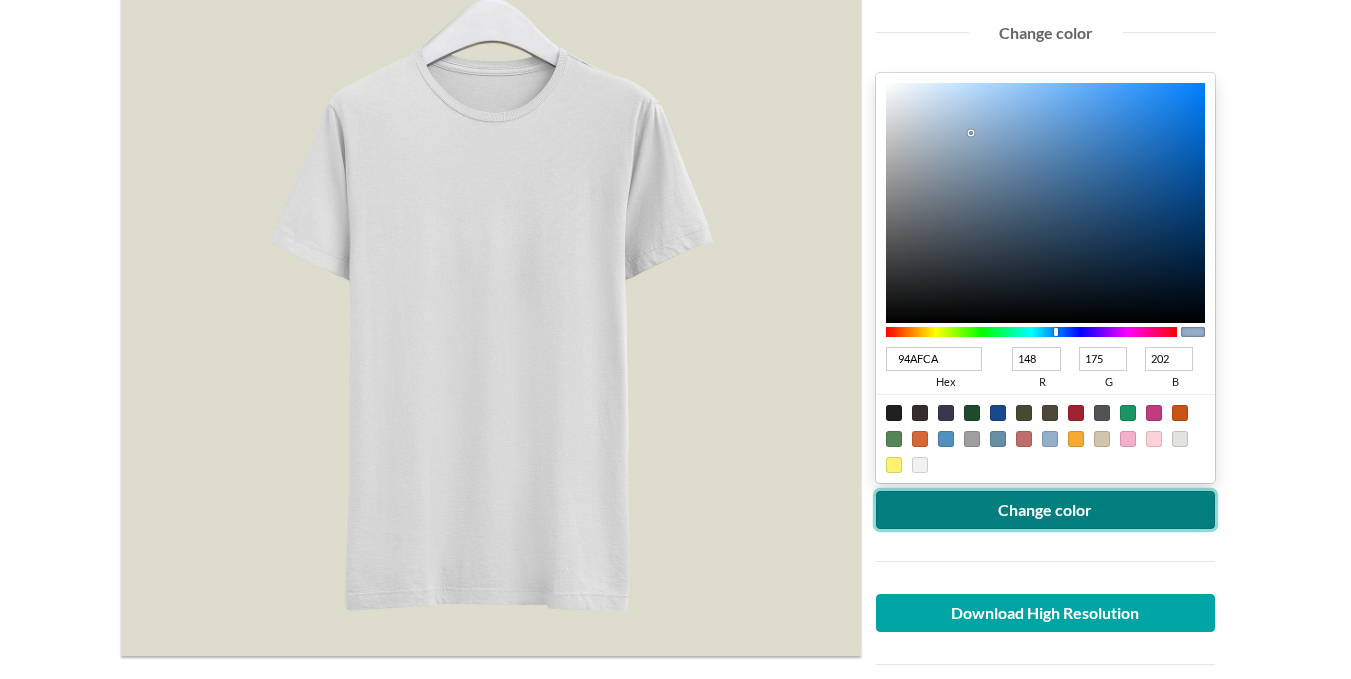 click on "Change color" at bounding box center [1046, 510] 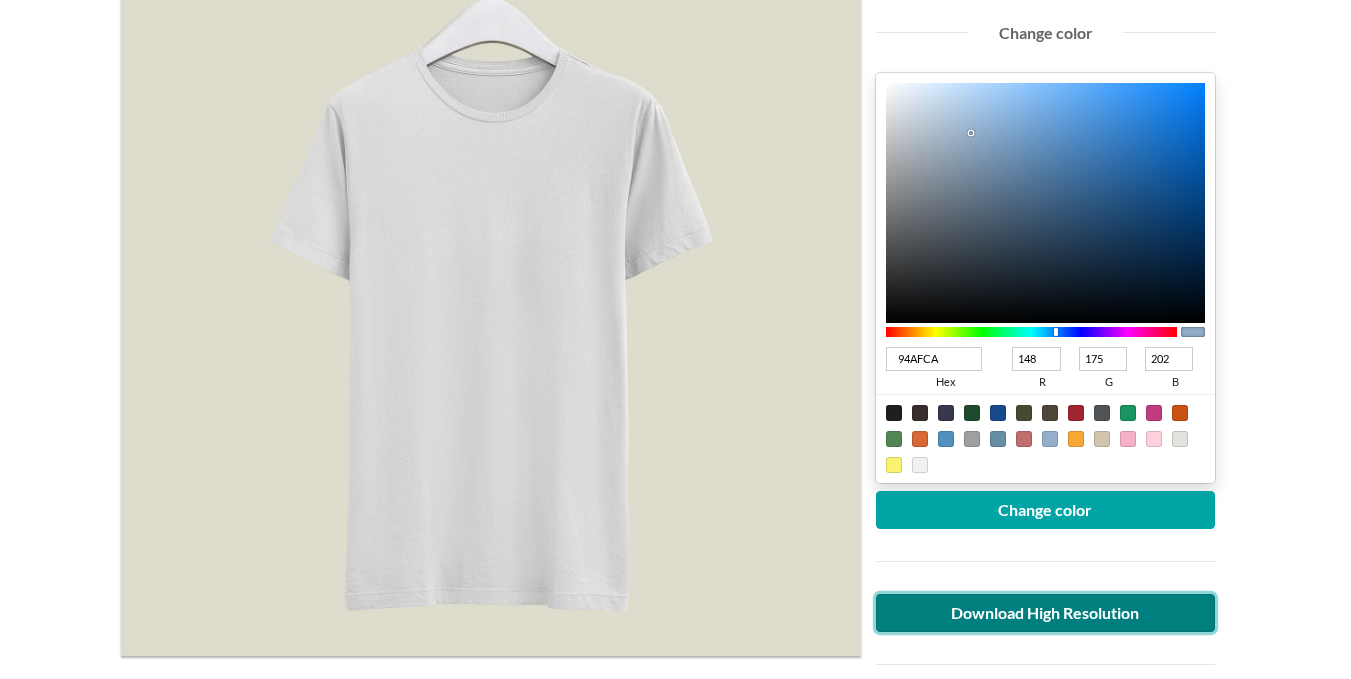 click on "Download High Resolution" at bounding box center [1046, 613] 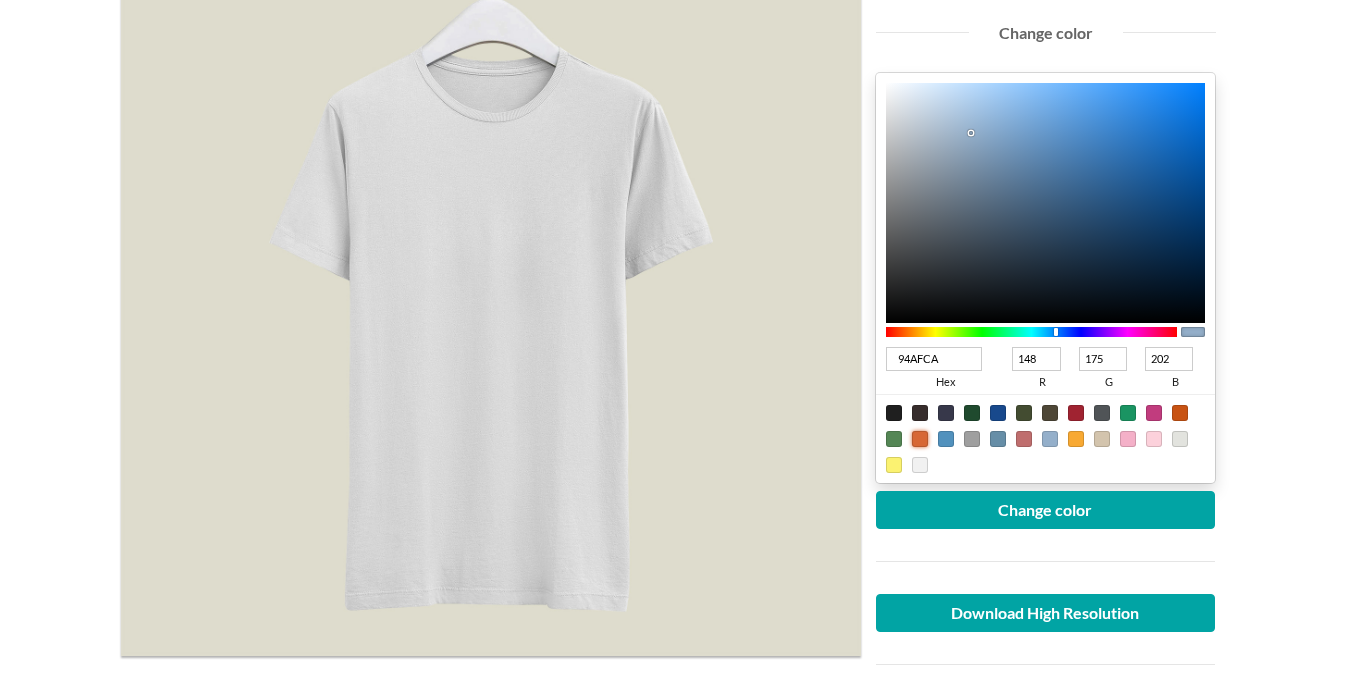 click at bounding box center (920, 439) 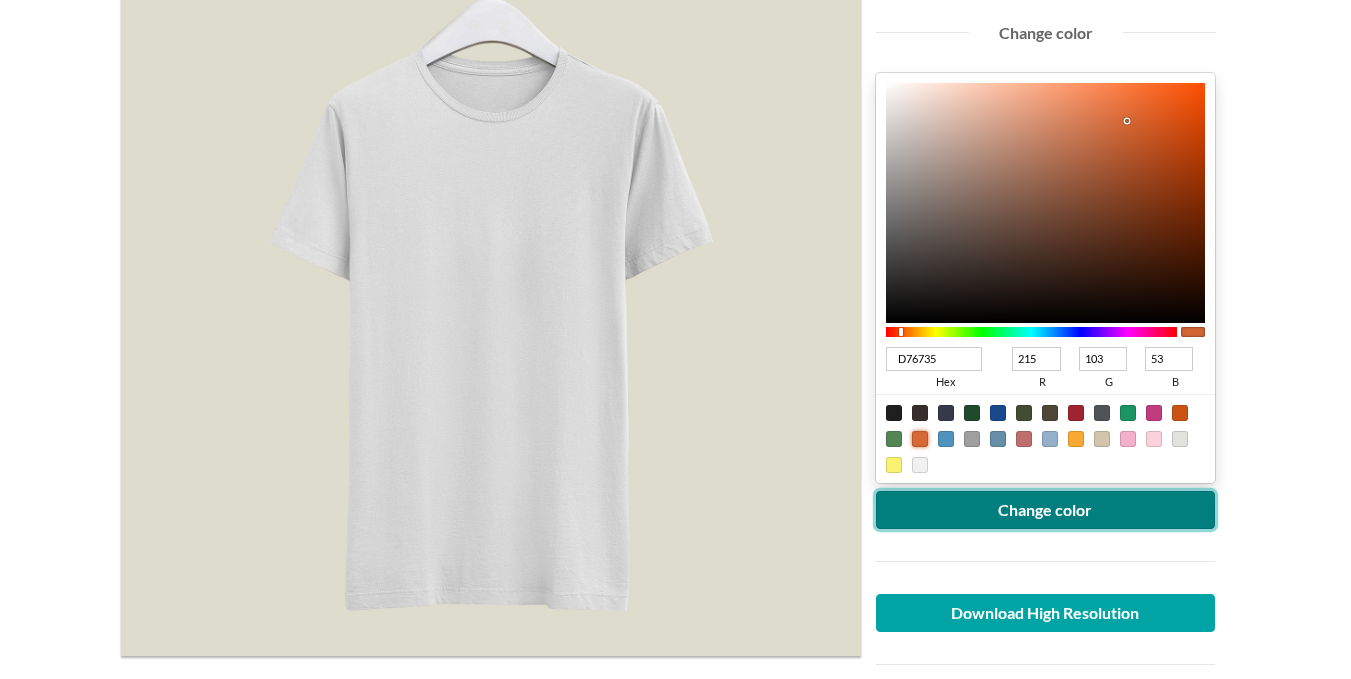 click on "Change color" at bounding box center (1046, 510) 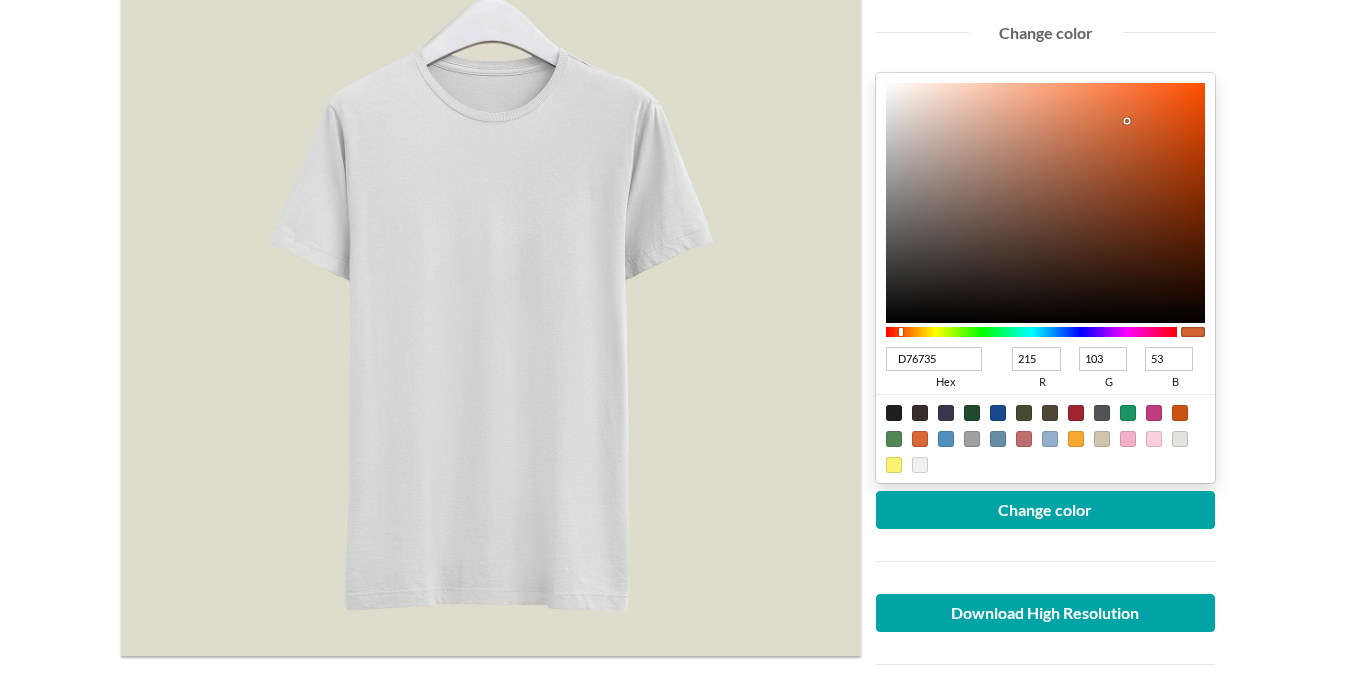 click at bounding box center [1076, 413] 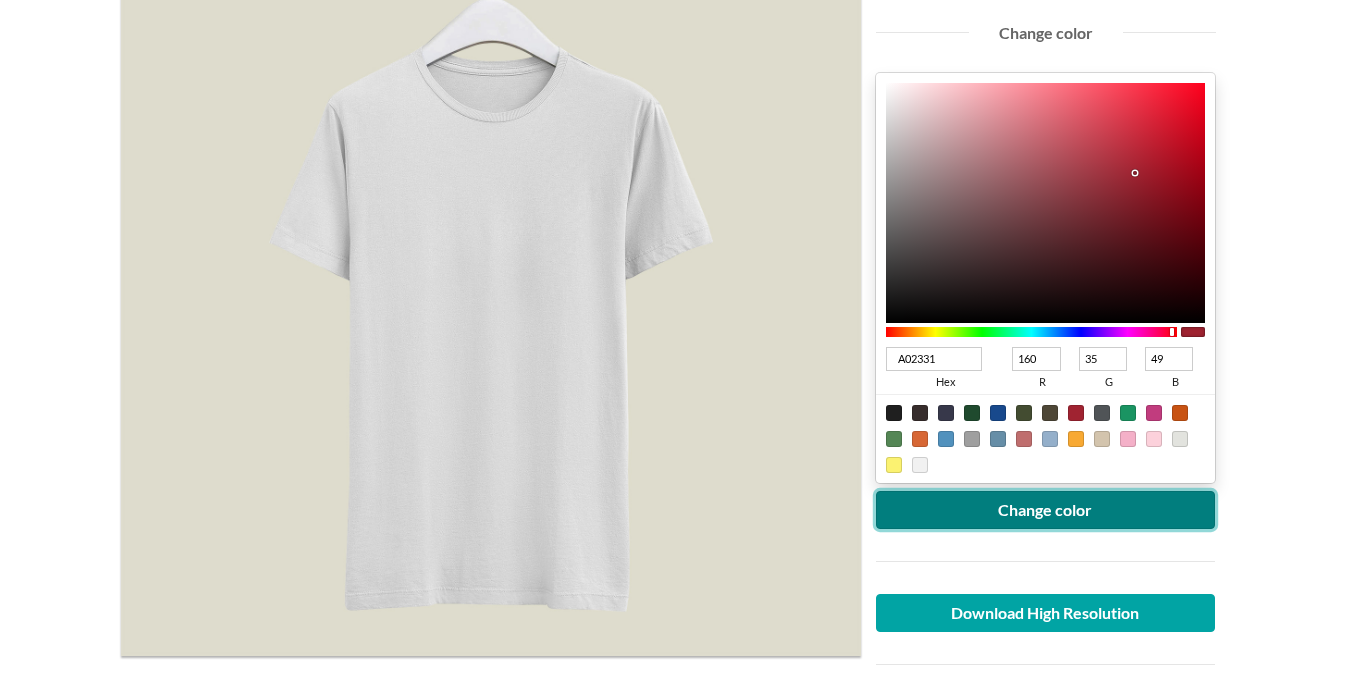 click on "Change color" at bounding box center (1046, 510) 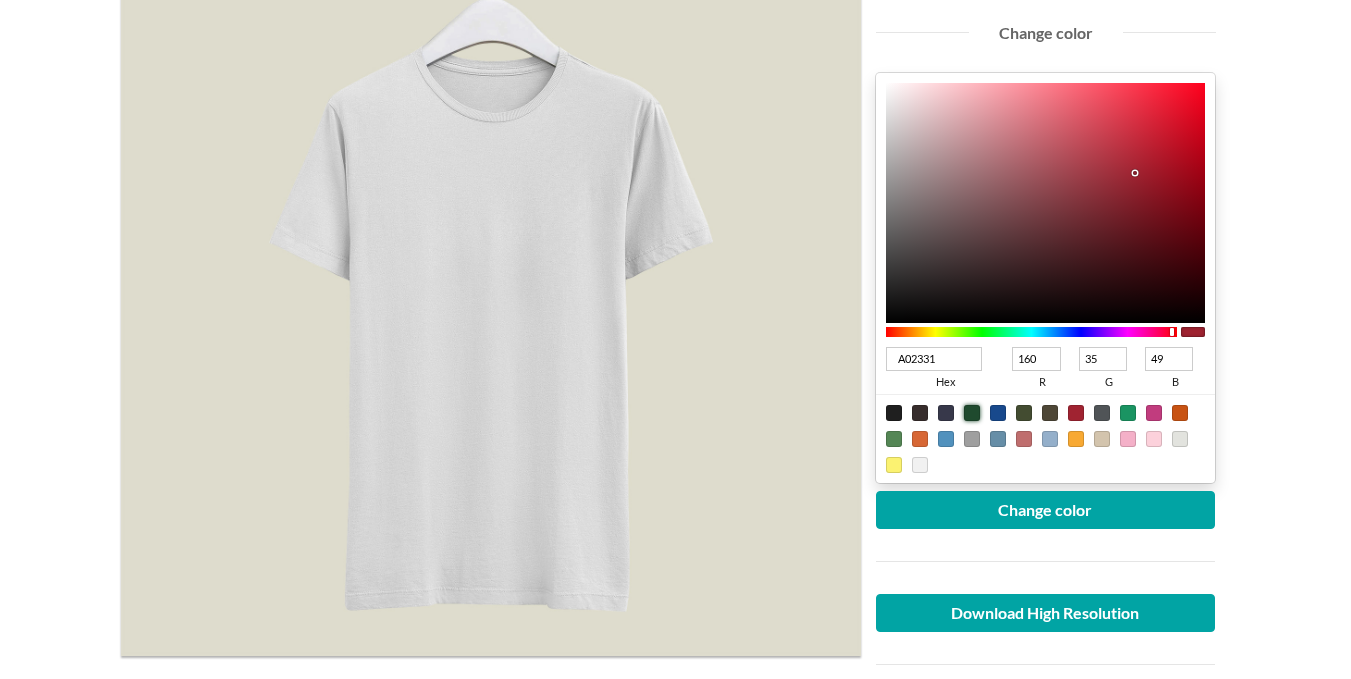 click at bounding box center (972, 413) 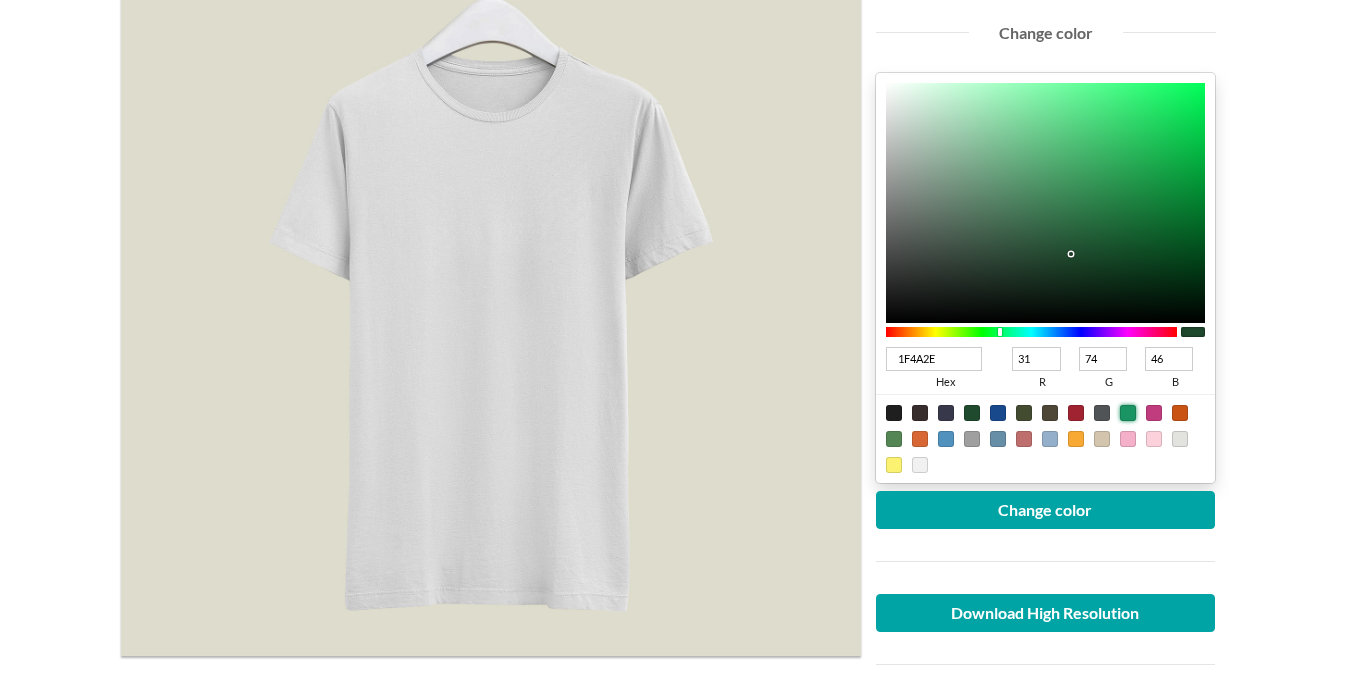 click at bounding box center (1128, 413) 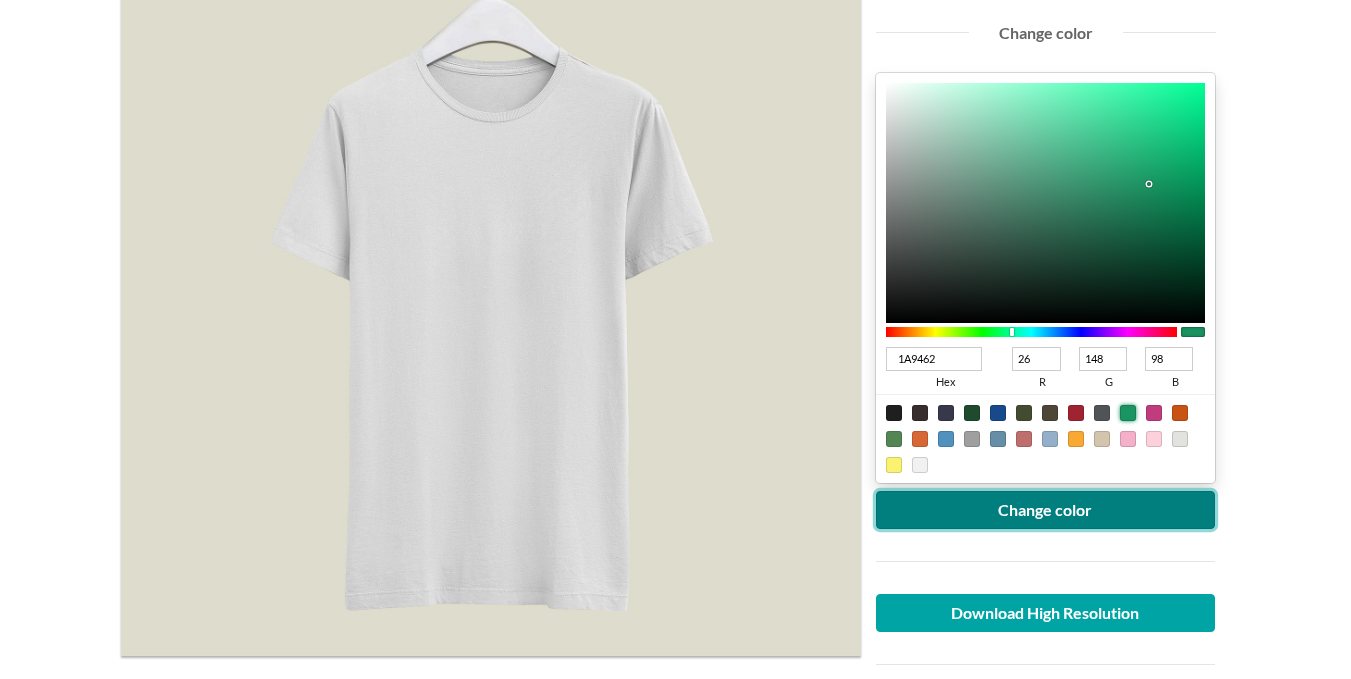 click on "Change color" at bounding box center (1046, 510) 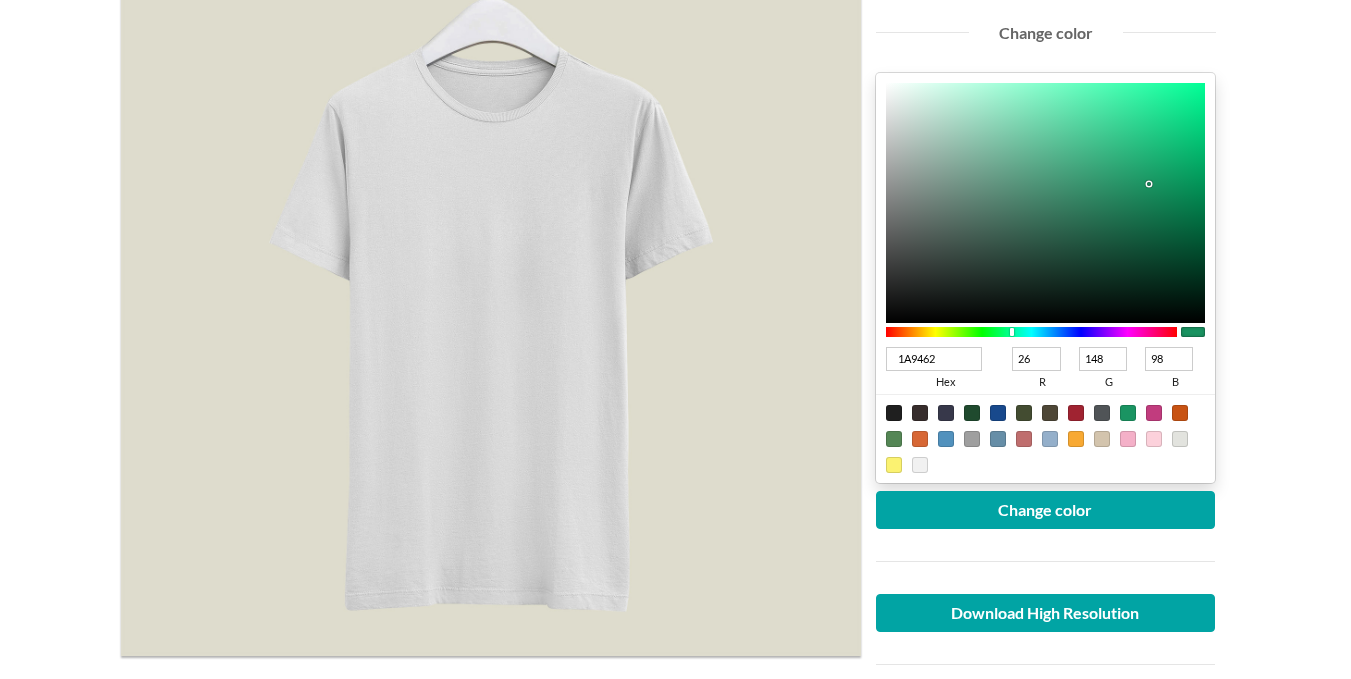 click at bounding box center (920, 413) 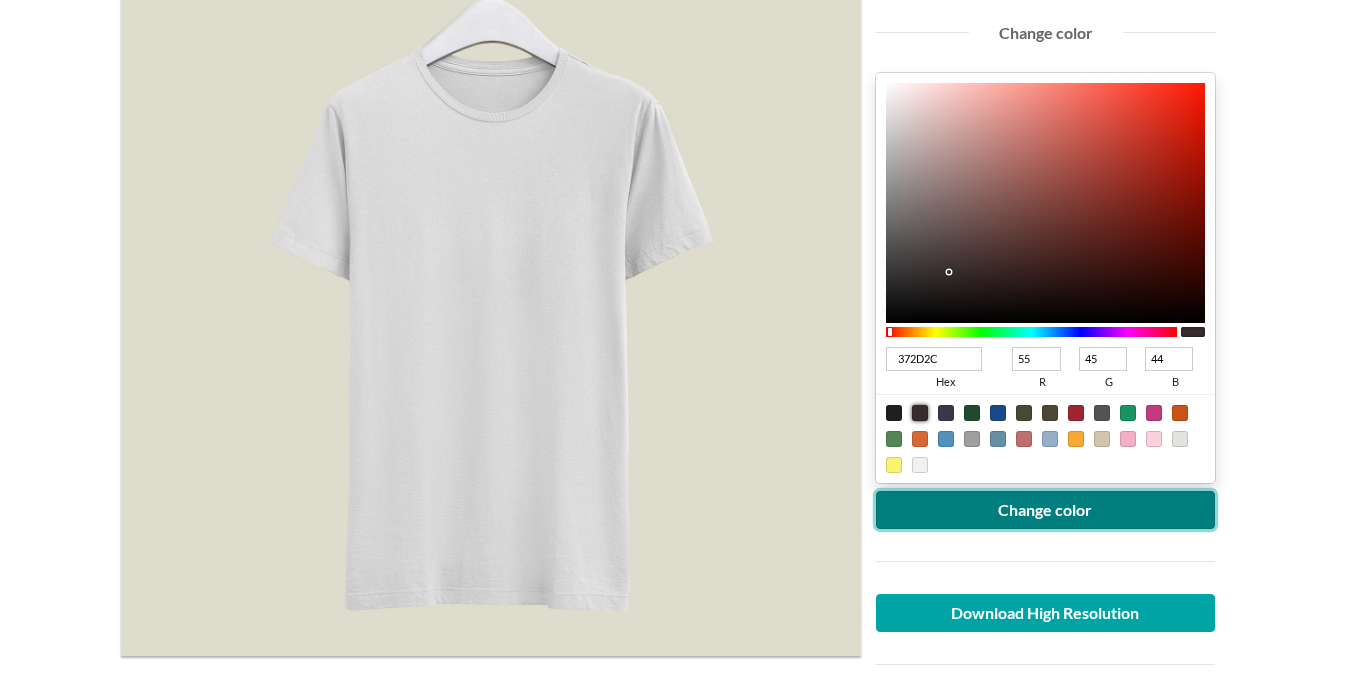 click on "Change color" at bounding box center [1046, 510] 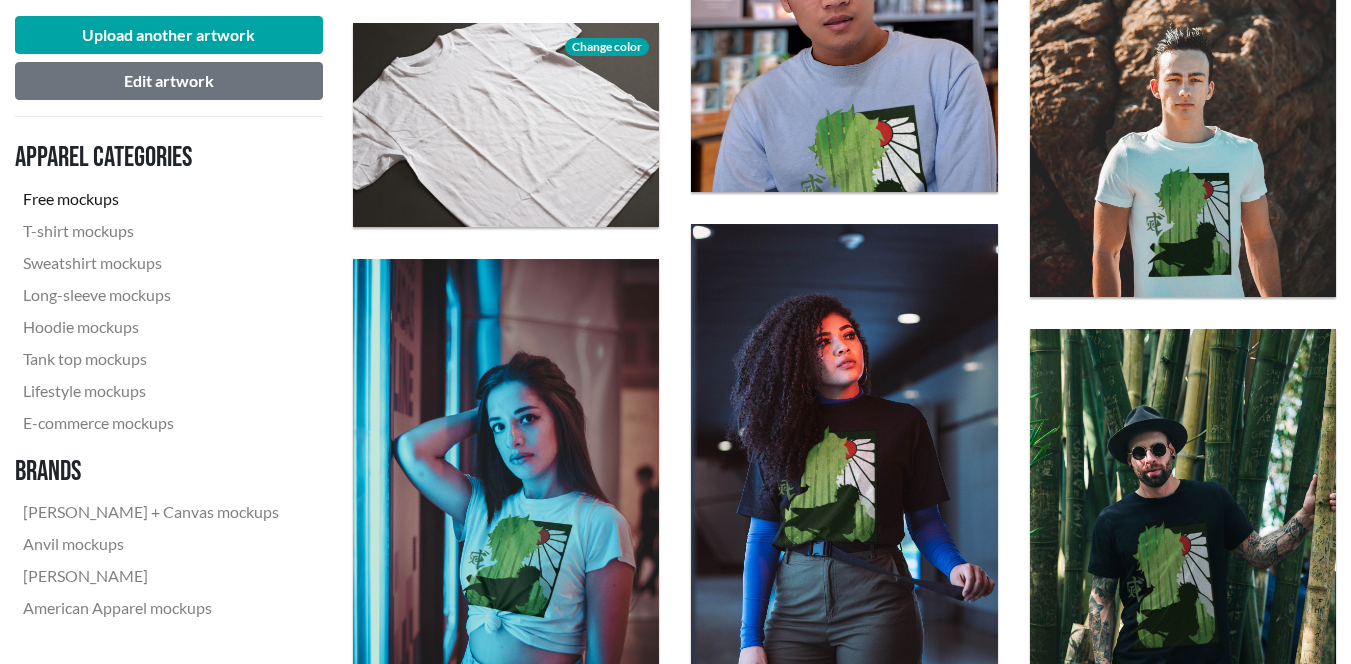 scroll, scrollTop: 1900, scrollLeft: 0, axis: vertical 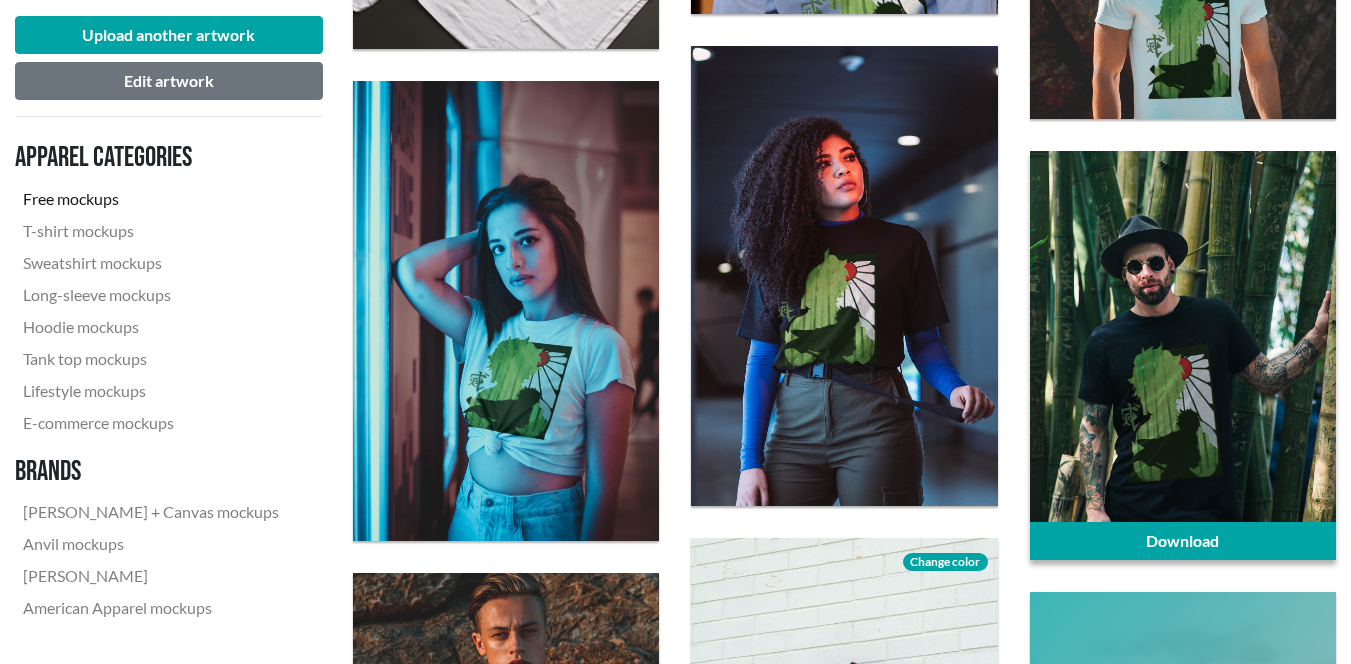 click at bounding box center [1183, 355] 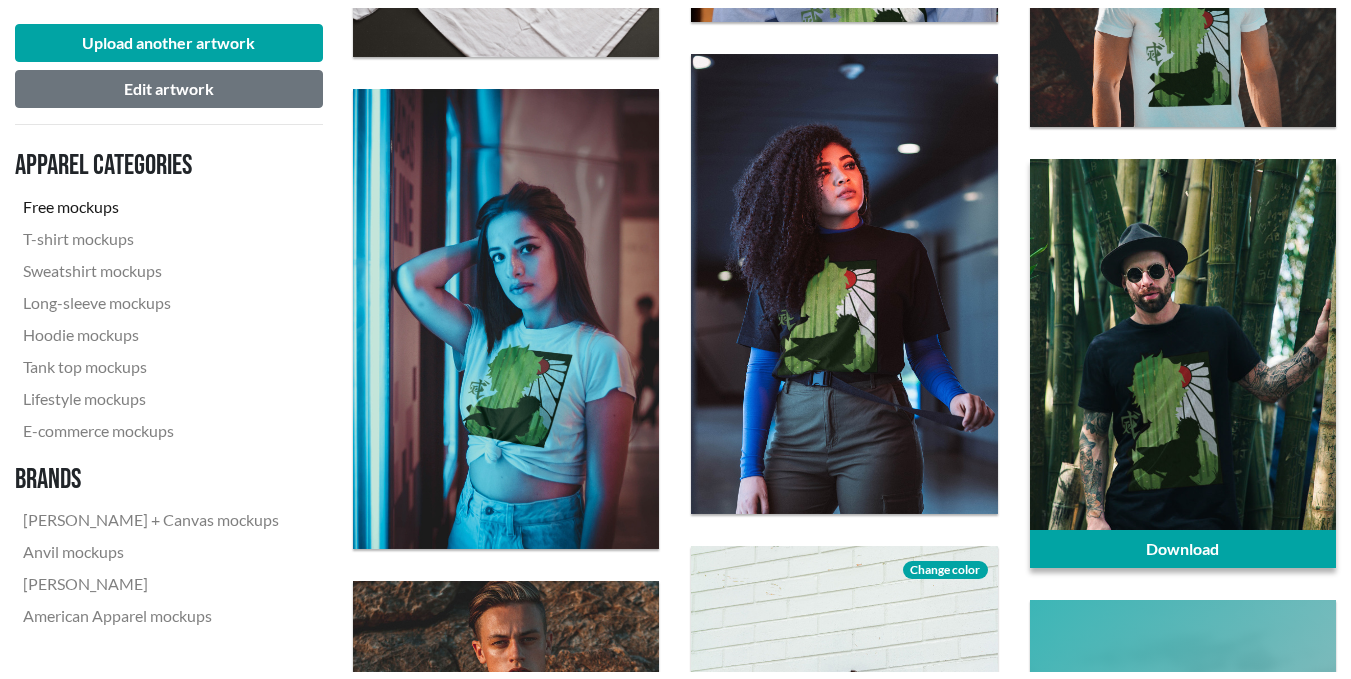 scroll, scrollTop: 0, scrollLeft: 0, axis: both 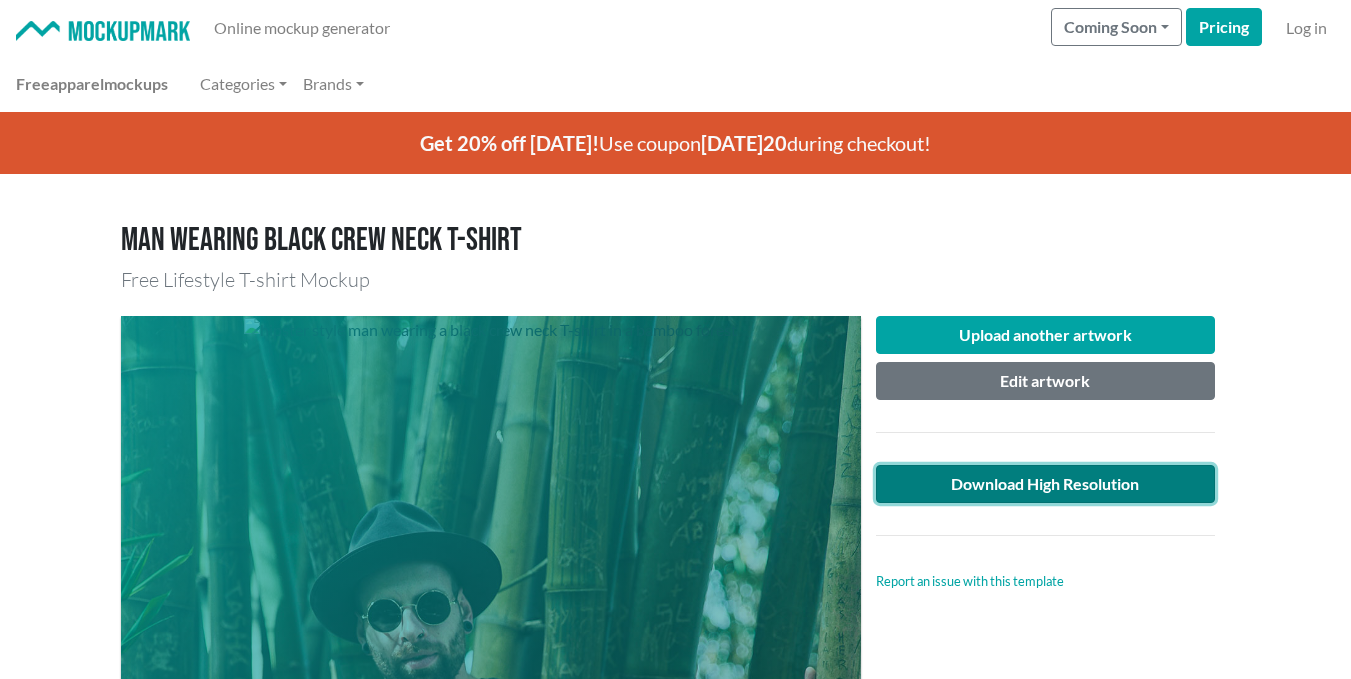 click on "Download High Resolution" 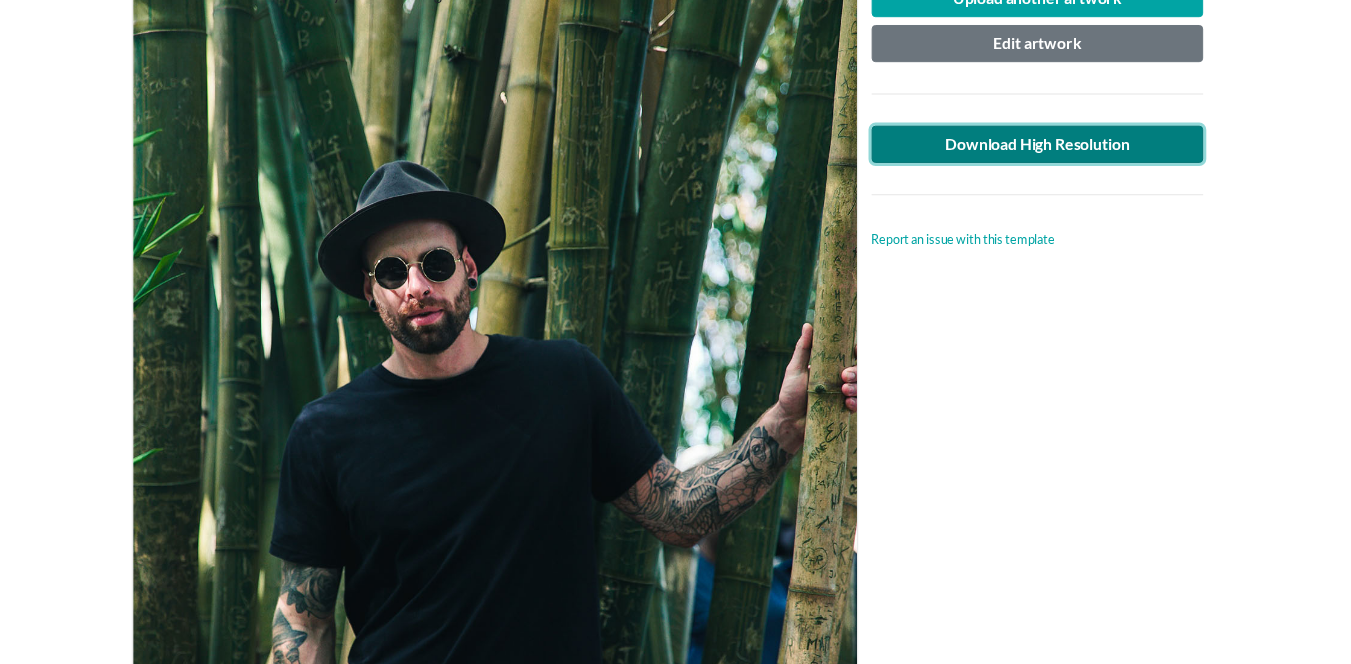 scroll, scrollTop: 0, scrollLeft: 0, axis: both 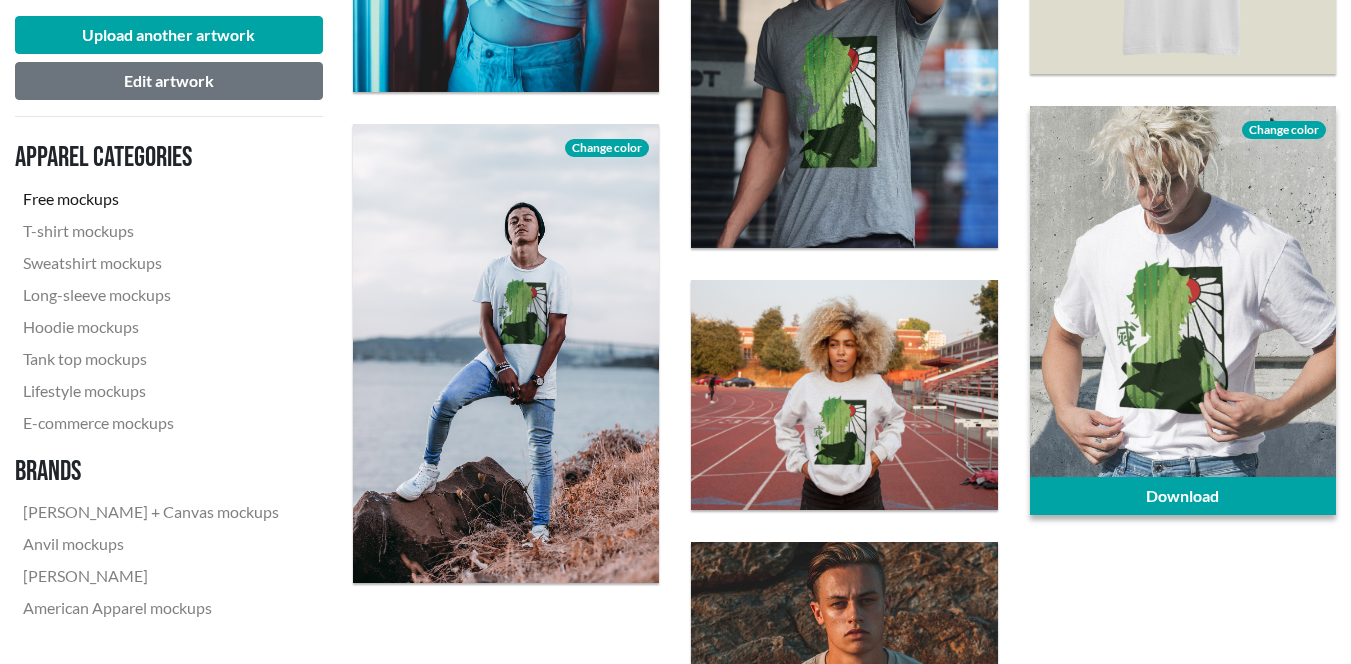click at bounding box center [1183, 310] 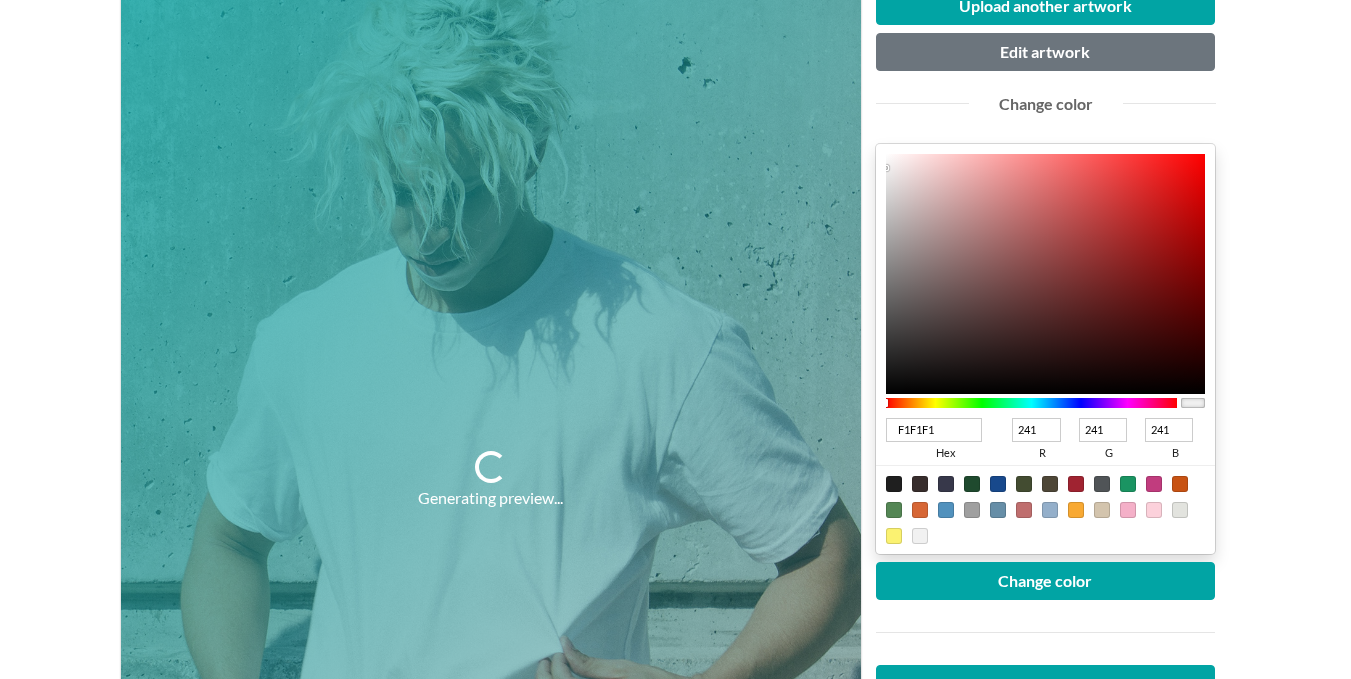 scroll, scrollTop: 400, scrollLeft: 0, axis: vertical 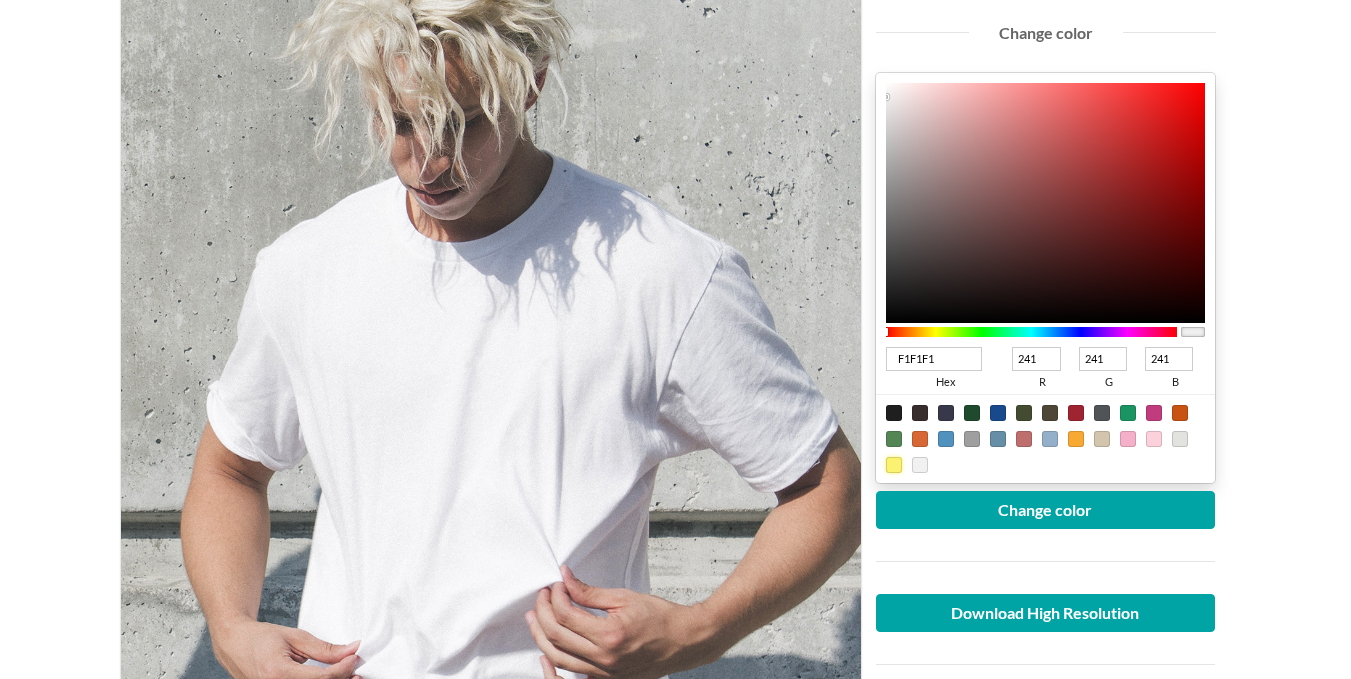 click at bounding box center (894, 465) 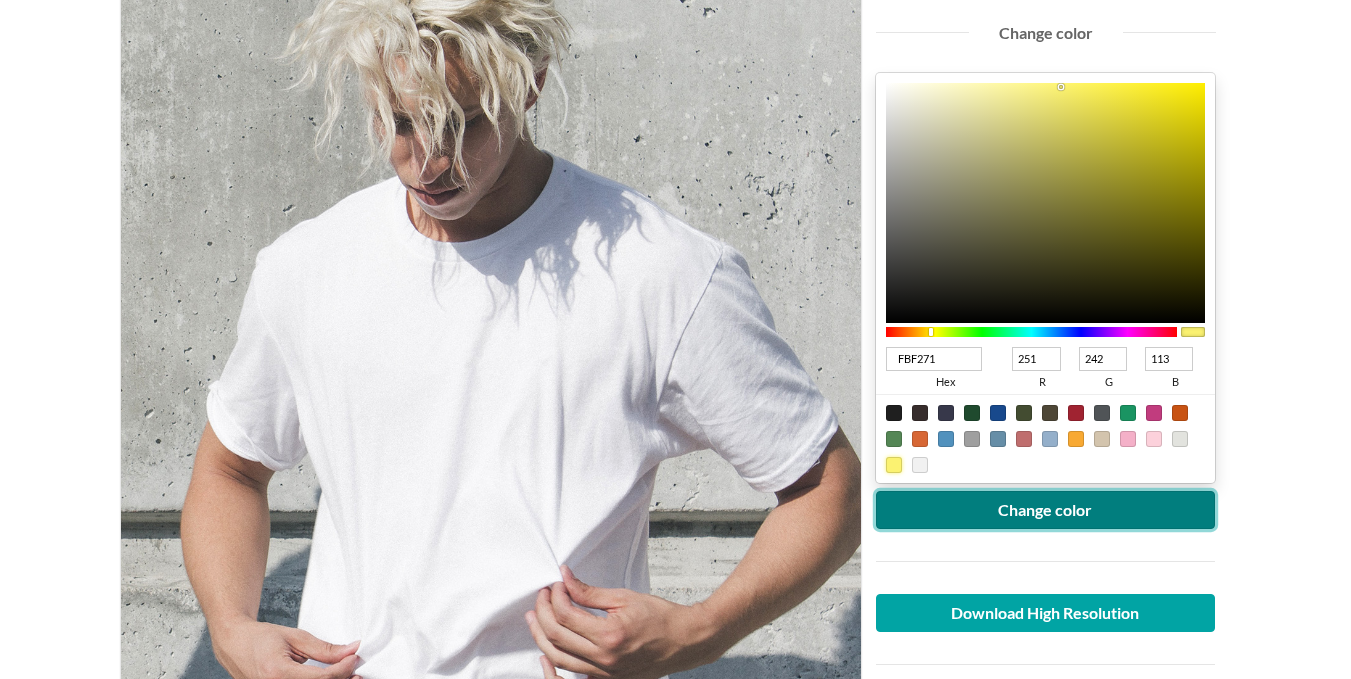 click on "Change color" at bounding box center [1046, 510] 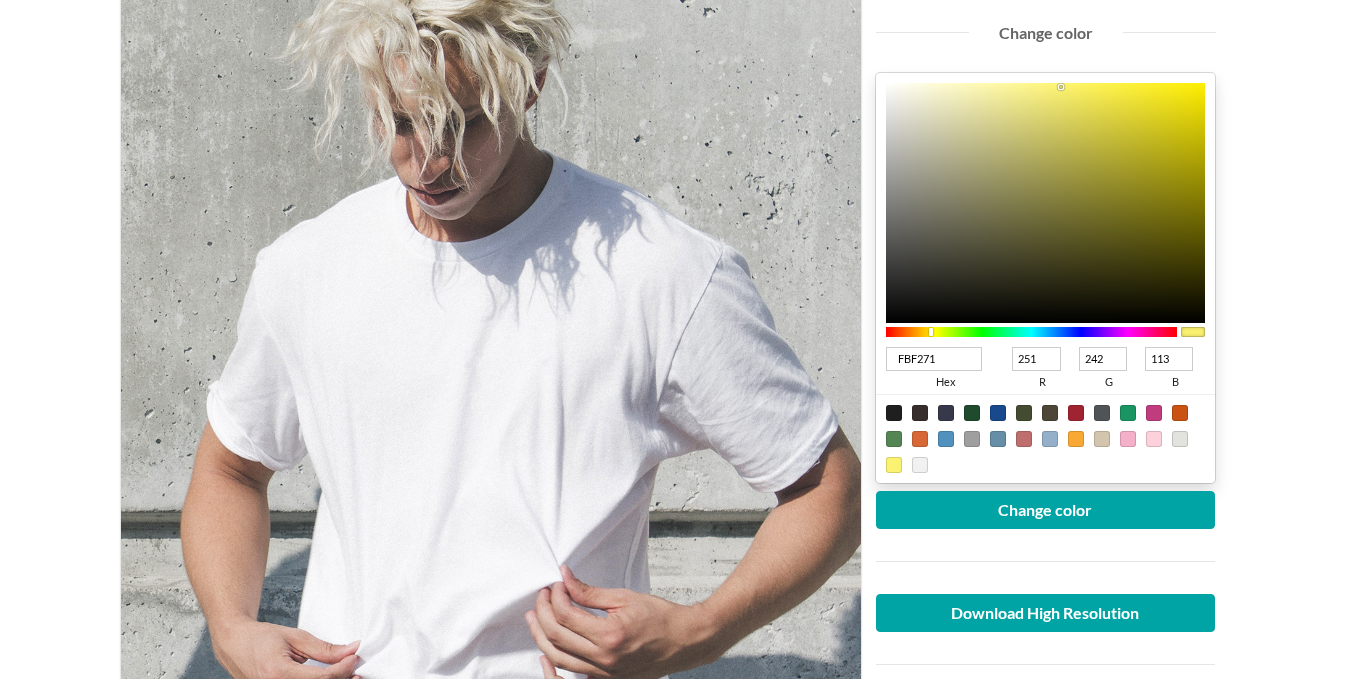 click at bounding box center [894, 439] 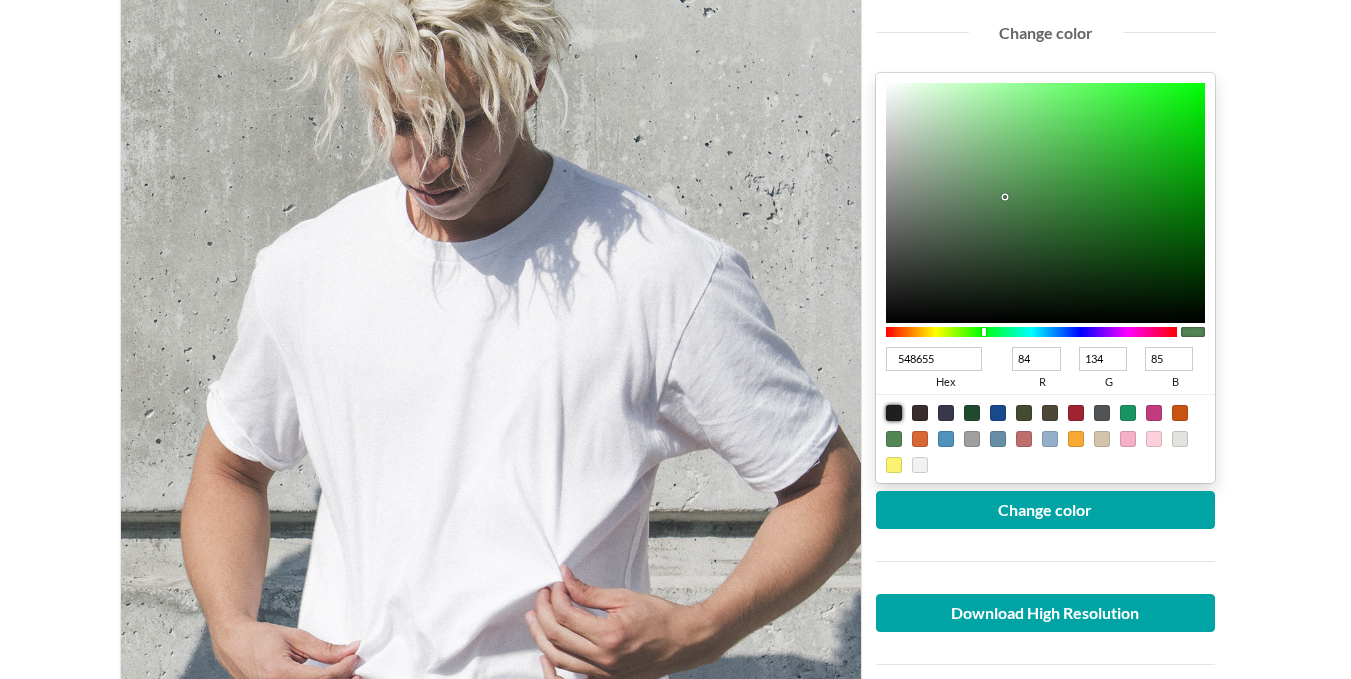 click at bounding box center (894, 413) 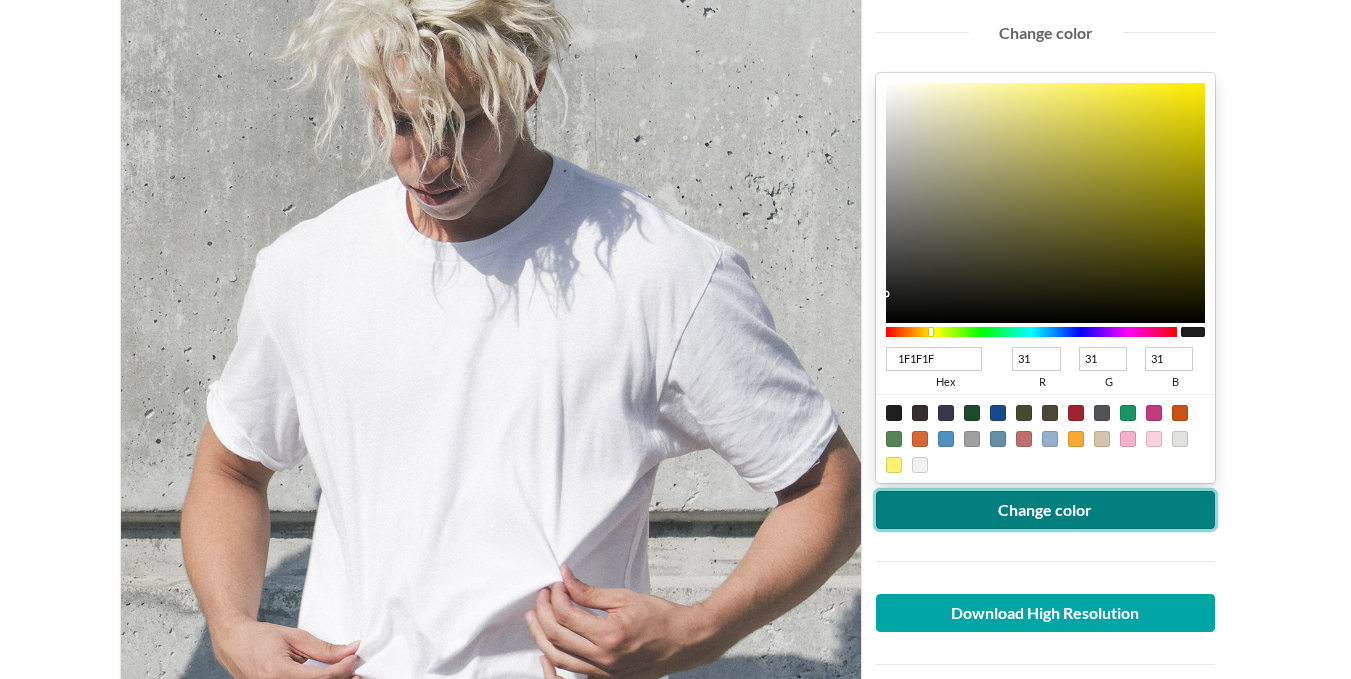 click on "Change color" at bounding box center [1046, 510] 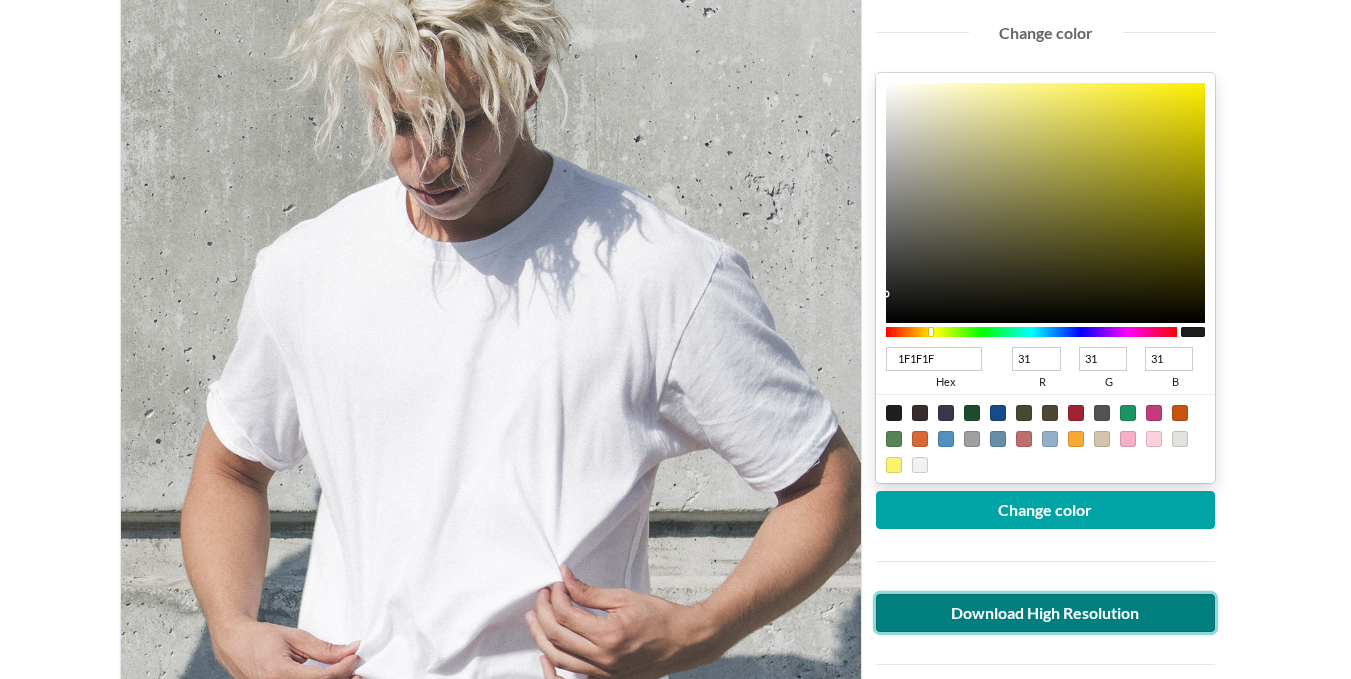 click on "Download High Resolution" at bounding box center (1046, 613) 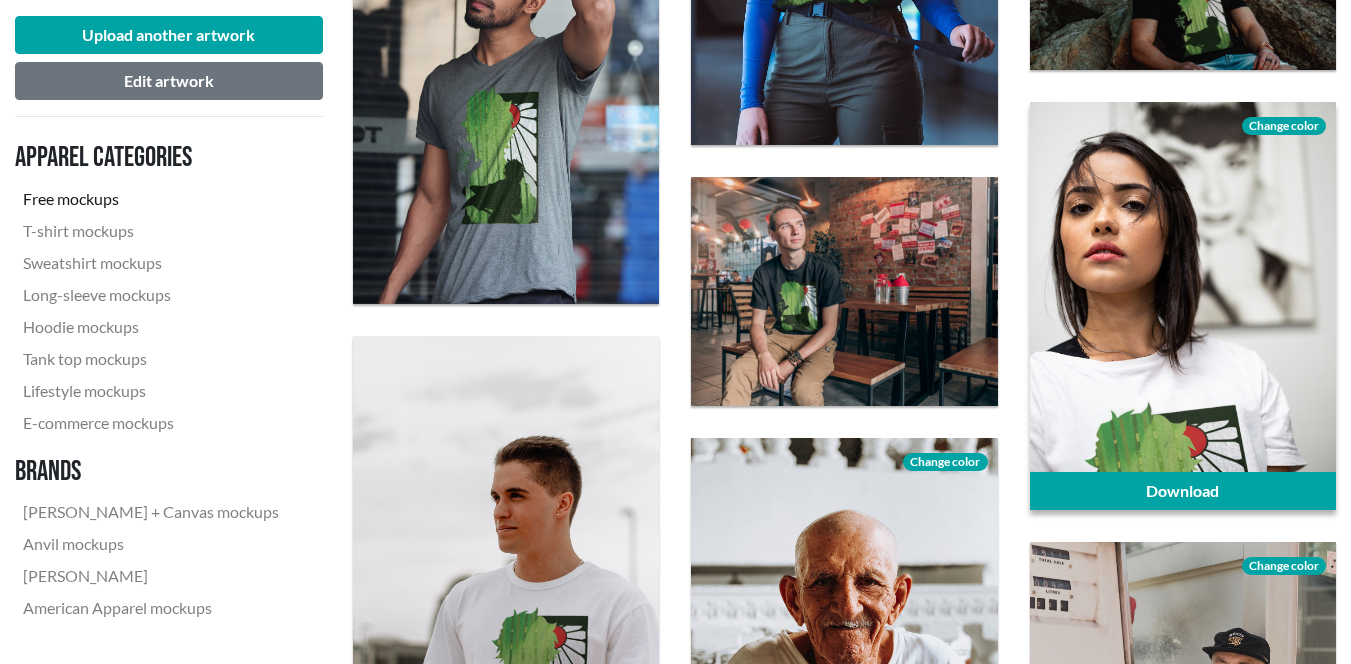 scroll, scrollTop: 2300, scrollLeft: 0, axis: vertical 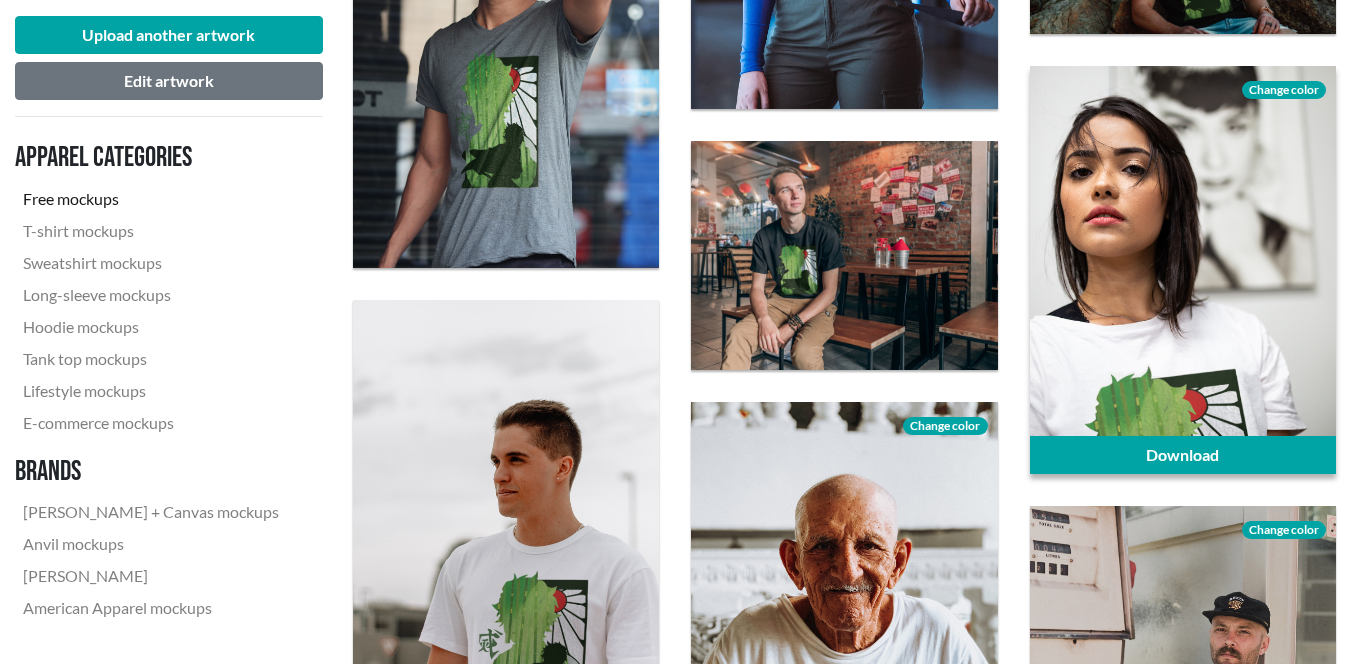 click at bounding box center [1183, 270] 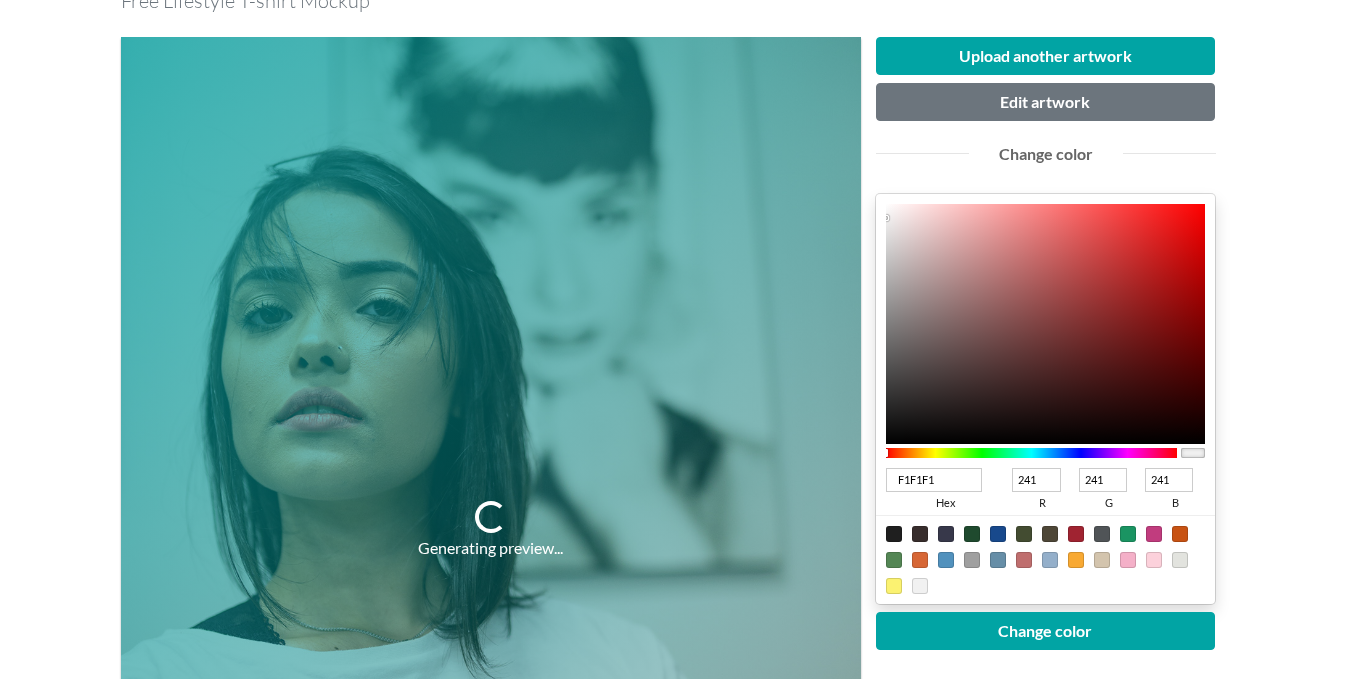 scroll, scrollTop: 400, scrollLeft: 0, axis: vertical 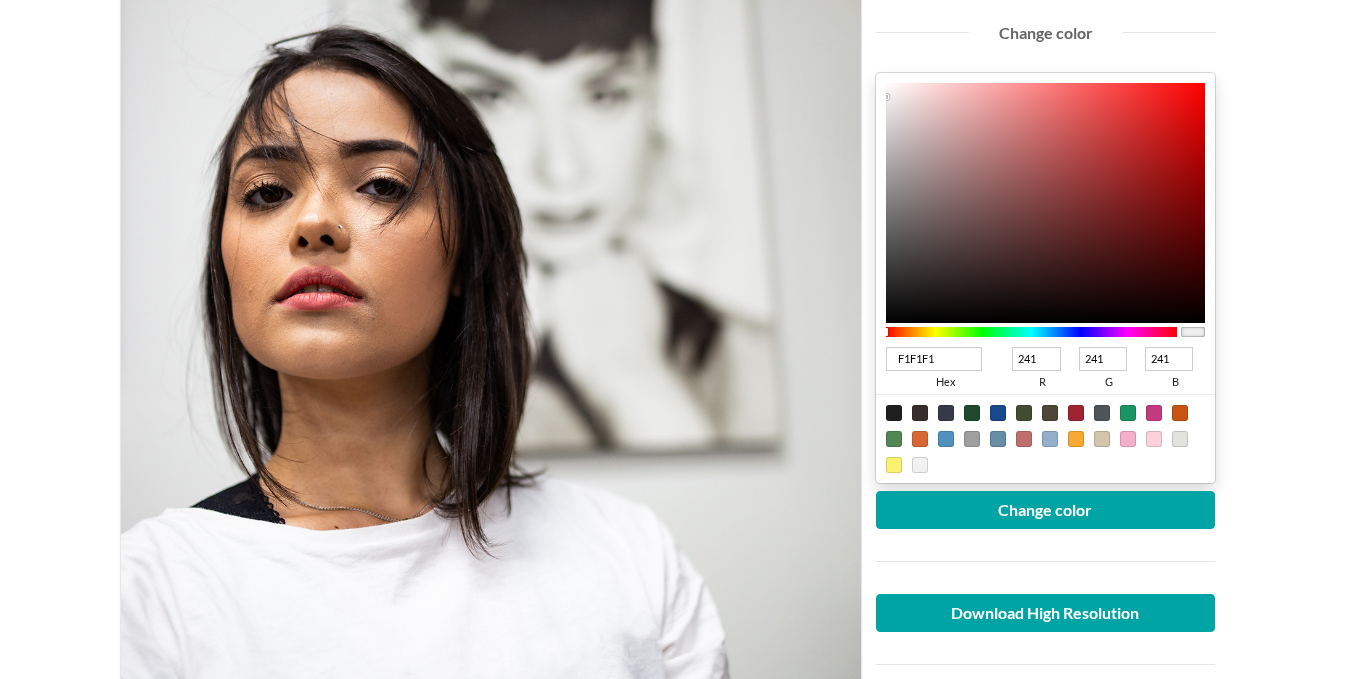 click at bounding box center [1102, 413] 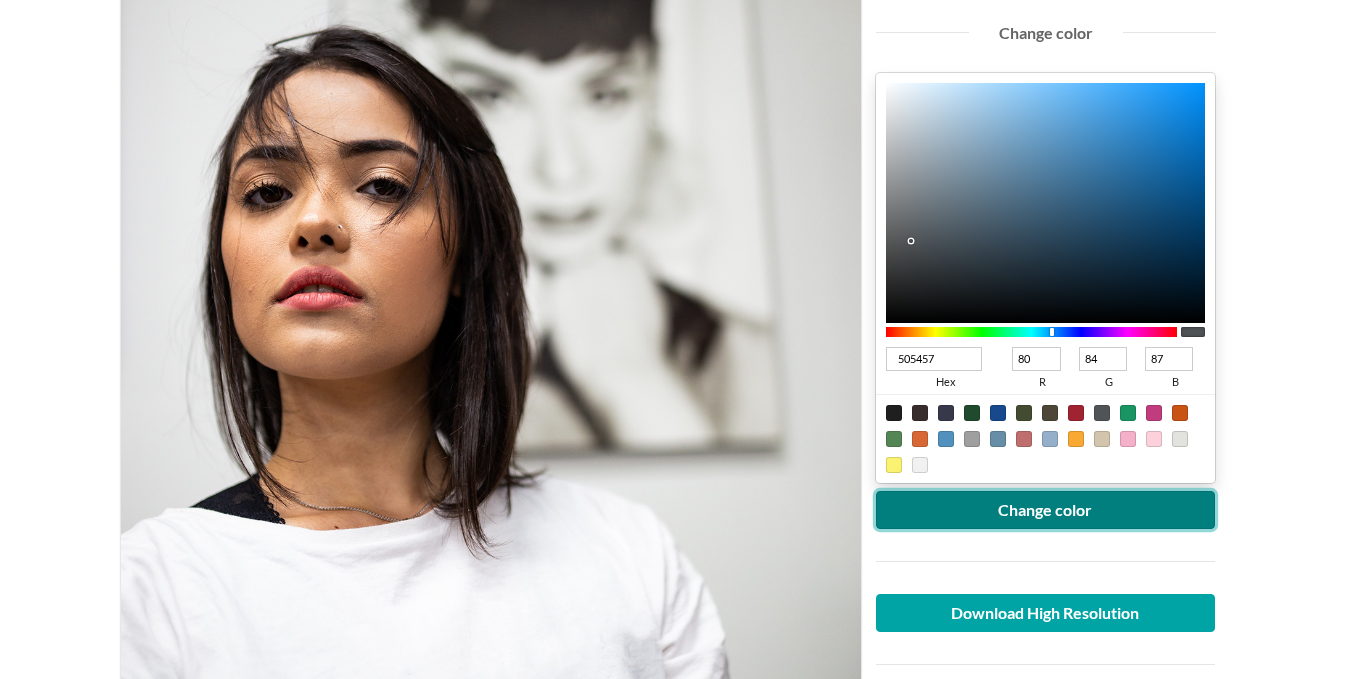 click on "Change color" at bounding box center [1046, 510] 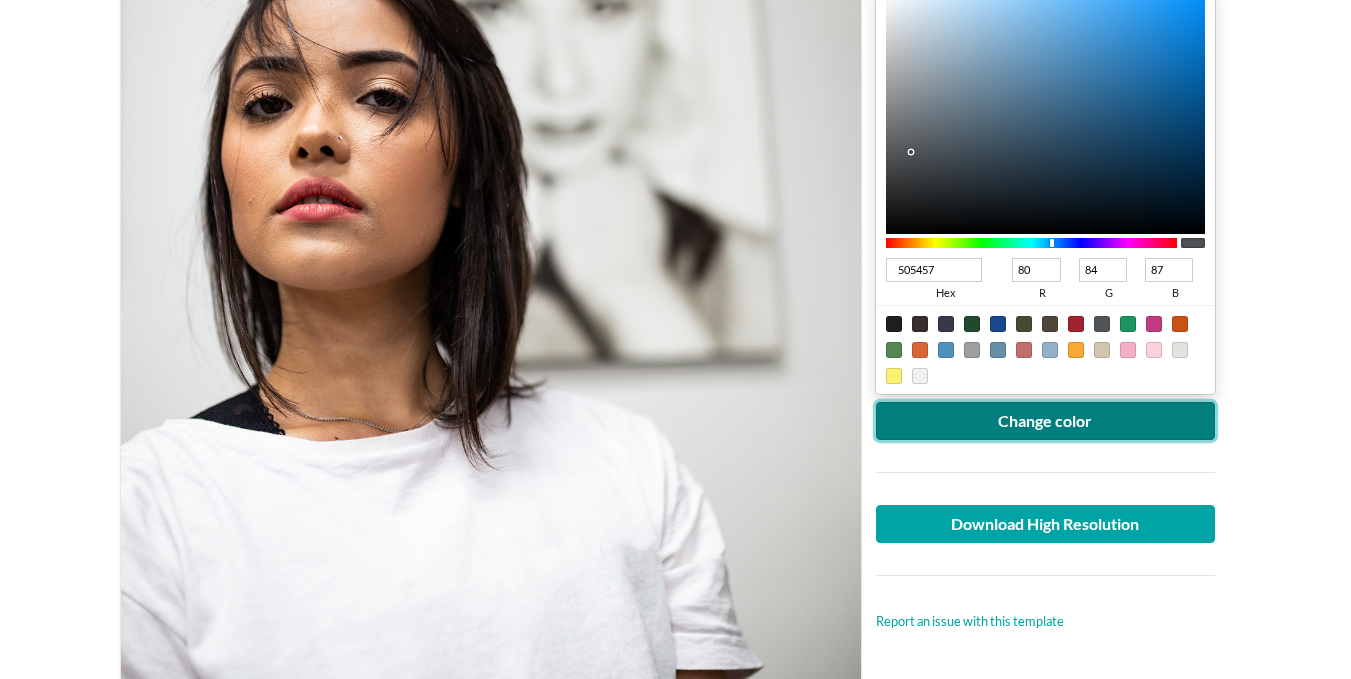 scroll, scrollTop: 600, scrollLeft: 0, axis: vertical 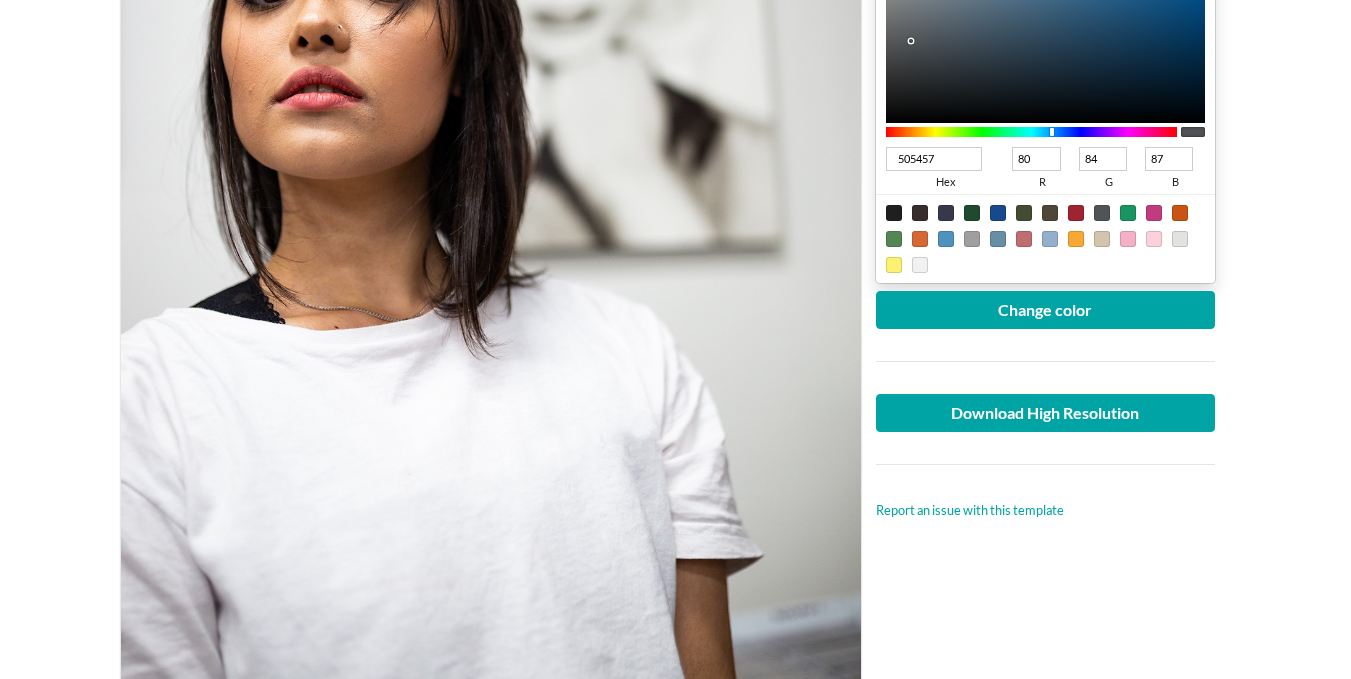 click at bounding box center (946, 239) 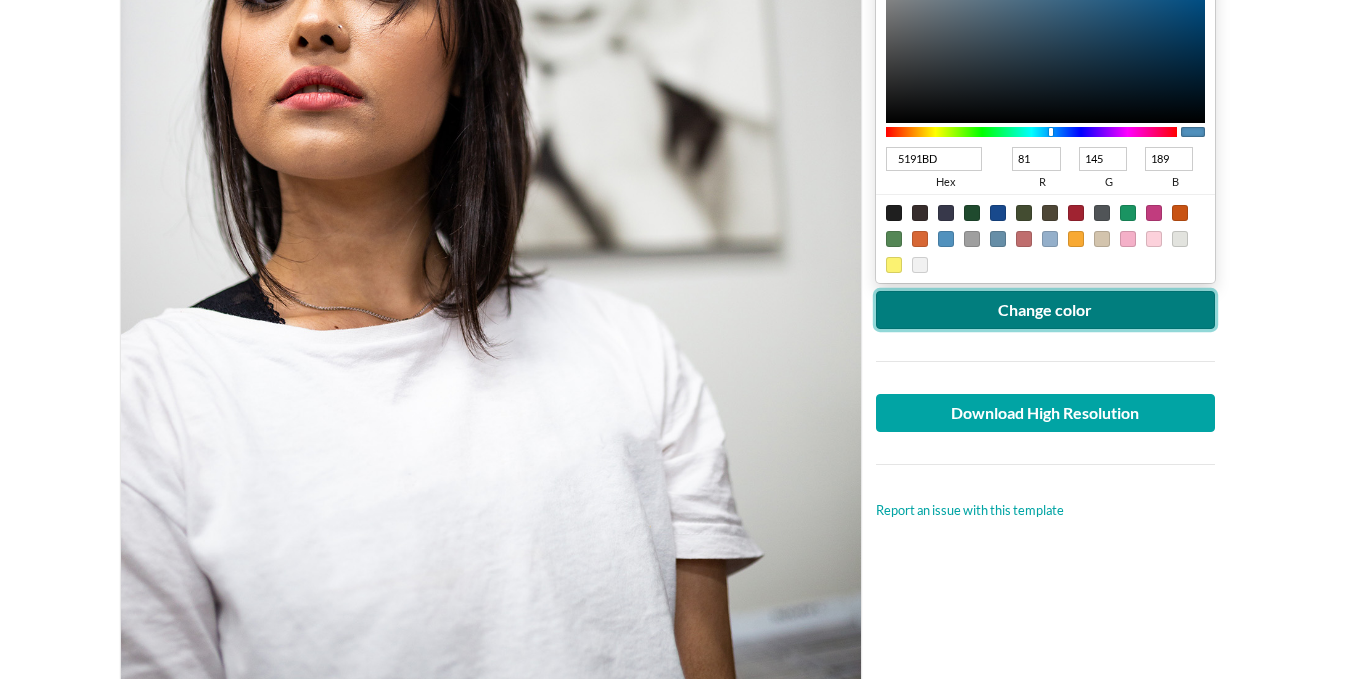 click on "Change color" at bounding box center (1046, 310) 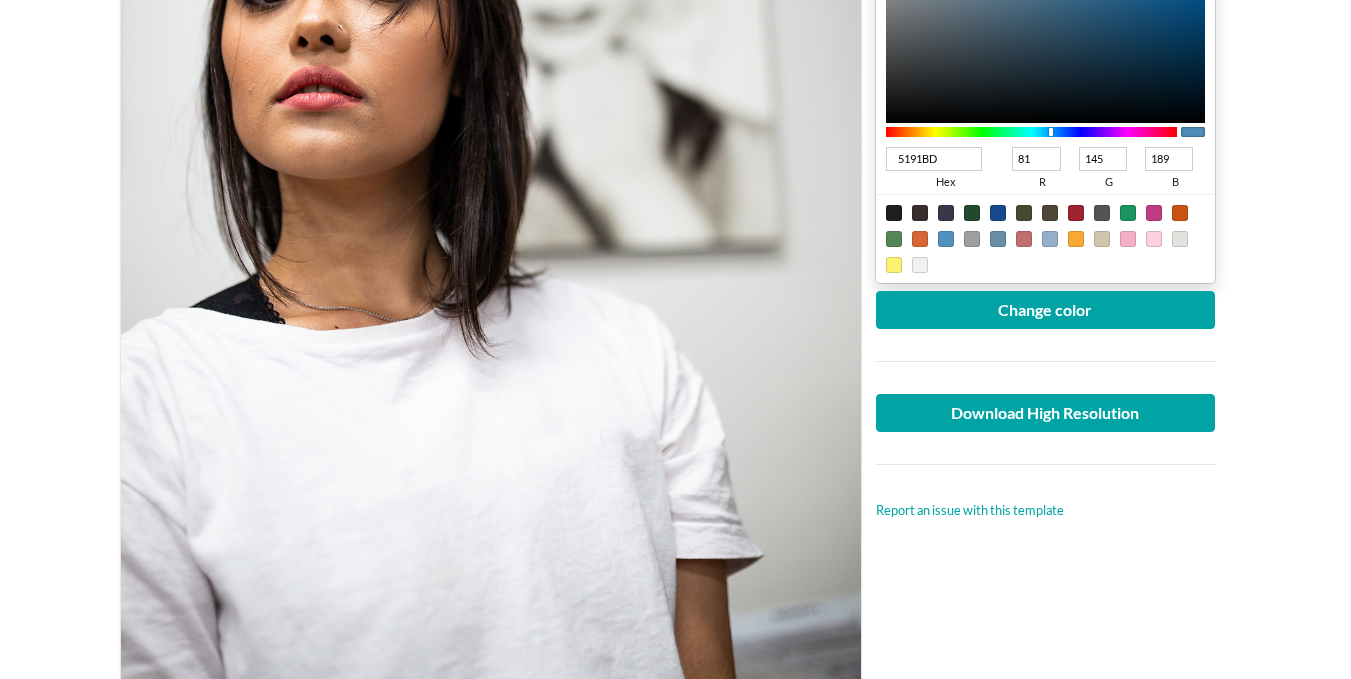 click at bounding box center (894, 213) 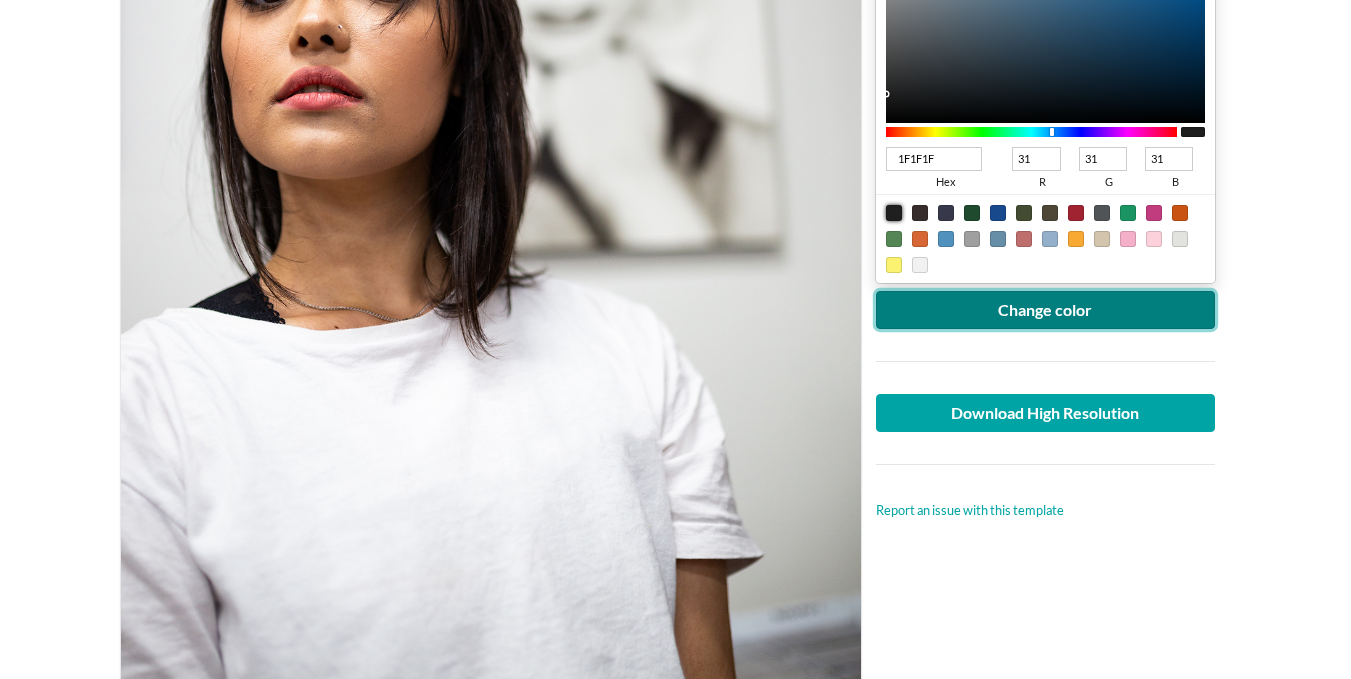 click on "Change color" at bounding box center (1046, 310) 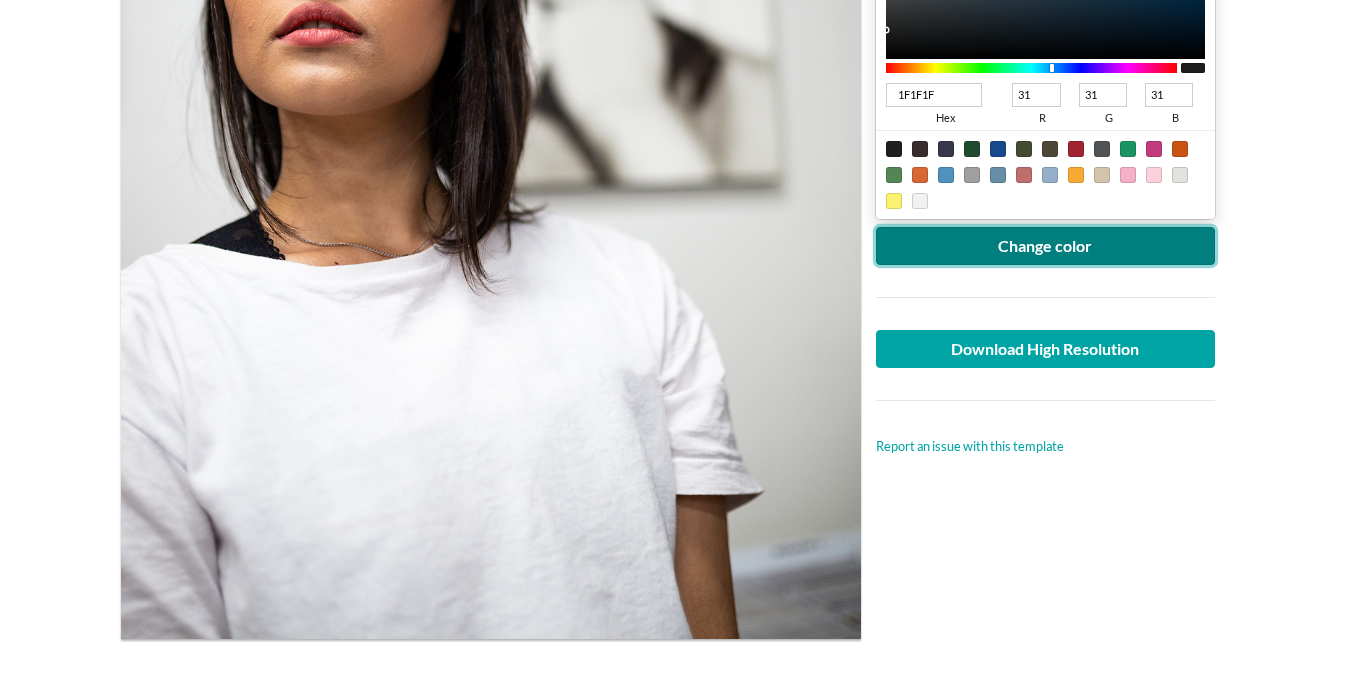 scroll, scrollTop: 700, scrollLeft: 0, axis: vertical 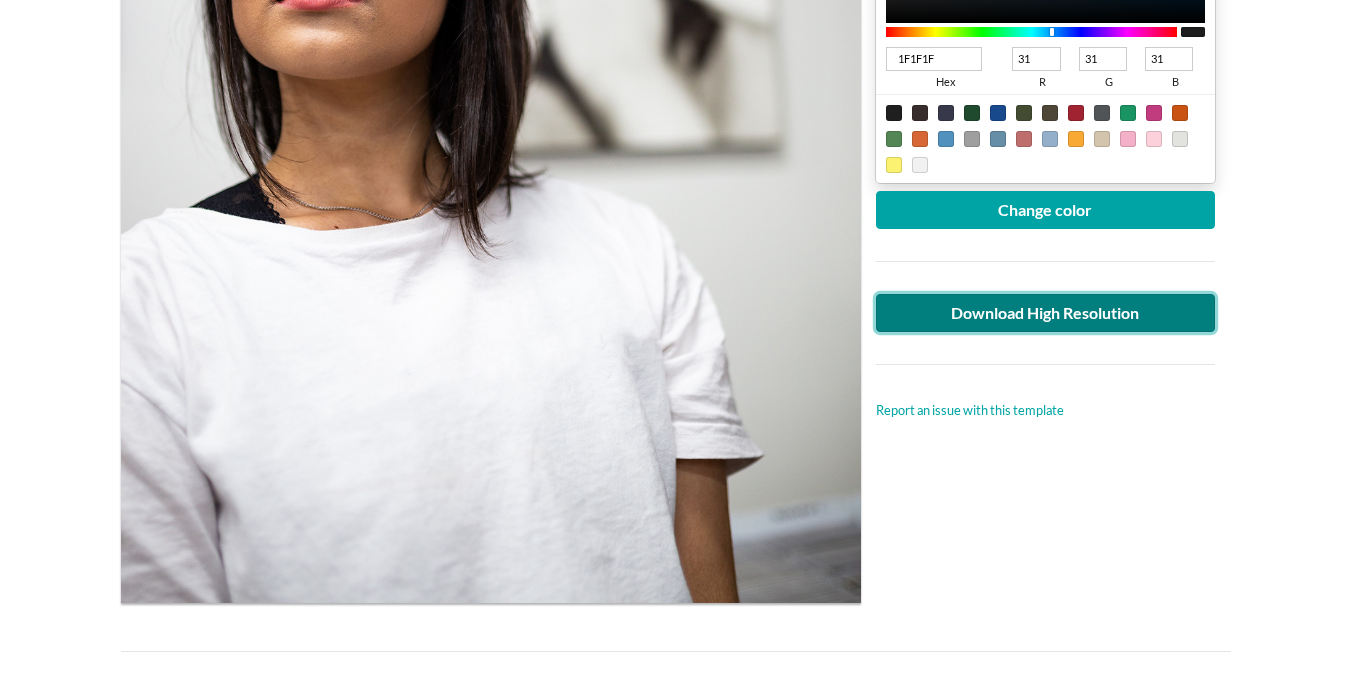 click on "Download High Resolution" at bounding box center [1046, 313] 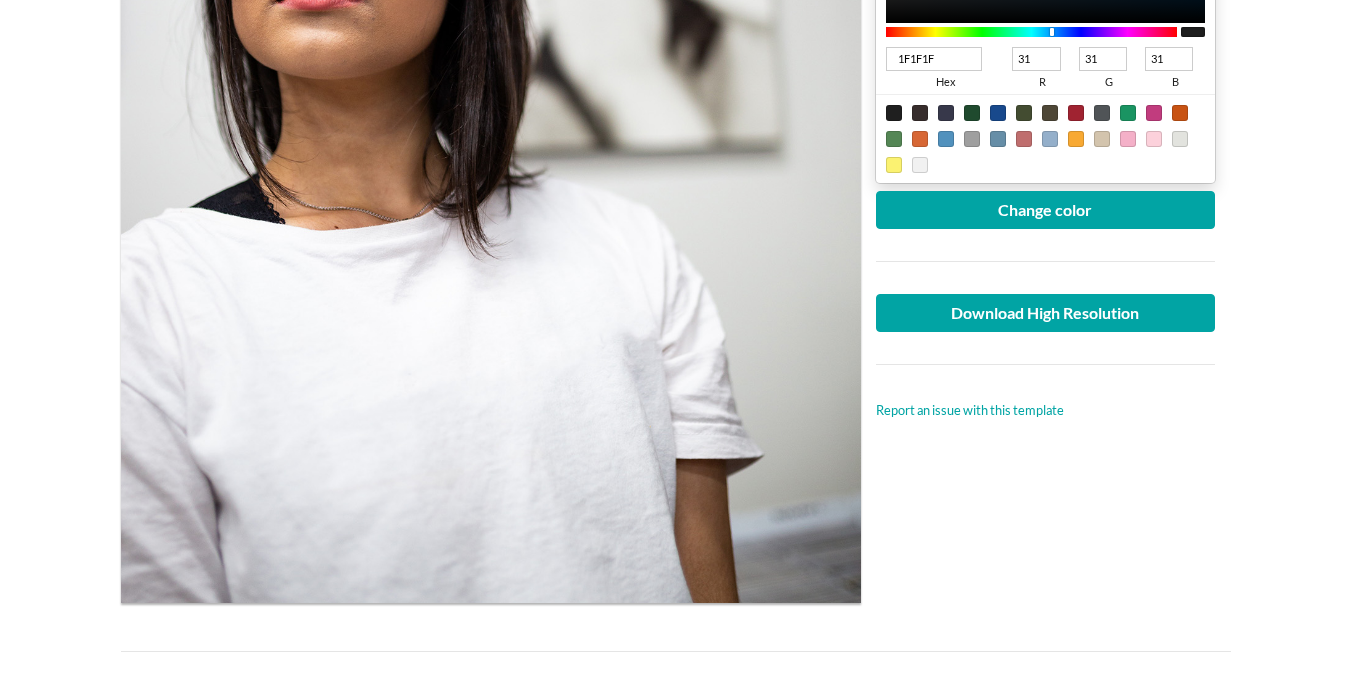 click at bounding box center (491, 109) 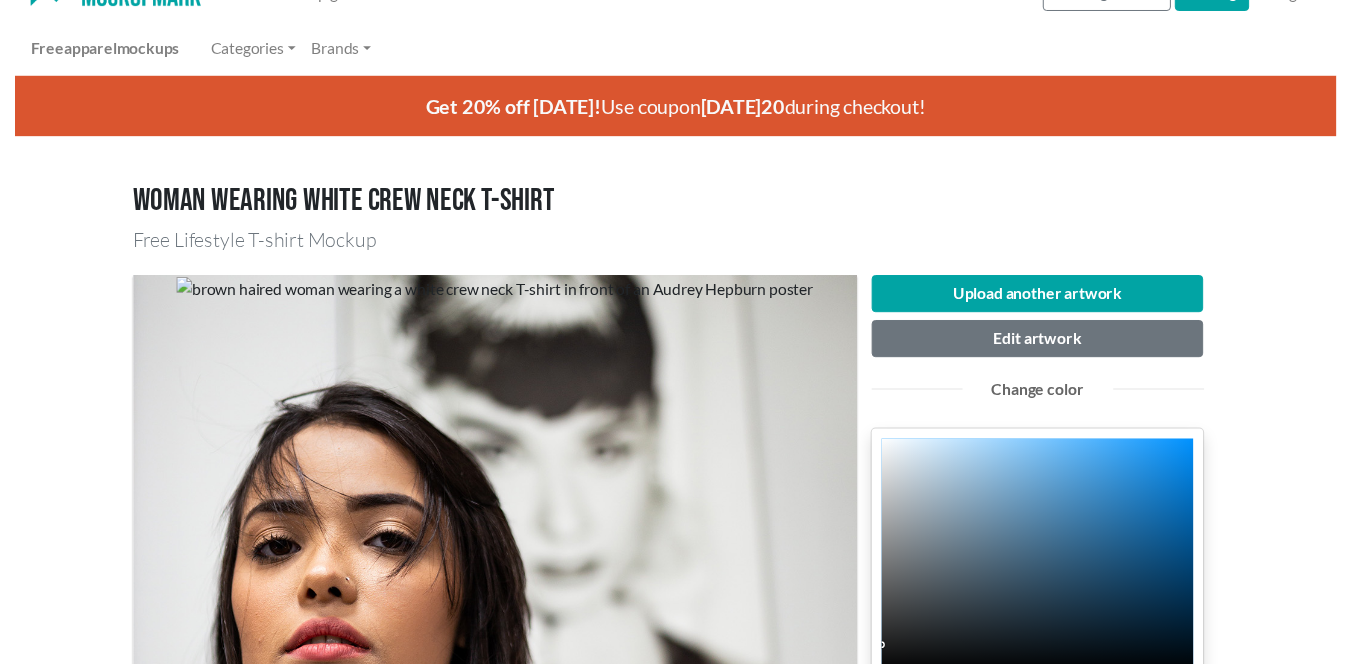 scroll, scrollTop: 0, scrollLeft: 0, axis: both 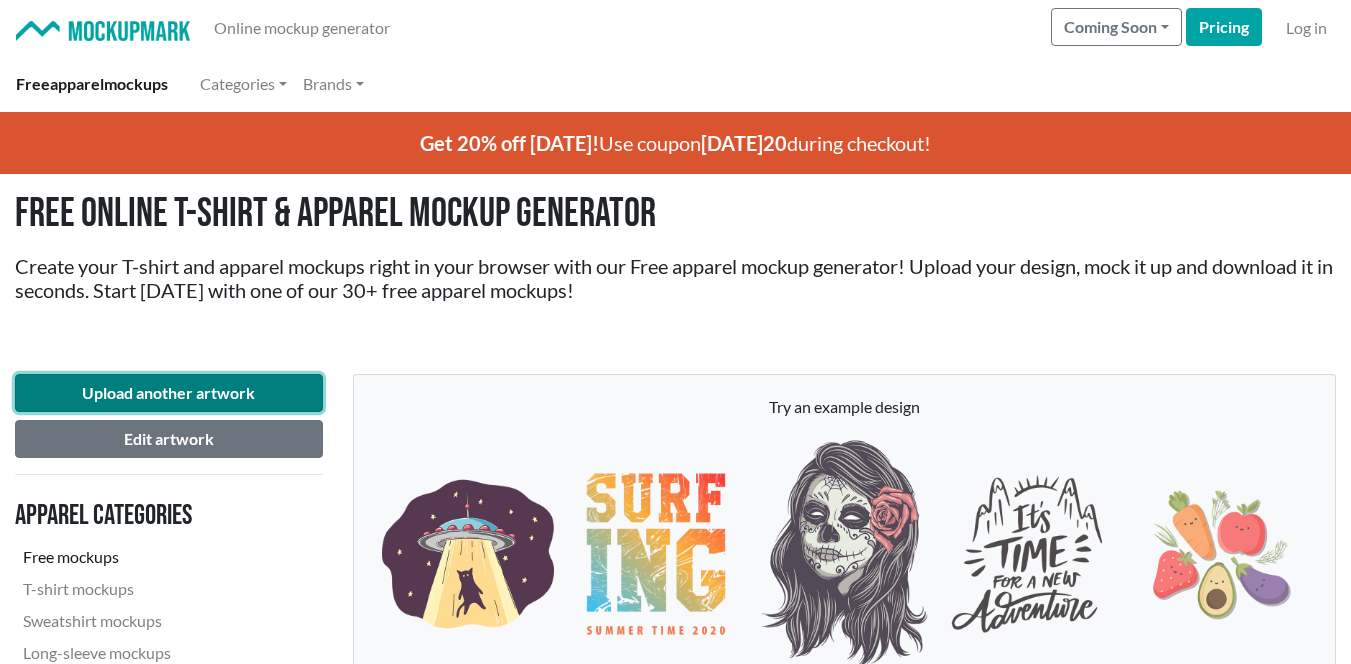 click on "Upload another artwork" at bounding box center (169, 393) 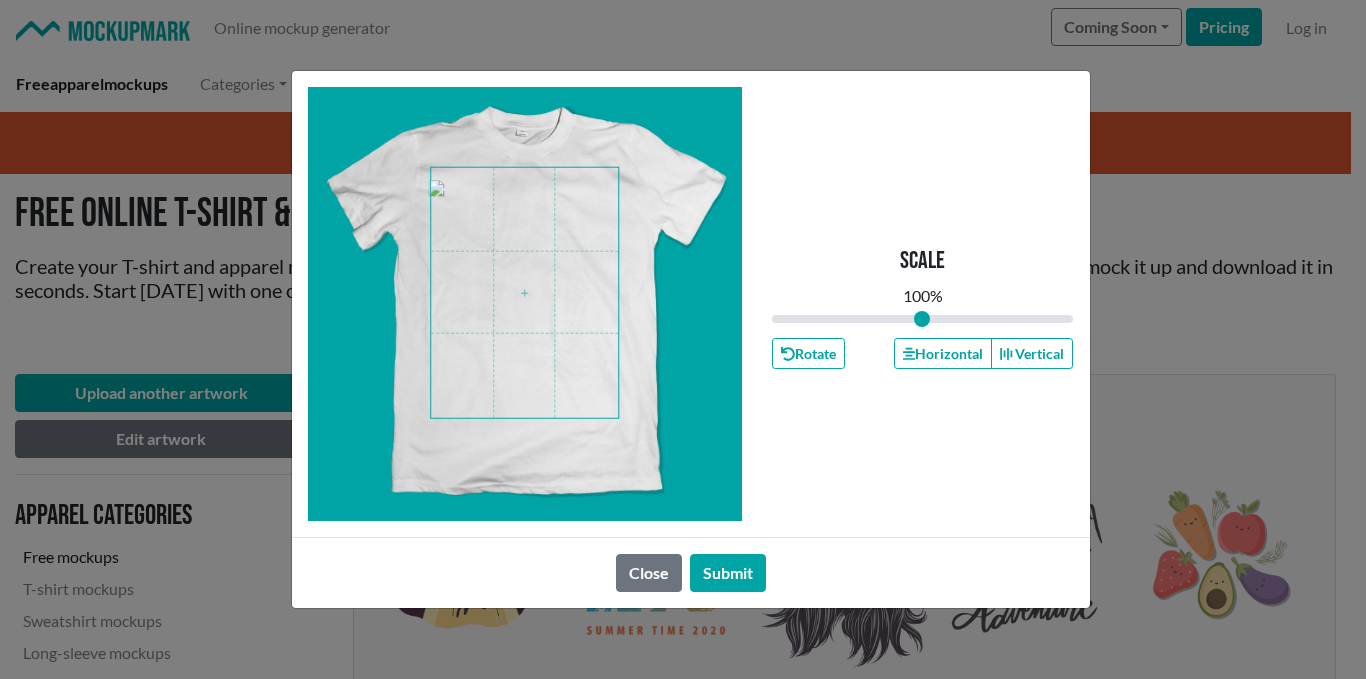 click at bounding box center (524, 293) 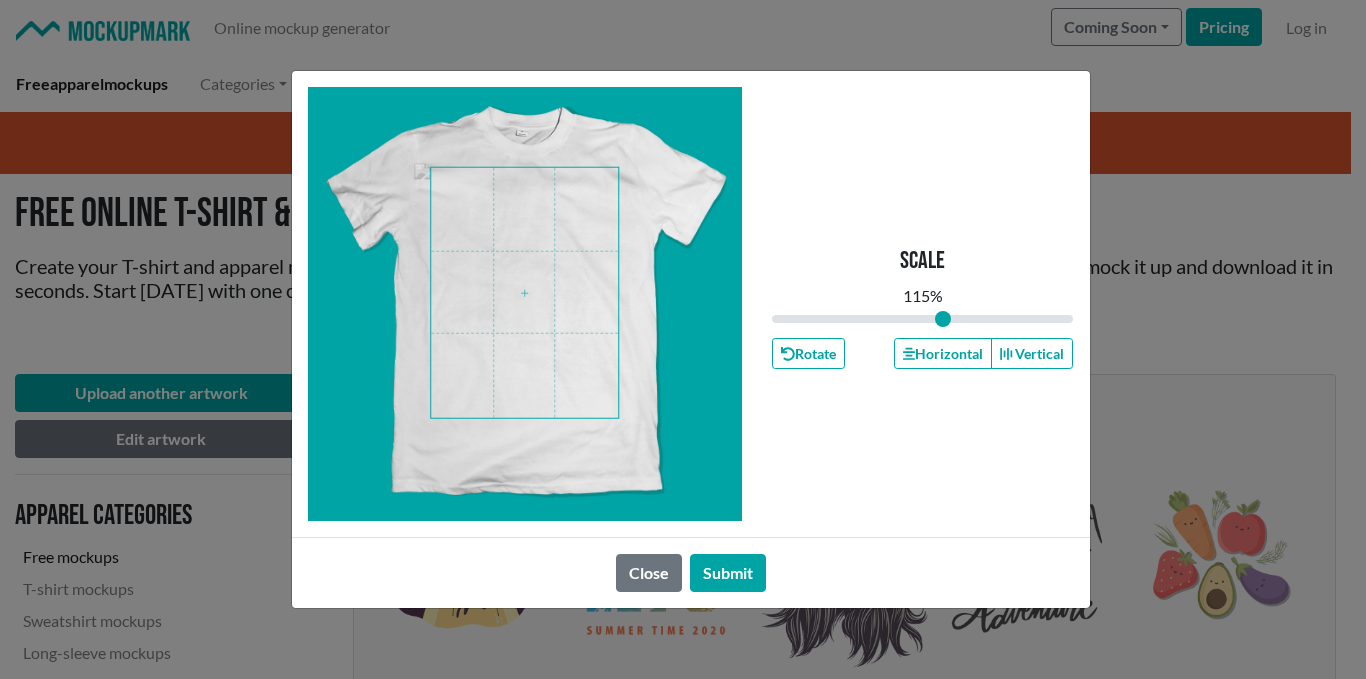 drag, startPoint x: 926, startPoint y: 311, endPoint x: 943, endPoint y: 312, distance: 17.029387 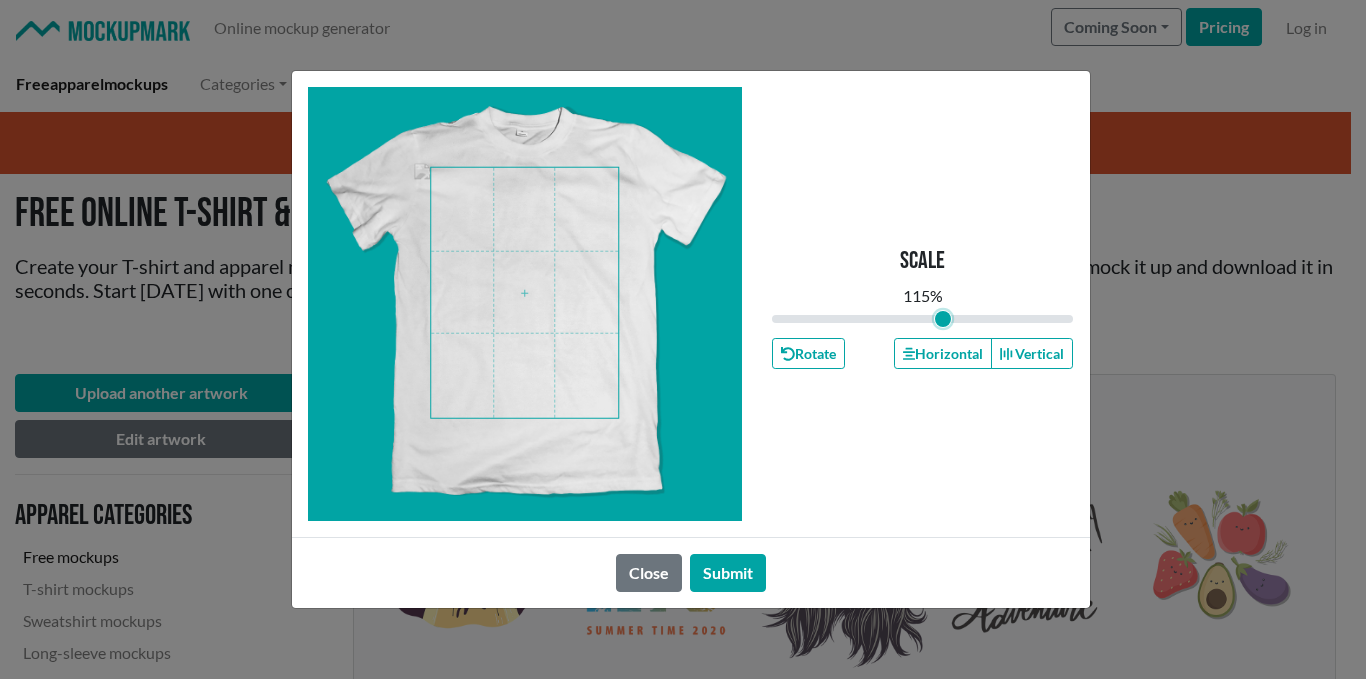 click at bounding box center [923, 319] 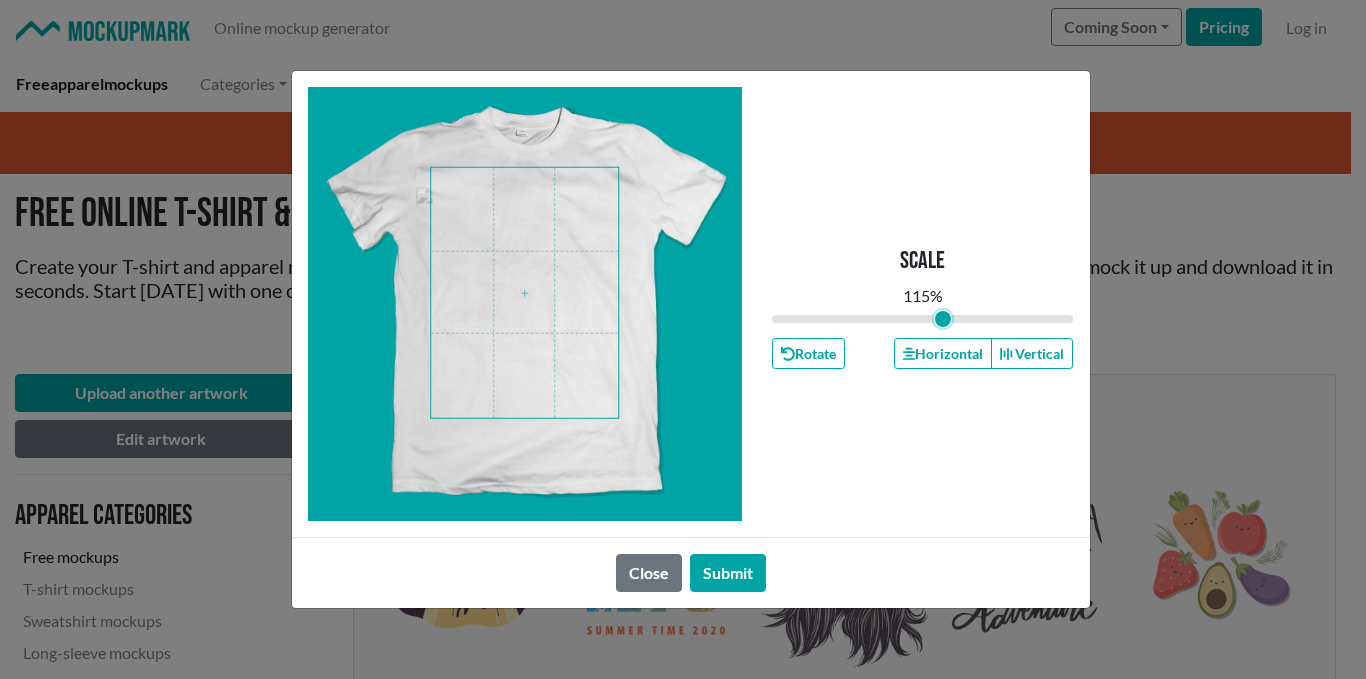 click at bounding box center [524, 293] 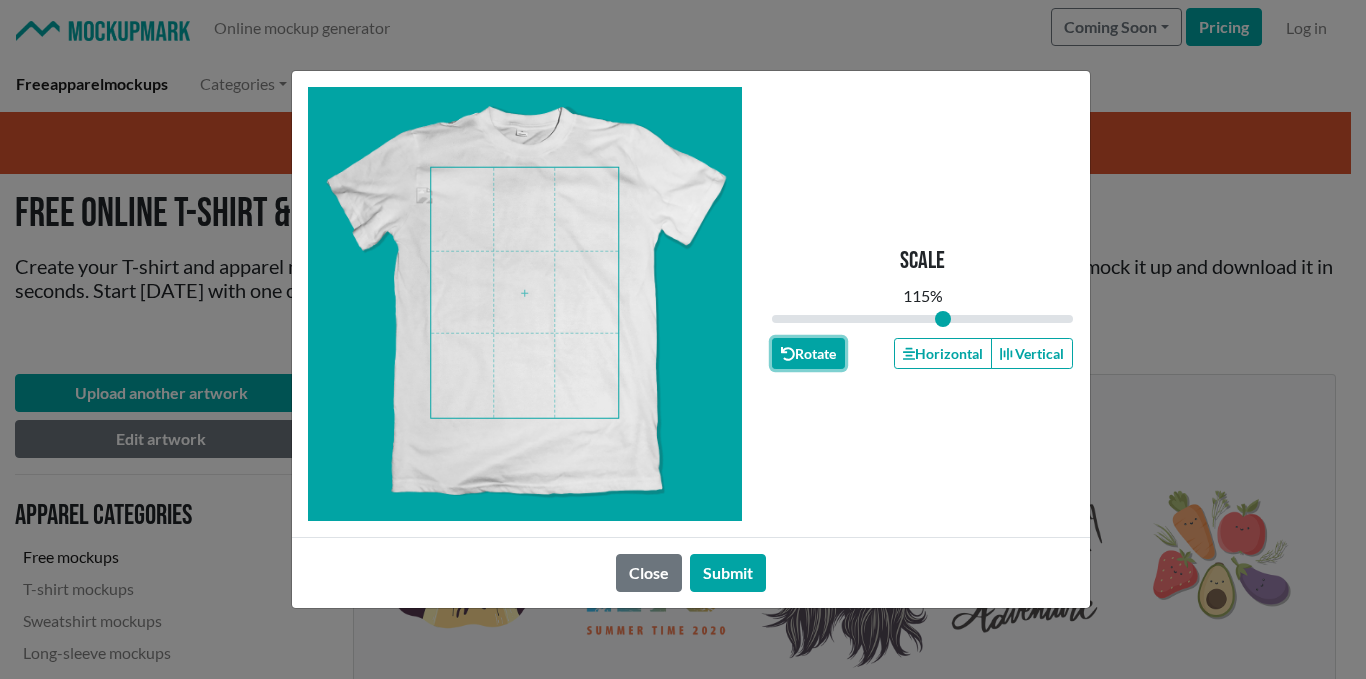 click on "Rotate" at bounding box center [808, 353] 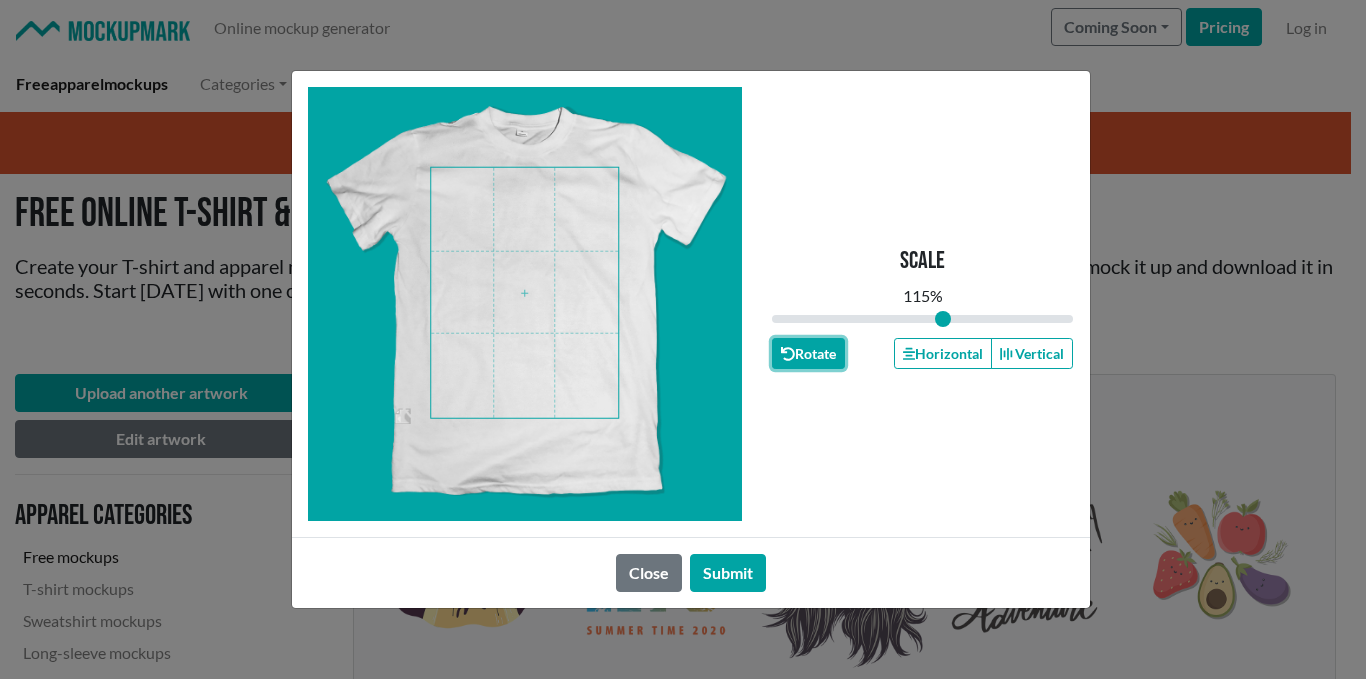 click on "Rotate" at bounding box center [808, 353] 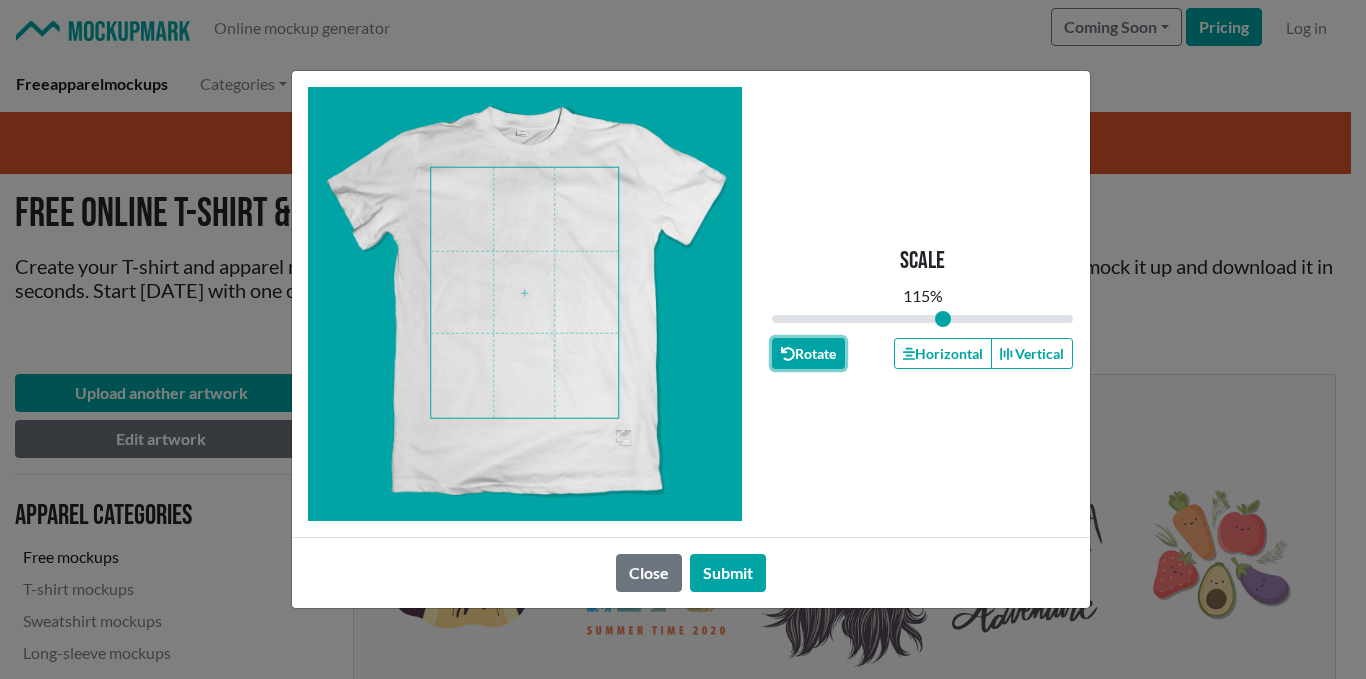 click on "Rotate" at bounding box center (808, 353) 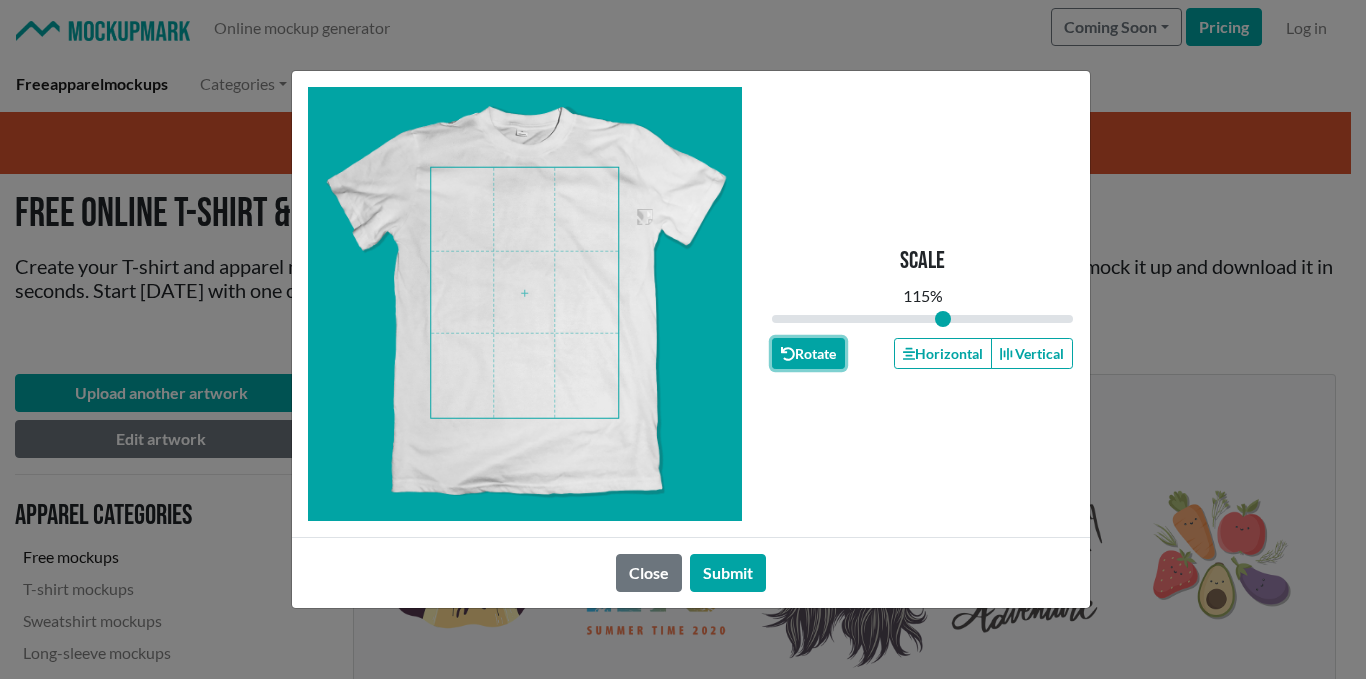 click on "Rotate" at bounding box center (808, 353) 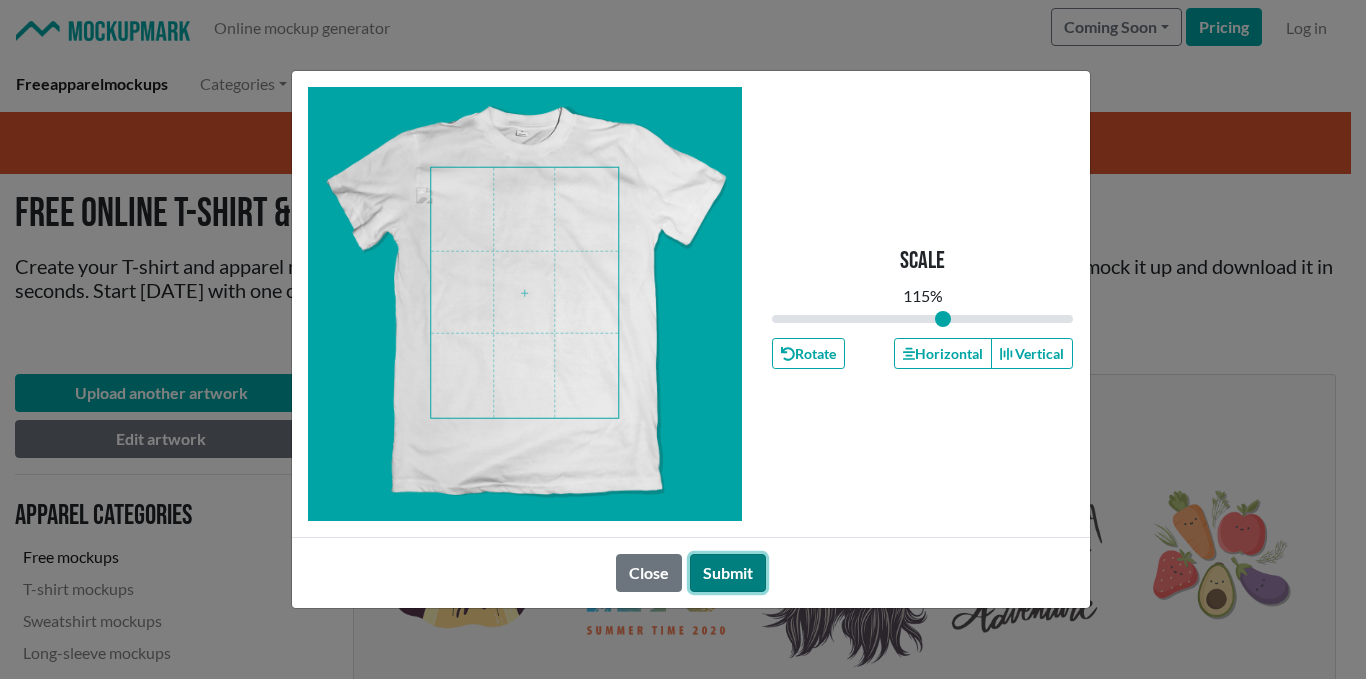 click on "Submit" at bounding box center [728, 573] 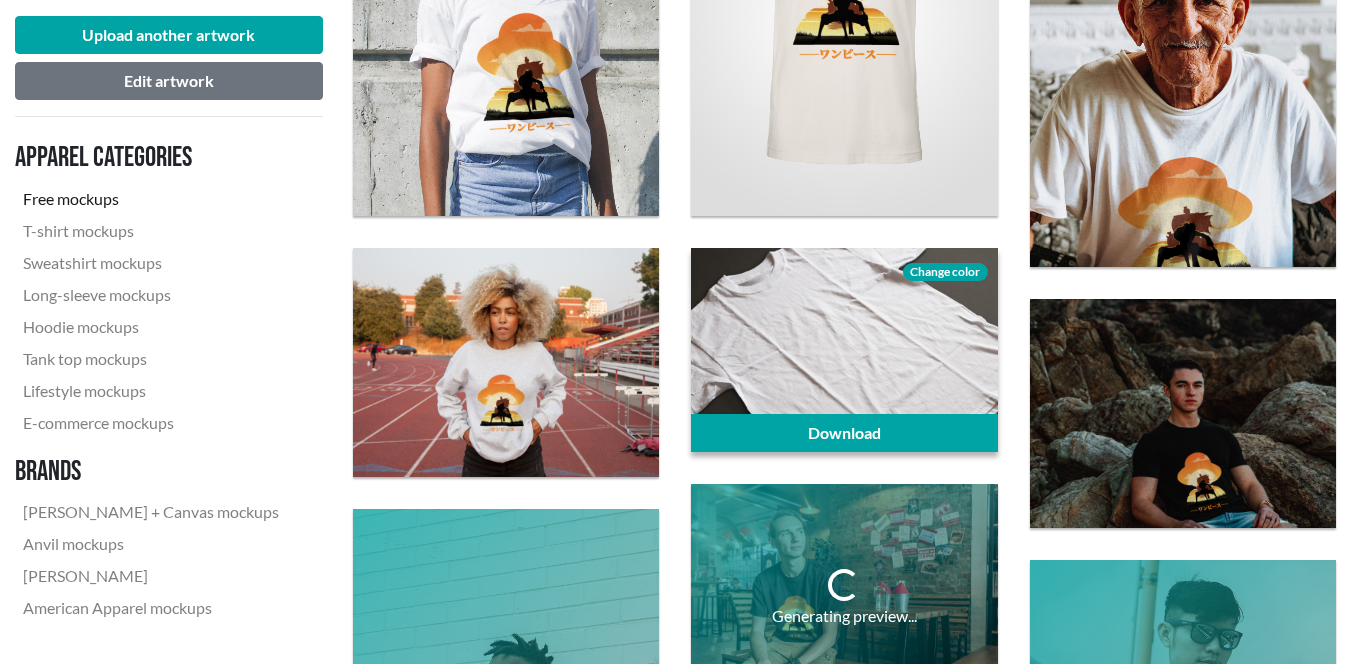 scroll, scrollTop: 1400, scrollLeft: 0, axis: vertical 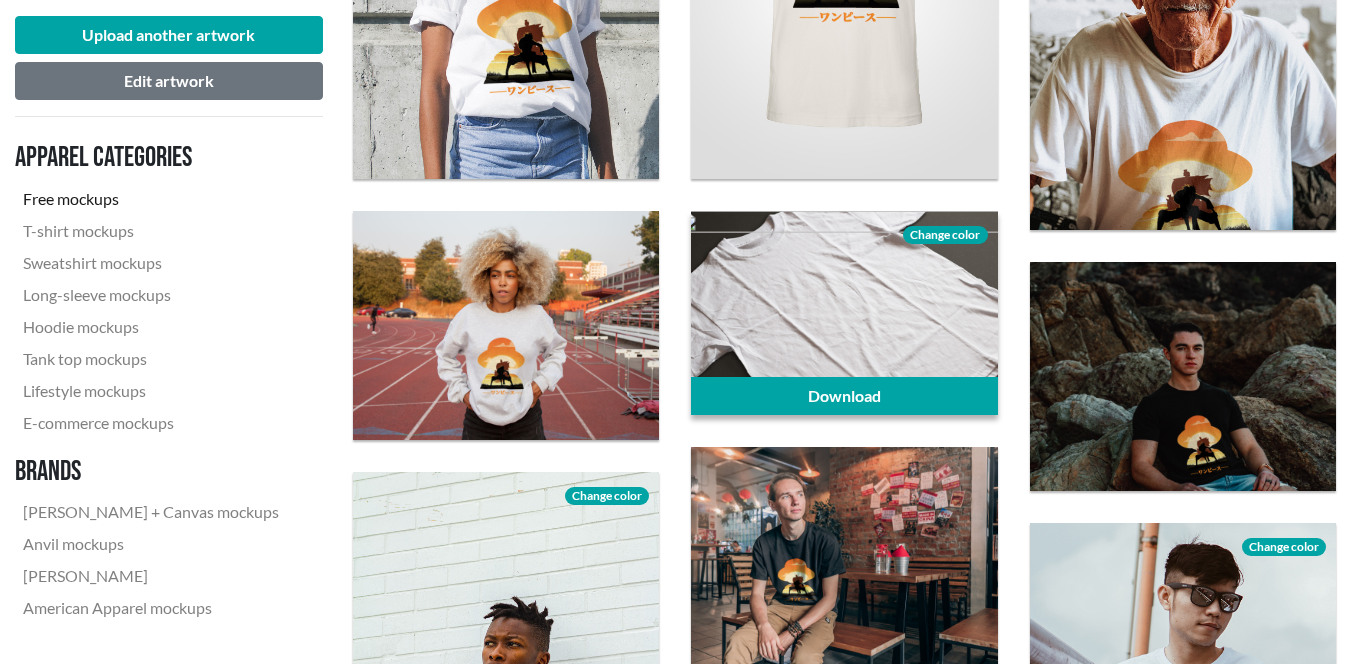 click at bounding box center (844, 313) 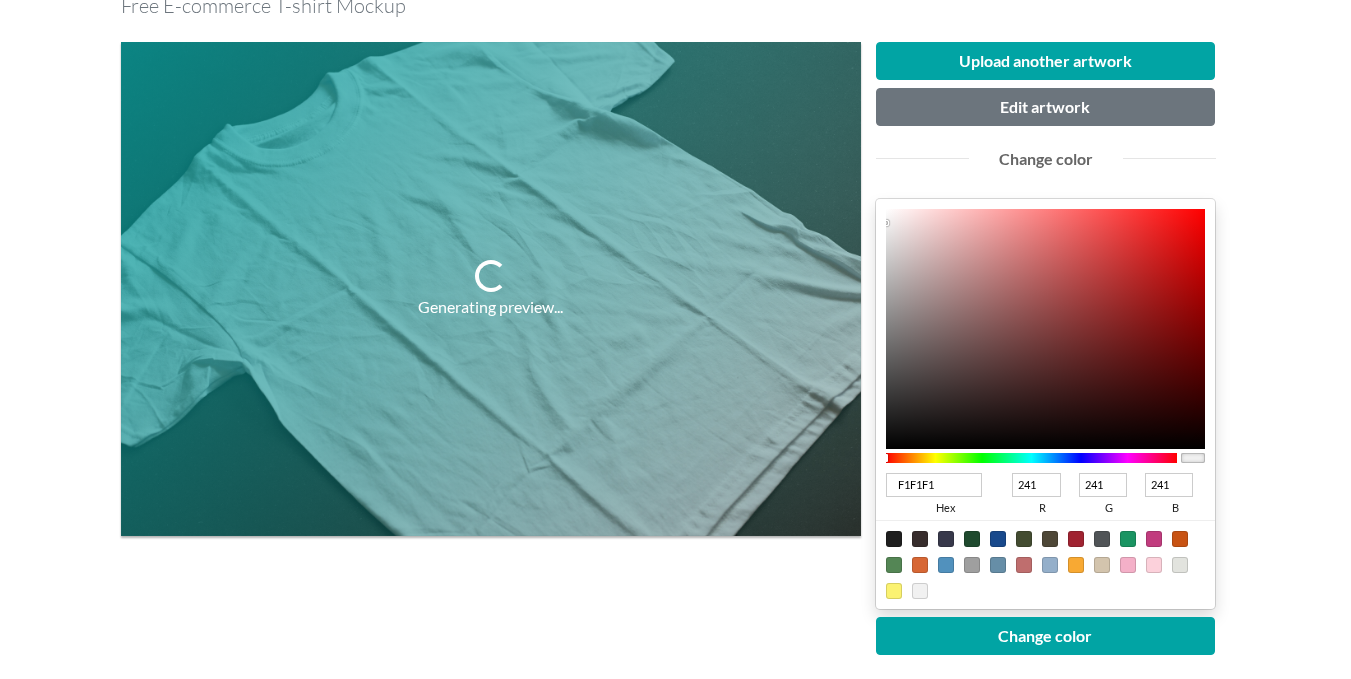 scroll, scrollTop: 300, scrollLeft: 0, axis: vertical 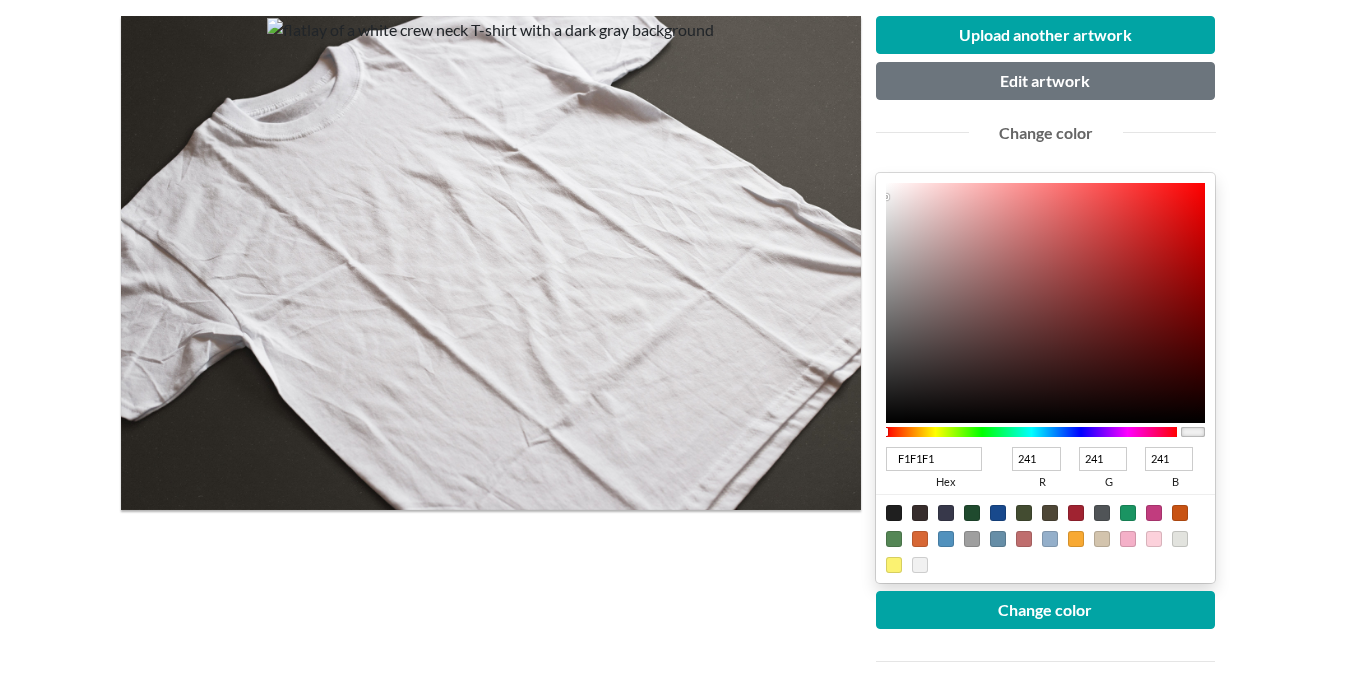click at bounding box center [894, 513] 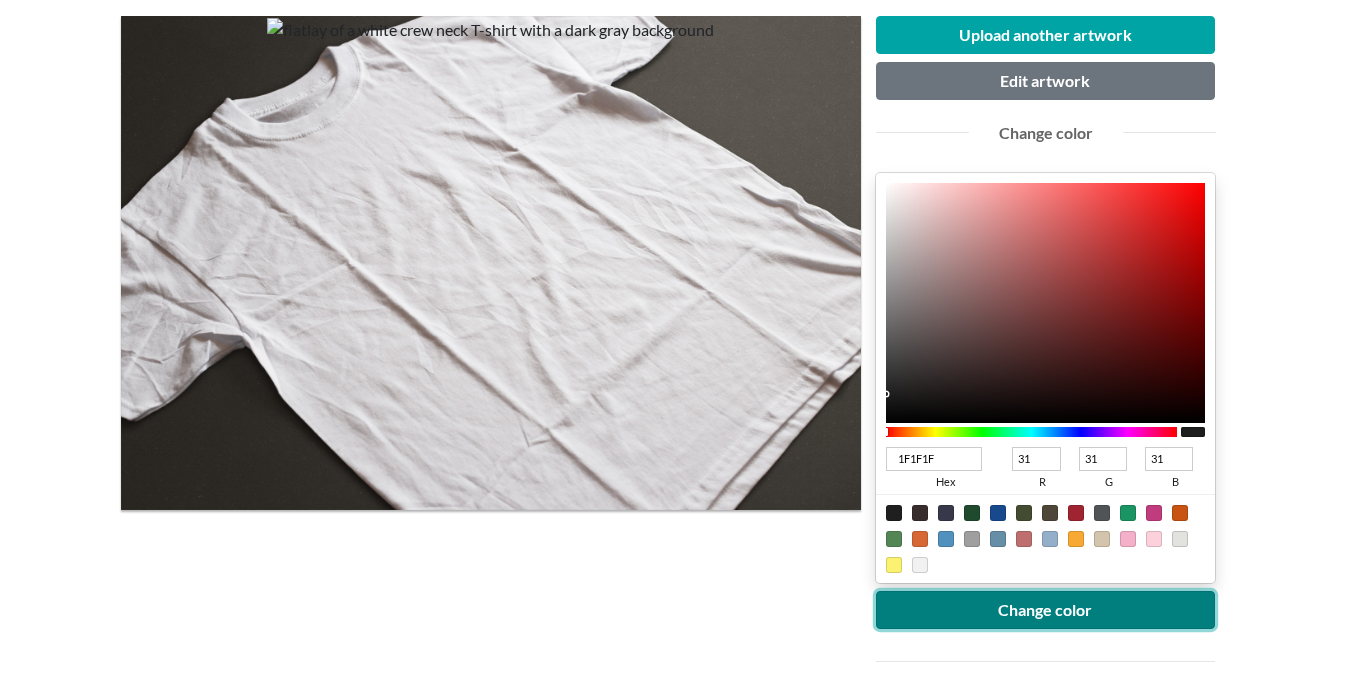 click on "Change color" at bounding box center (1046, 610) 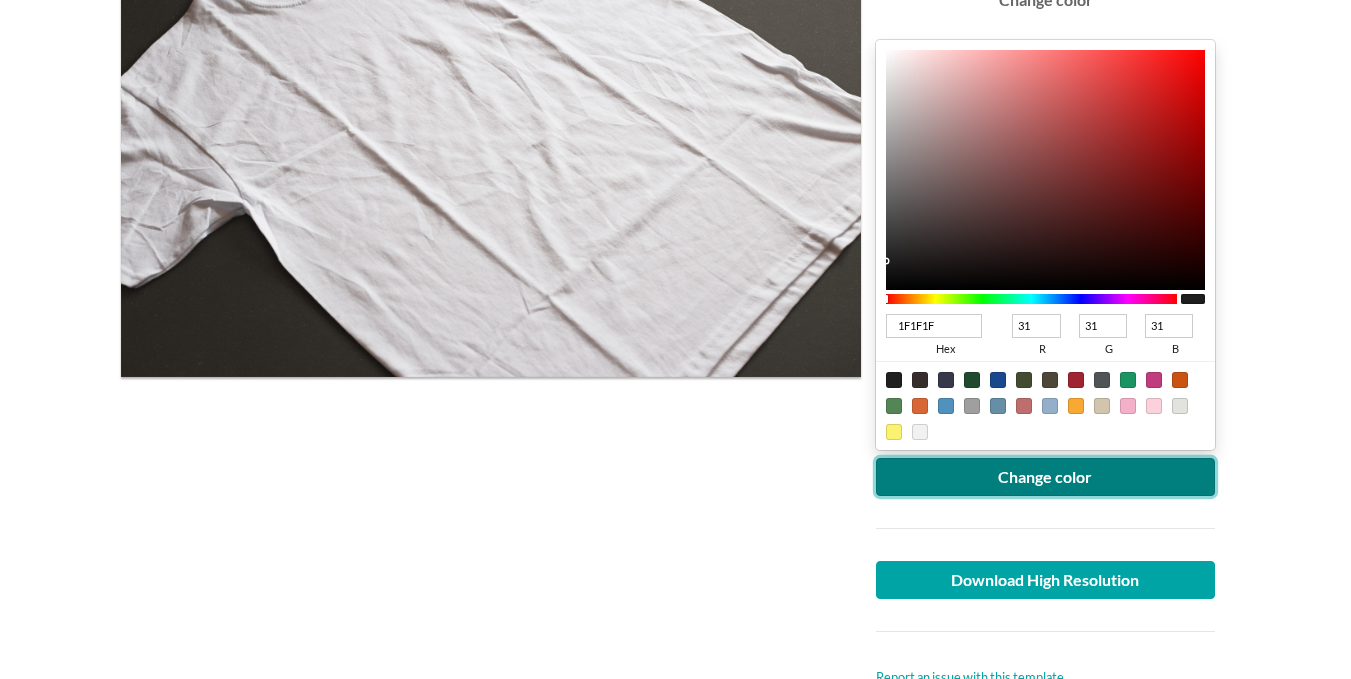 scroll, scrollTop: 600, scrollLeft: 0, axis: vertical 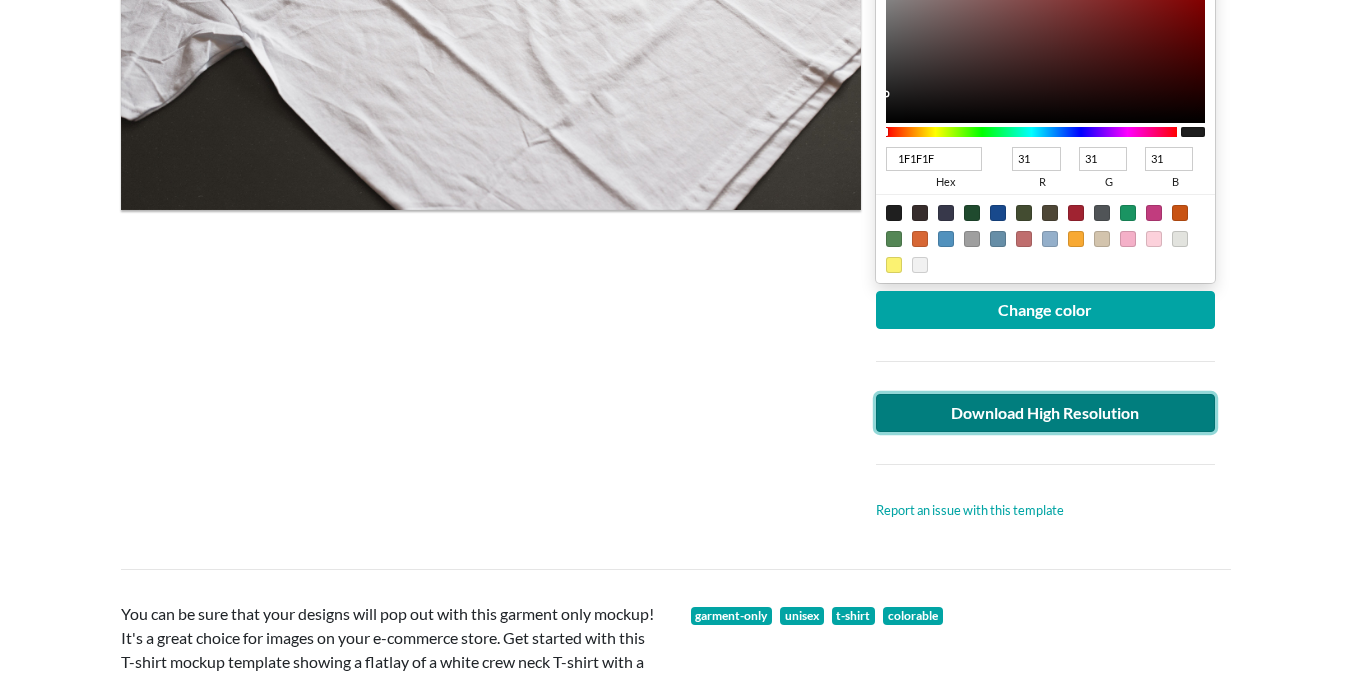 click on "Download High Resolution" at bounding box center [1046, 413] 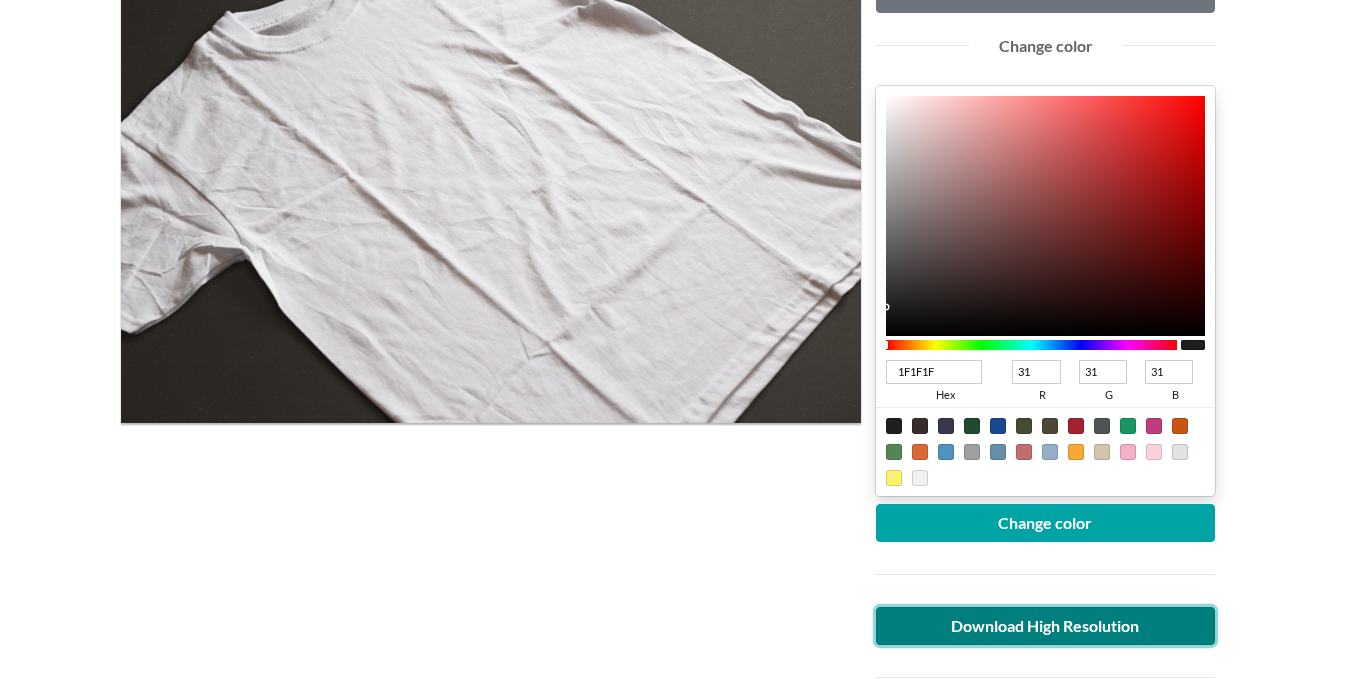 scroll, scrollTop: 400, scrollLeft: 0, axis: vertical 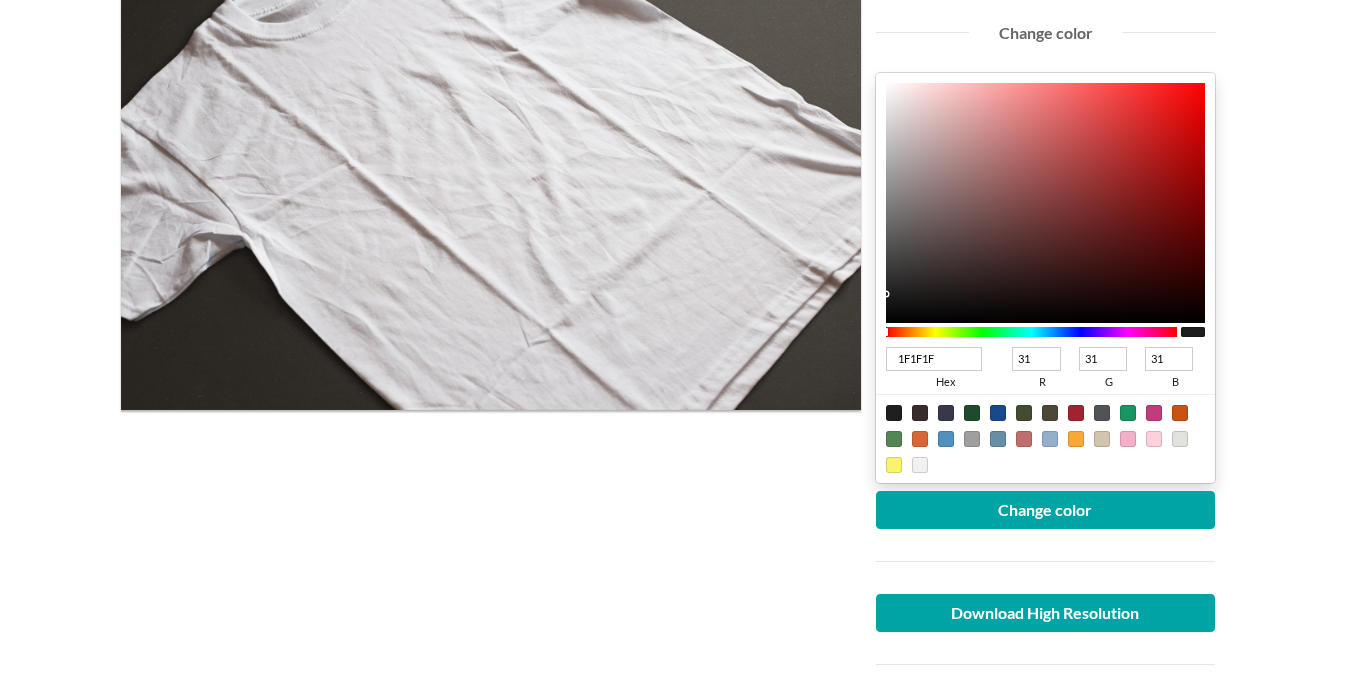 click at bounding box center [1046, 438] 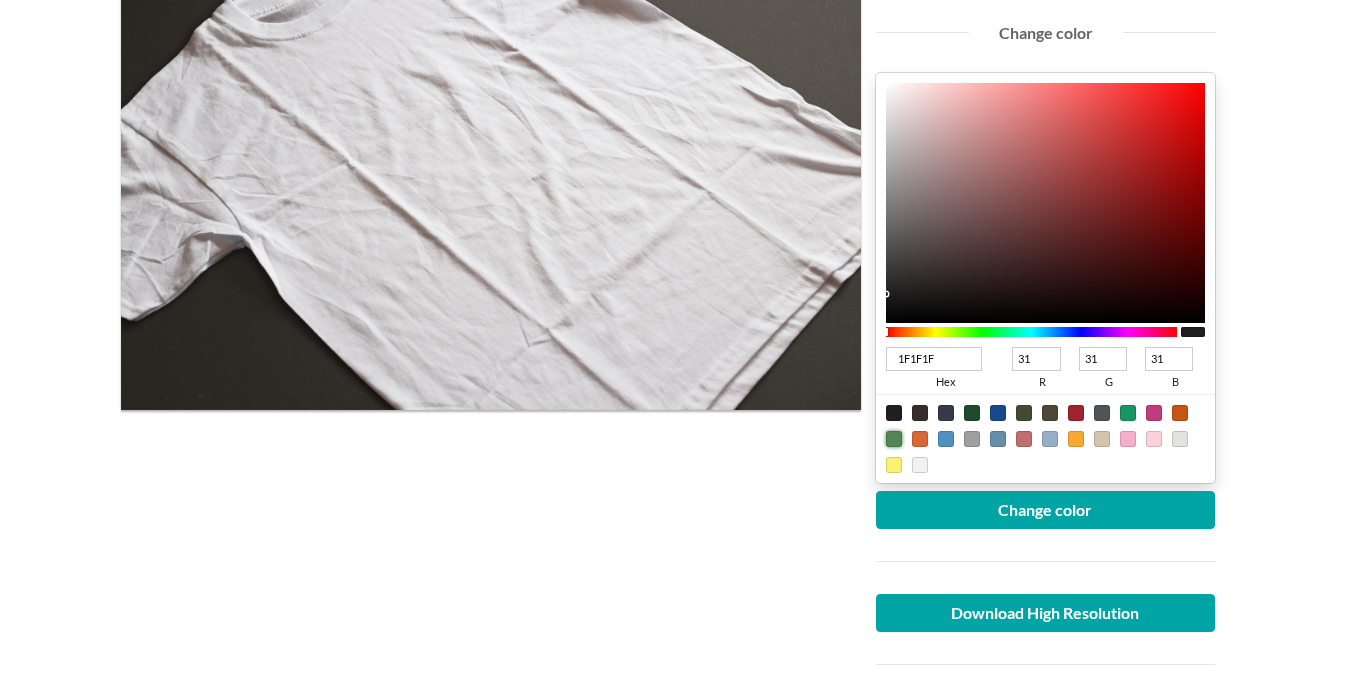 click at bounding box center [894, 439] 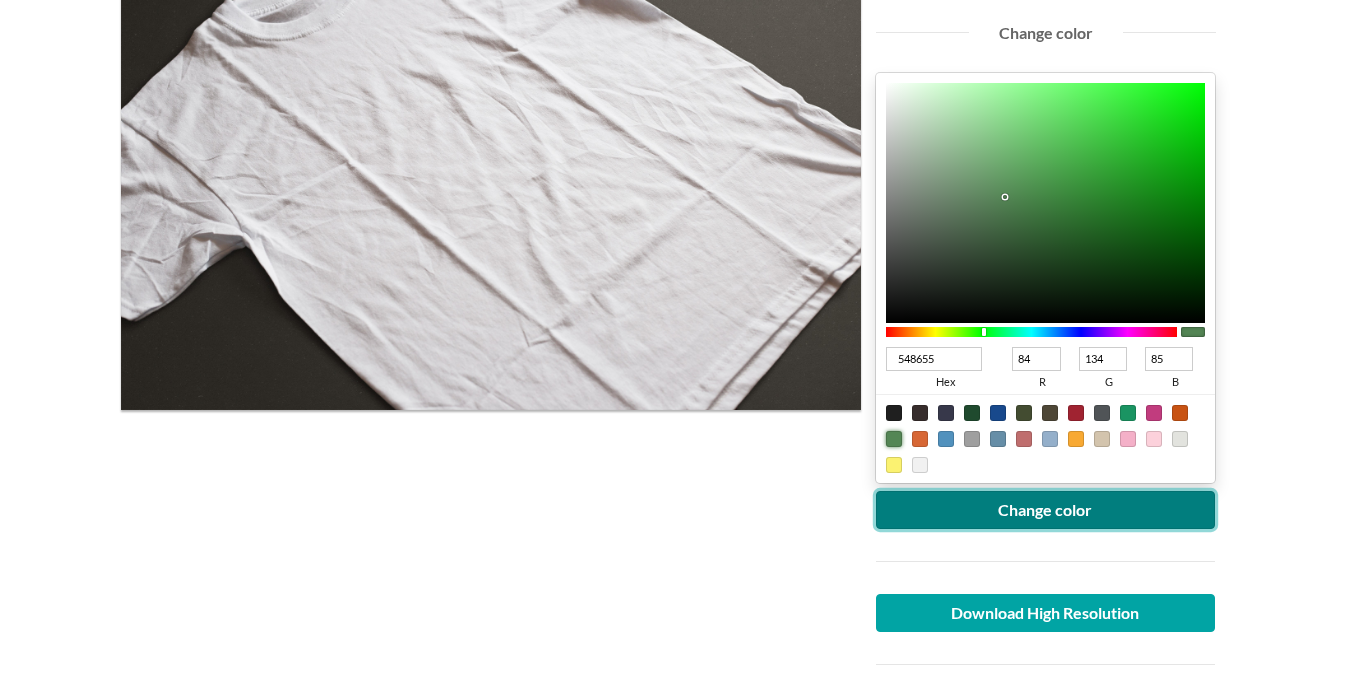 click on "Change color" at bounding box center [1046, 510] 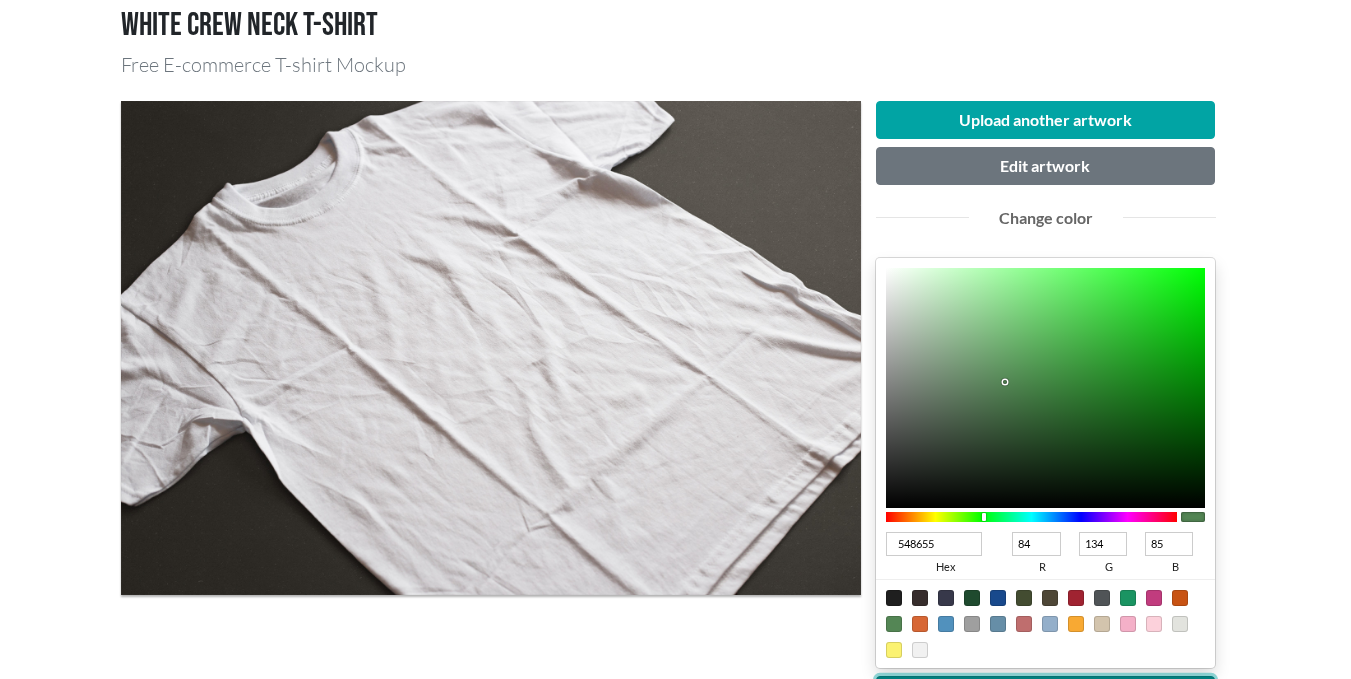 scroll, scrollTop: 200, scrollLeft: 0, axis: vertical 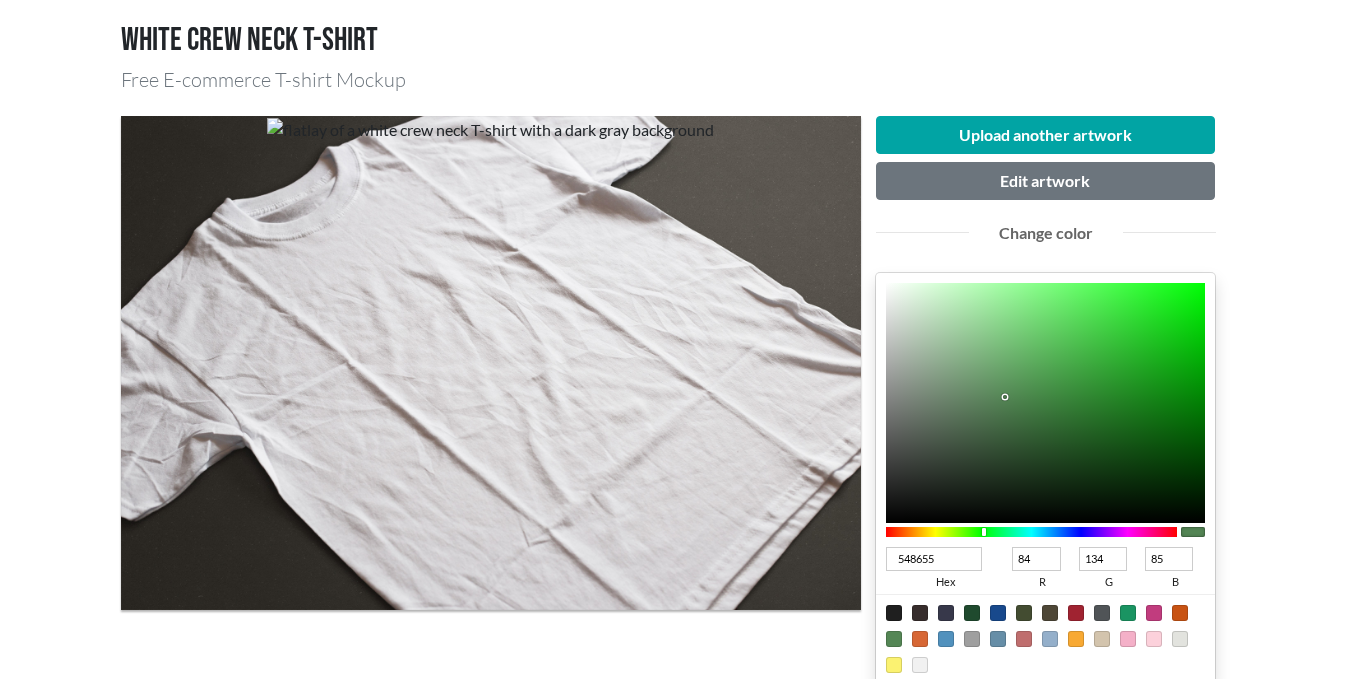 click at bounding box center (1128, 613) 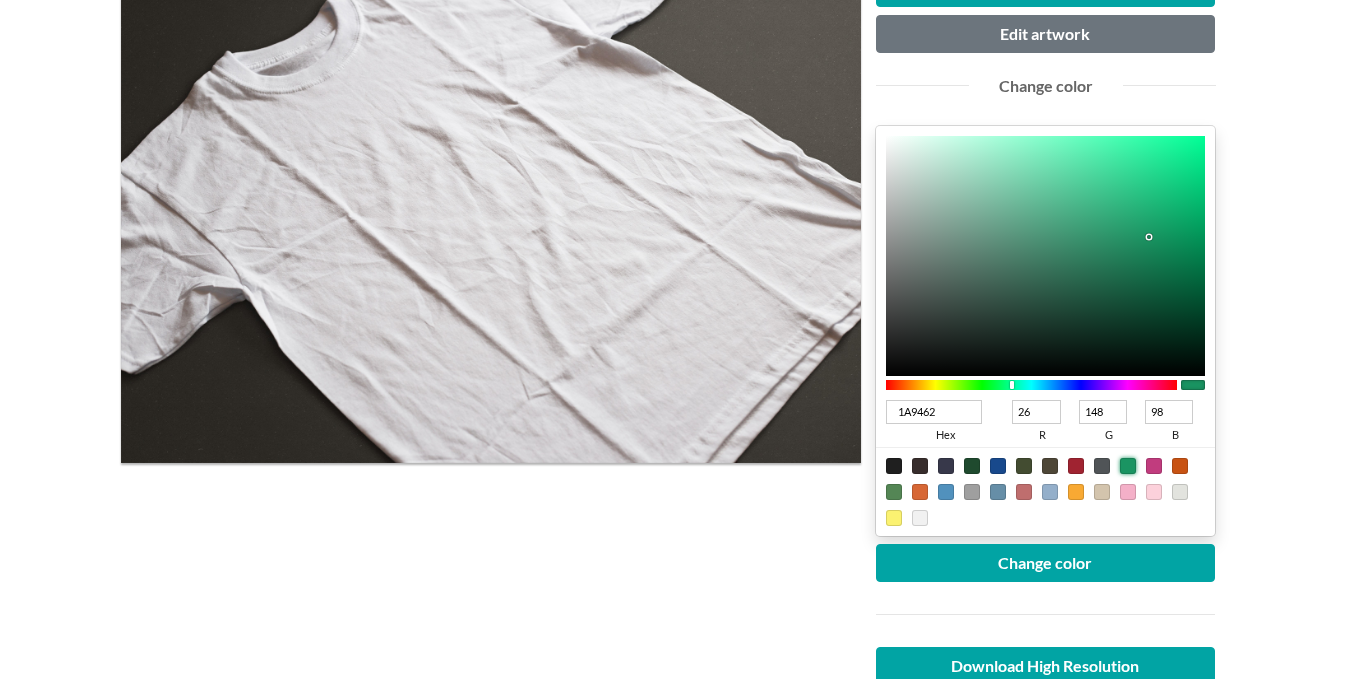scroll, scrollTop: 600, scrollLeft: 0, axis: vertical 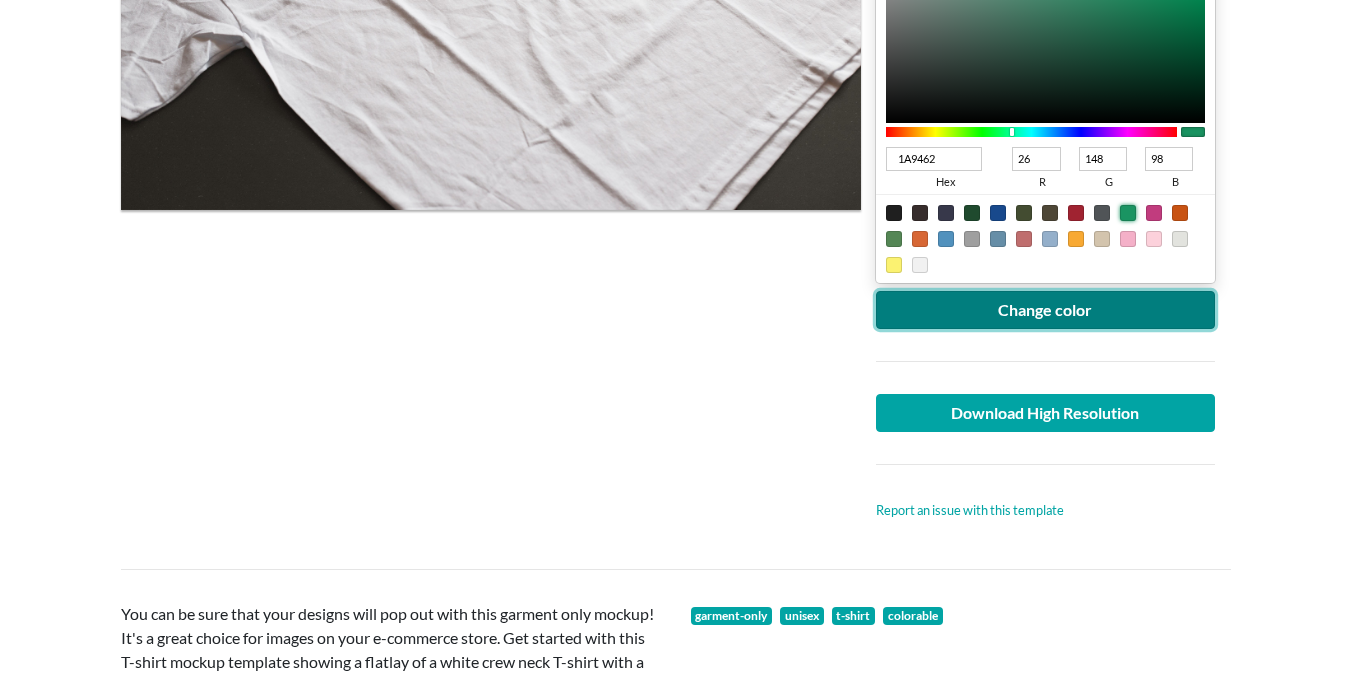 click on "Change color" at bounding box center [1046, 310] 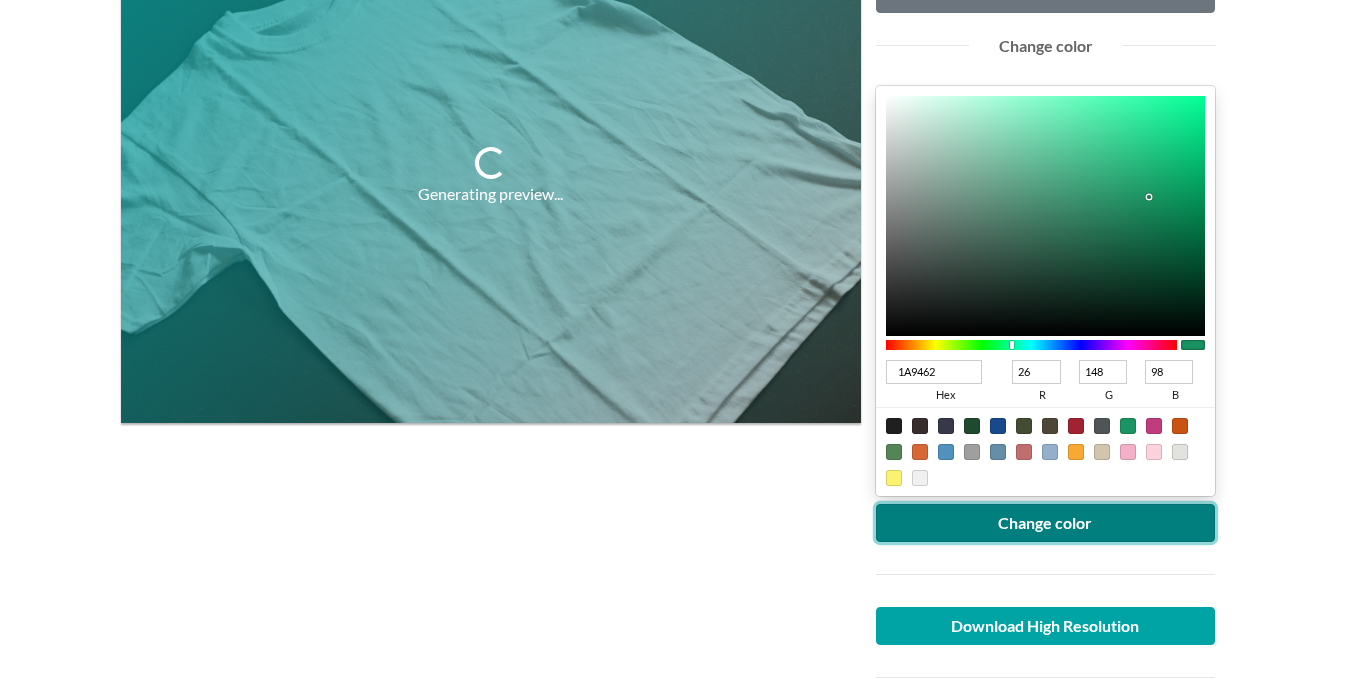 scroll, scrollTop: 300, scrollLeft: 0, axis: vertical 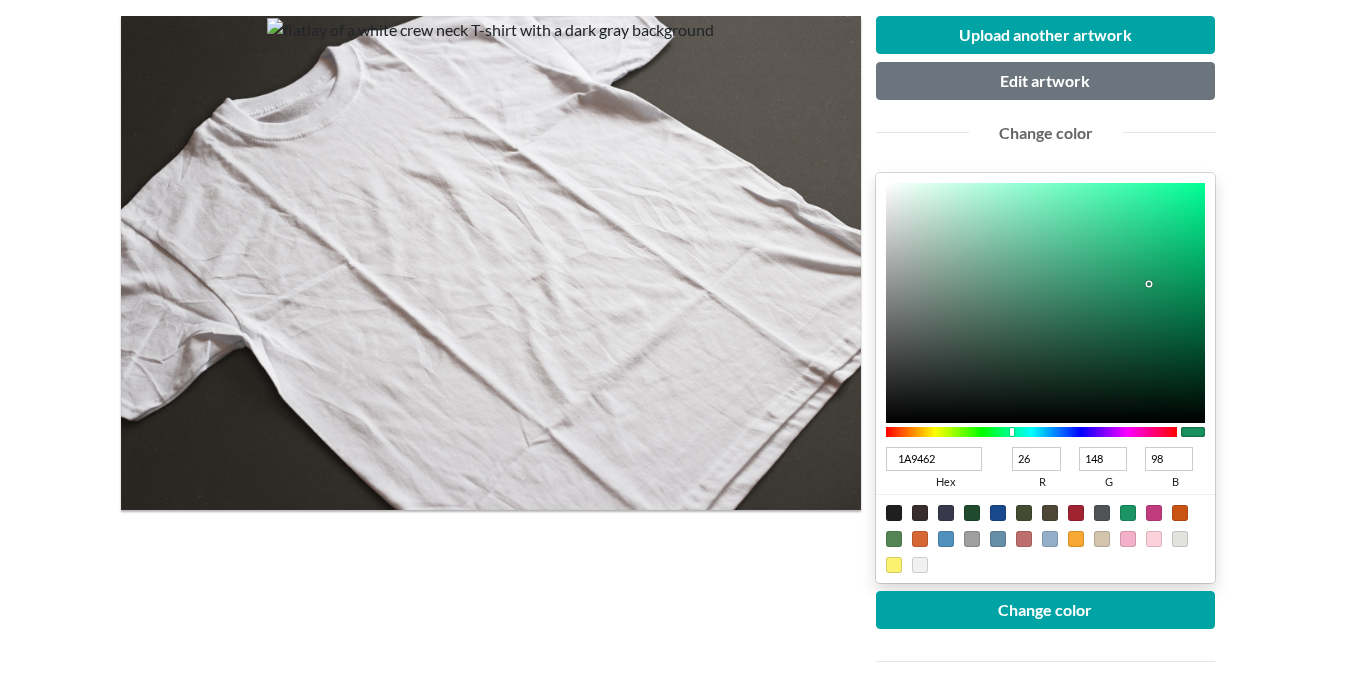 click at bounding box center [972, 513] 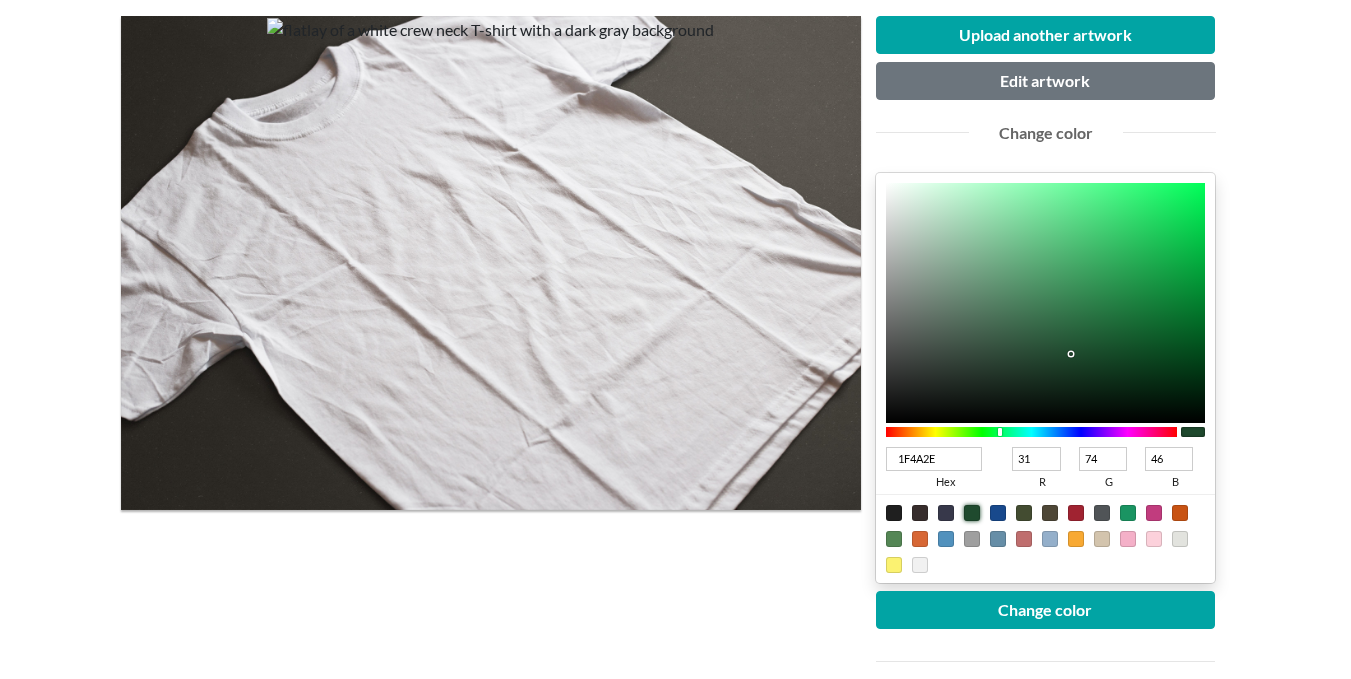 click at bounding box center [1046, 661] 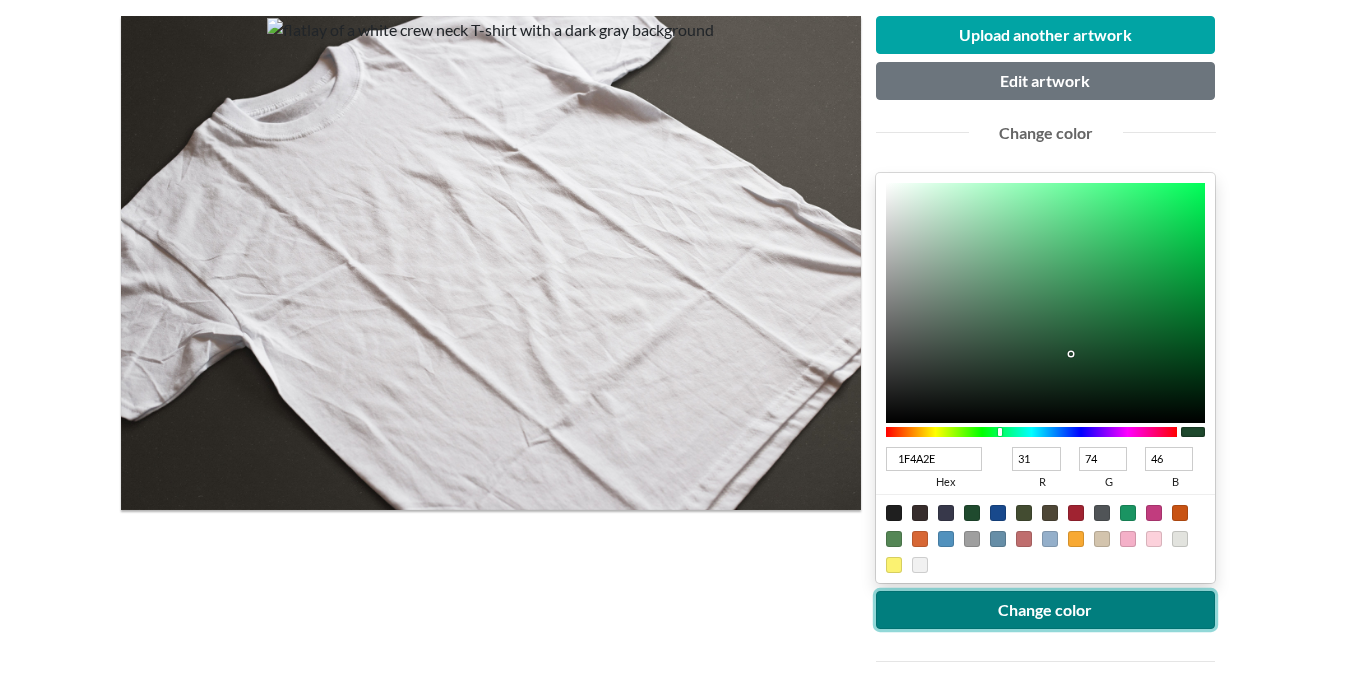 click on "Change color" at bounding box center [1046, 610] 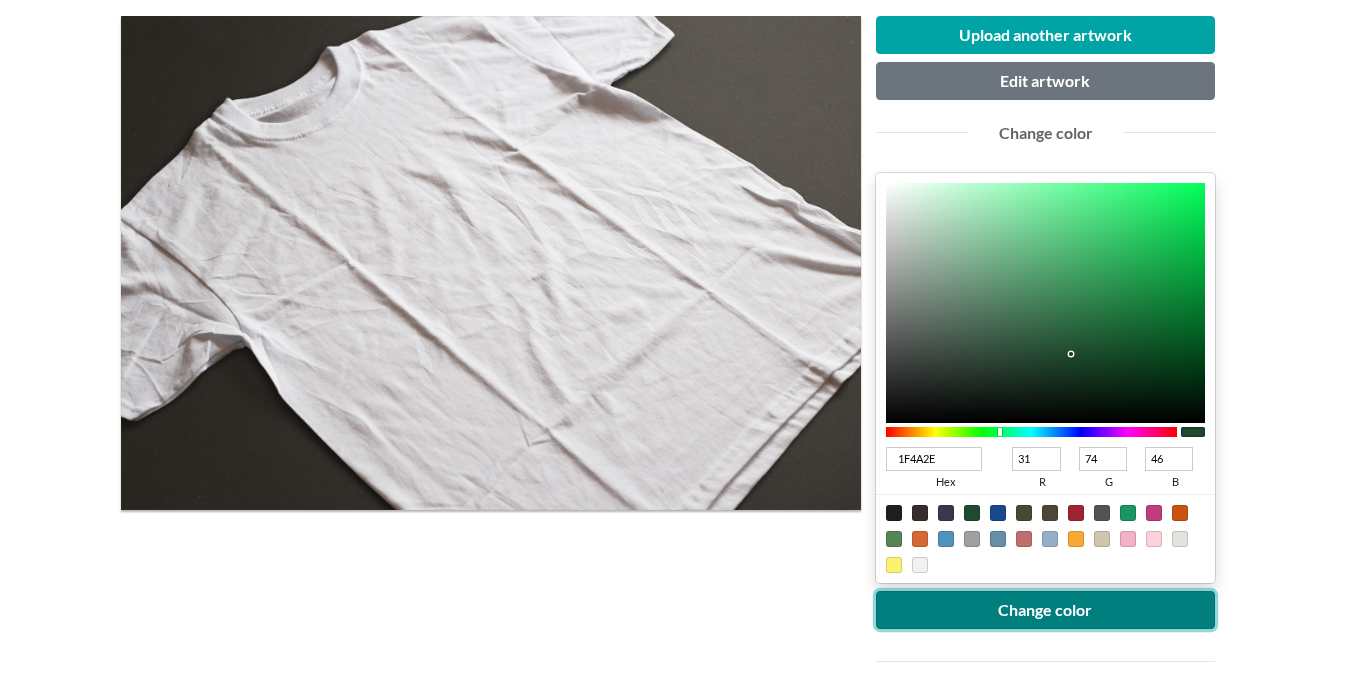 click on "Change color" at bounding box center [1046, 610] 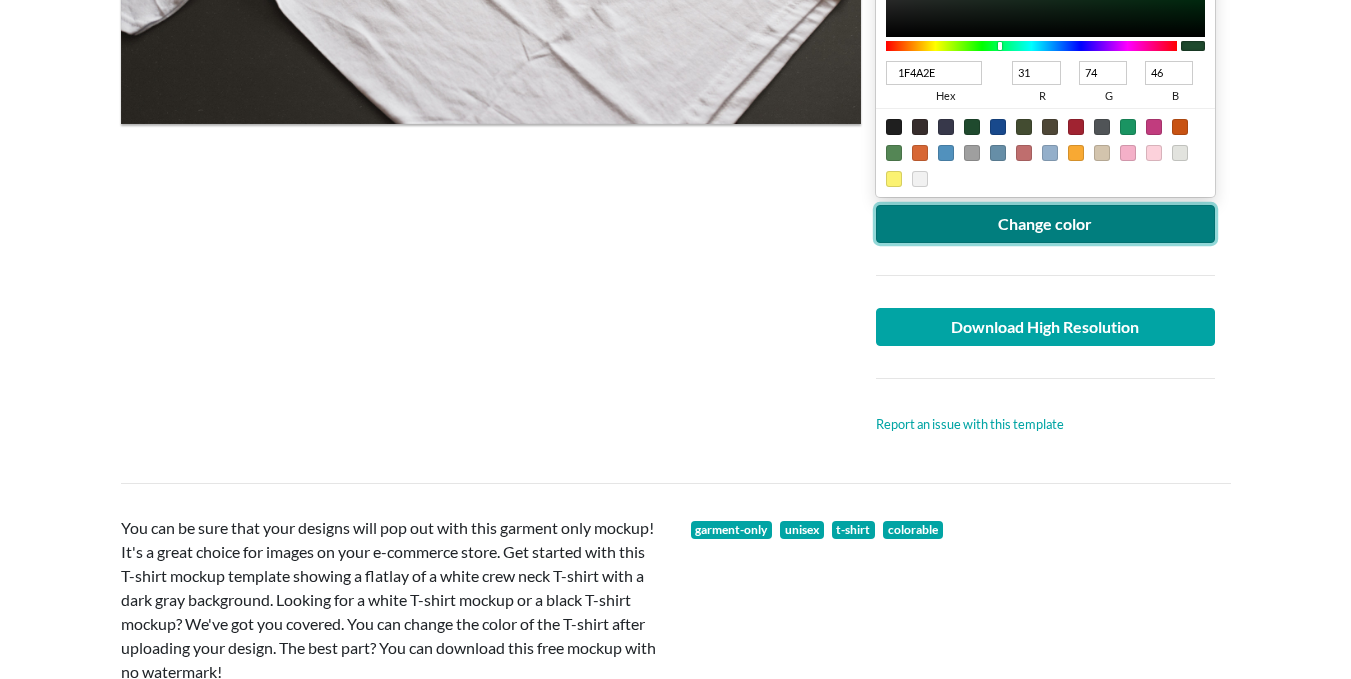 scroll, scrollTop: 700, scrollLeft: 0, axis: vertical 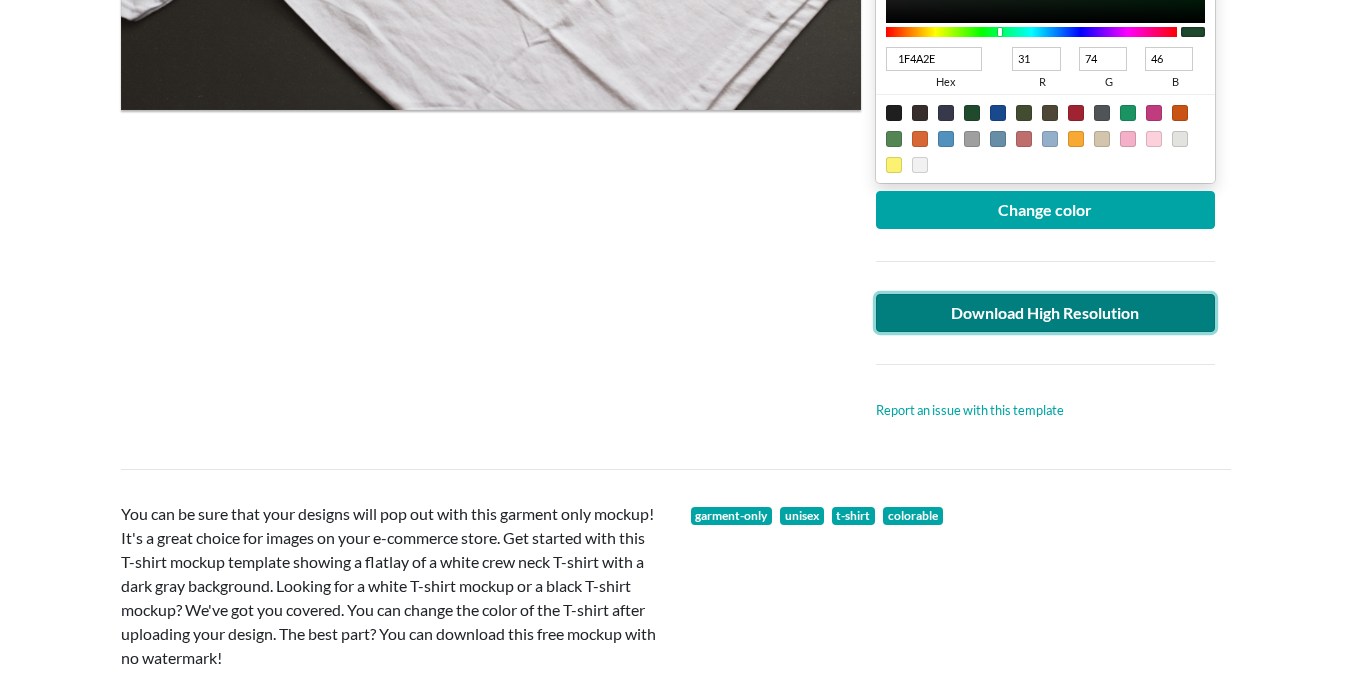 click on "Download High Resolution" at bounding box center (1046, 313) 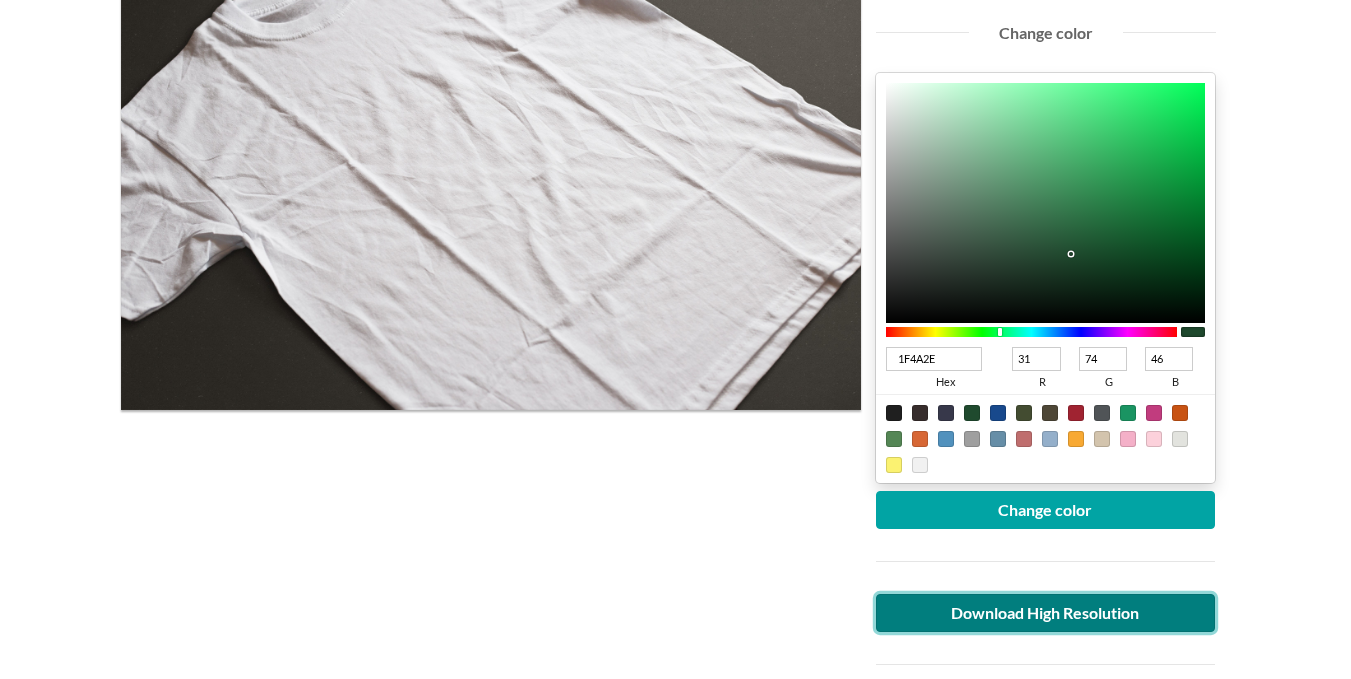 scroll, scrollTop: 300, scrollLeft: 0, axis: vertical 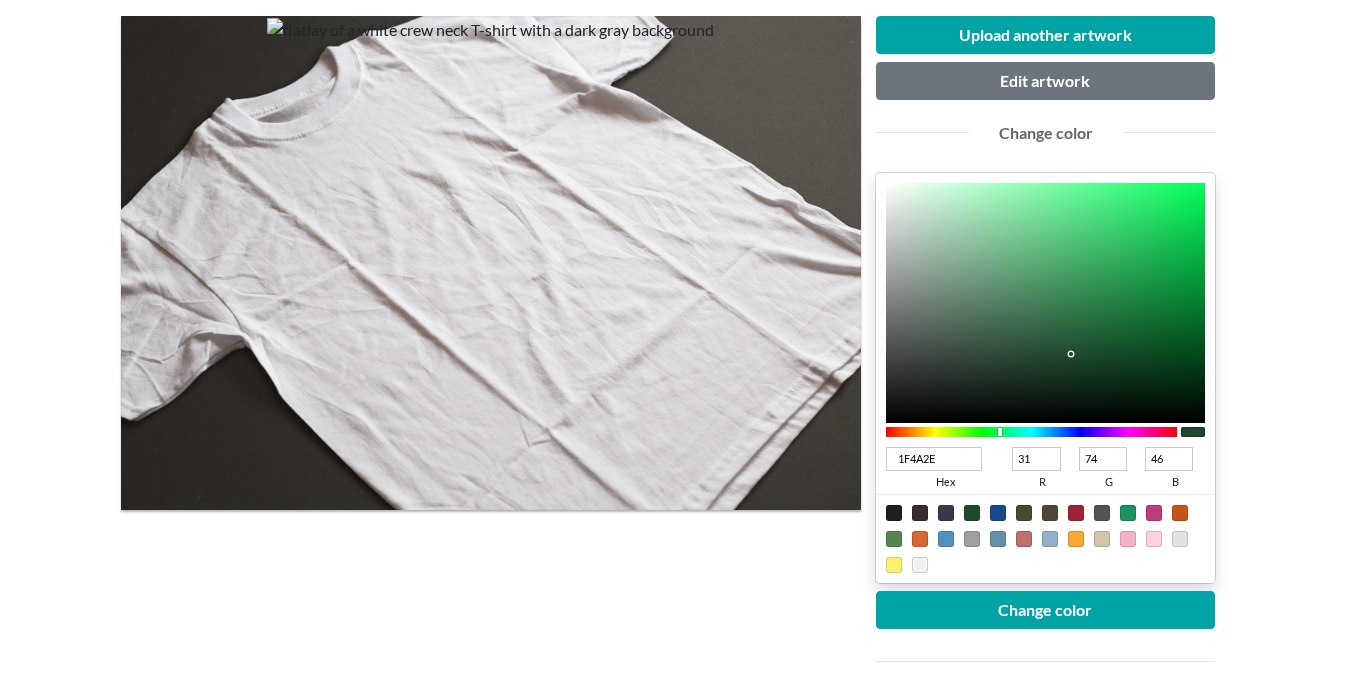 click at bounding box center (946, 513) 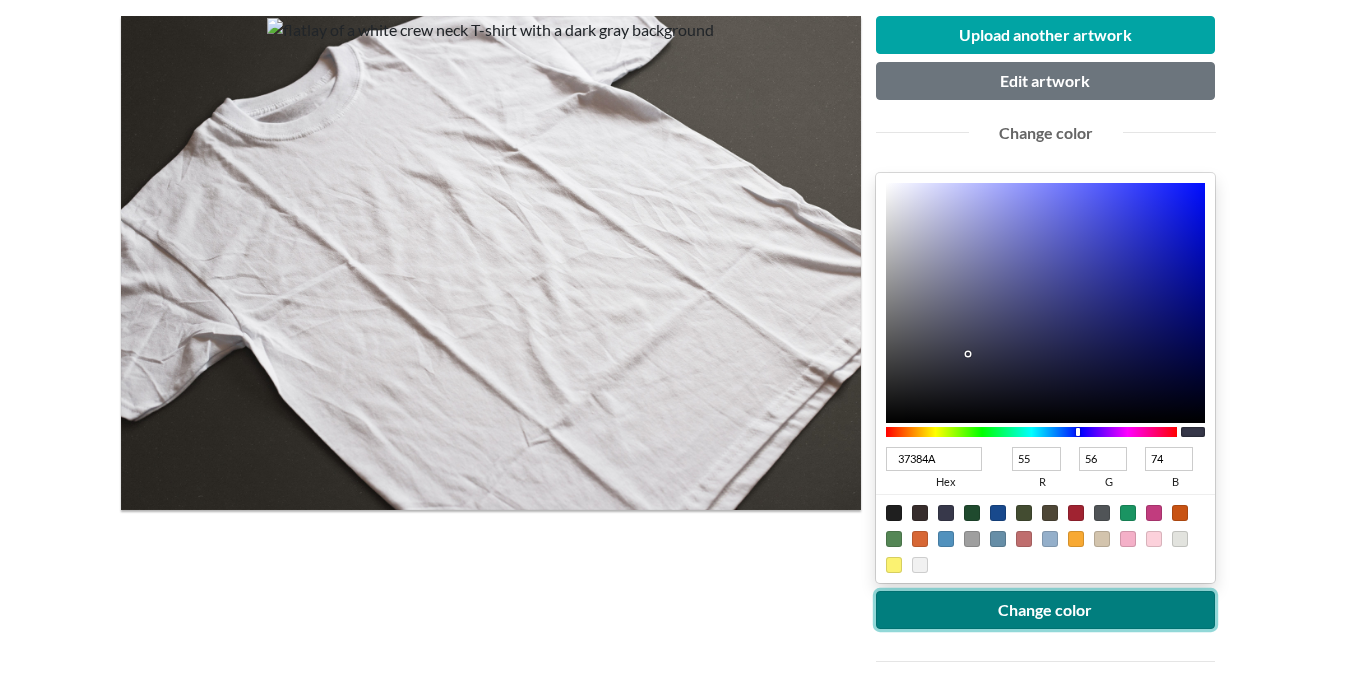 click on "Change color" at bounding box center (1046, 610) 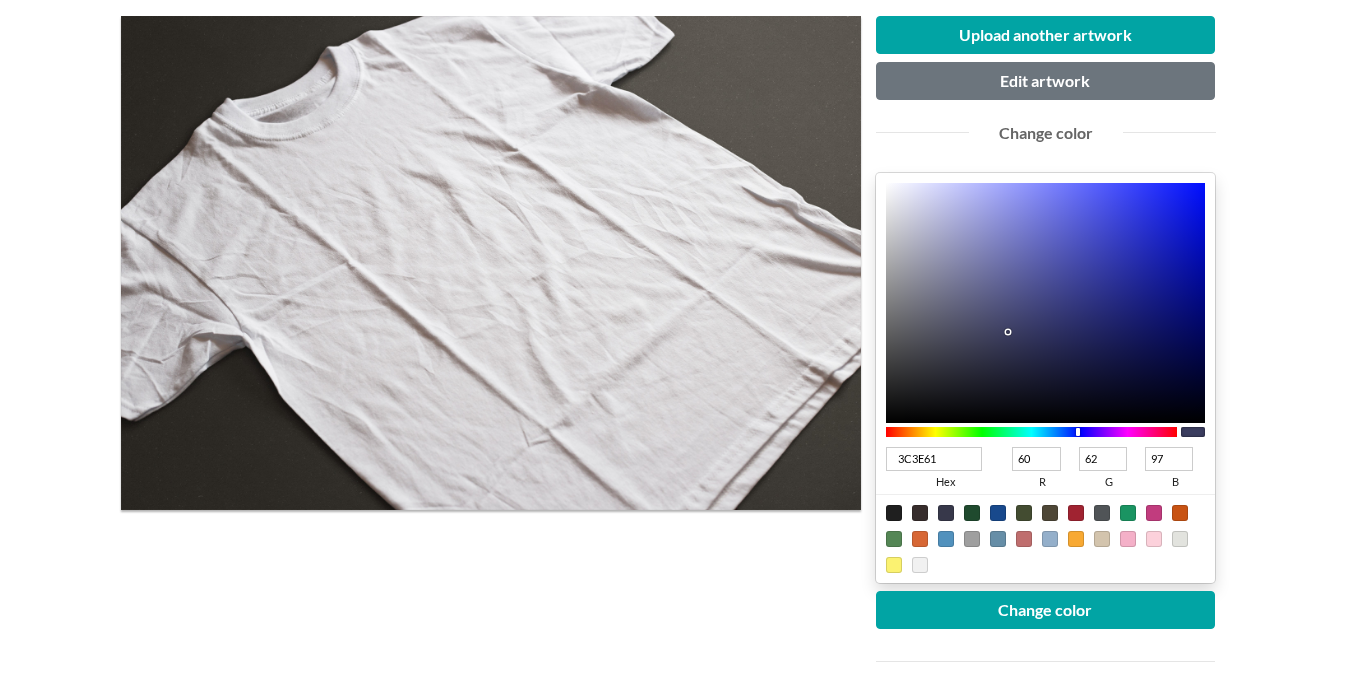 drag, startPoint x: 970, startPoint y: 356, endPoint x: 990, endPoint y: 384, distance: 34.4093 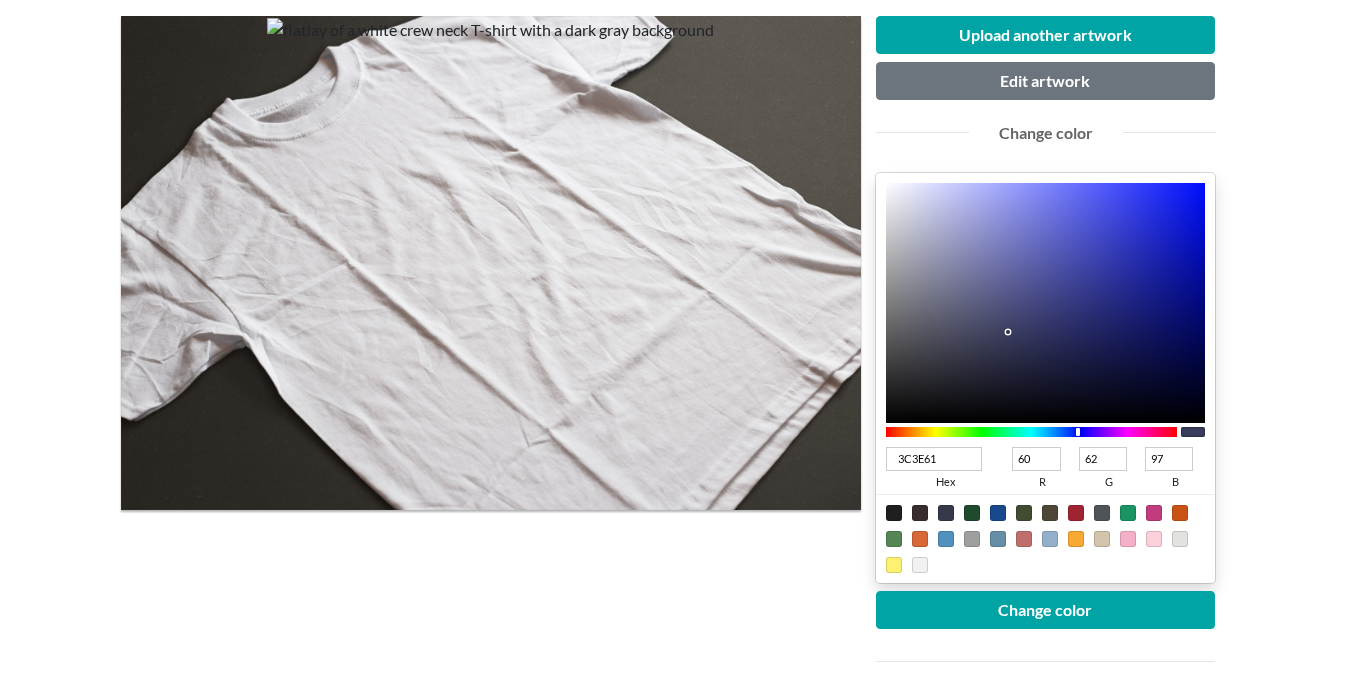click at bounding box center [1008, 332] 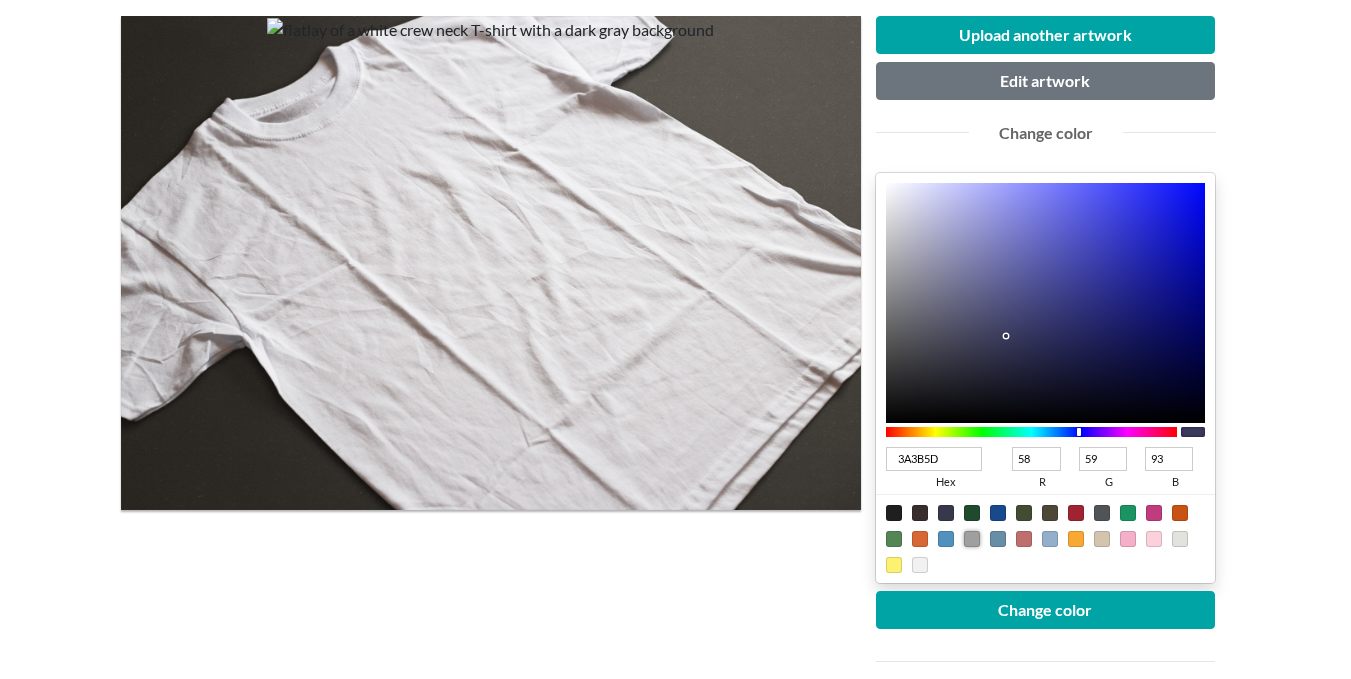 click at bounding box center (972, 539) 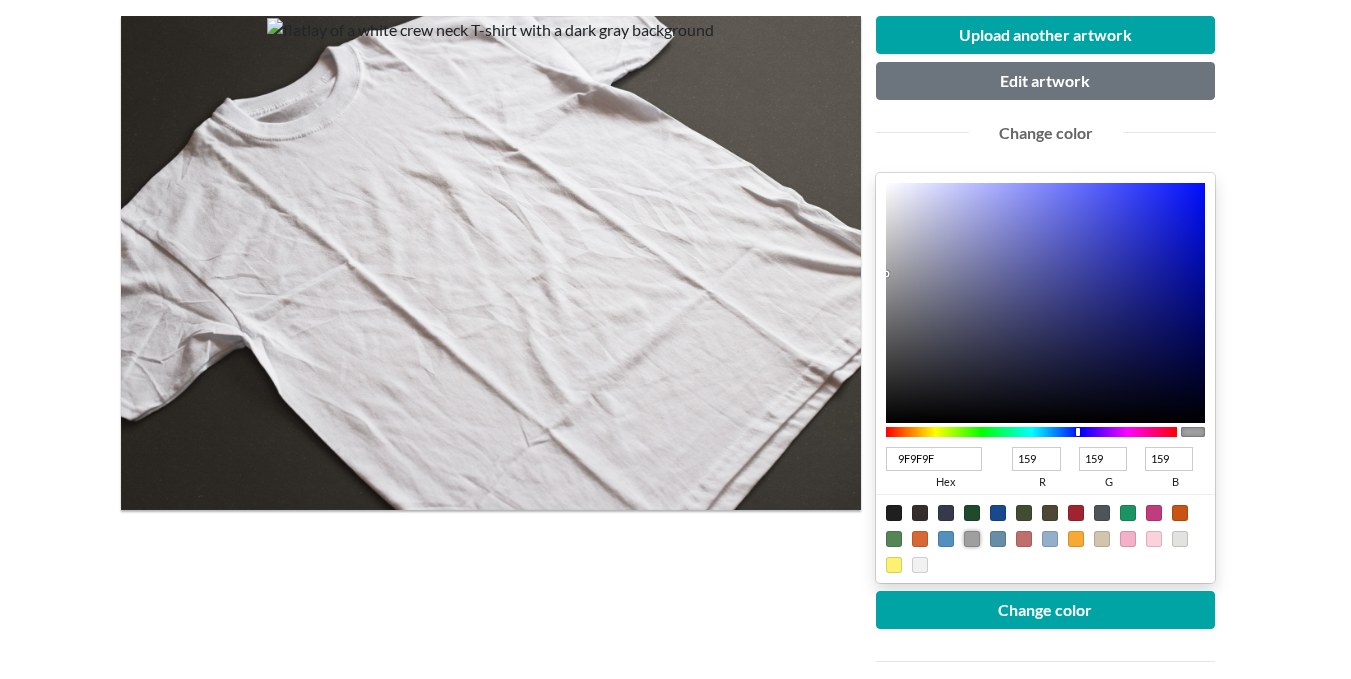 click at bounding box center [920, 539] 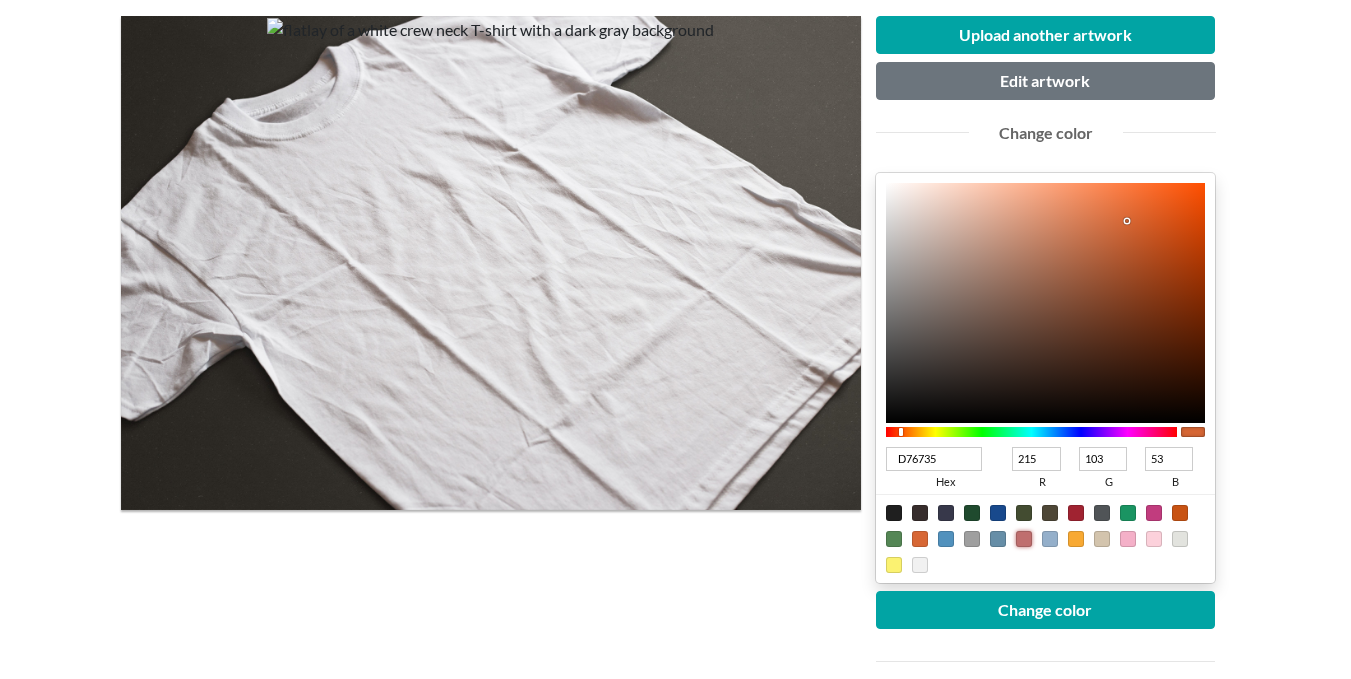 click at bounding box center (1024, 539) 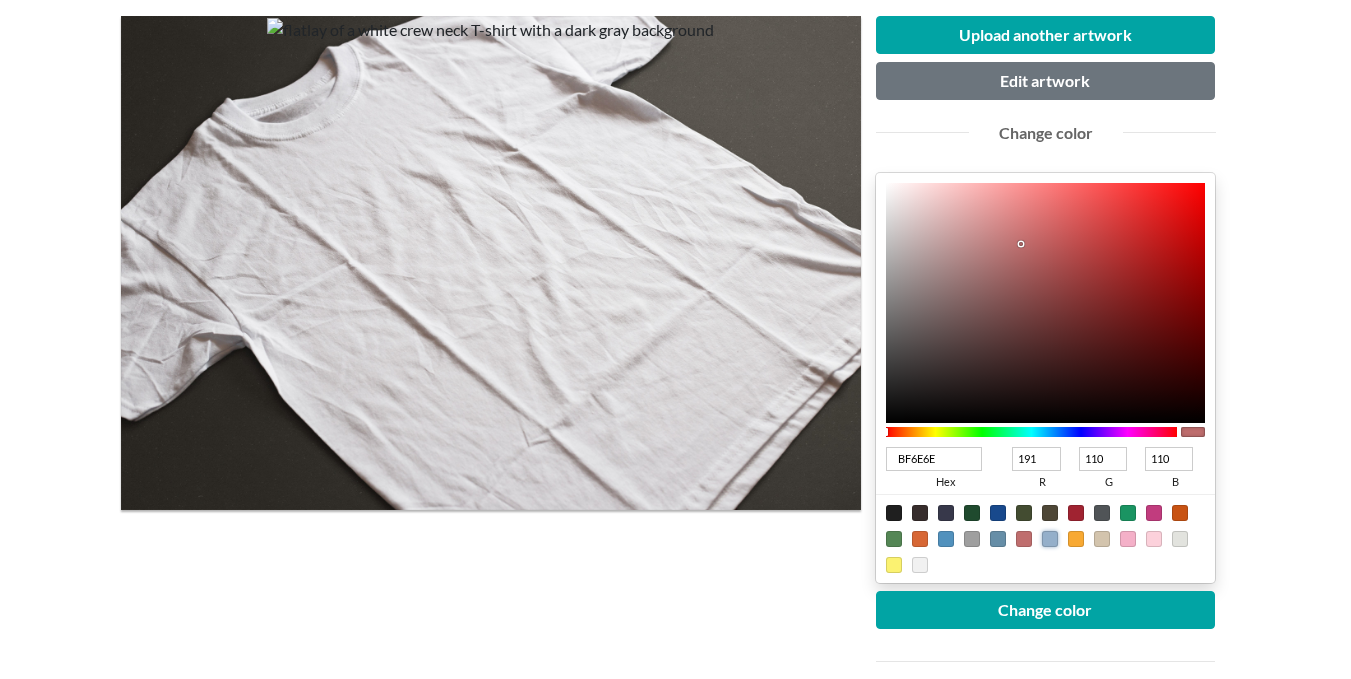 click at bounding box center [1050, 539] 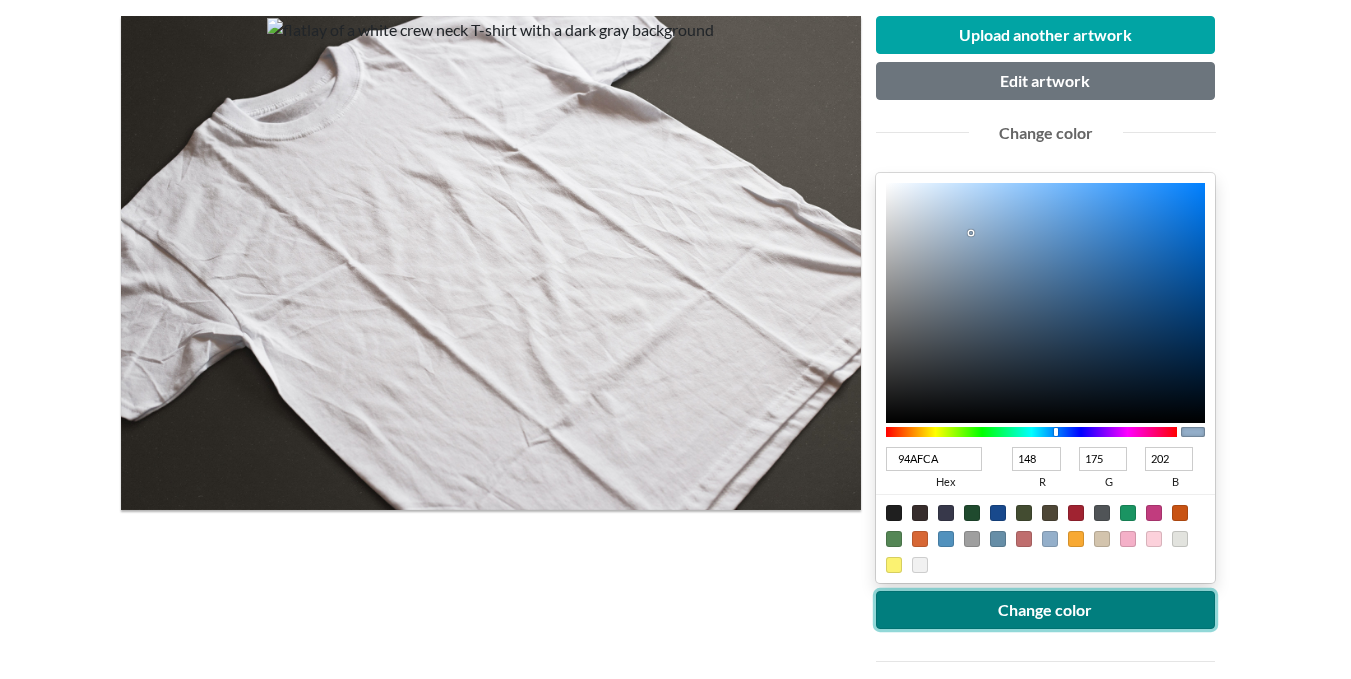 click on "Change color" at bounding box center [1046, 610] 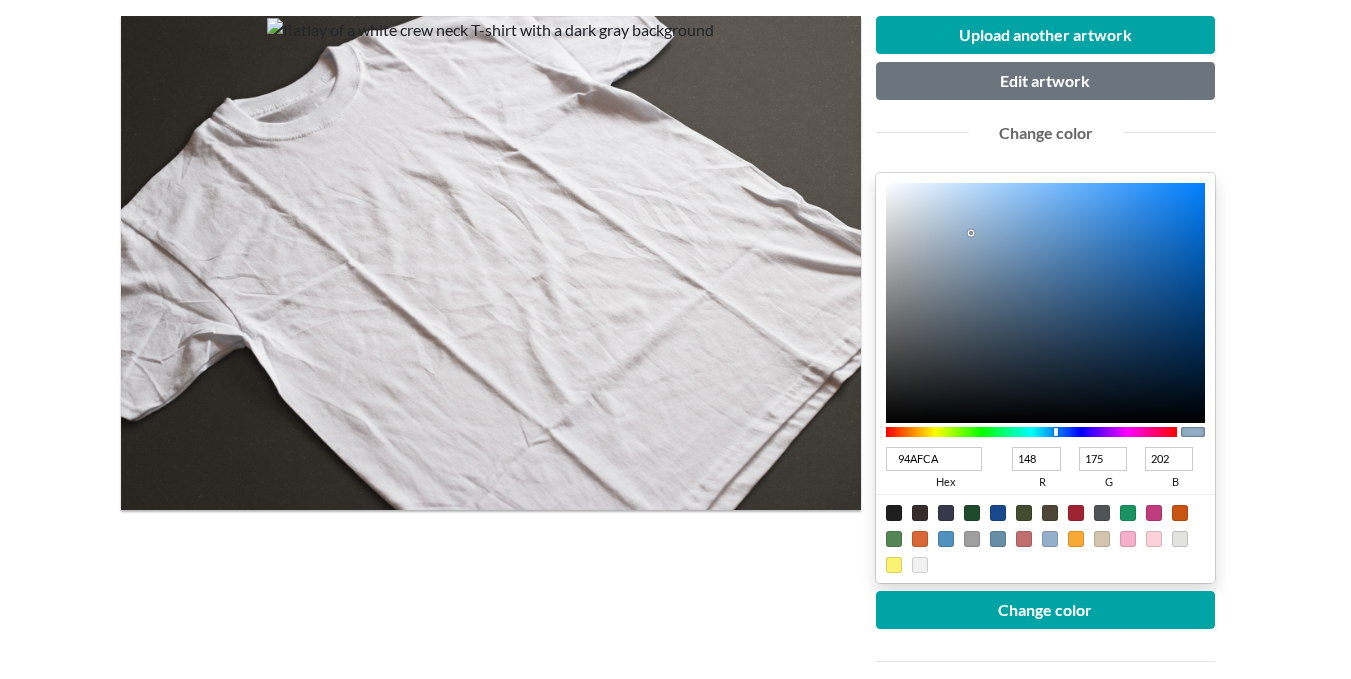 click at bounding box center [998, 513] 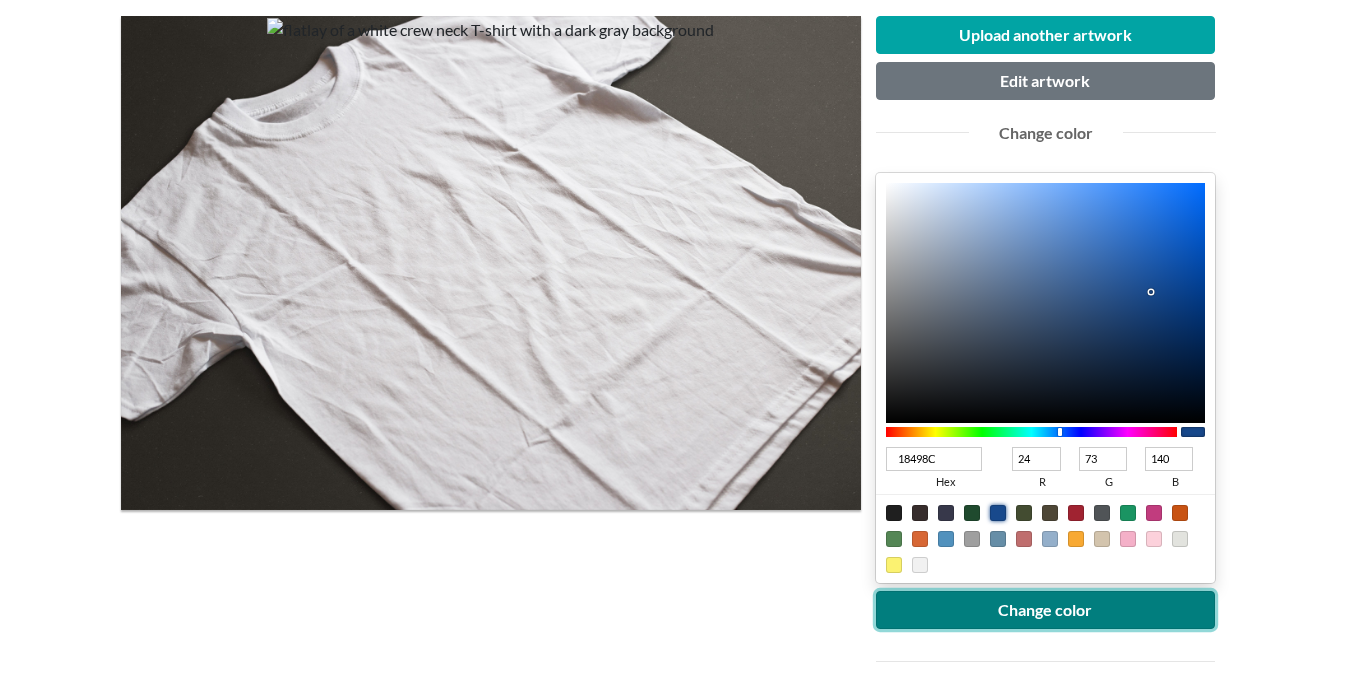 click on "Change color" at bounding box center [1046, 610] 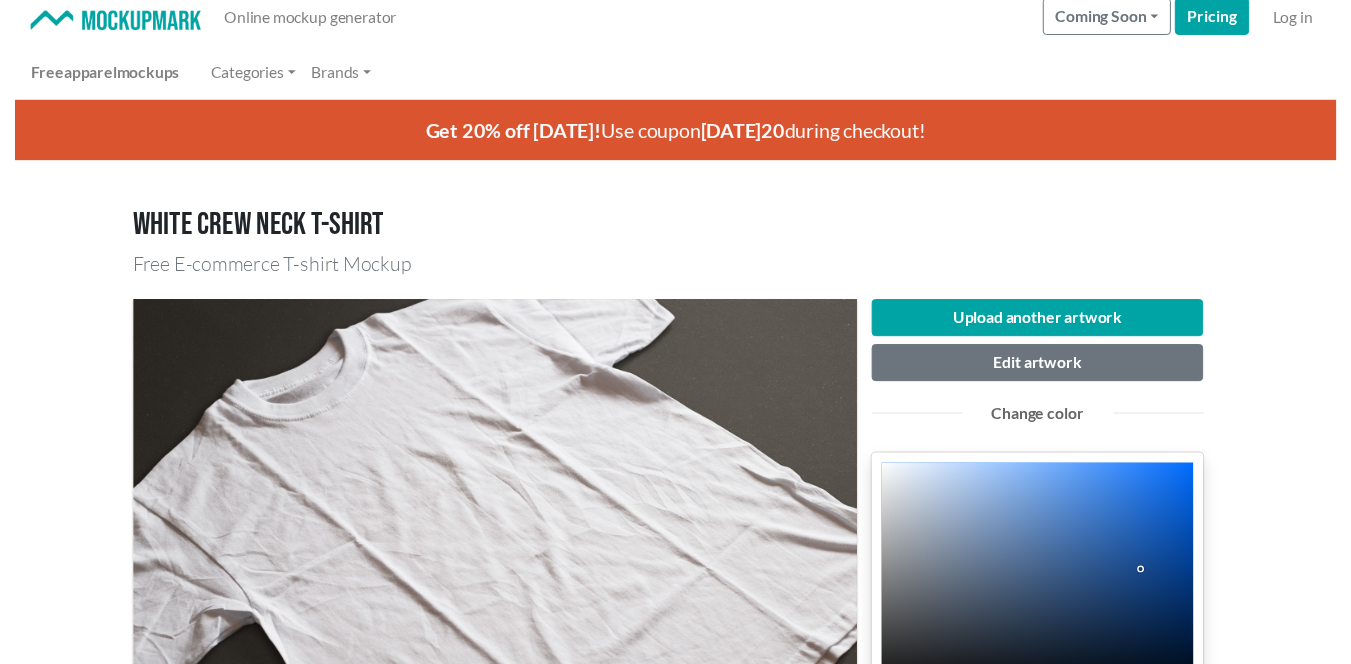 scroll, scrollTop: 0, scrollLeft: 0, axis: both 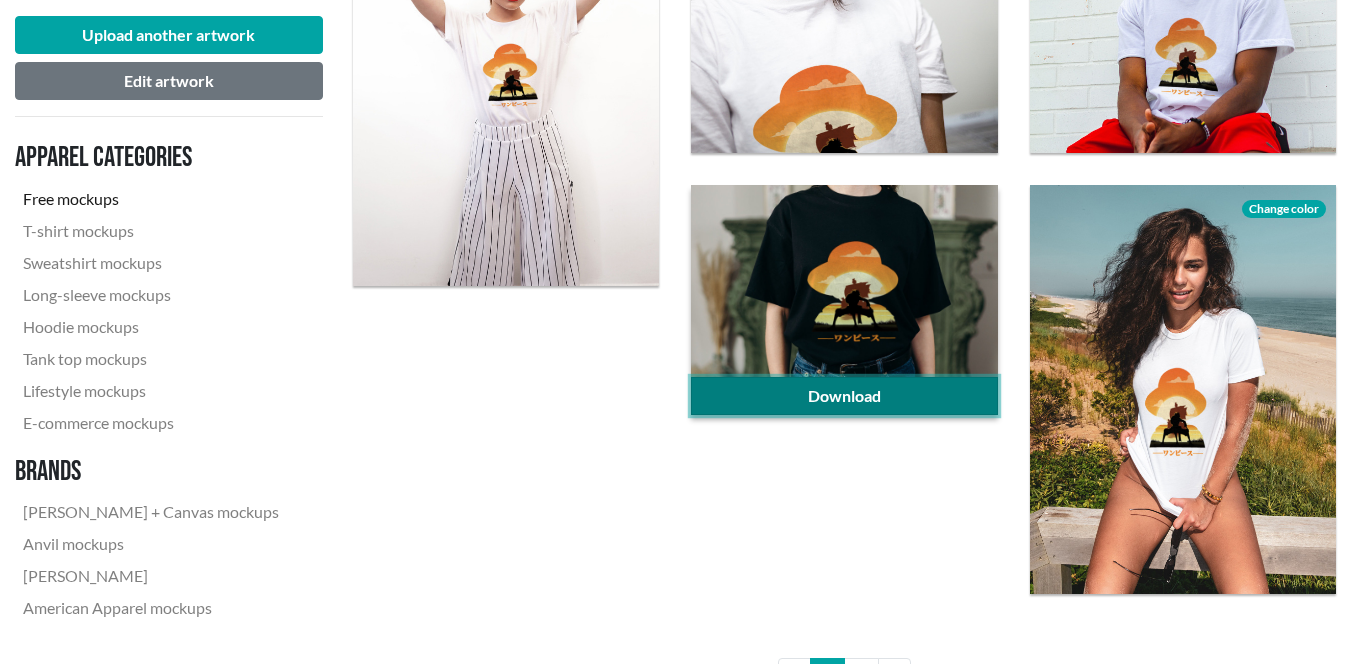 click on "Download" 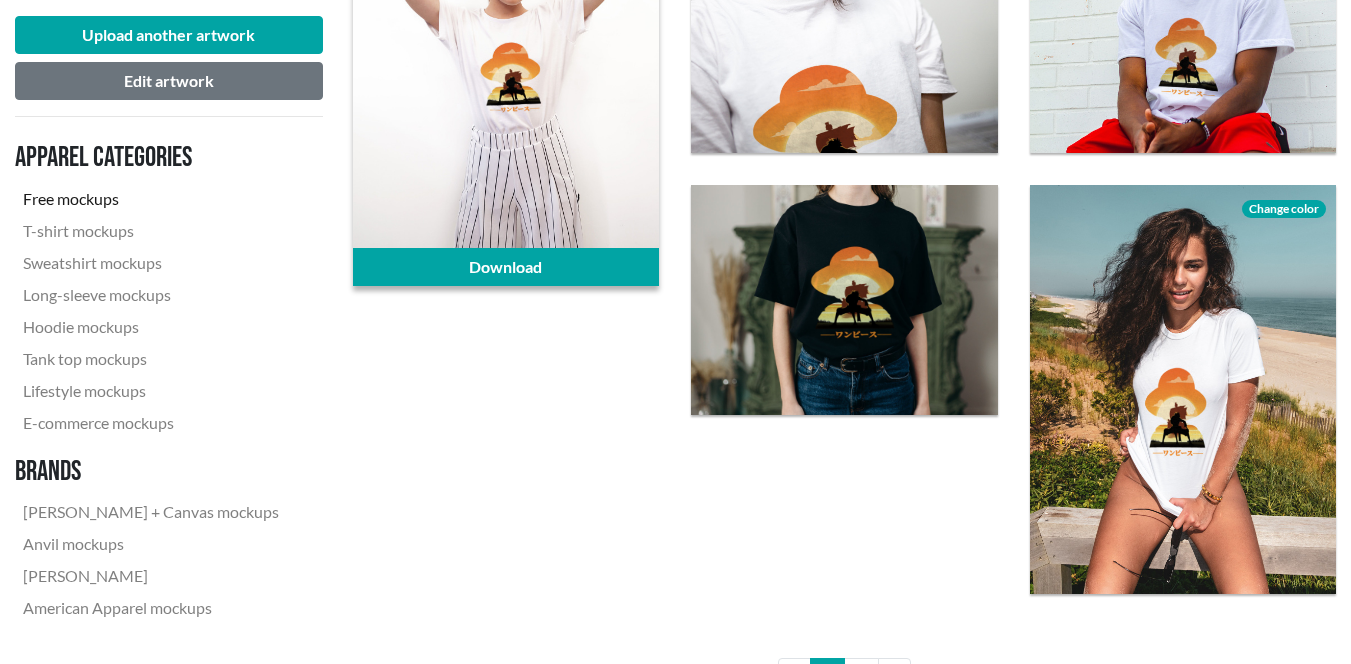 scroll, scrollTop: 3400, scrollLeft: 0, axis: vertical 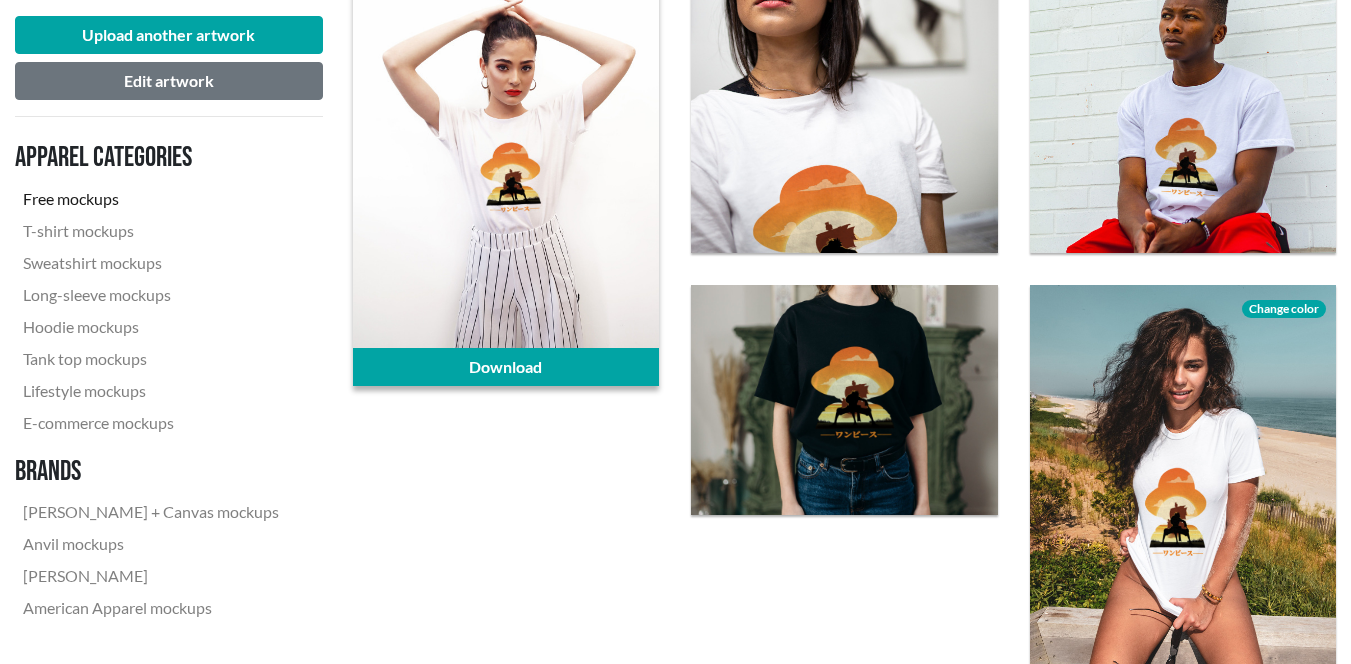 click at bounding box center (506, 155) 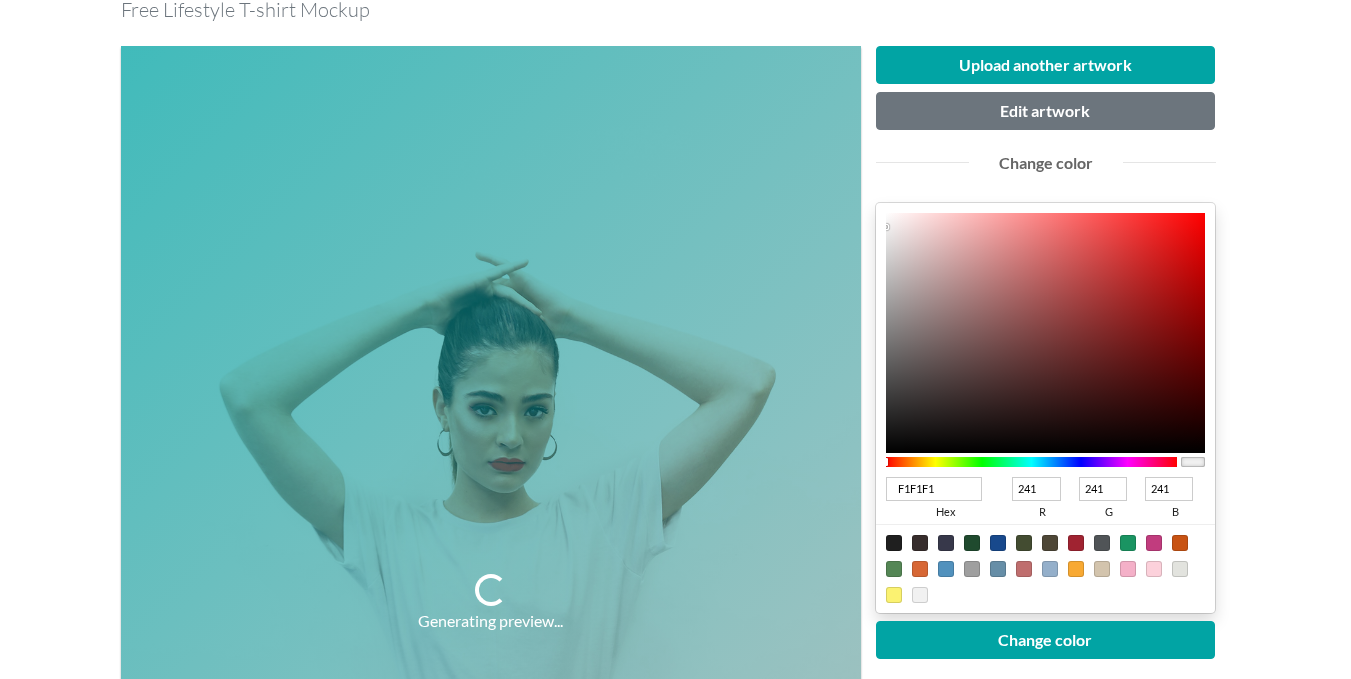 scroll, scrollTop: 400, scrollLeft: 0, axis: vertical 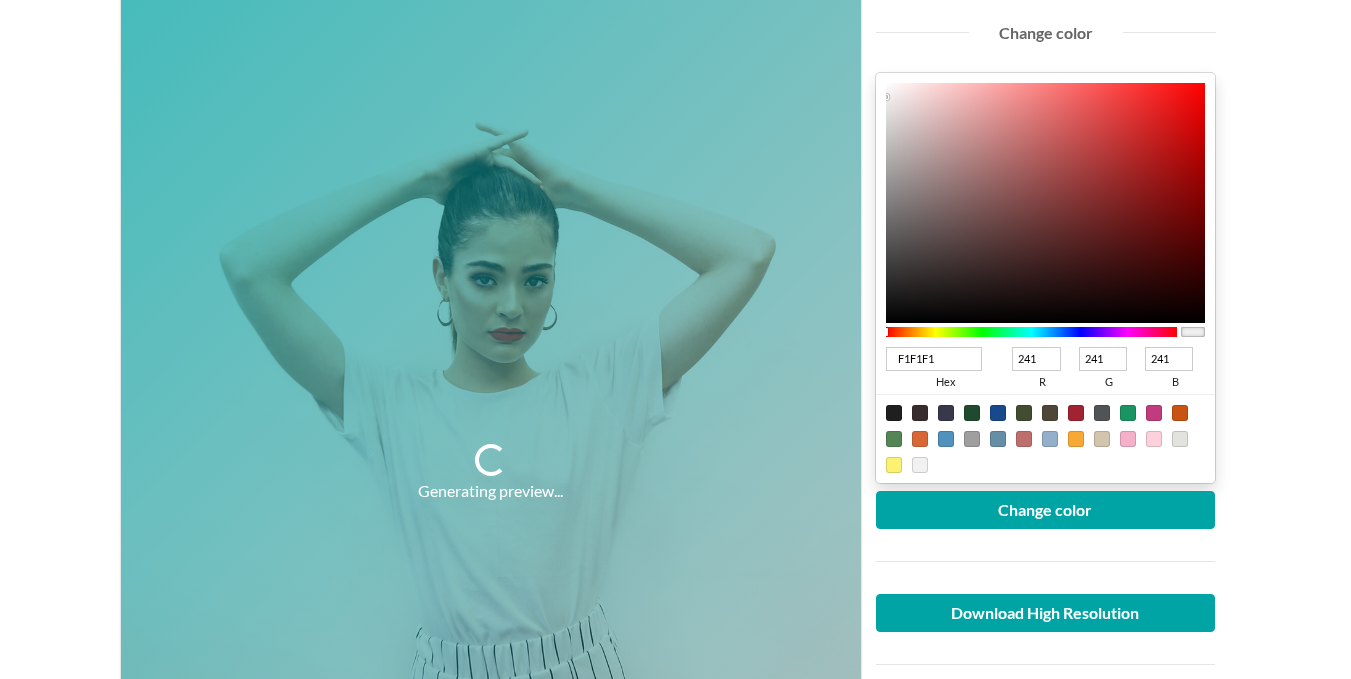 click at bounding box center [894, 439] 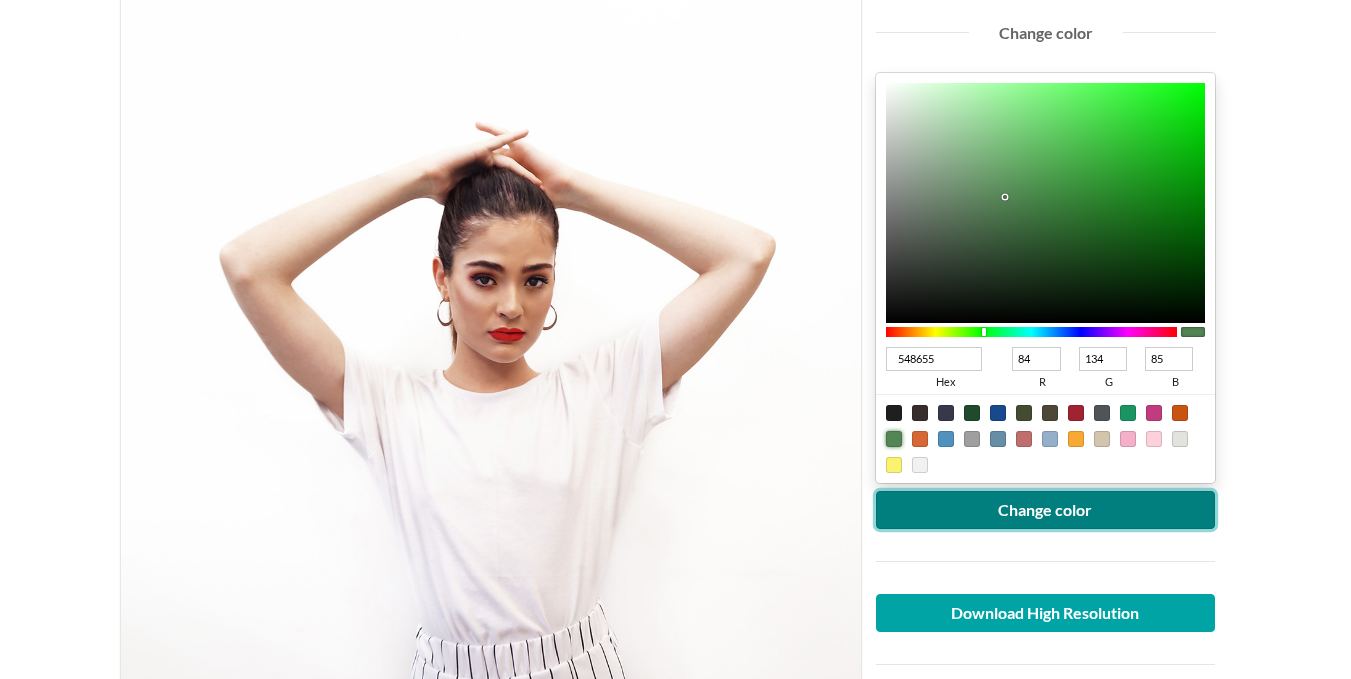 click on "Change color" at bounding box center [1046, 510] 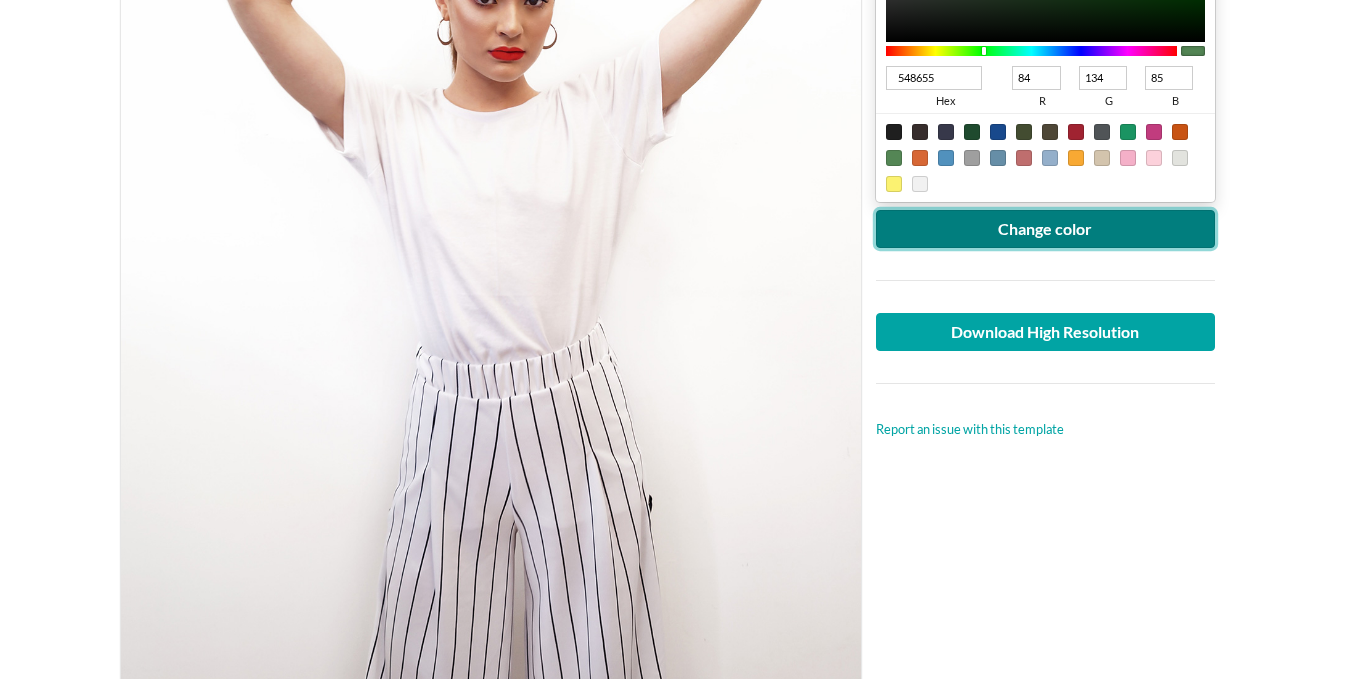 scroll, scrollTop: 700, scrollLeft: 0, axis: vertical 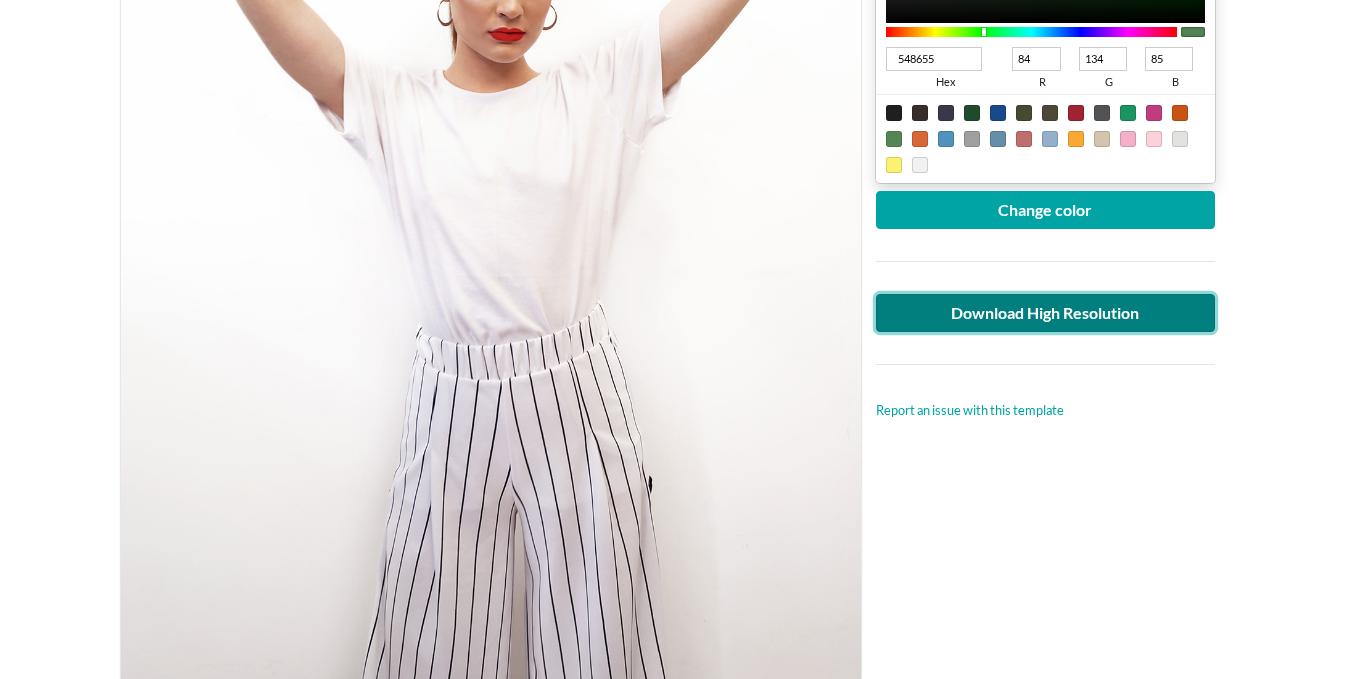 click on "Download High Resolution" at bounding box center (1046, 313) 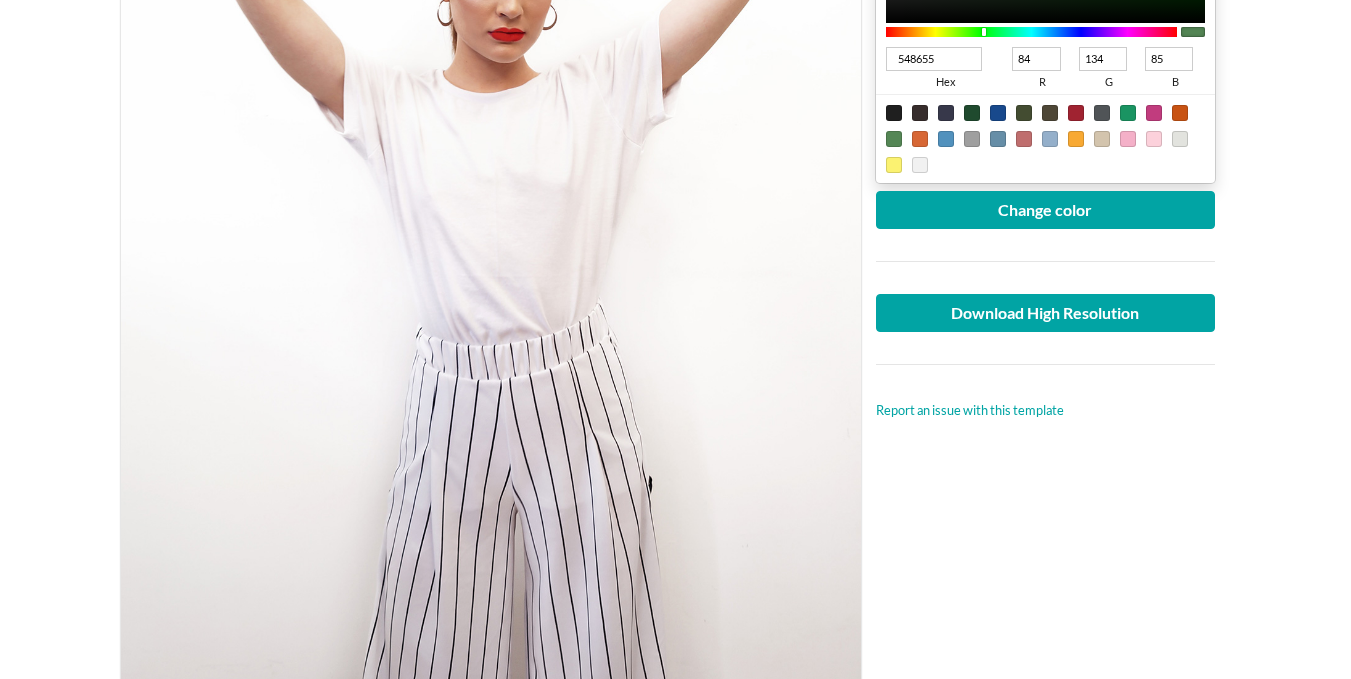 click at bounding box center (491, 173) 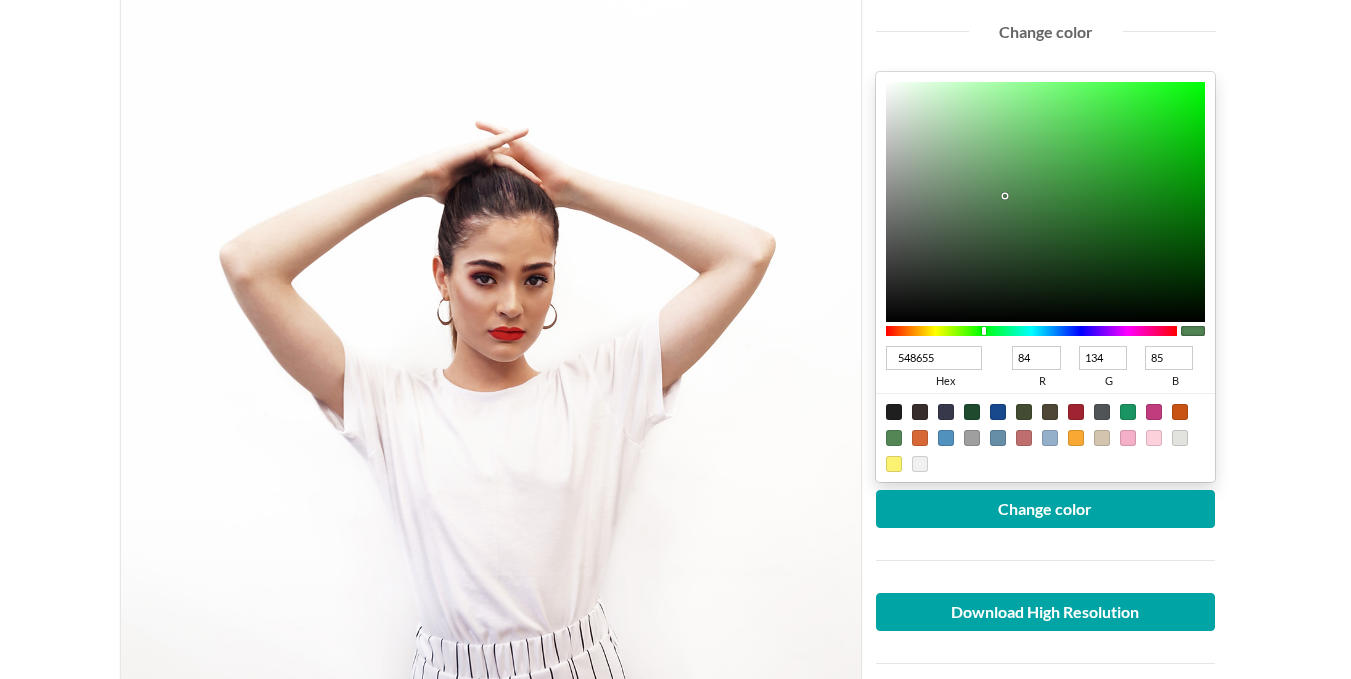 scroll, scrollTop: 400, scrollLeft: 0, axis: vertical 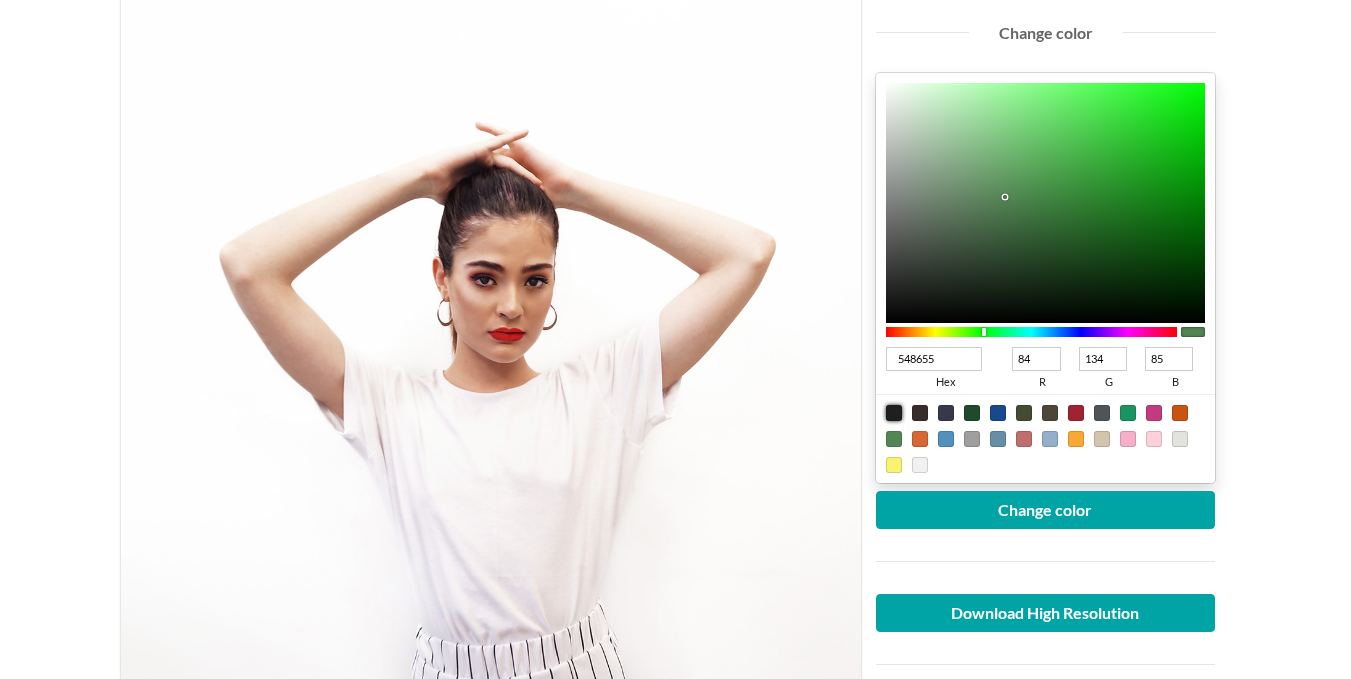 click at bounding box center [894, 413] 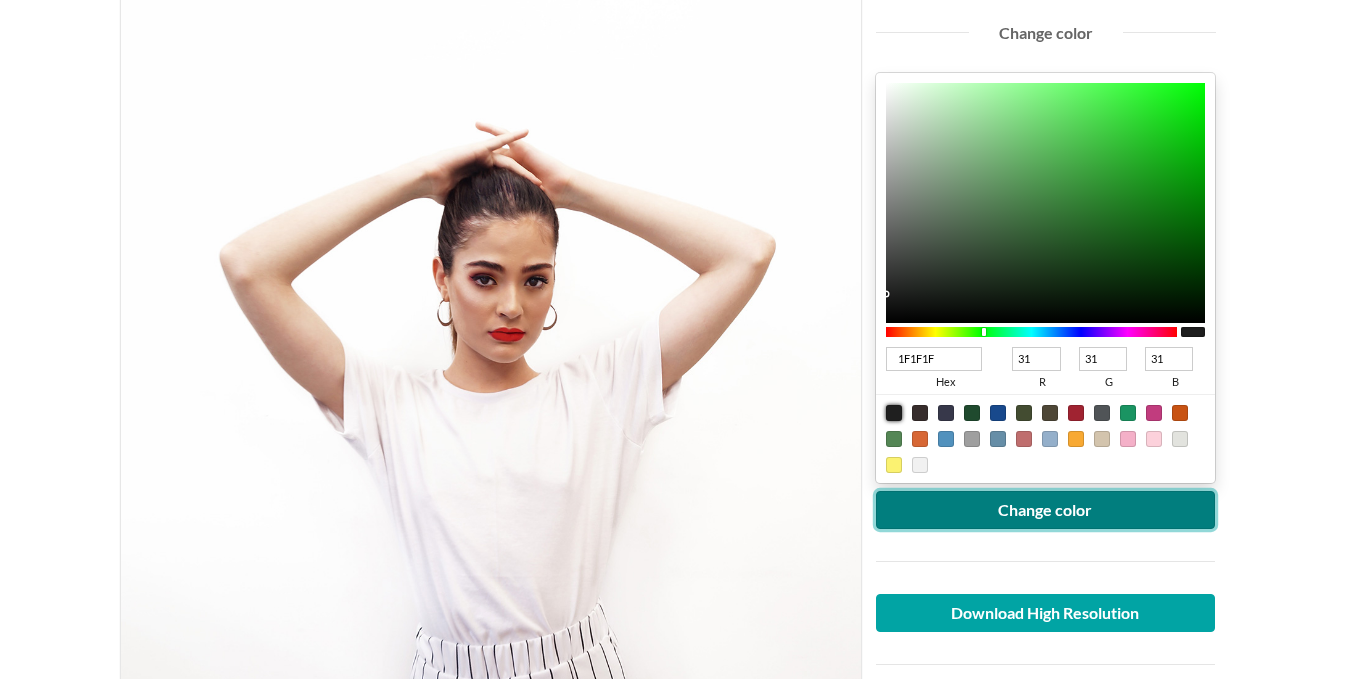 click on "Change color" at bounding box center [1046, 510] 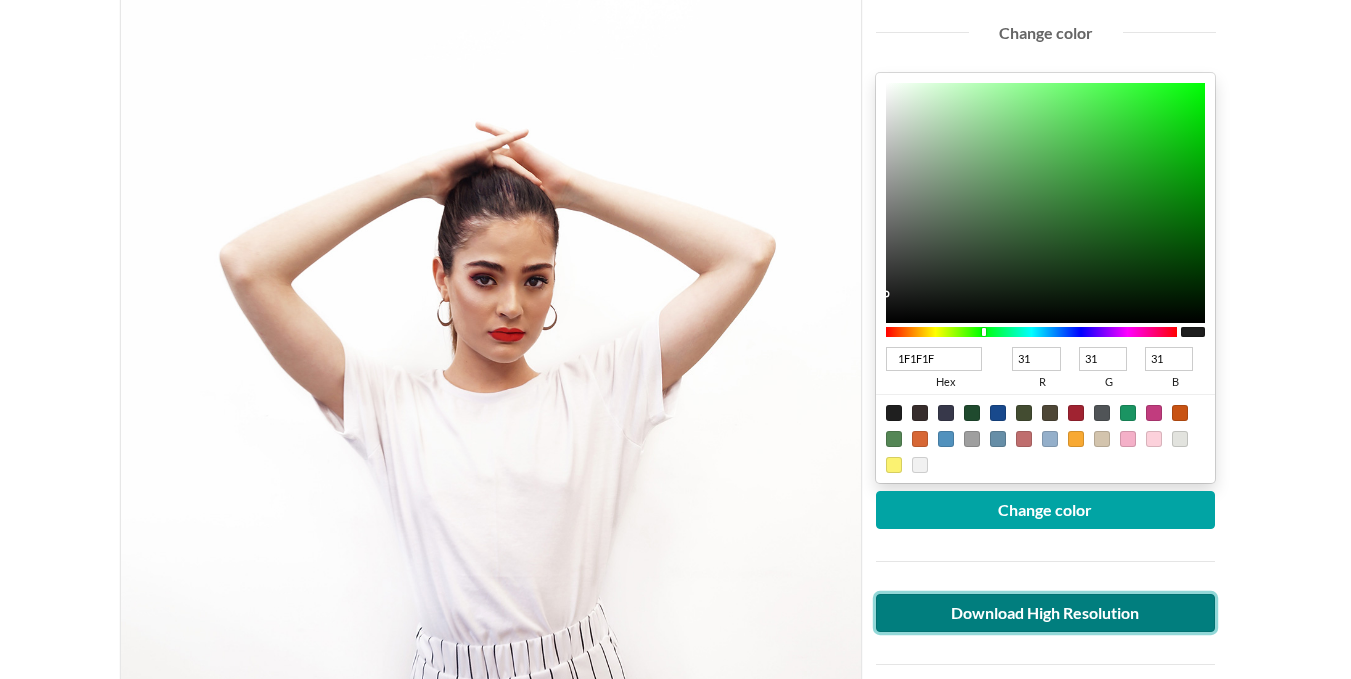 click on "Download High Resolution" at bounding box center [1046, 613] 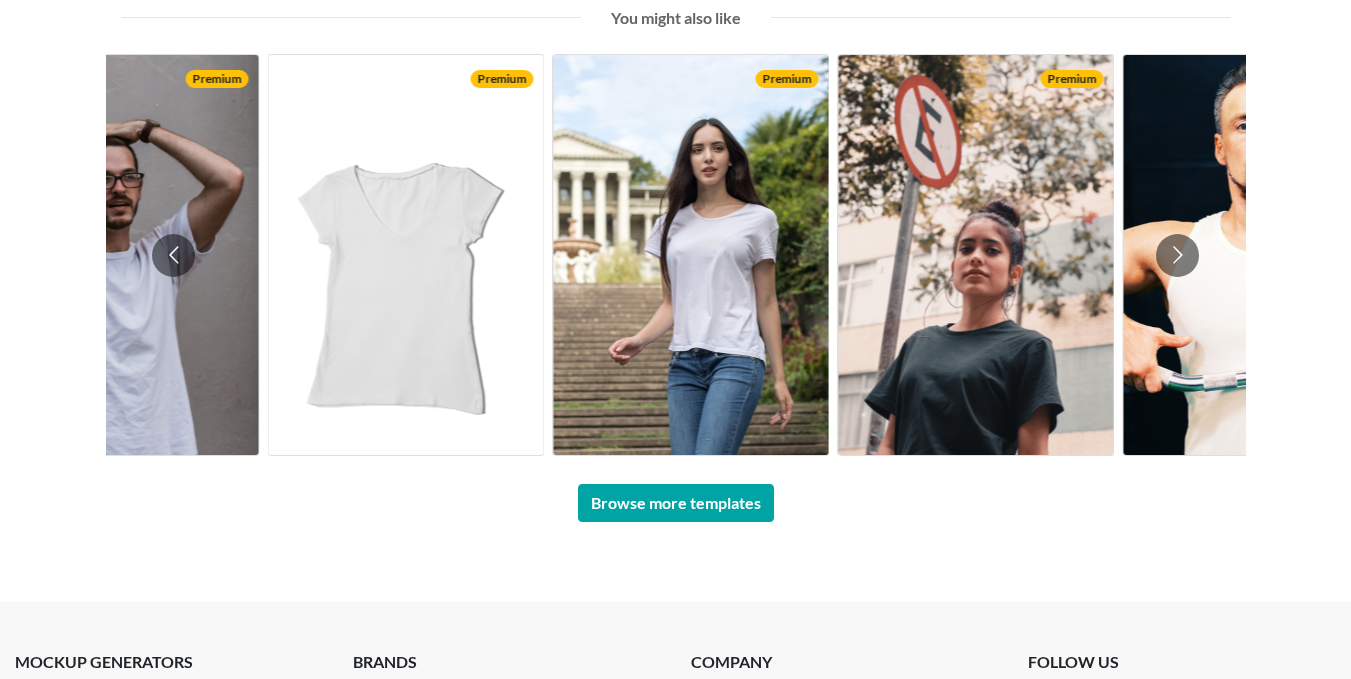 scroll, scrollTop: 1520, scrollLeft: 0, axis: vertical 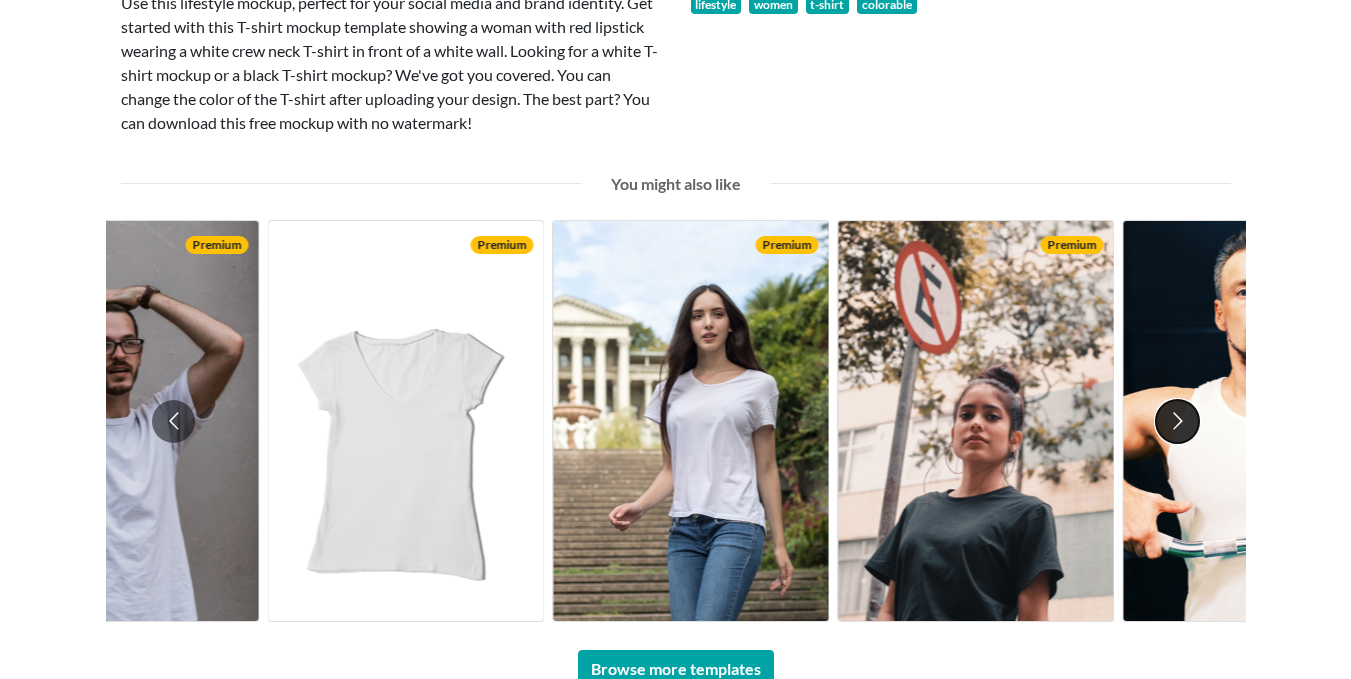 click at bounding box center [1177, 421] 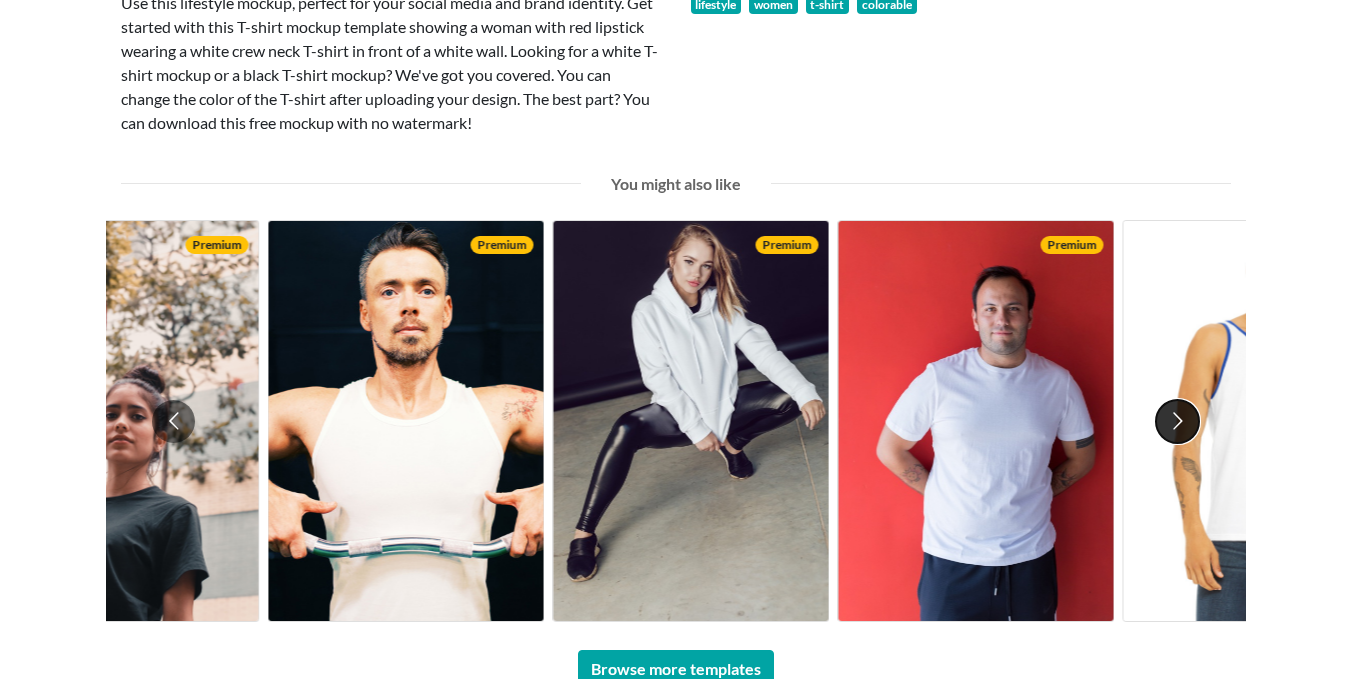 click at bounding box center (1177, 421) 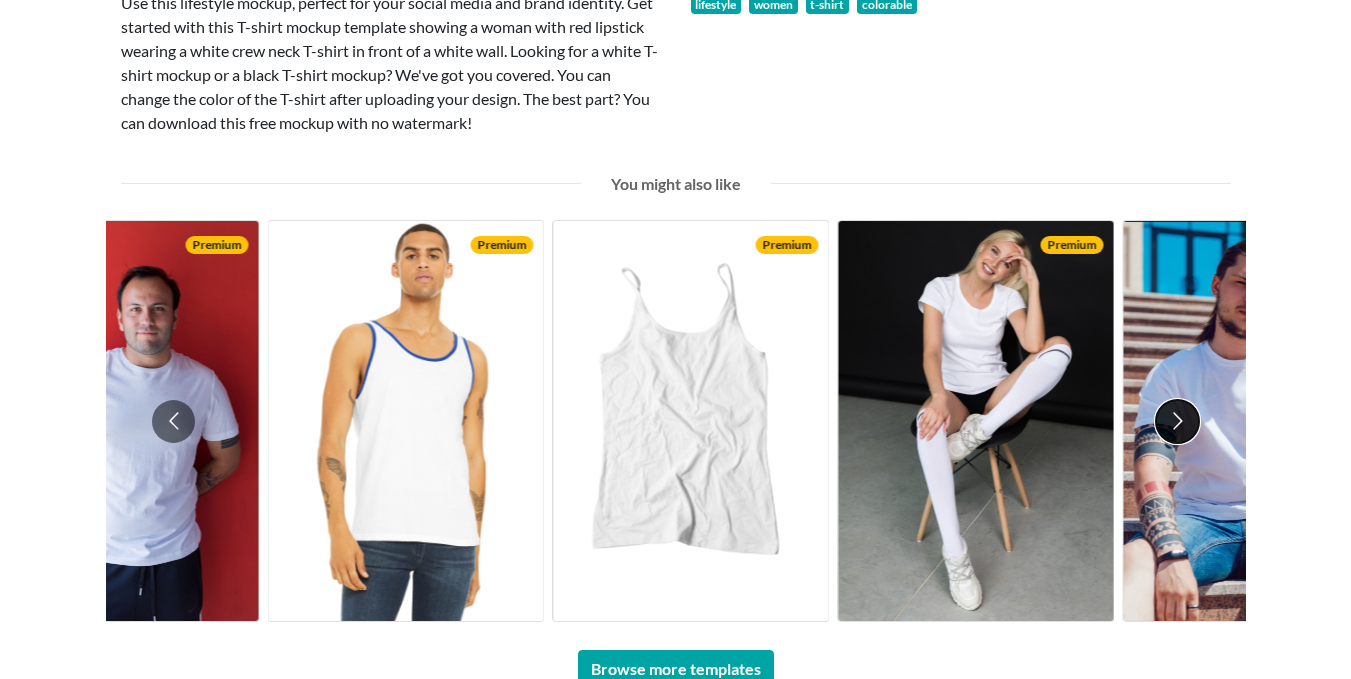 click at bounding box center (1177, 421) 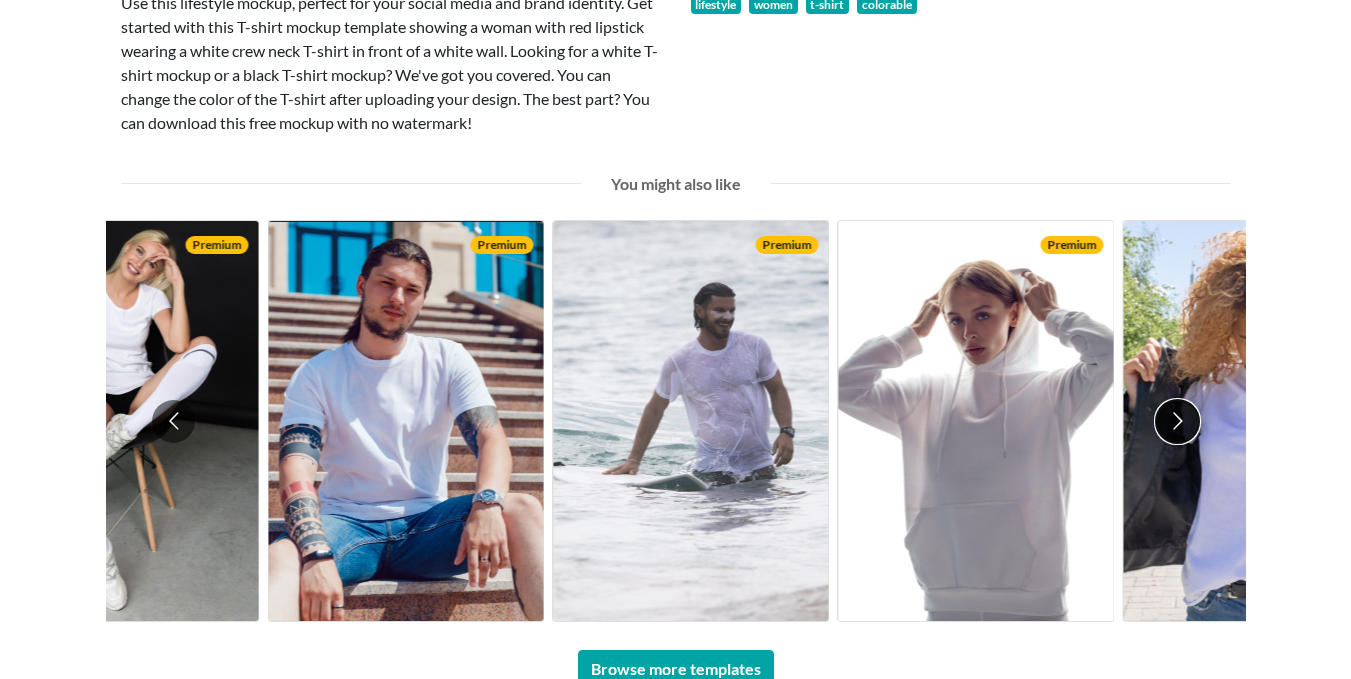 click at bounding box center (1177, 421) 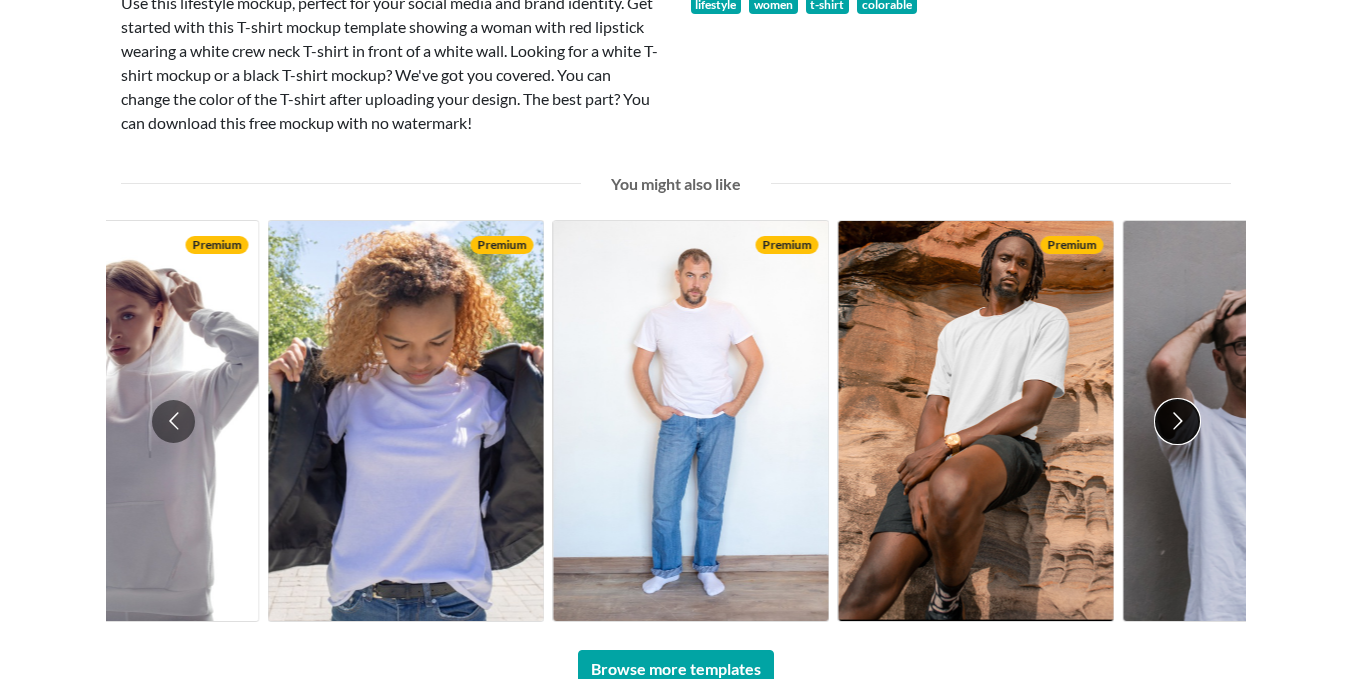click at bounding box center (1177, 421) 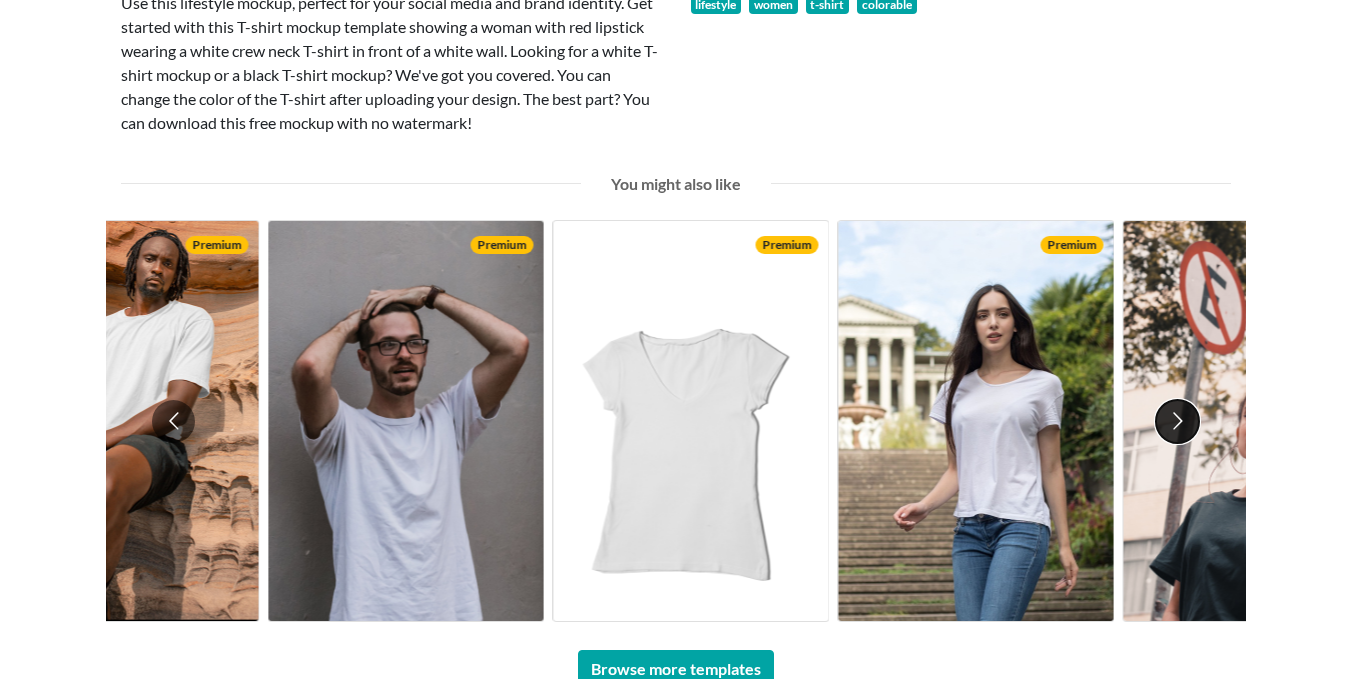 click at bounding box center [1177, 421] 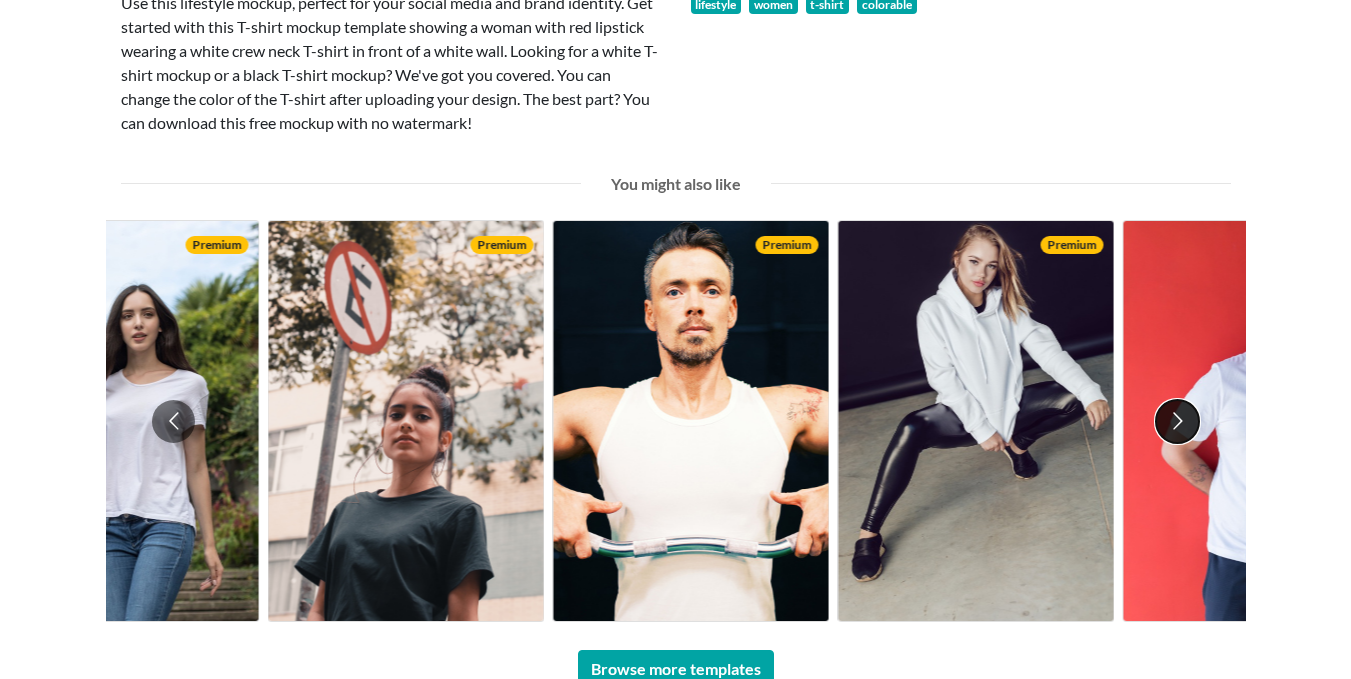 click at bounding box center (1177, 421) 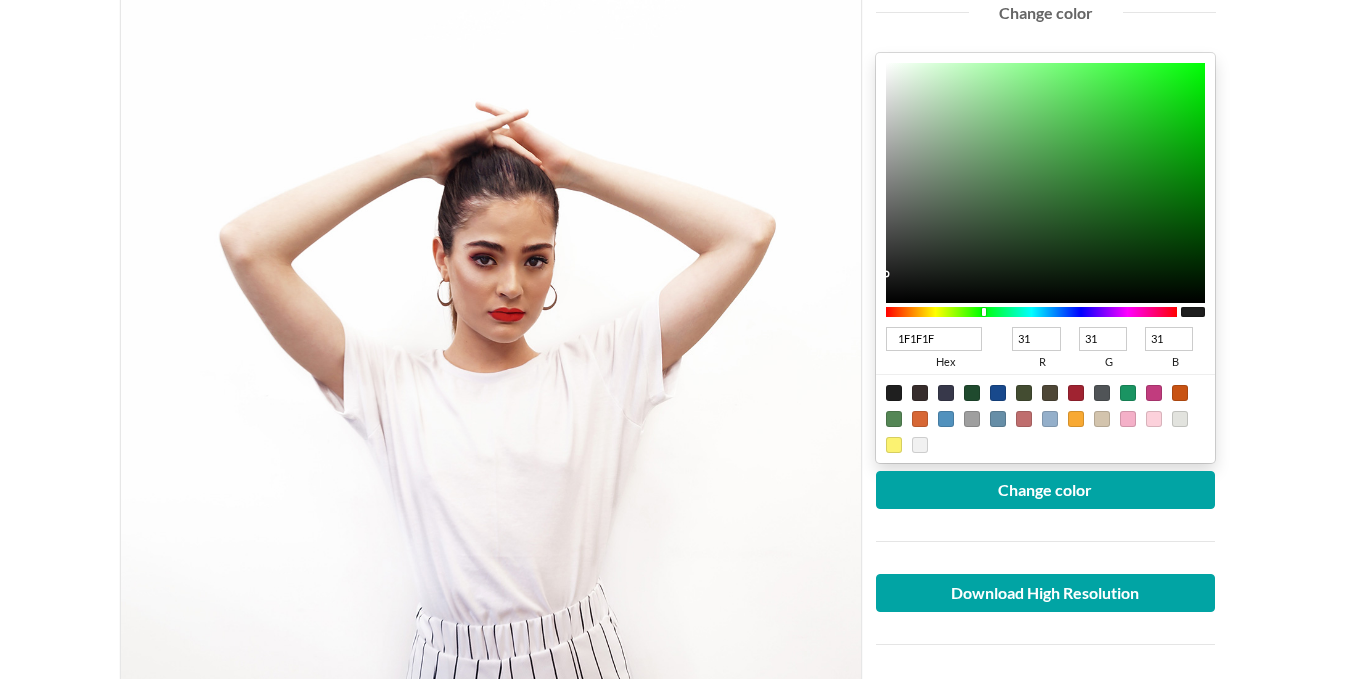 scroll, scrollTop: 0, scrollLeft: 0, axis: both 